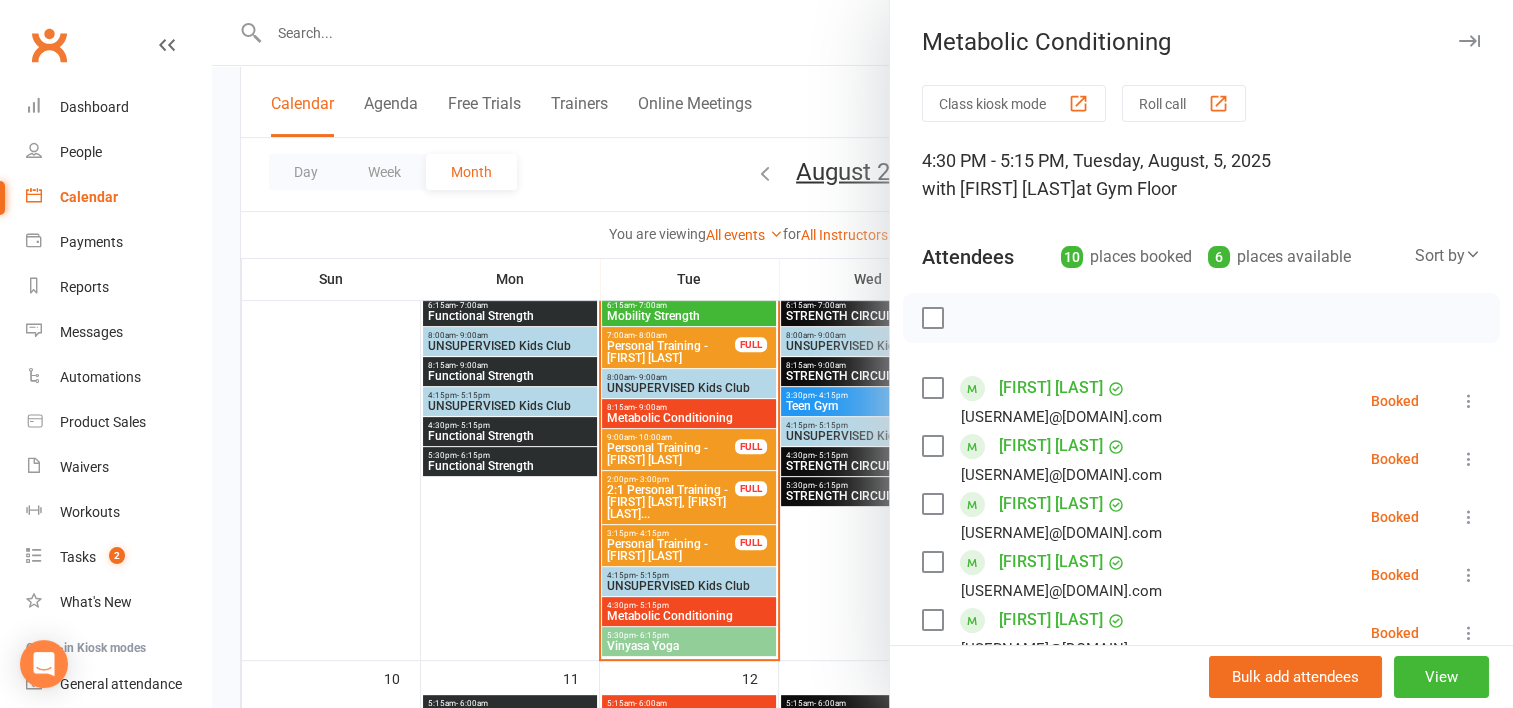 scroll, scrollTop: 626, scrollLeft: 0, axis: vertical 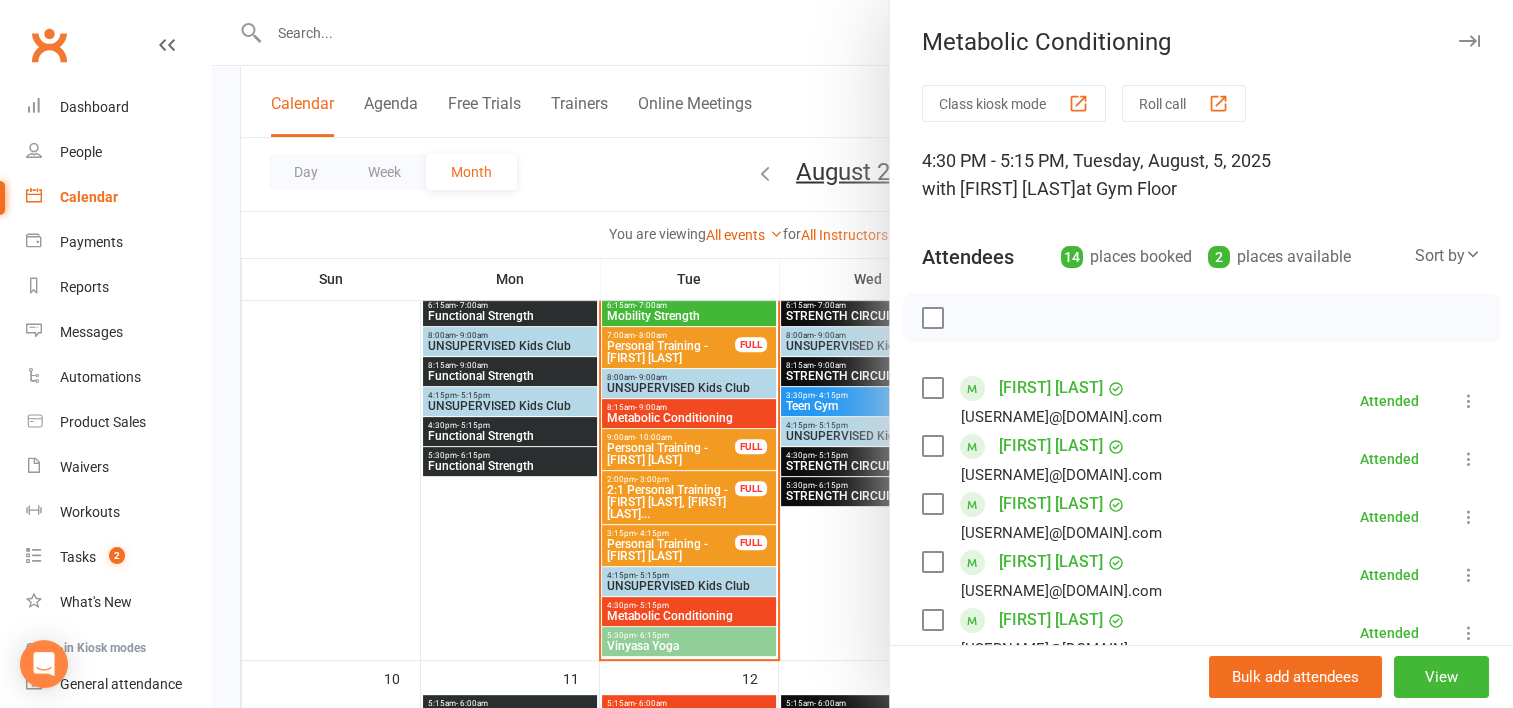 click at bounding box center (862, 354) 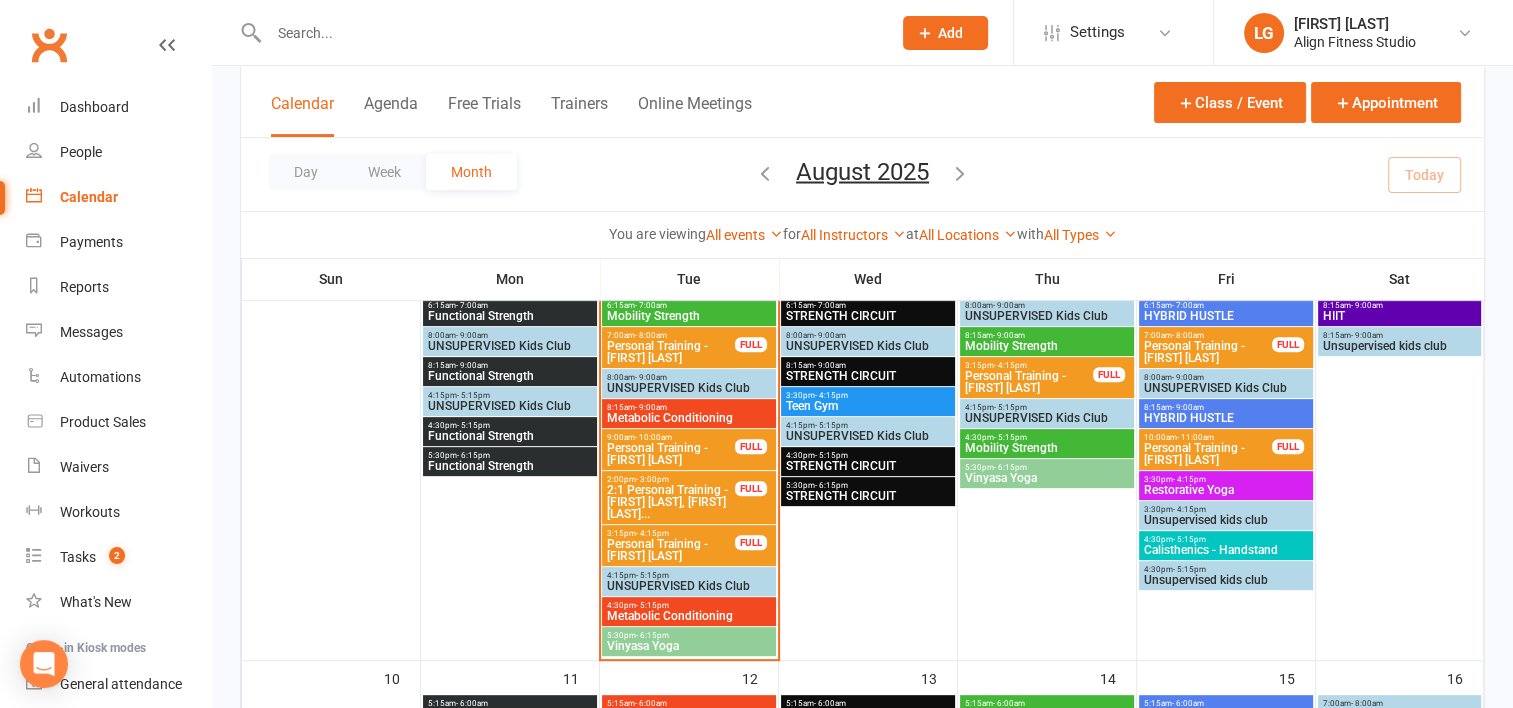 click at bounding box center [570, 33] 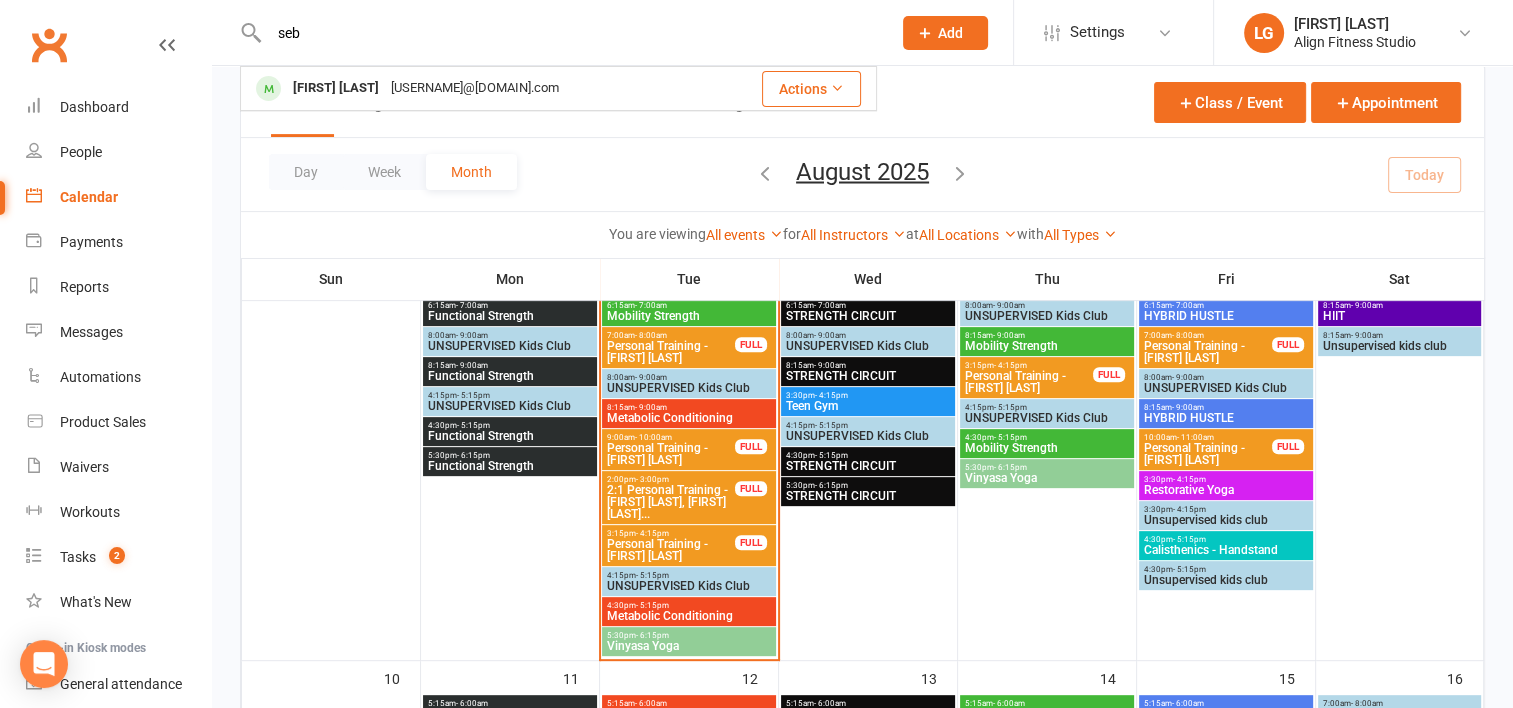type on "seb" 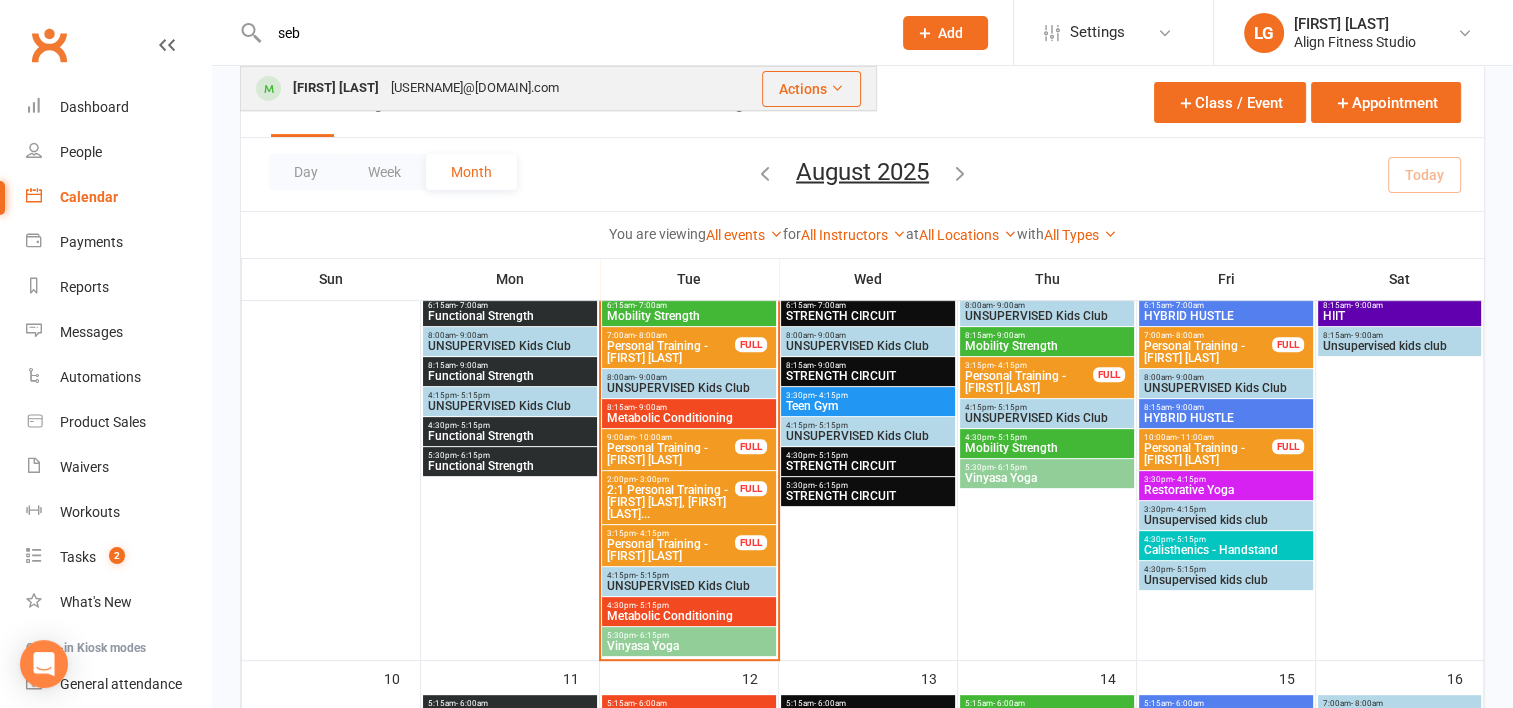 click on "[FIRST] [LAST]" at bounding box center [336, 88] 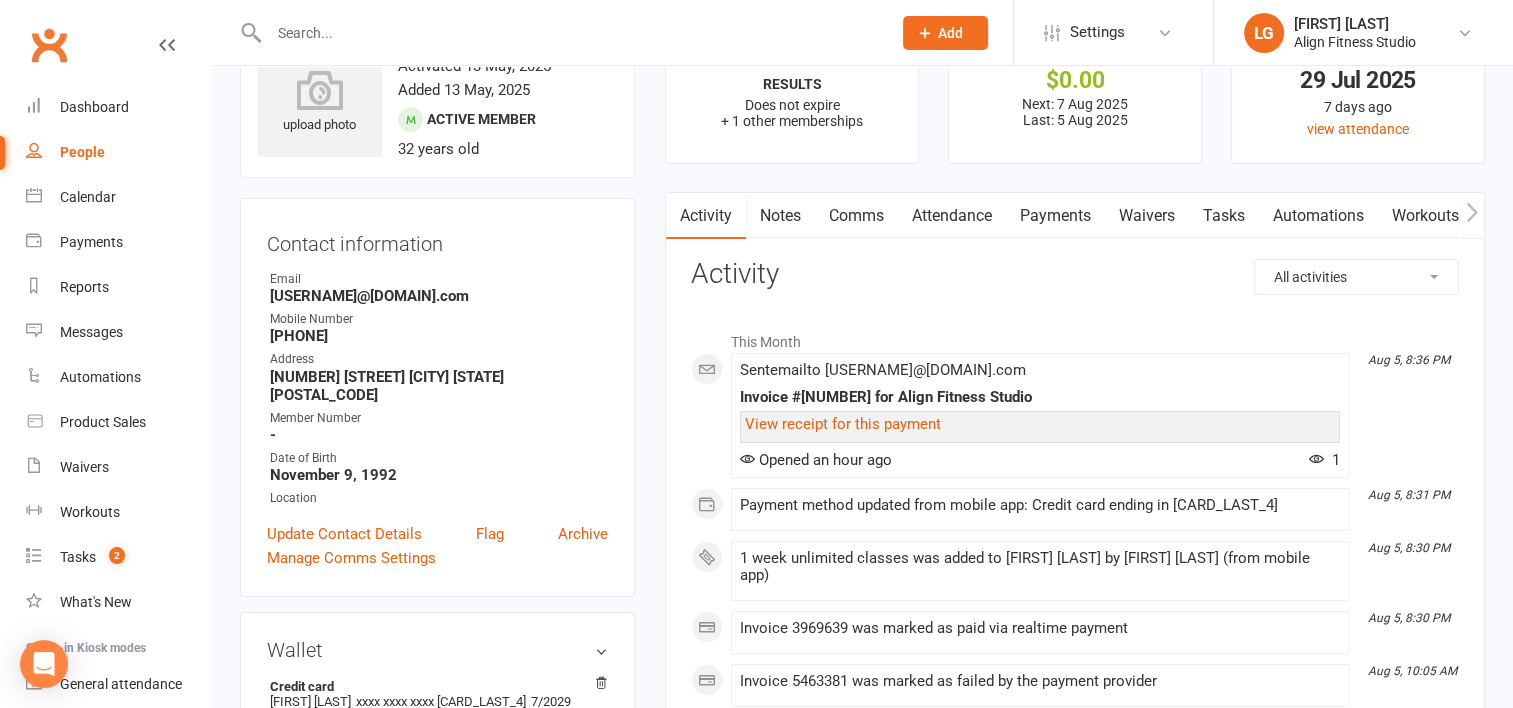 scroll, scrollTop: 76, scrollLeft: 0, axis: vertical 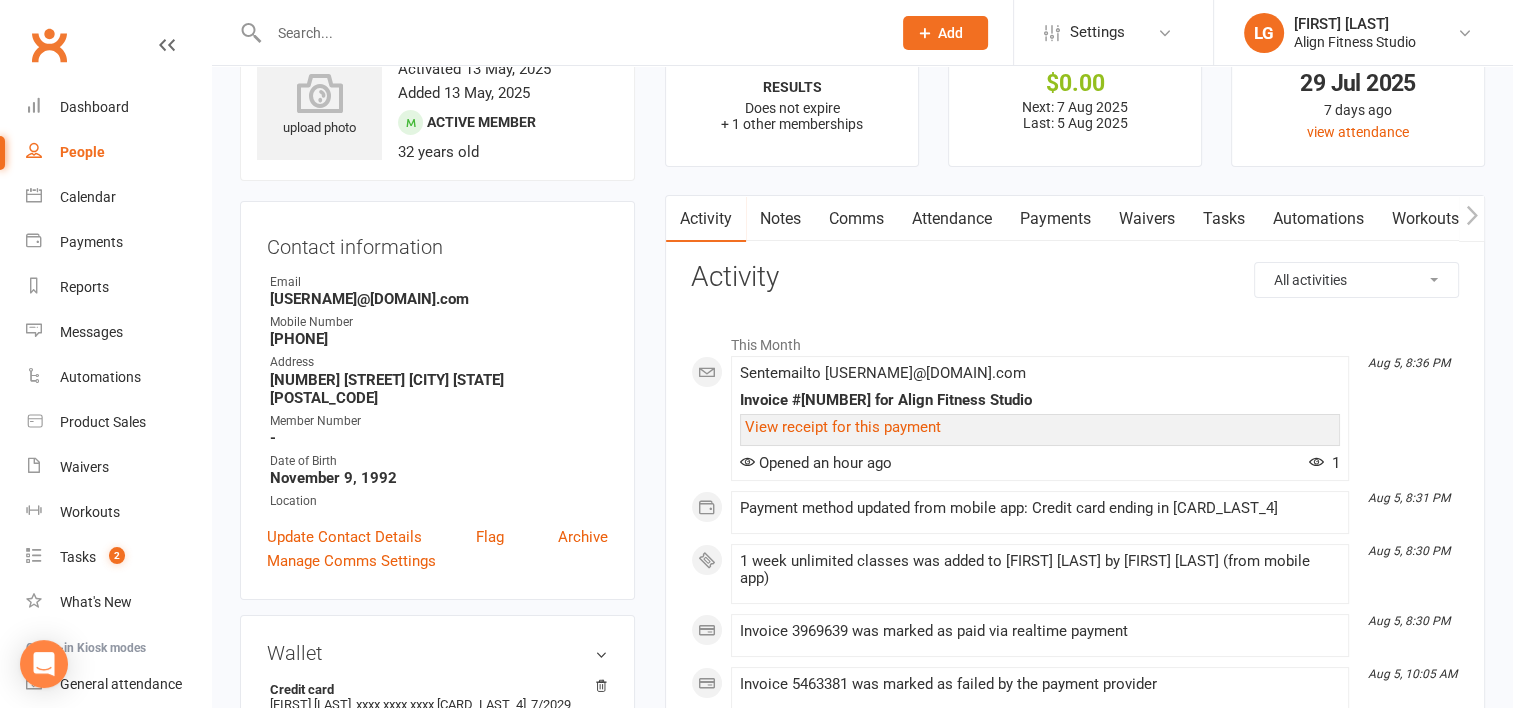 click on "Payments" at bounding box center (1055, 219) 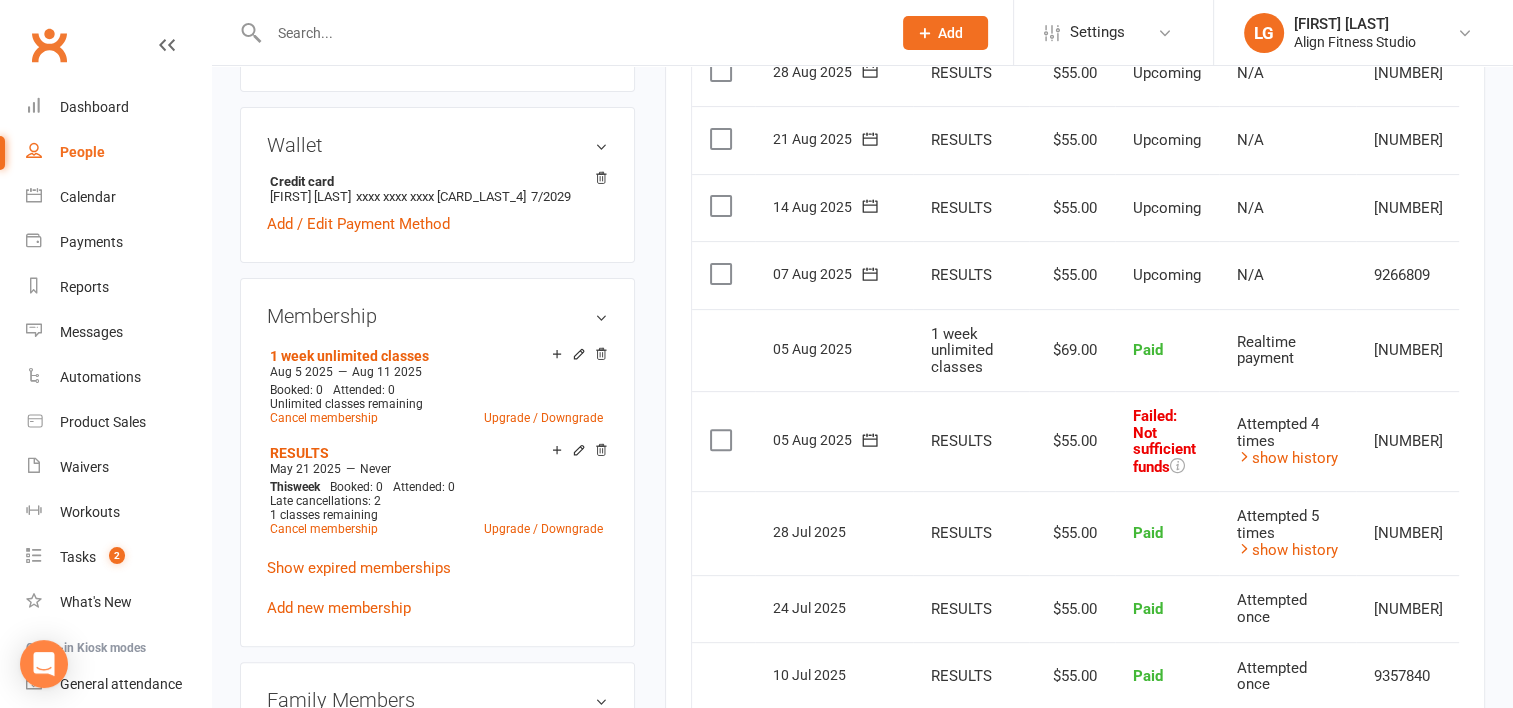 scroll, scrollTop: 586, scrollLeft: 0, axis: vertical 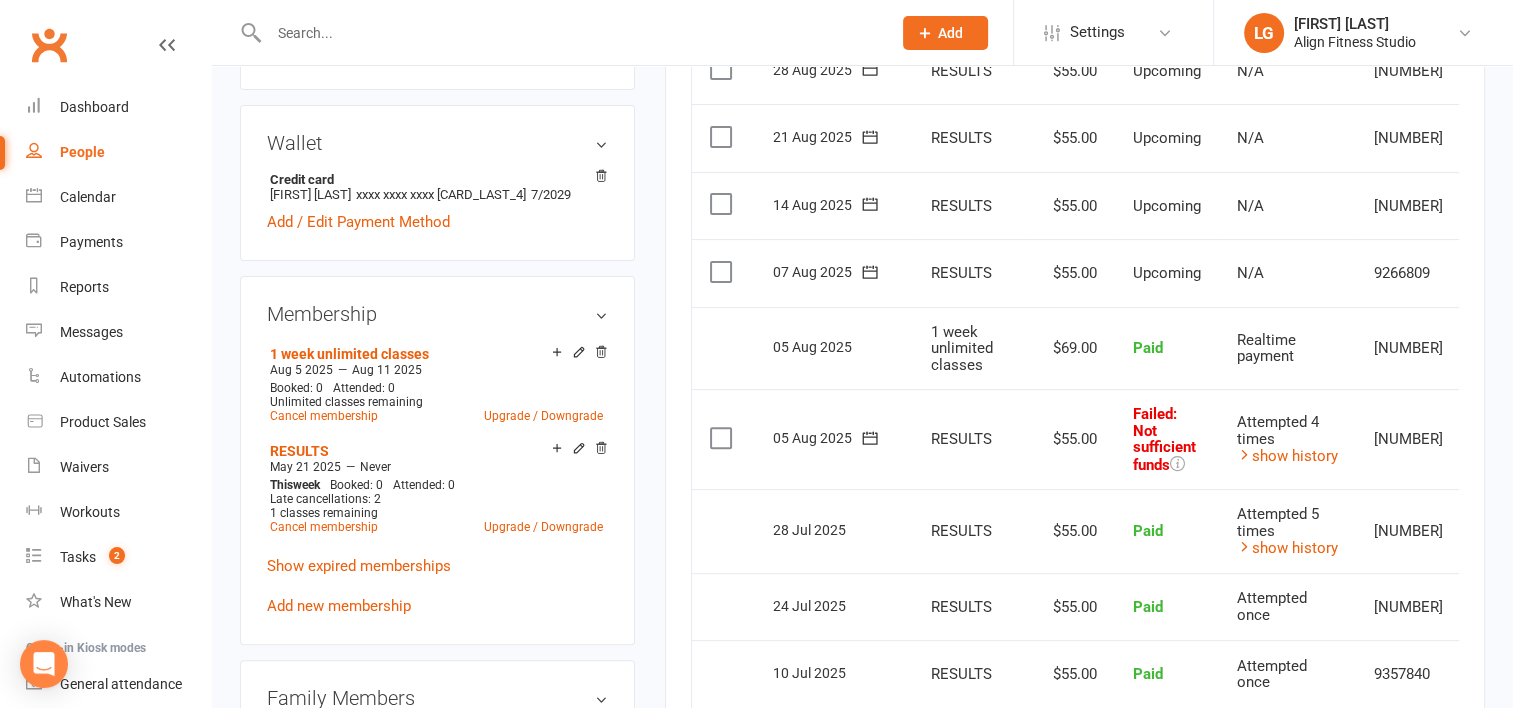 click on "Realtime payment" at bounding box center [1266, 348] 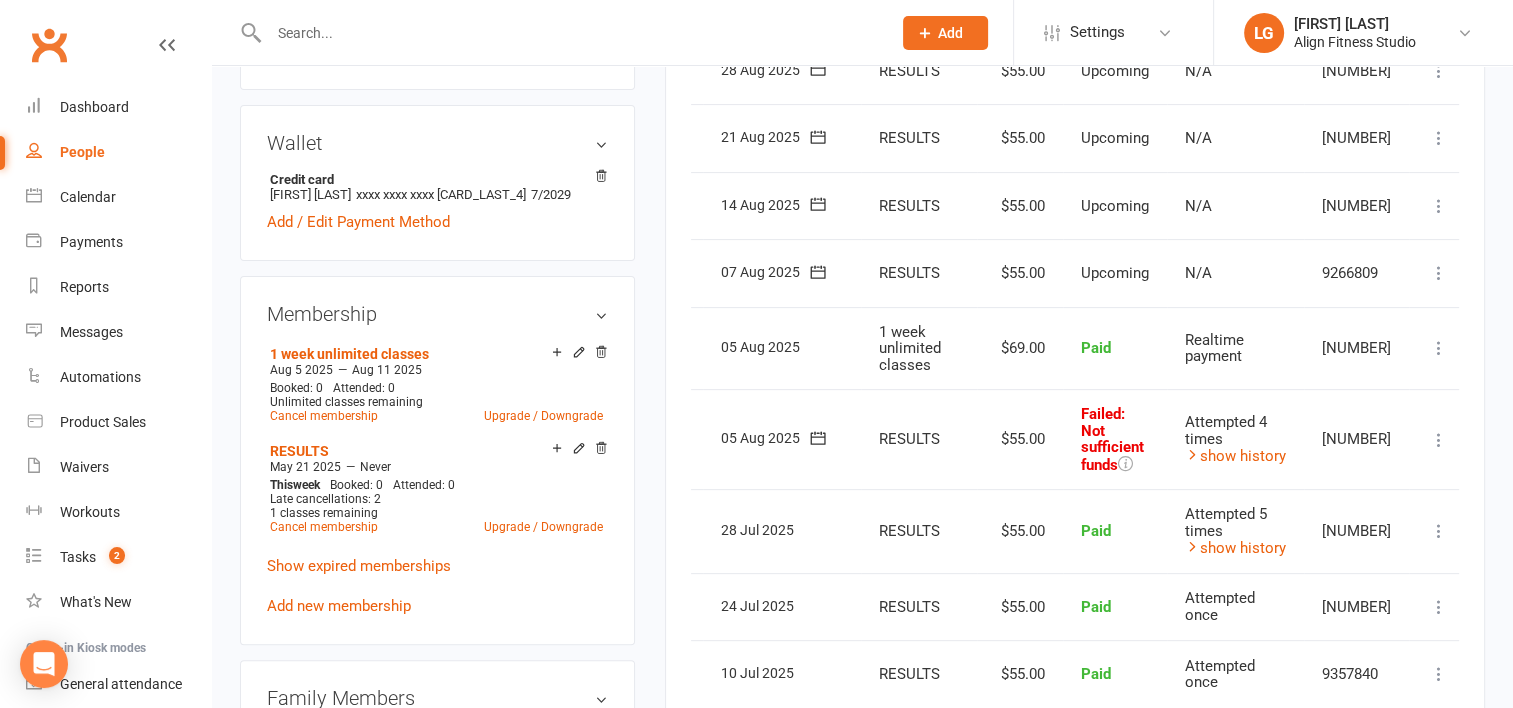 click at bounding box center (1439, 273) 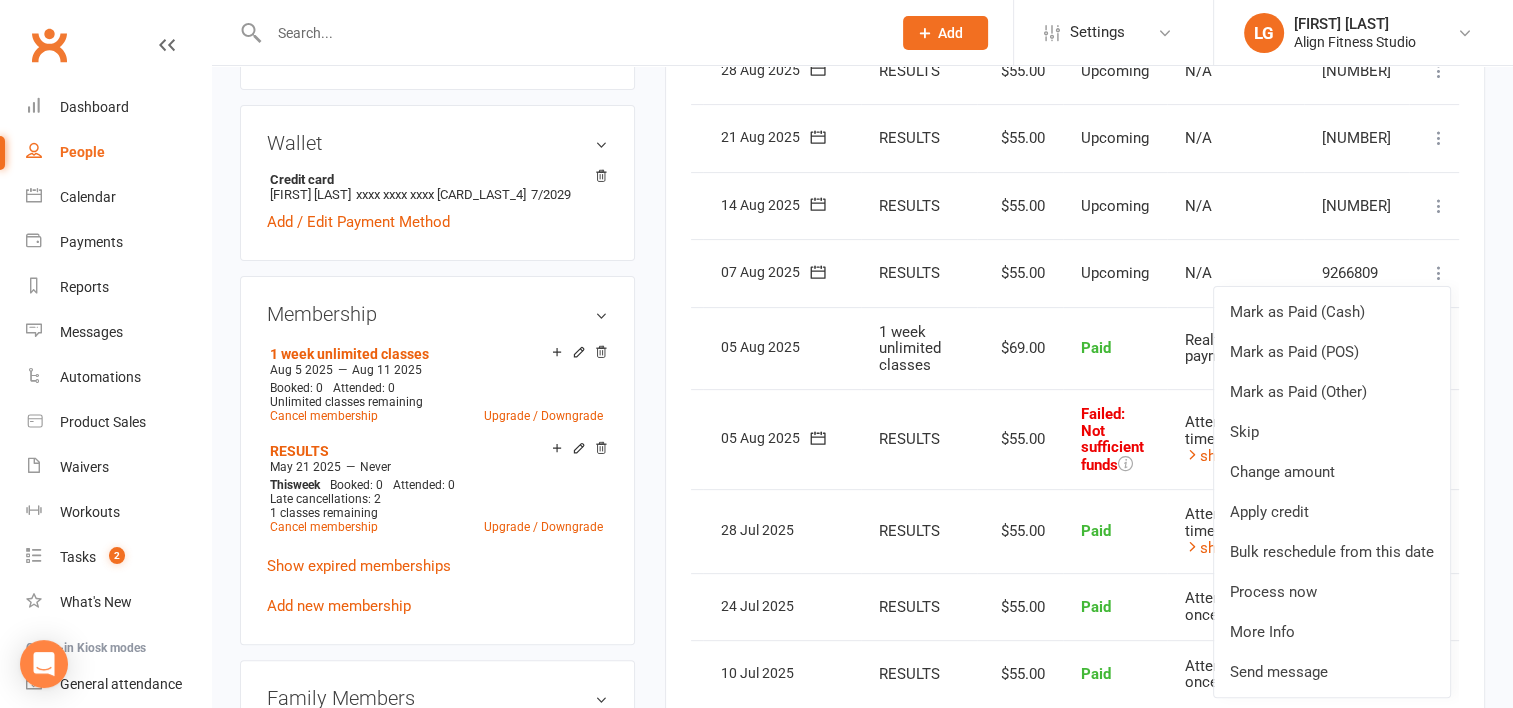 click on "✓ Memberships RESULTS Does not expire + 1 other memberships $ Balance $0.00 Next: 7 Aug 2025 Last: 5 Aug 2025 Last visit 29 Jul 2025 7 days ago view attendance
Activity Notes Comms Attendance Payments Waivers Tasks Automations Workouts Mobile App Assessments Credit balance
Payments + Add Adjustment + Add Credit Due date  Due date Date paid Date failed Date settled 05 Jul 2025
July 2025
Sun Mon Tue Wed Thu Fri Sat
27
29
30
01
02
03
04
05
28
06
07
08
09
10
11
12
29
13
14
15
16
17
18
19
30" at bounding box center (1075, 292) 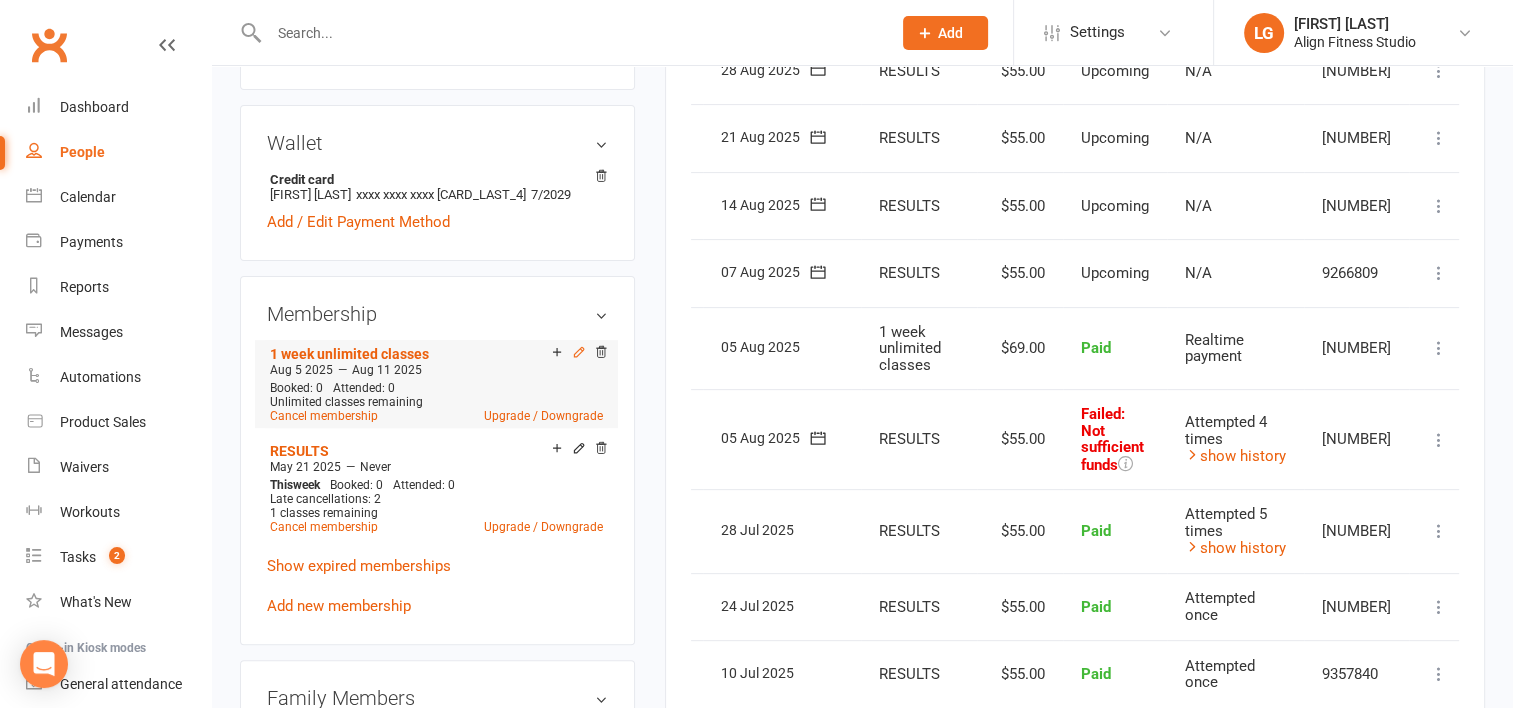 click 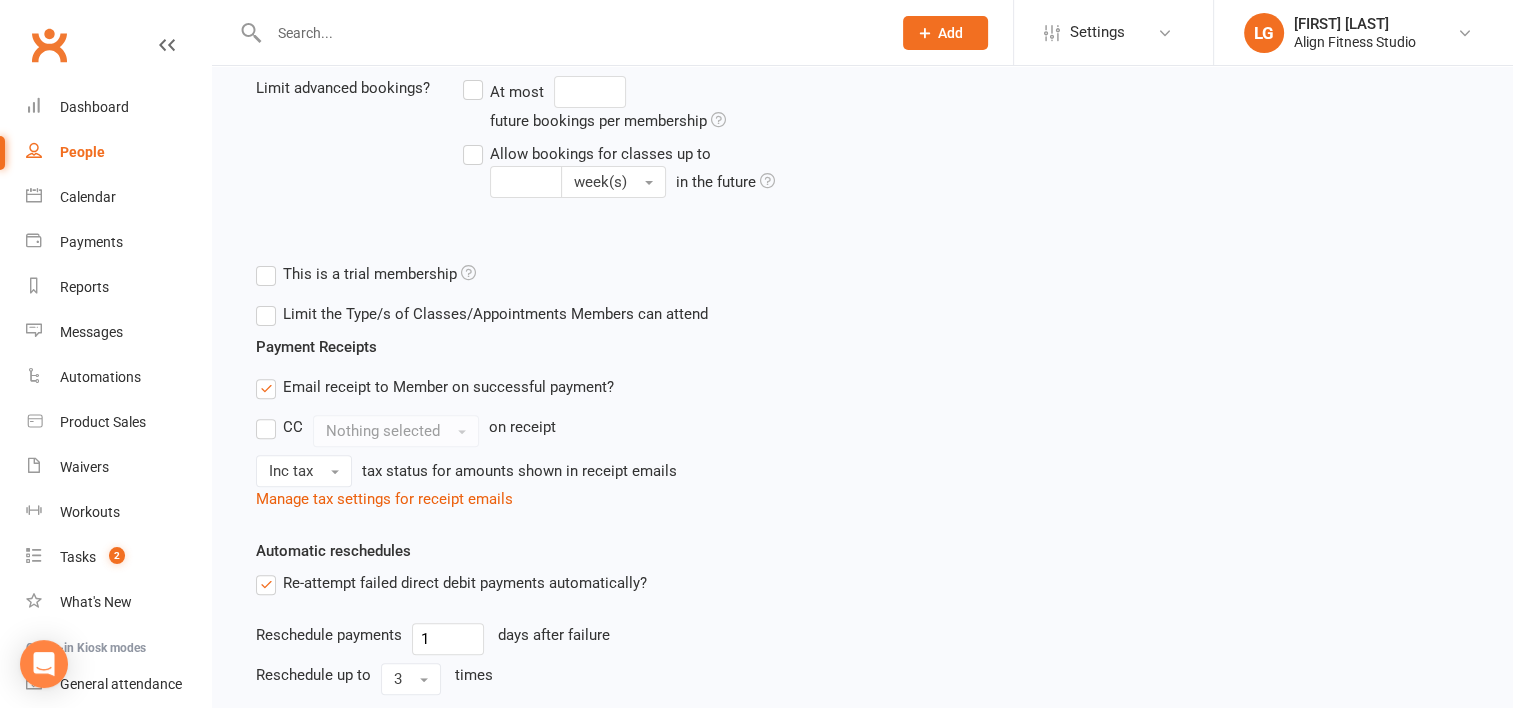 scroll, scrollTop: 0, scrollLeft: 0, axis: both 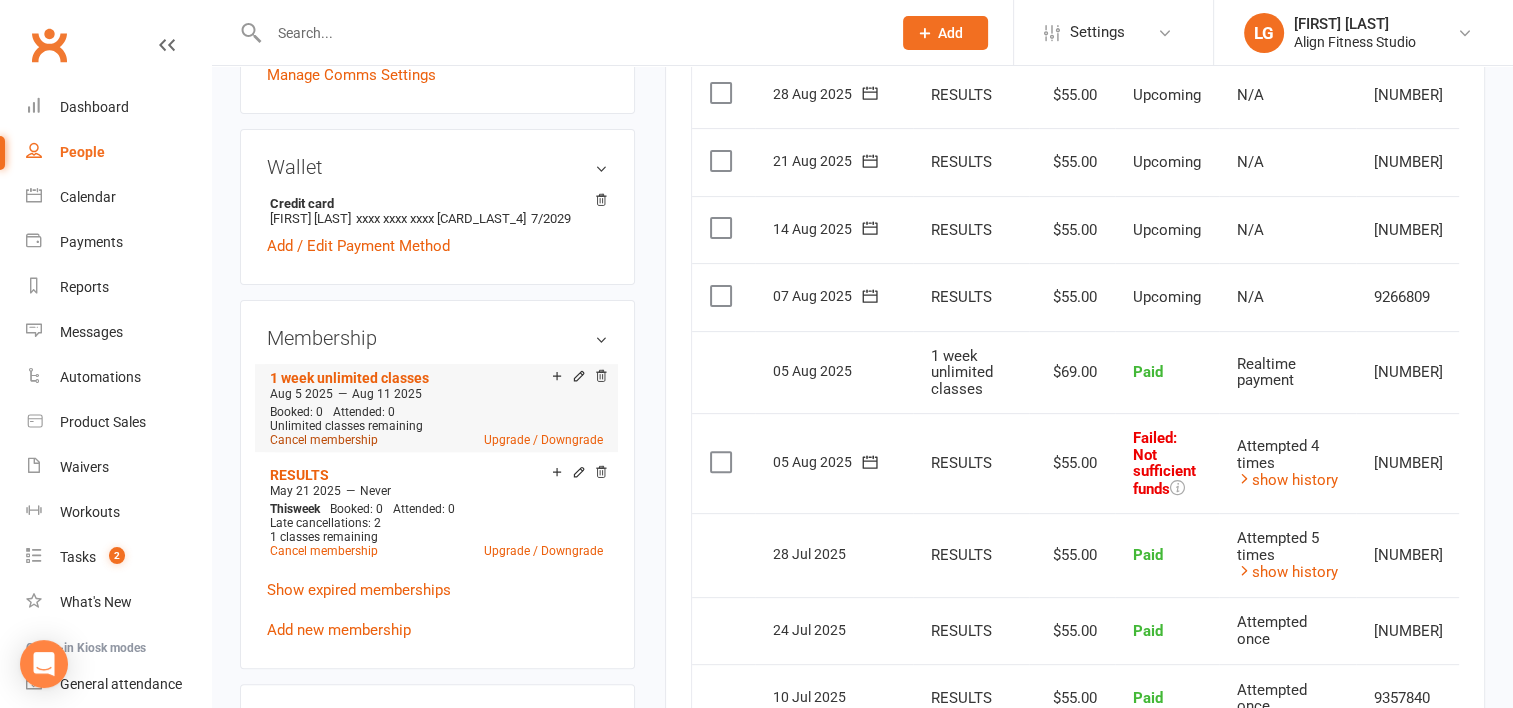 click on "Cancel membership" at bounding box center [324, 440] 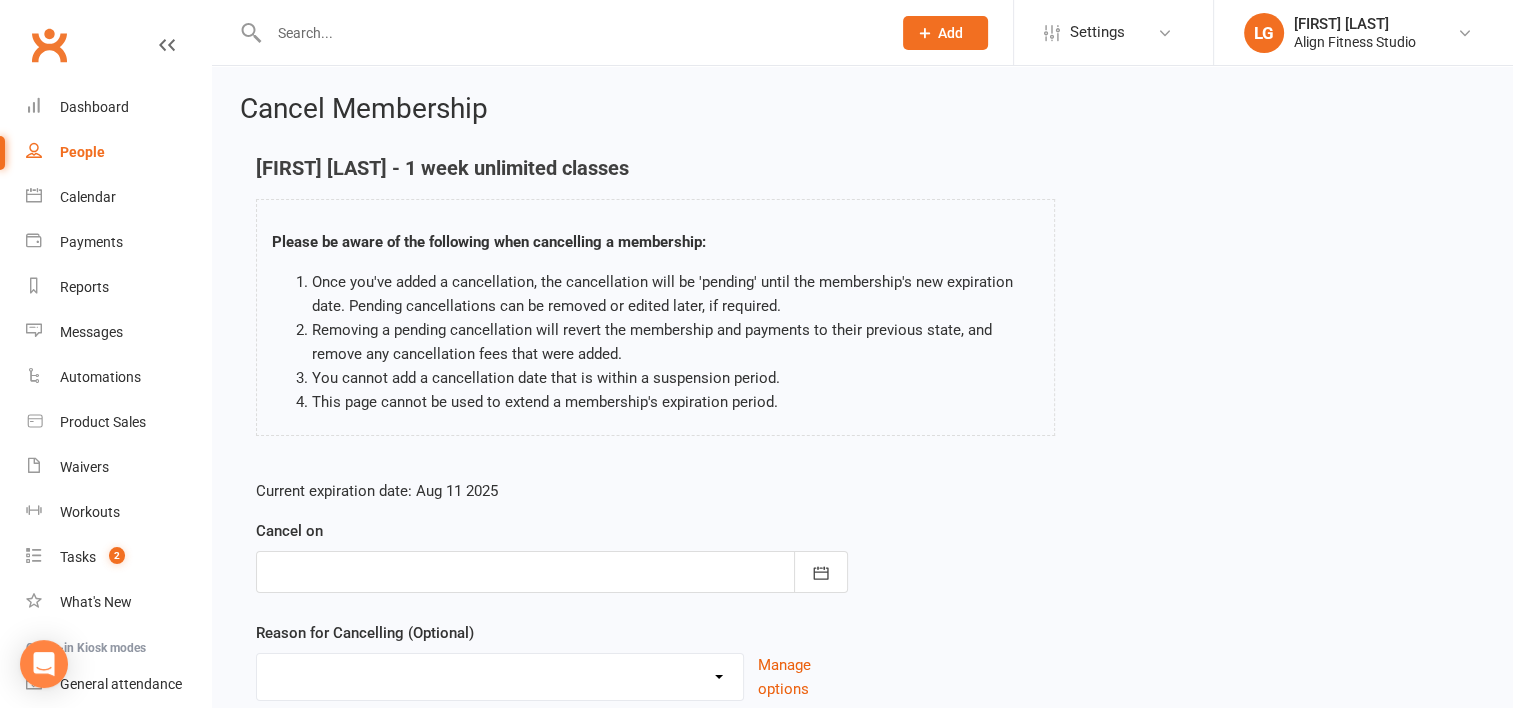 scroll, scrollTop: 154, scrollLeft: 0, axis: vertical 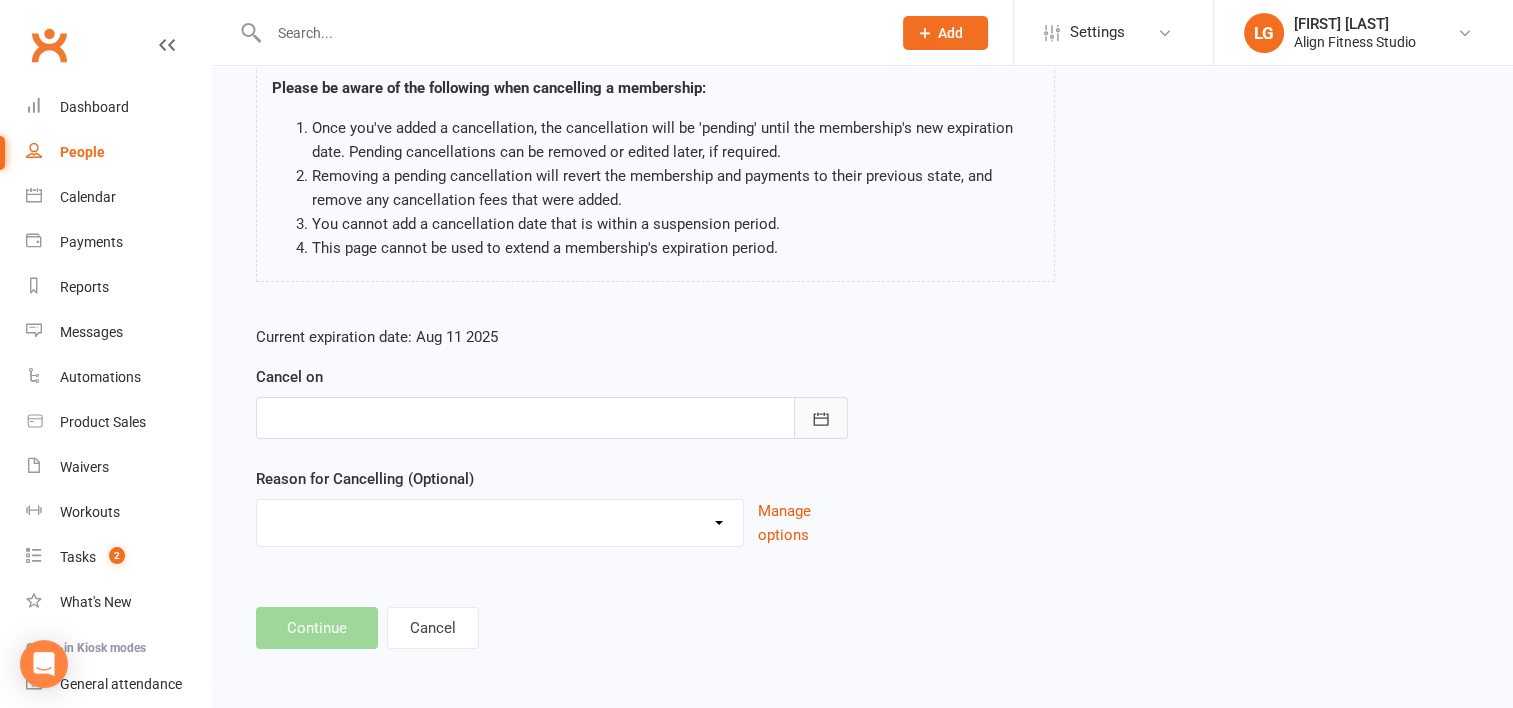 click 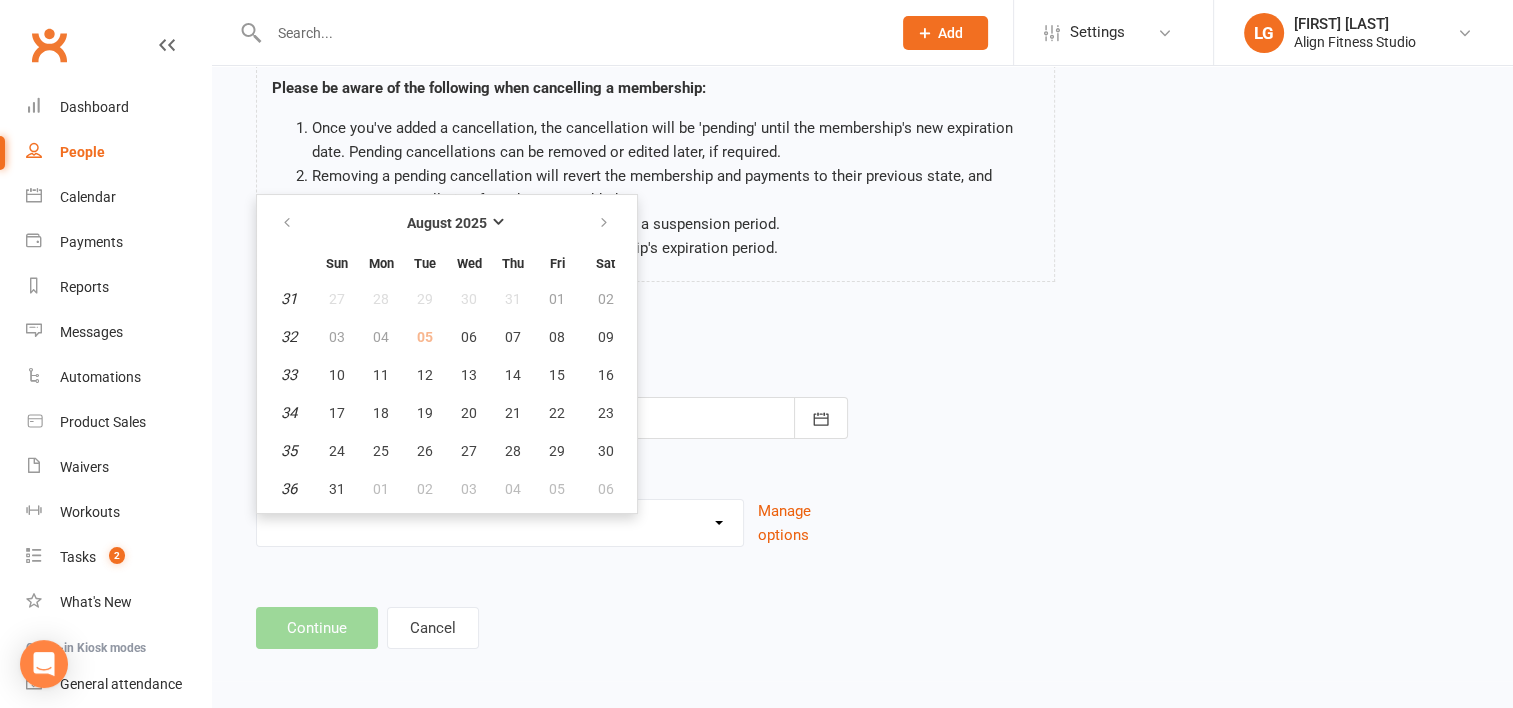click on "05" at bounding box center [425, 337] 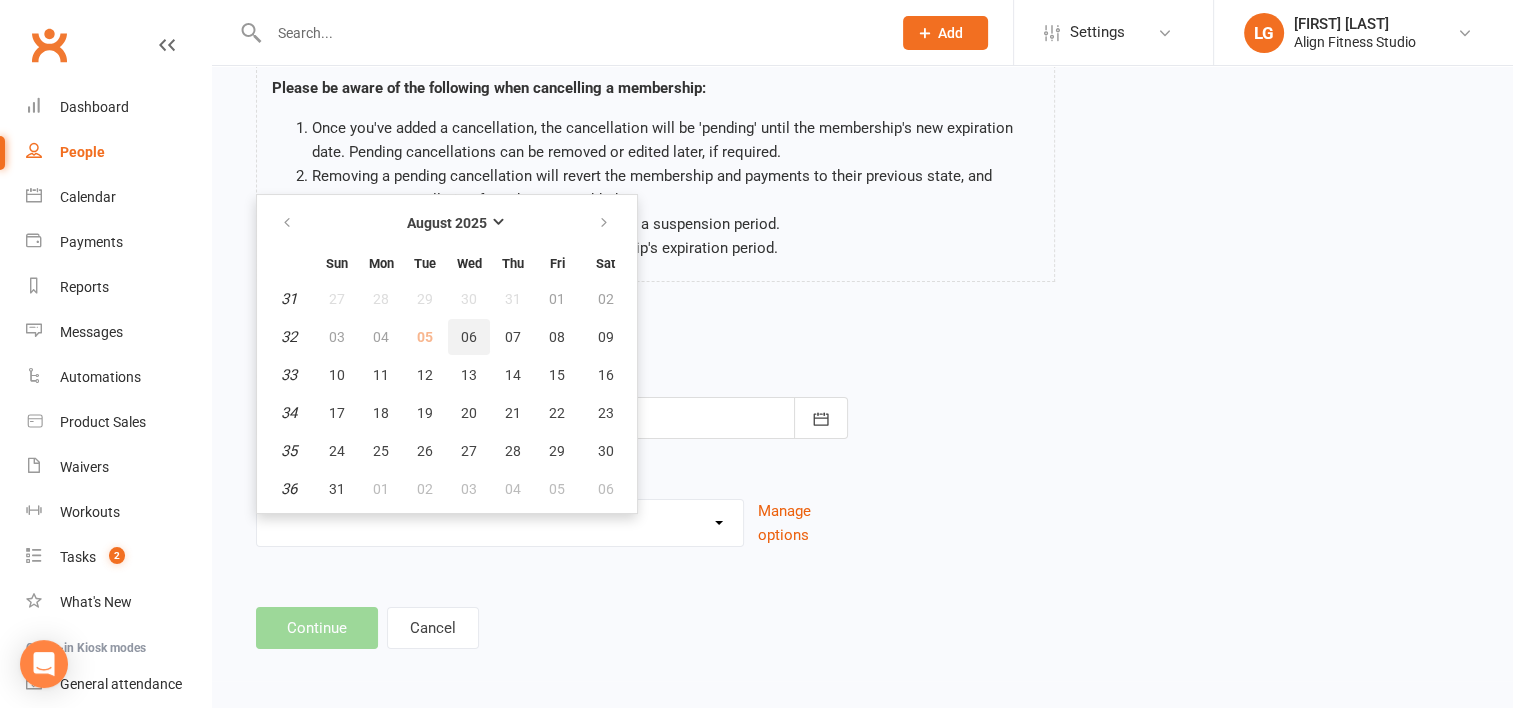 click on "06" at bounding box center [469, 337] 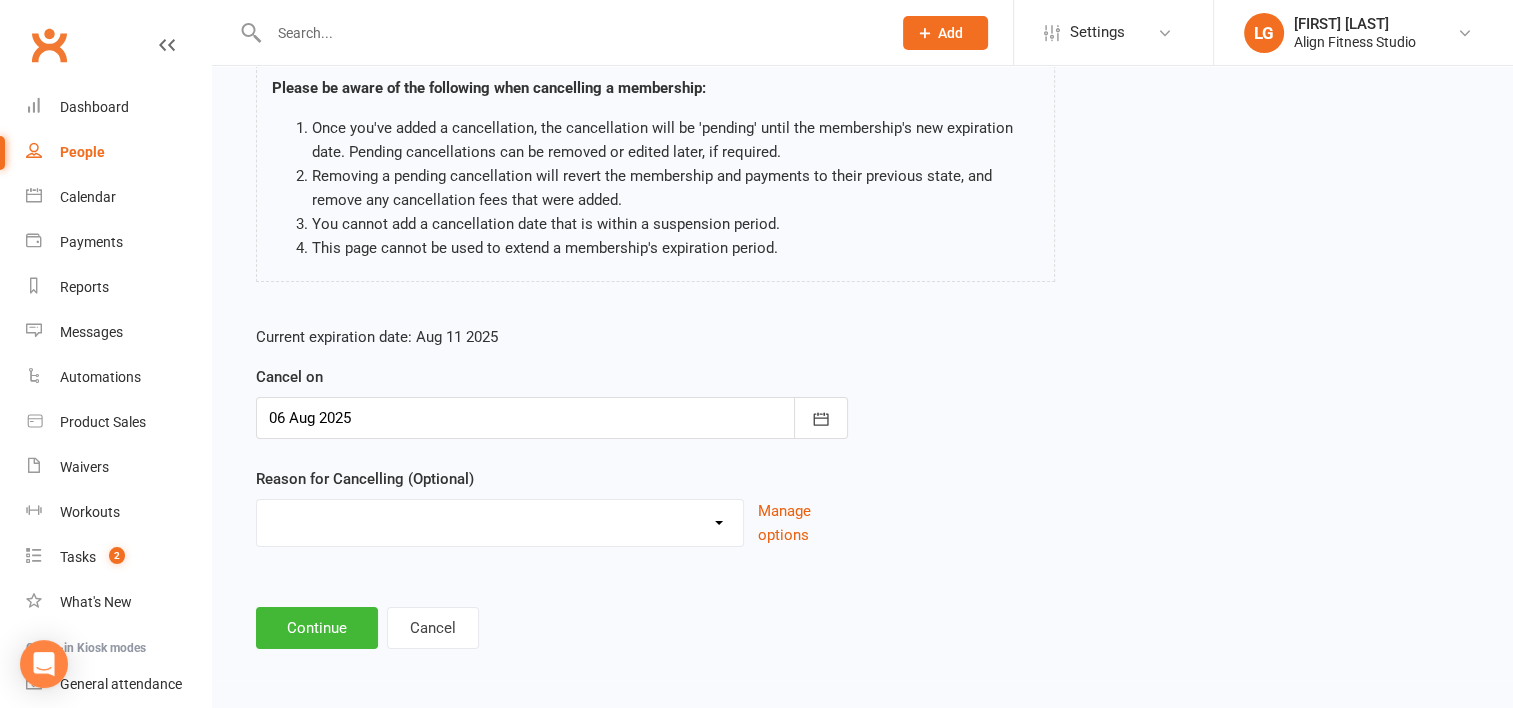click on "Expired Holiday Injury Moving Away Upgraded membership Other reason" at bounding box center (500, 520) 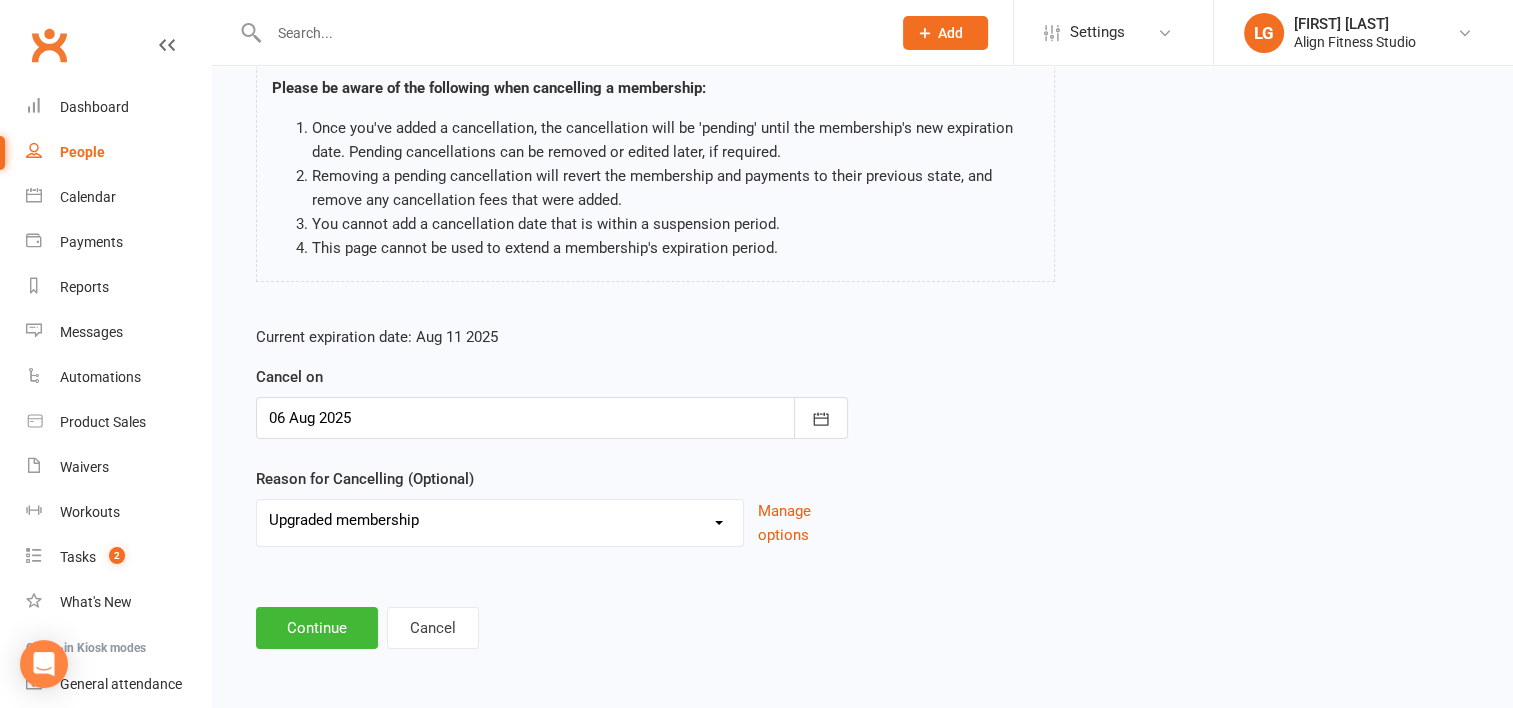 click on "Expired Holiday Injury Moving Away Upgraded membership Other reason" at bounding box center (500, 520) 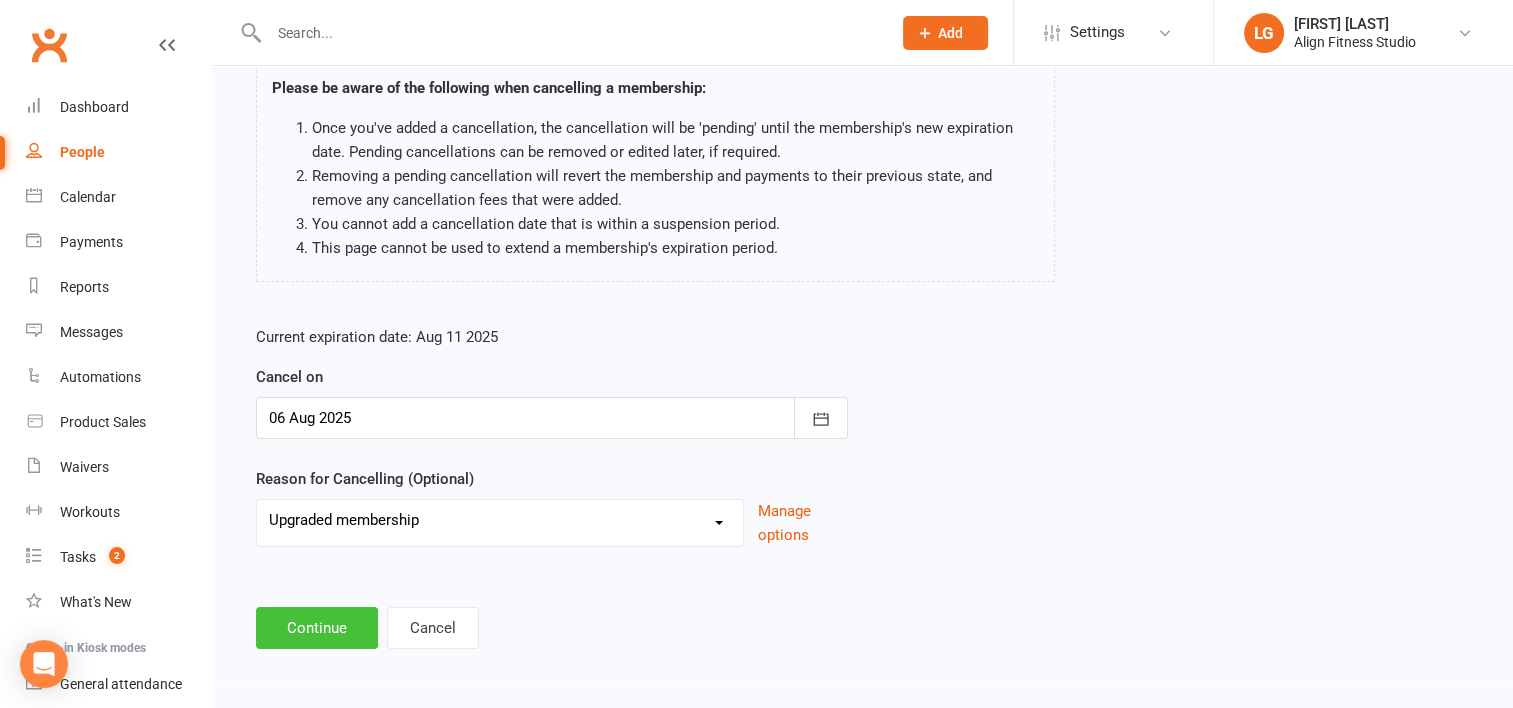click on "Continue" at bounding box center (317, 628) 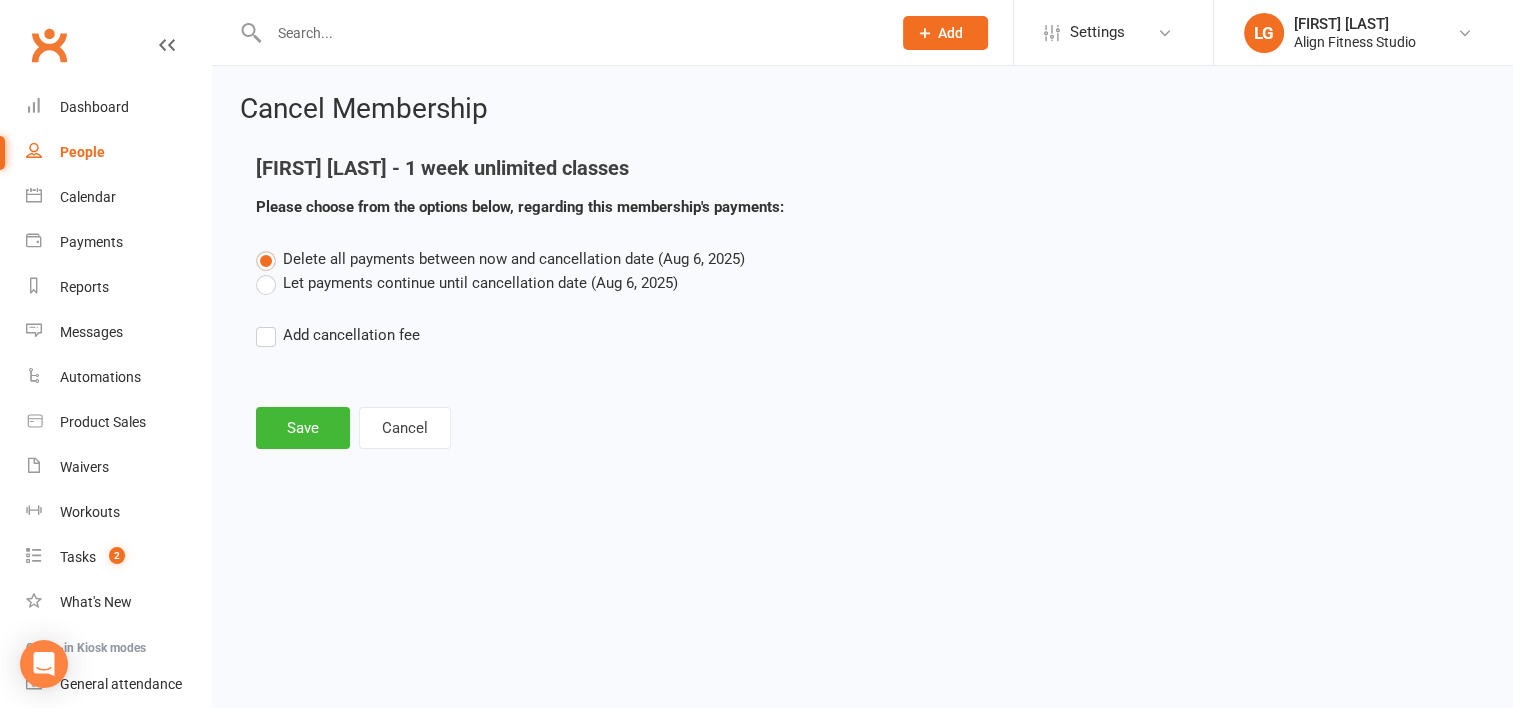 scroll, scrollTop: 0, scrollLeft: 0, axis: both 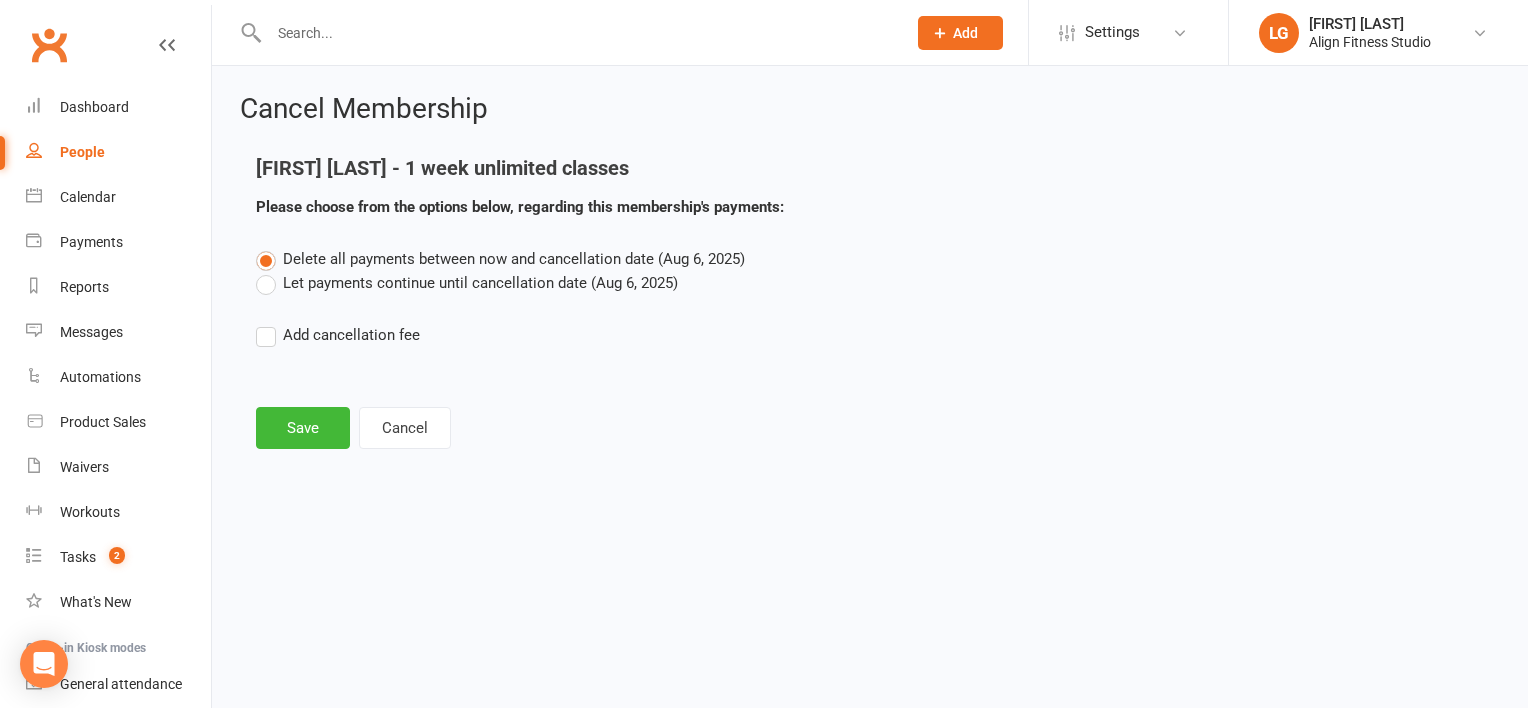 click on "Let payments continue until cancellation date (Aug 6, 2025)" at bounding box center [467, 283] 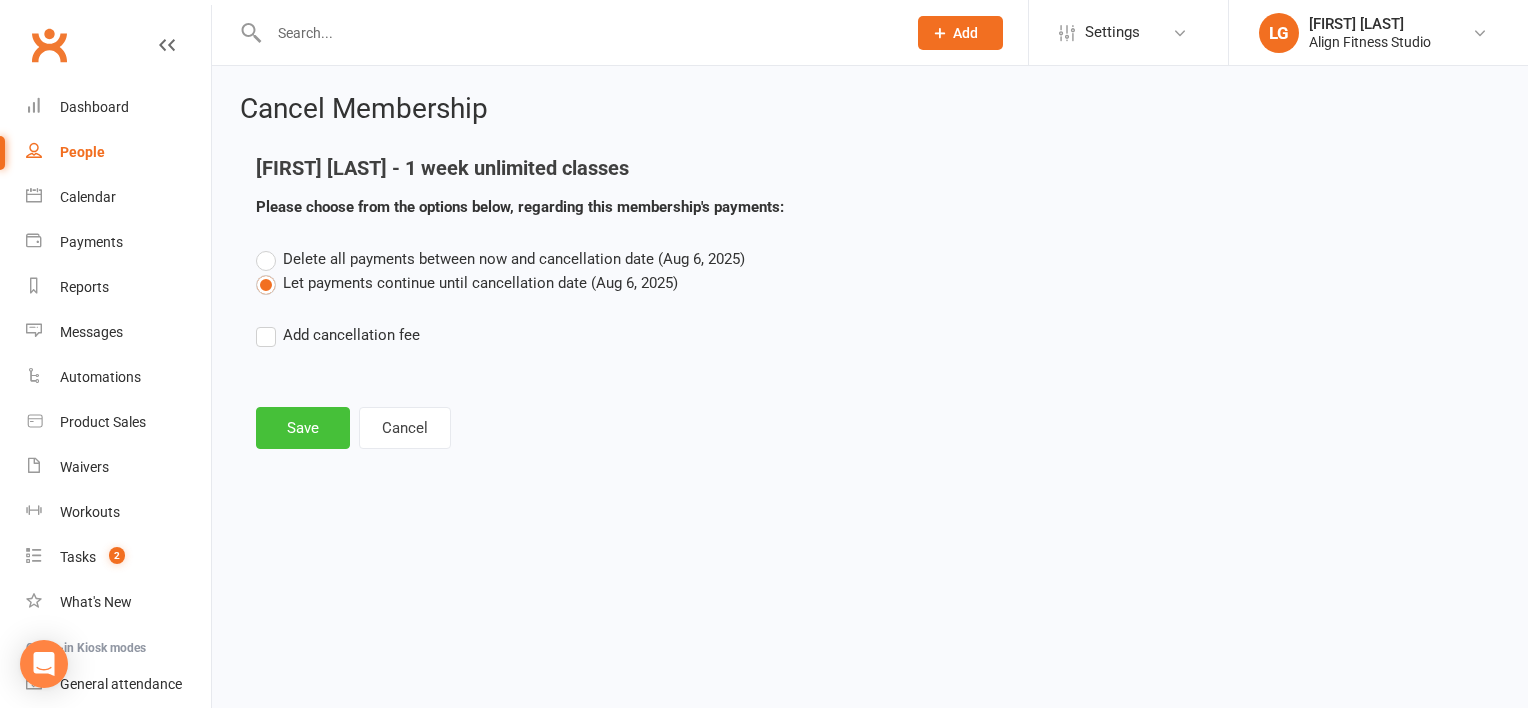 click on "Save" at bounding box center (303, 428) 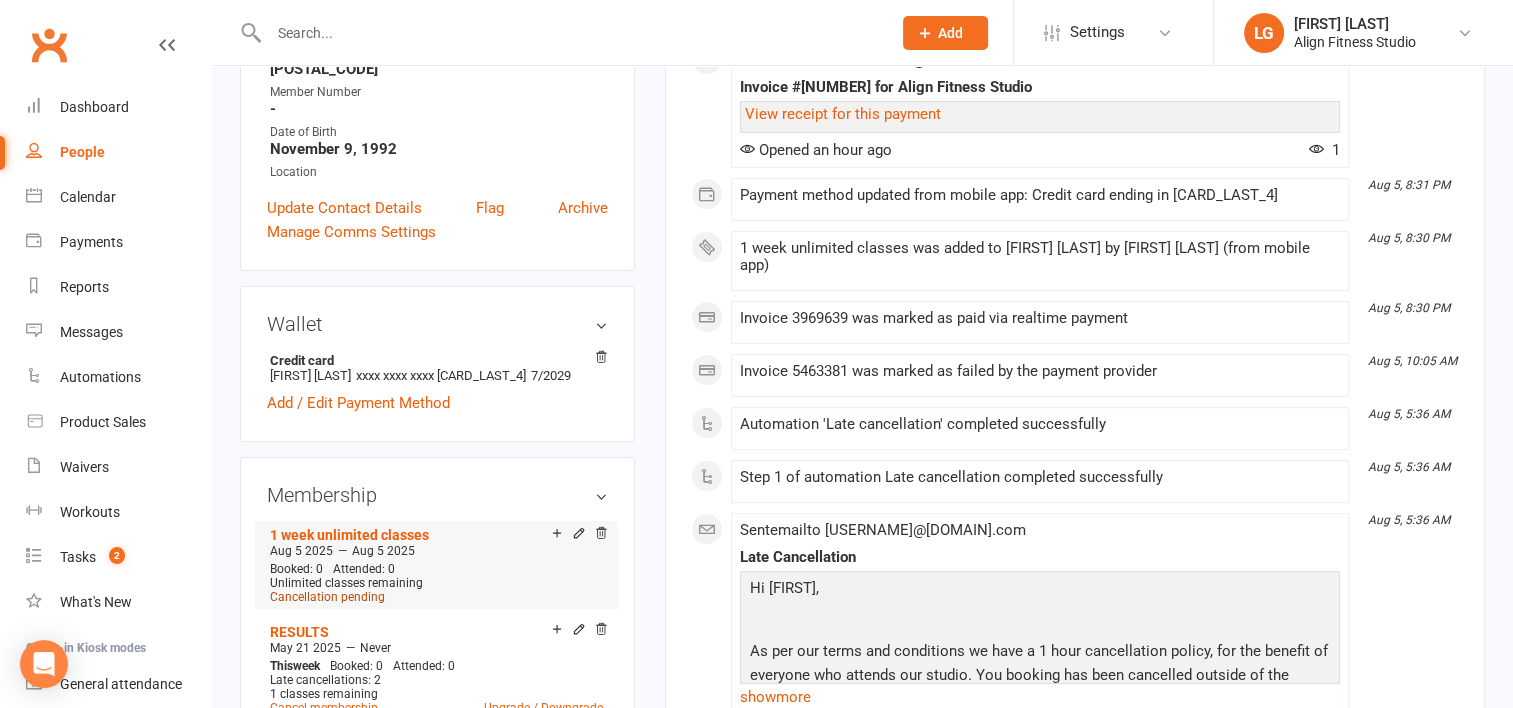 scroll, scrollTop: 551, scrollLeft: 0, axis: vertical 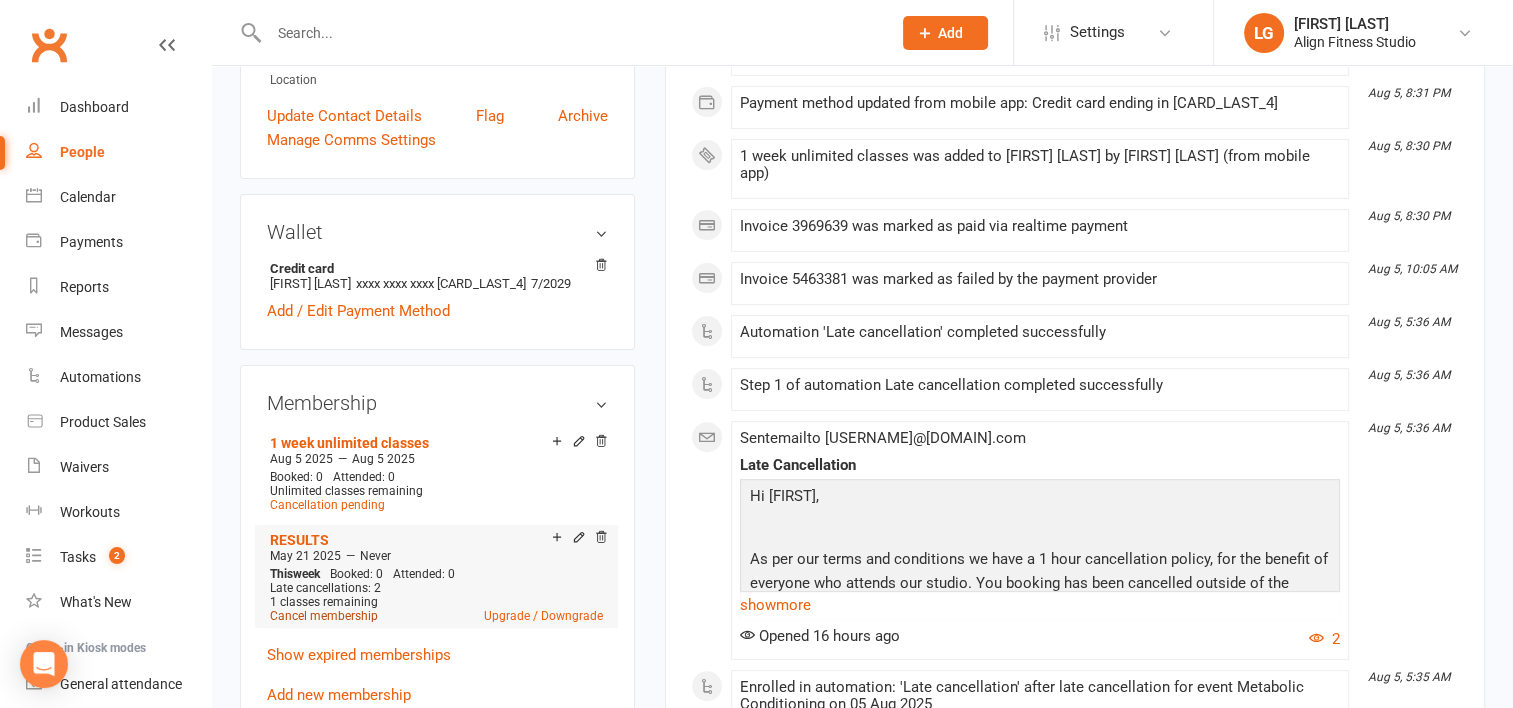 click on "Cancel membership" at bounding box center [324, 616] 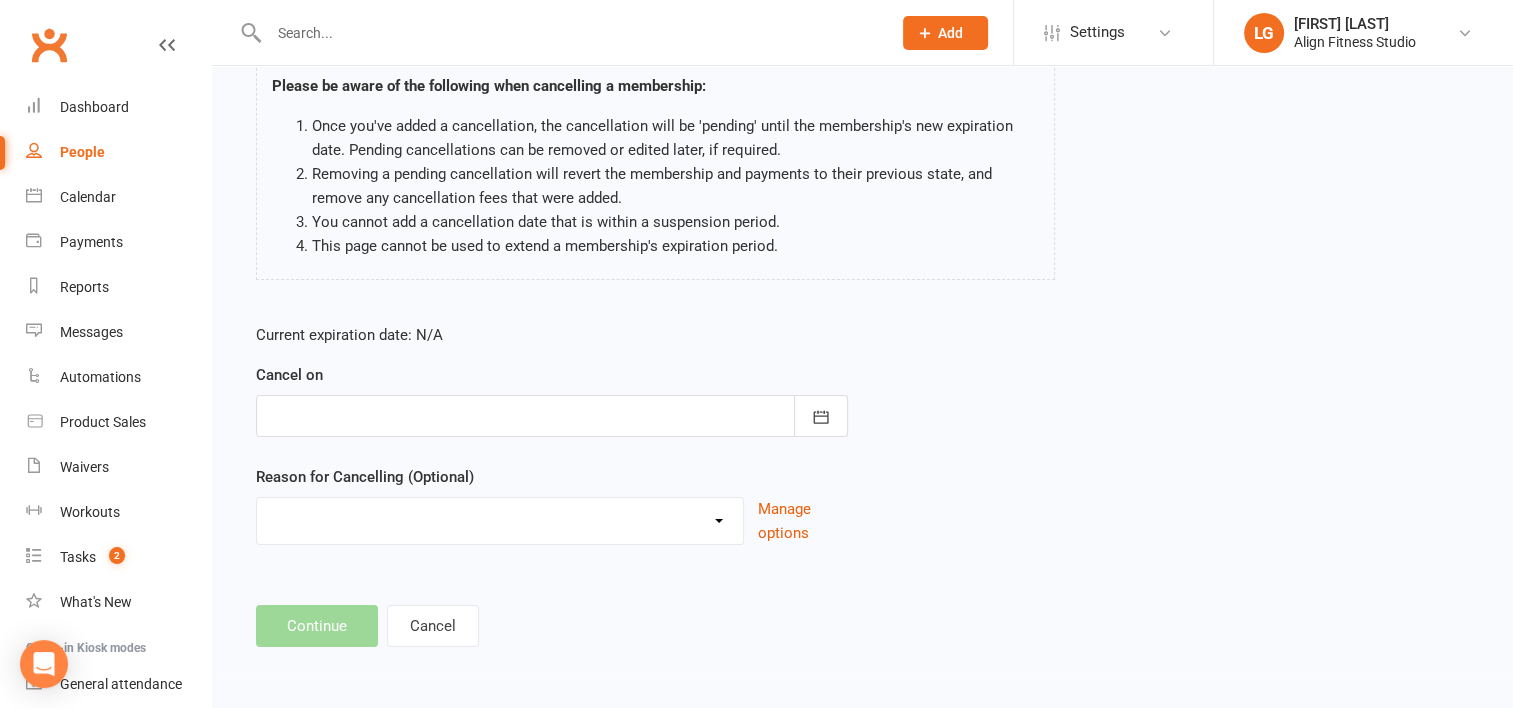 scroll, scrollTop: 0, scrollLeft: 0, axis: both 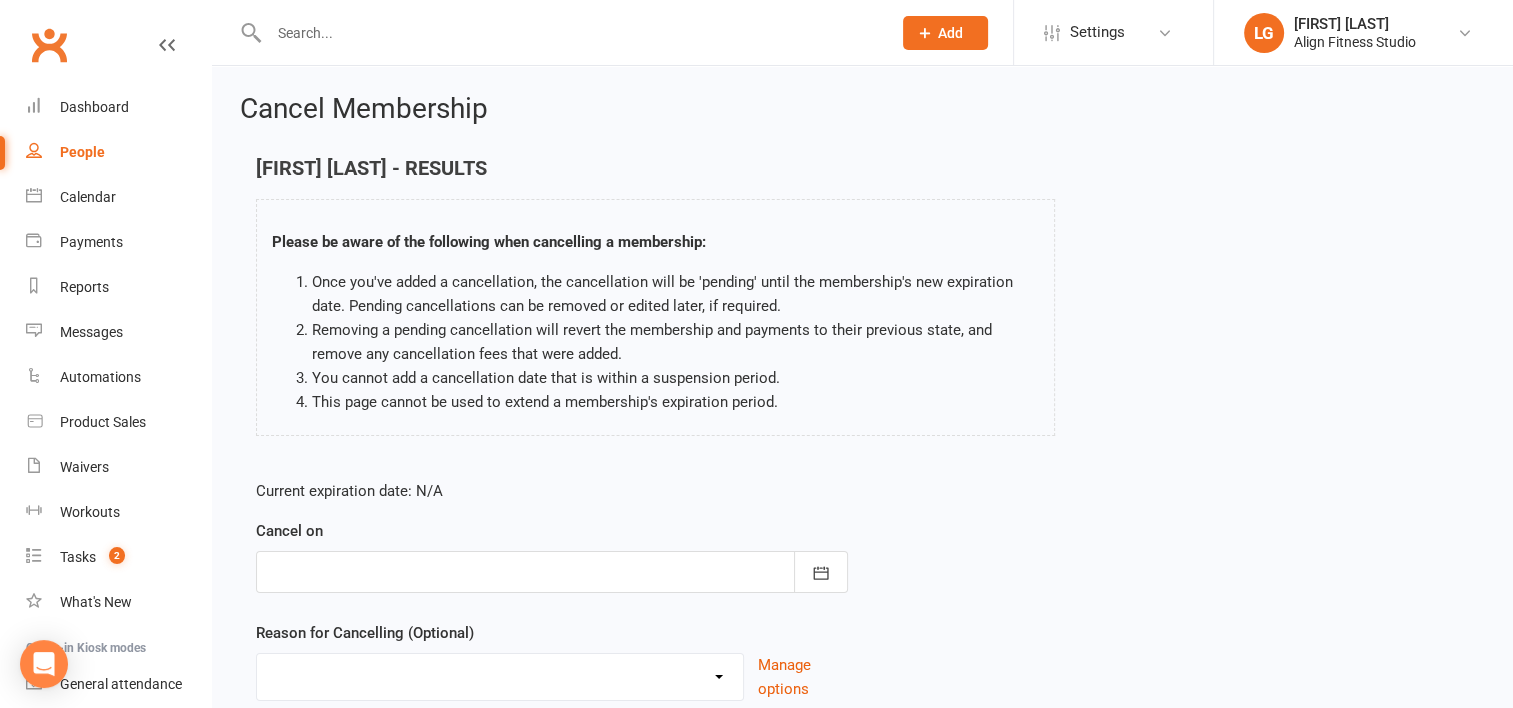click at bounding box center (552, 572) 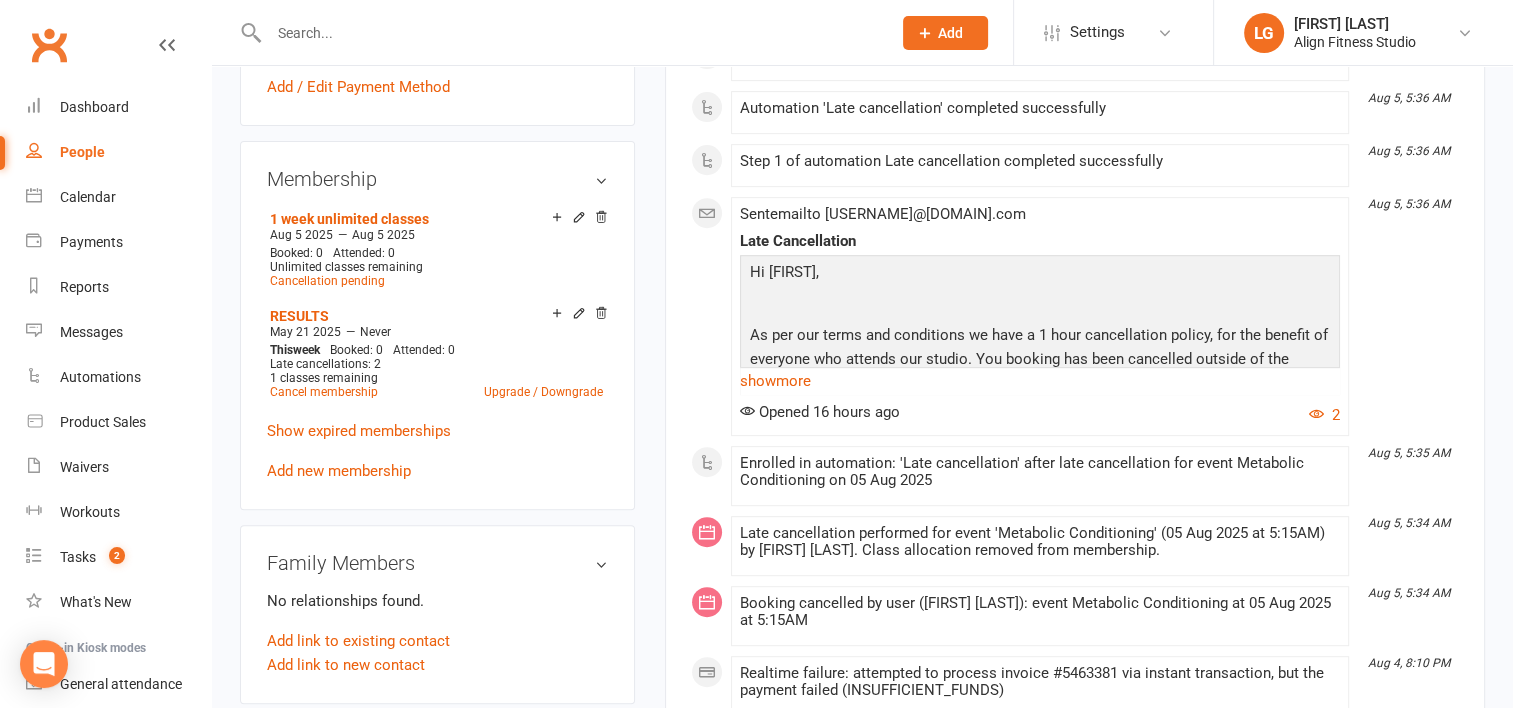 scroll, scrollTop: 776, scrollLeft: 0, axis: vertical 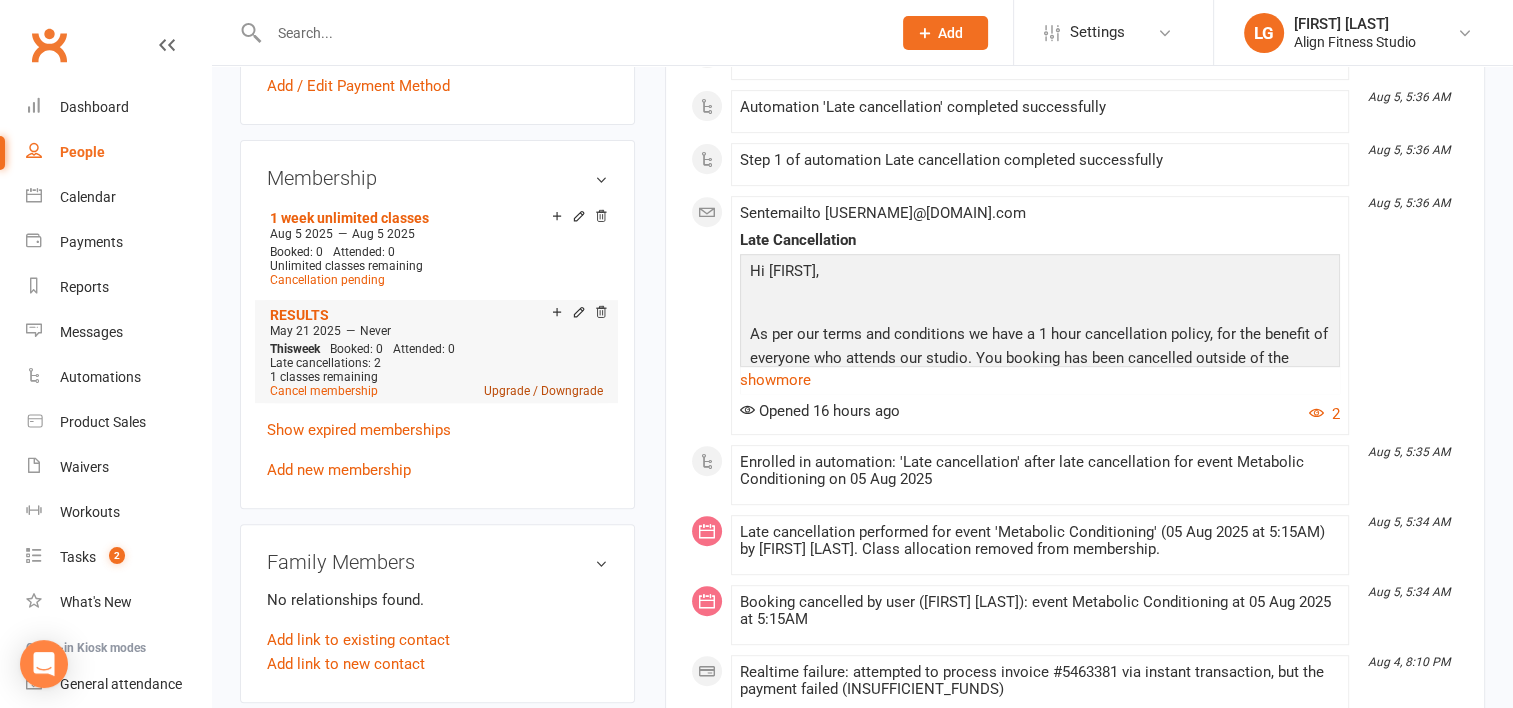 click on "Upgrade / Downgrade" at bounding box center [543, 391] 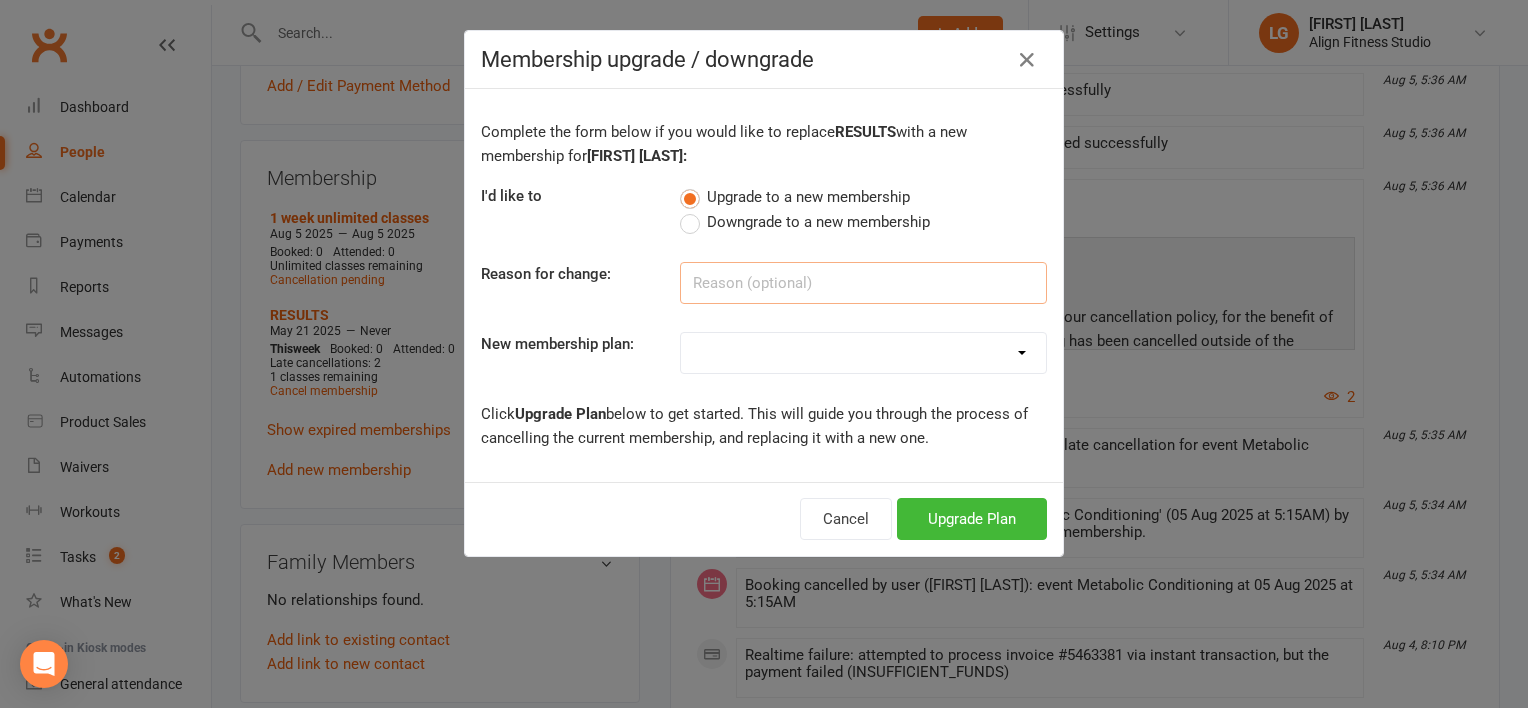 click at bounding box center [863, 283] 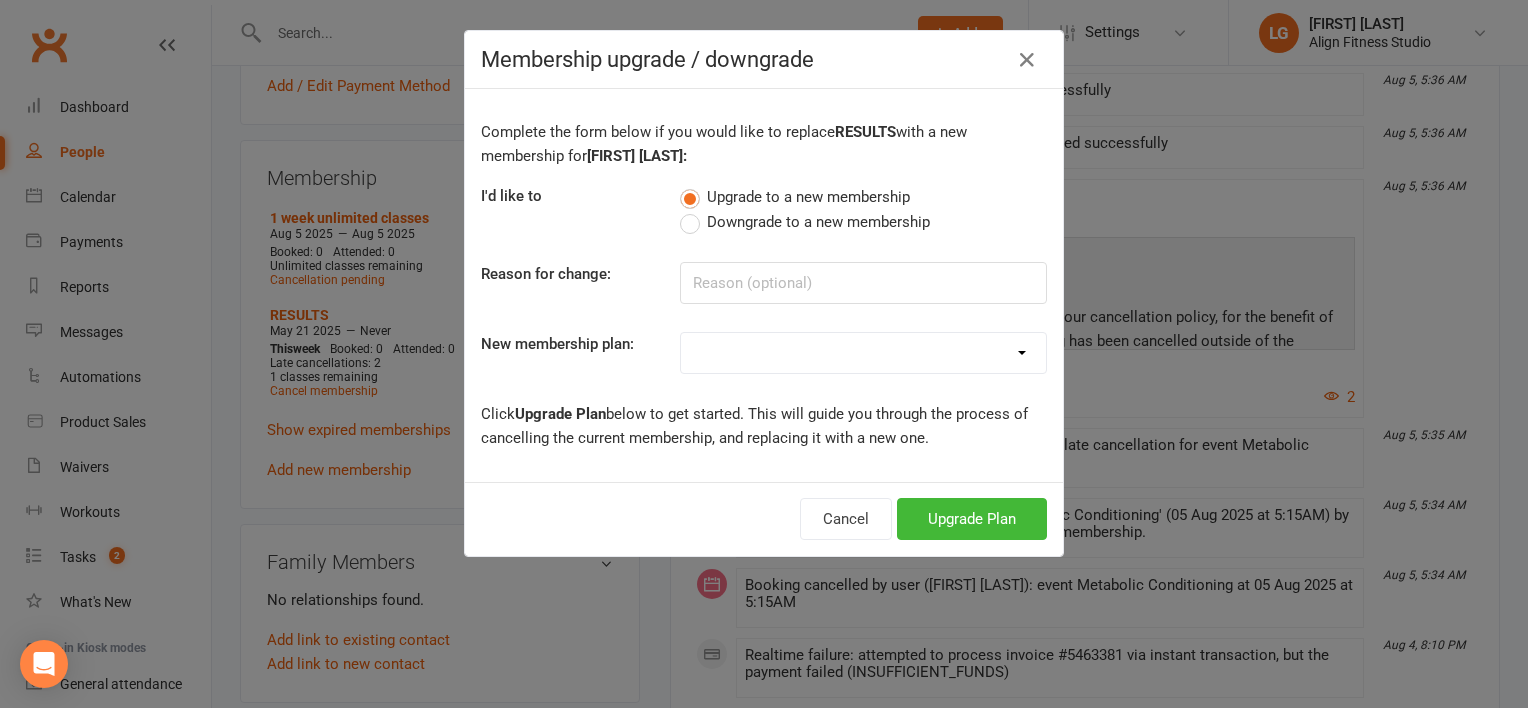 click on "RESULTS RESULTS FIFO RESULTS PLUS RESULTS PLUS FIFO RESULTS PLUS - PROMO 10 x classes 5 x Personal Training Pass 1x Personal Training Session 5 x 2:1 Personal Training Pass 2:1 Personal Training Kids Club (RP) 1:1 Pilates 5 x Pilates Pass Casual 7 Day Trial 12 Month UPFRONT - RP 12 Month UPFRONT - R KIDS Club (R) Weekly Pilates 6 Week Challenge (members only) New Waiver - No new membership 6 week challenge - Payment plan 6 Week Challenge Staff Nutritional support 4 Weeks $99 3 month special (weekly) 3 Month Special (upfront) Hospital- RP Pilates Membership Teen Gym - 6 x classes Teen Gym - 10 x classes 4 x Teen Gym Pass Casual Teen Gym Open sessions pass (Solo work out) 1 Casual class 15 x classes 10 x Personal Training sessions Hospital RESULTS 1 week unlimited classes 1 month free membership (competition winner) RESULTS PLUS - EOFY 6 Week Challenge 2025" at bounding box center (863, 353) 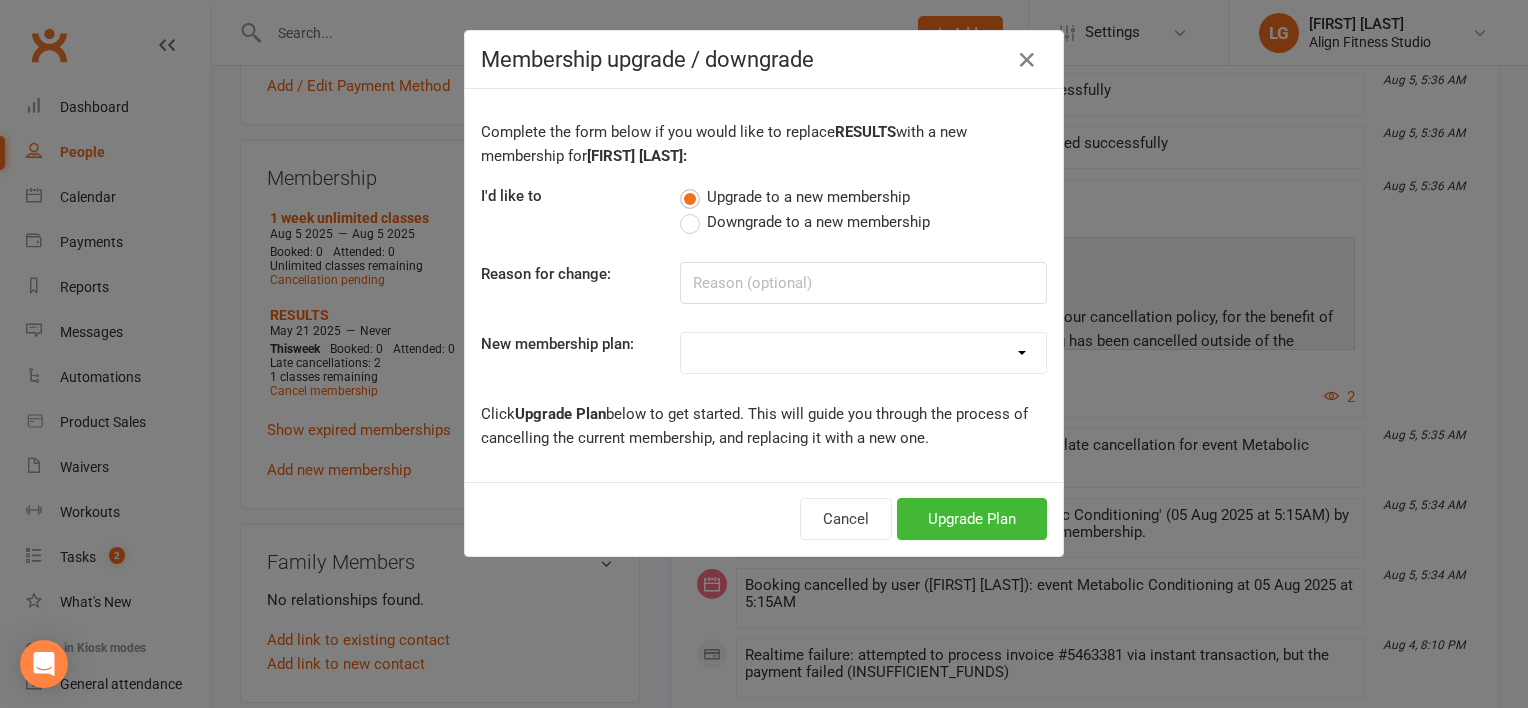select on "2" 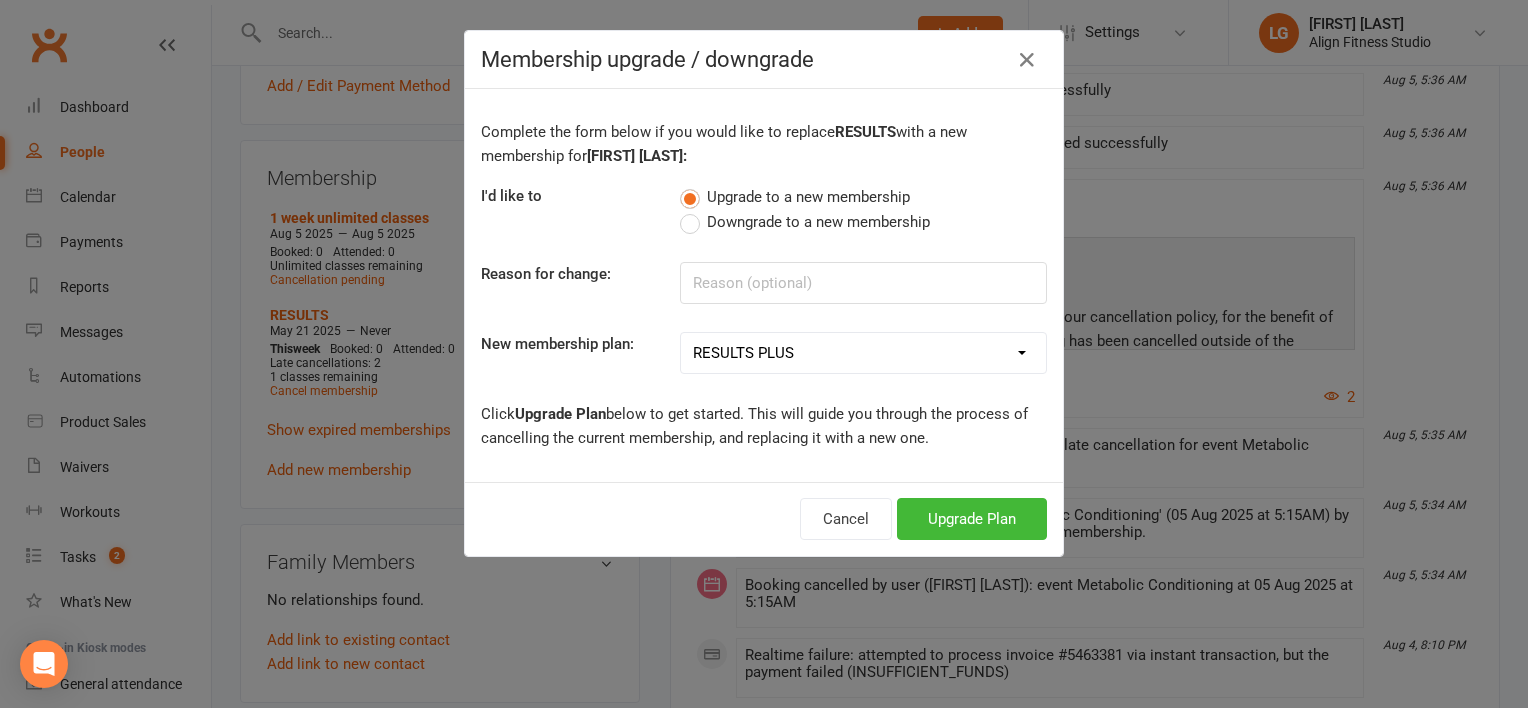 click on "RESULTS RESULTS FIFO RESULTS PLUS RESULTS PLUS FIFO RESULTS PLUS - PROMO 10 x classes 5 x Personal Training Pass 1x Personal Training Session 5 x 2:1 Personal Training Pass 2:1 Personal Training Kids Club (RP) 1:1 Pilates 5 x Pilates Pass Casual 7 Day Trial 12 Month UPFRONT - RP 12 Month UPFRONT - R KIDS Club (R) Weekly Pilates 6 Week Challenge (members only) New Waiver - No new membership 6 week challenge - Payment plan 6 Week Challenge Staff Nutritional support 4 Weeks $99 3 month special (weekly) 3 Month Special (upfront) Hospital- RP Pilates Membership Teen Gym - 6 x classes Teen Gym - 10 x classes 4 x Teen Gym Pass Casual Teen Gym Open sessions pass (Solo work out) 1 Casual class 15 x classes 10 x Personal Training sessions Hospital RESULTS 1 week unlimited classes 1 month free membership (competition winner) RESULTS PLUS - EOFY 6 Week Challenge 2025" at bounding box center [863, 353] 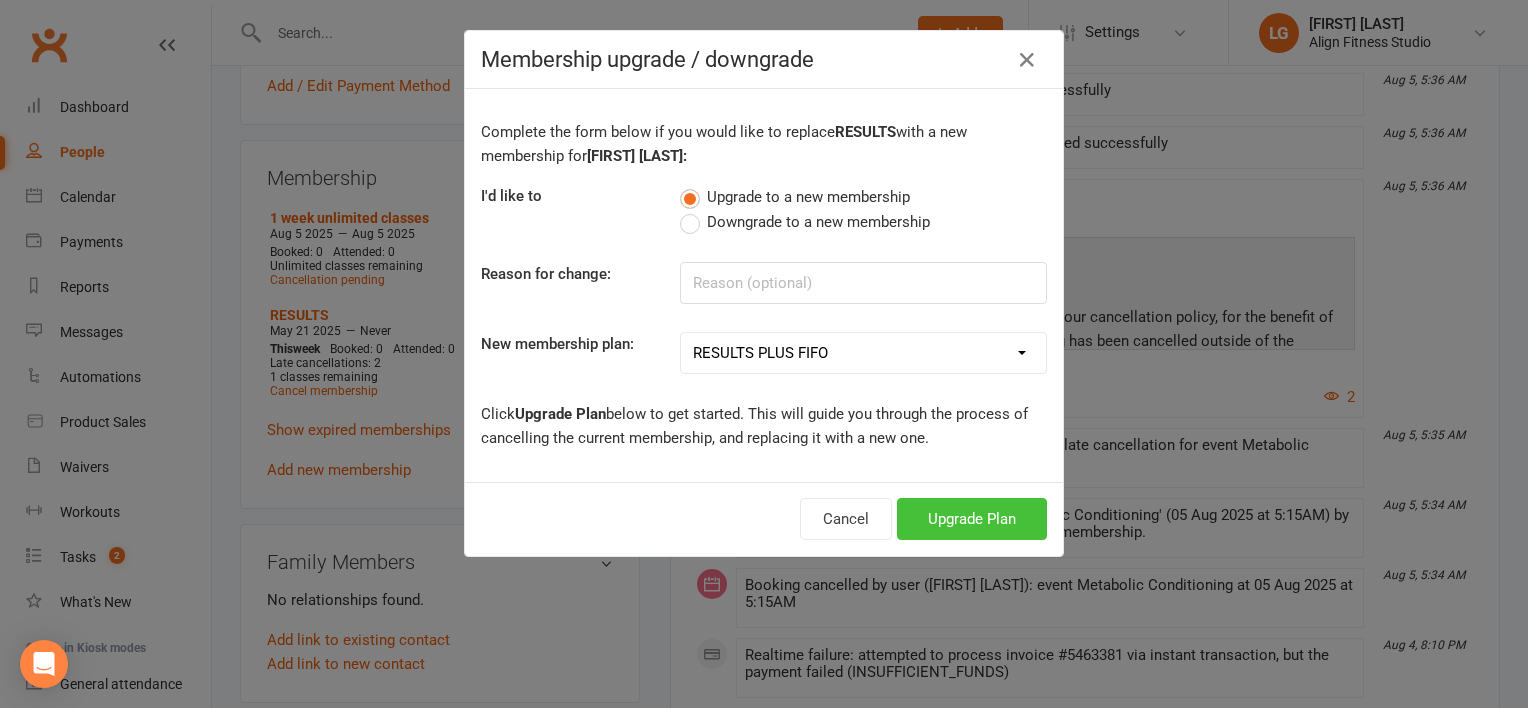 click on "Upgrade Plan" at bounding box center [972, 519] 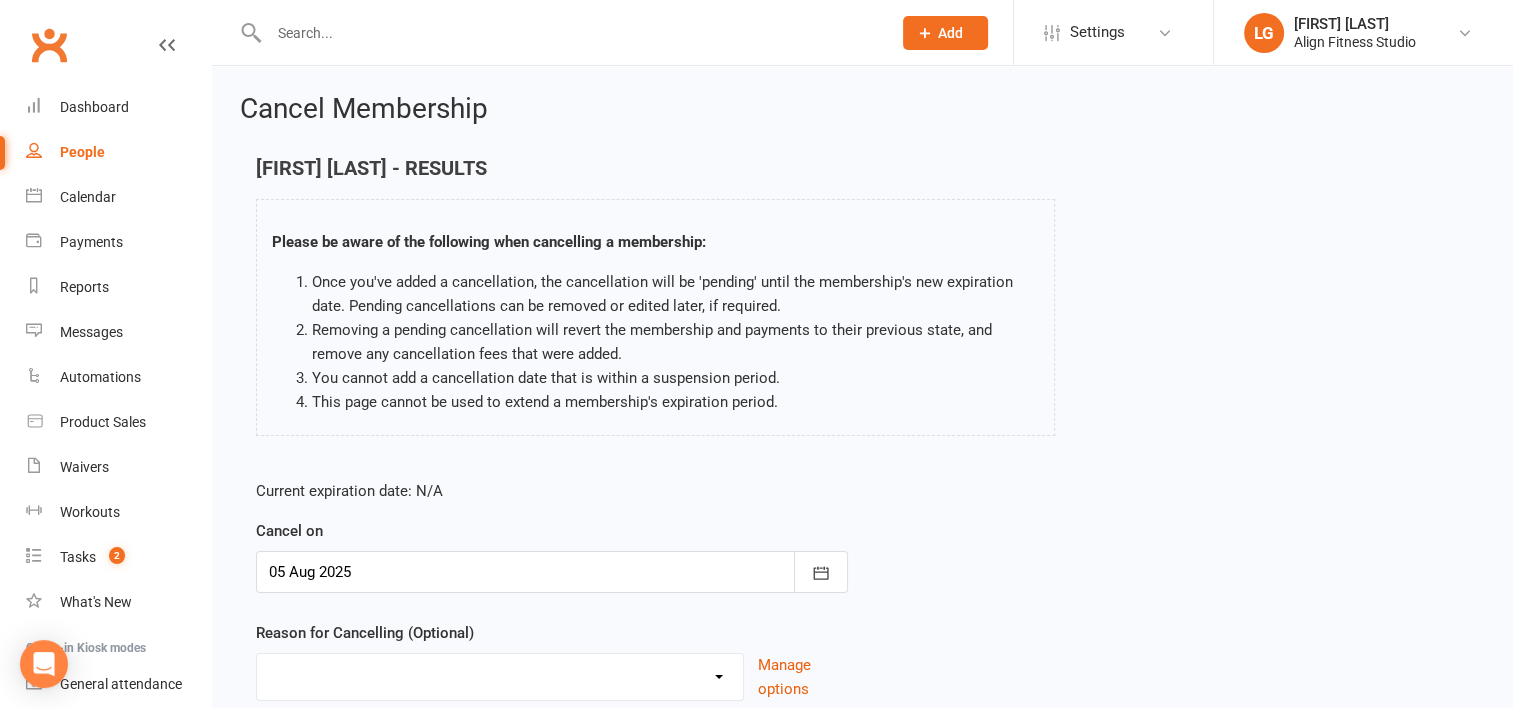 scroll, scrollTop: 154, scrollLeft: 0, axis: vertical 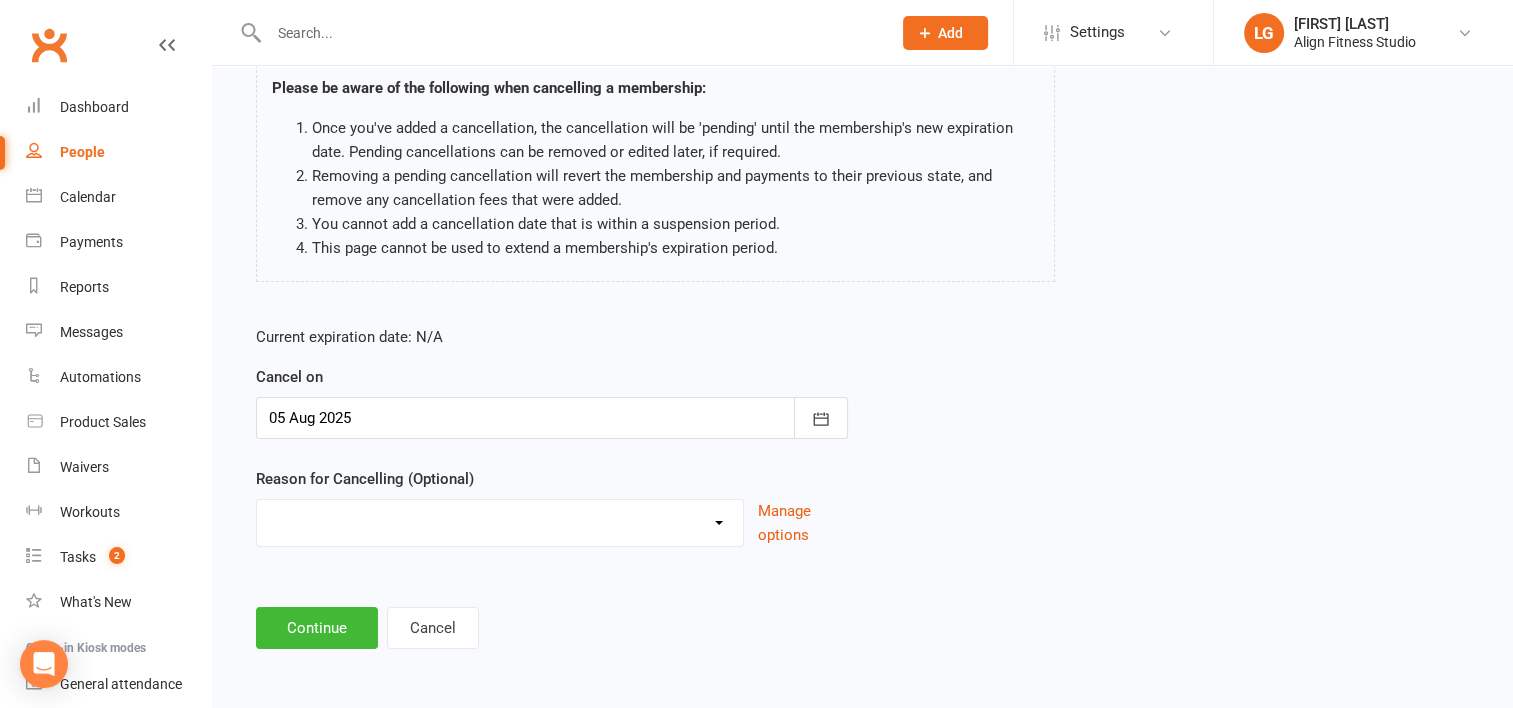 click on "Expired Holiday Injury Moving Away Upgraded membership Other reason" at bounding box center (500, 520) 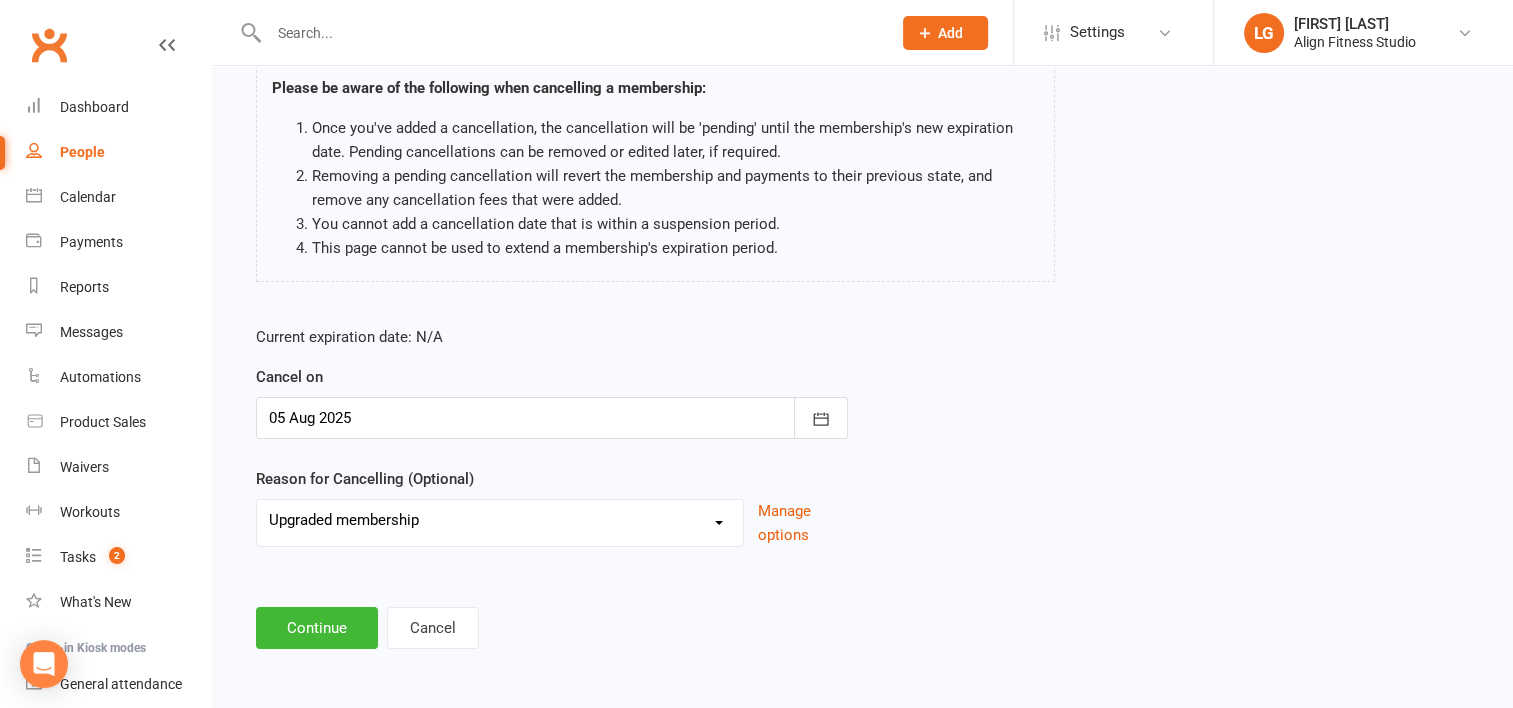 click on "Expired Holiday Injury Moving Away Upgraded membership Other reason" at bounding box center (500, 520) 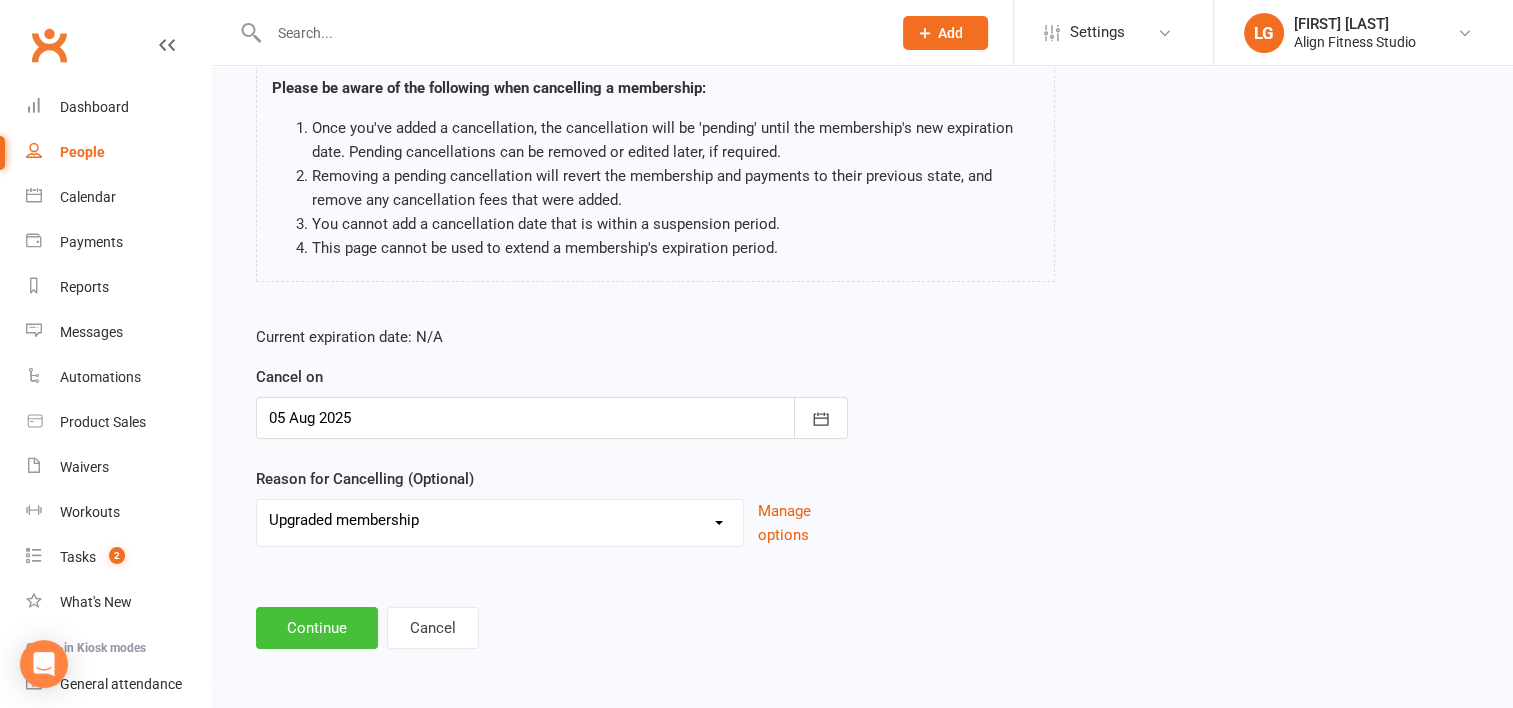 click on "Continue" at bounding box center [317, 628] 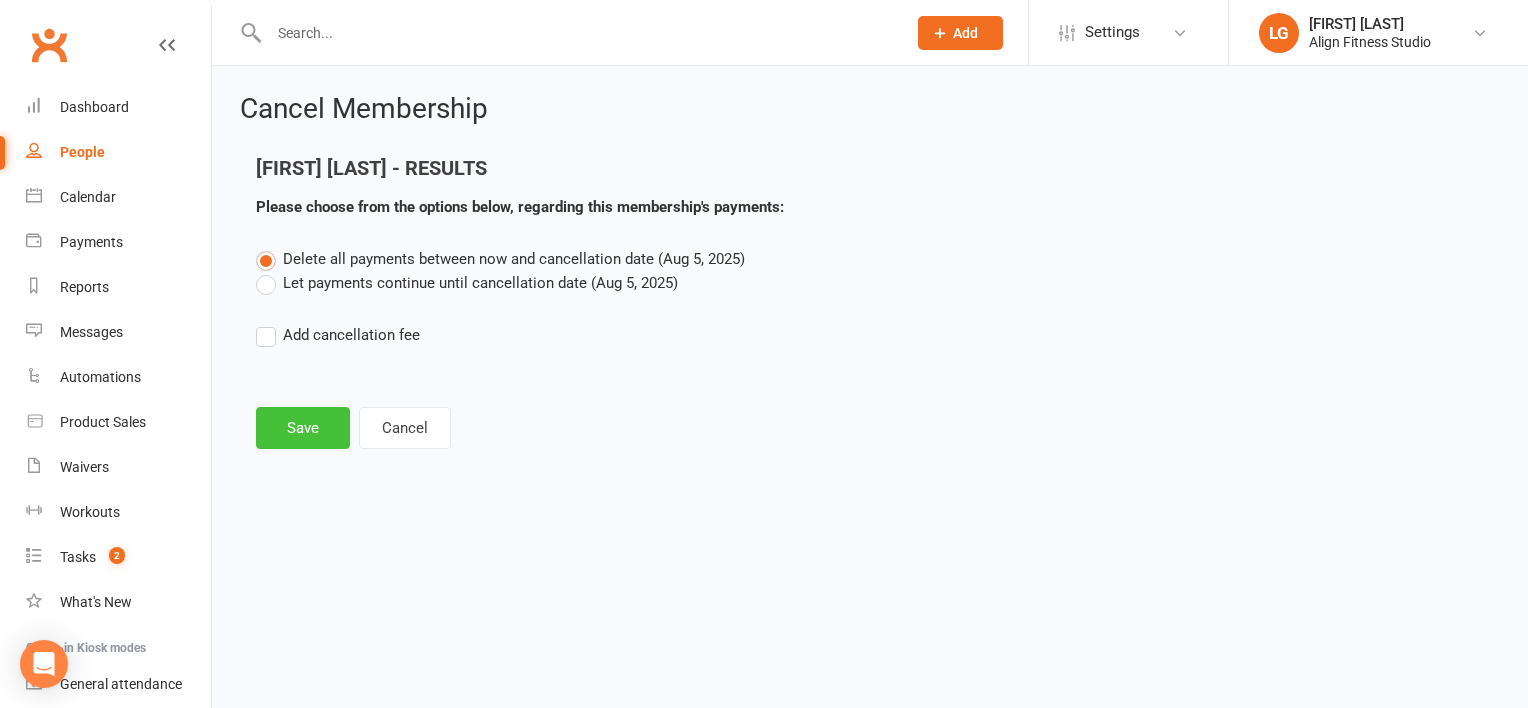 click on "Save" at bounding box center (303, 428) 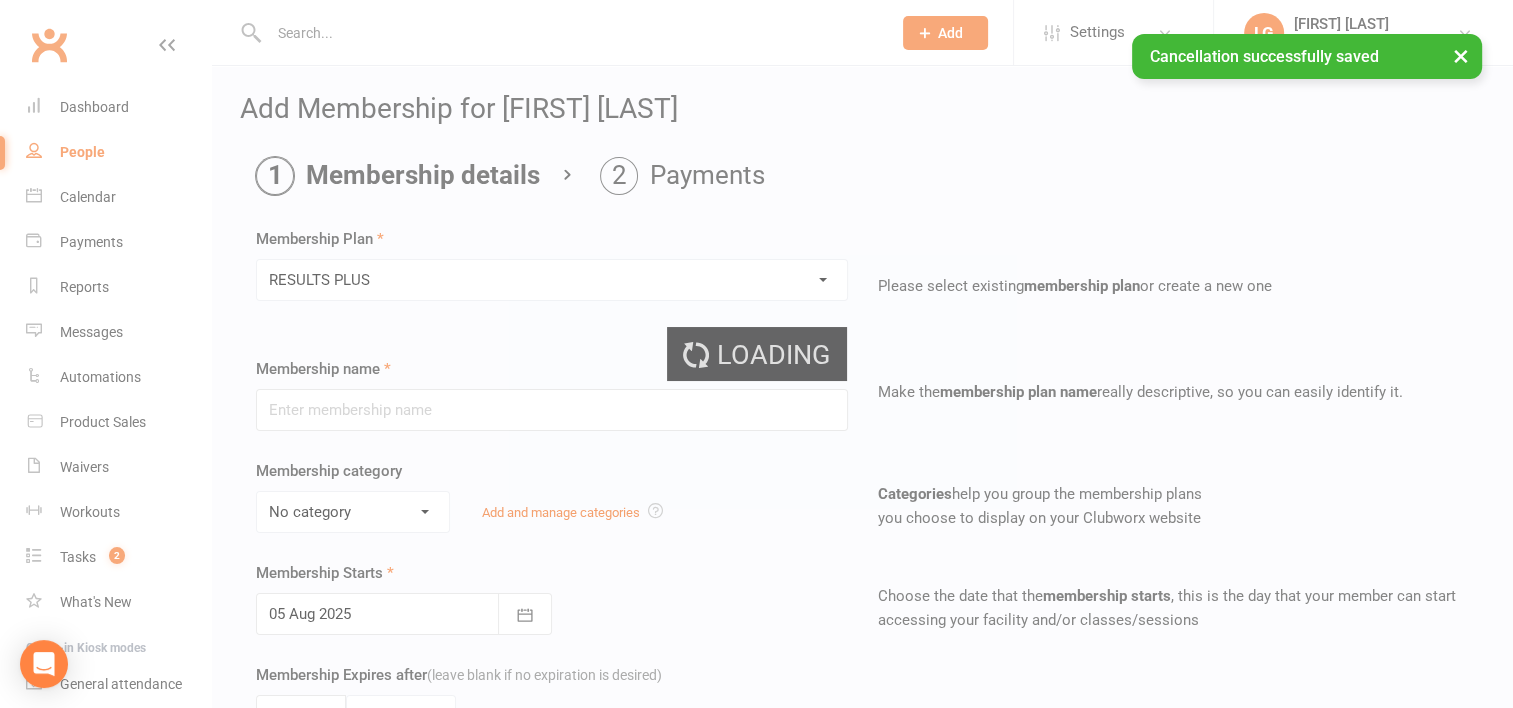 type on "RESULTS PLUS" 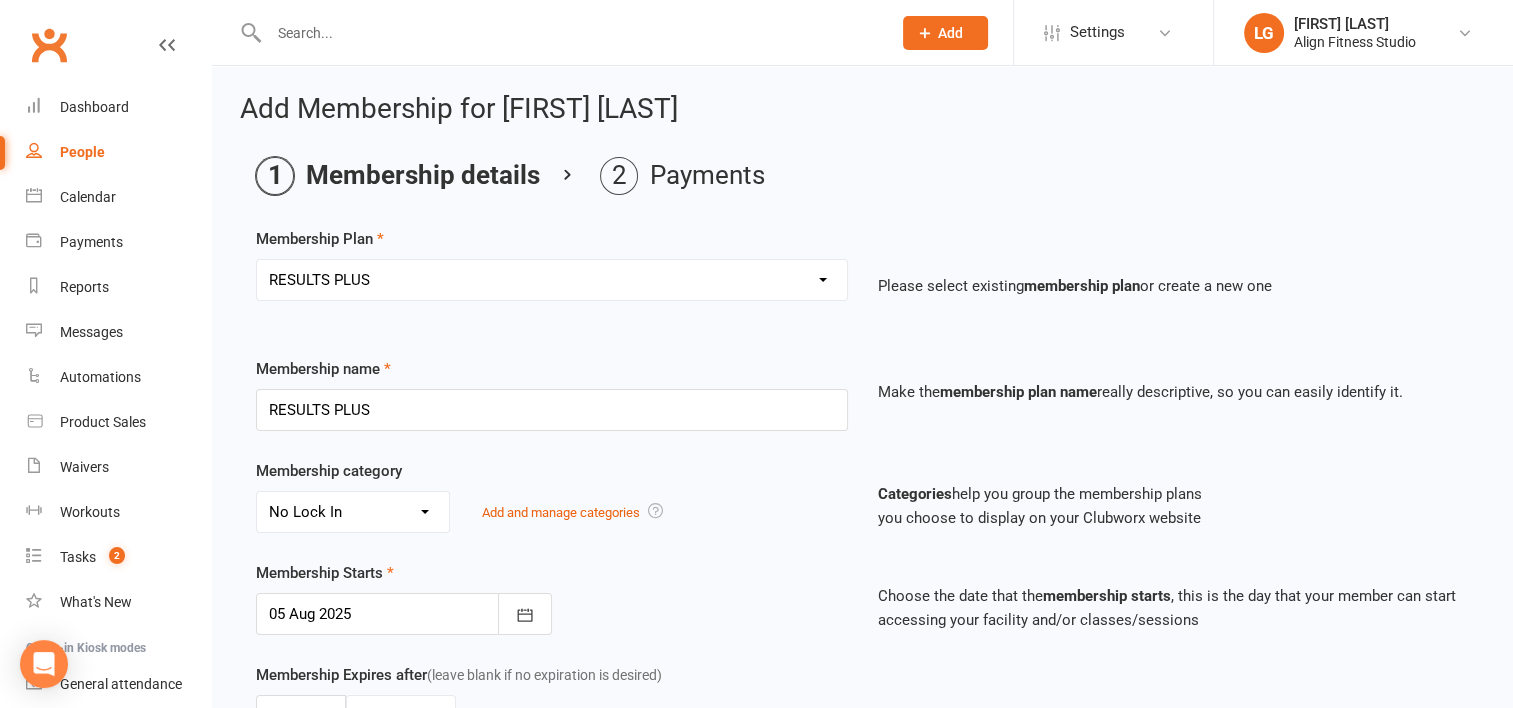 click at bounding box center [570, 33] 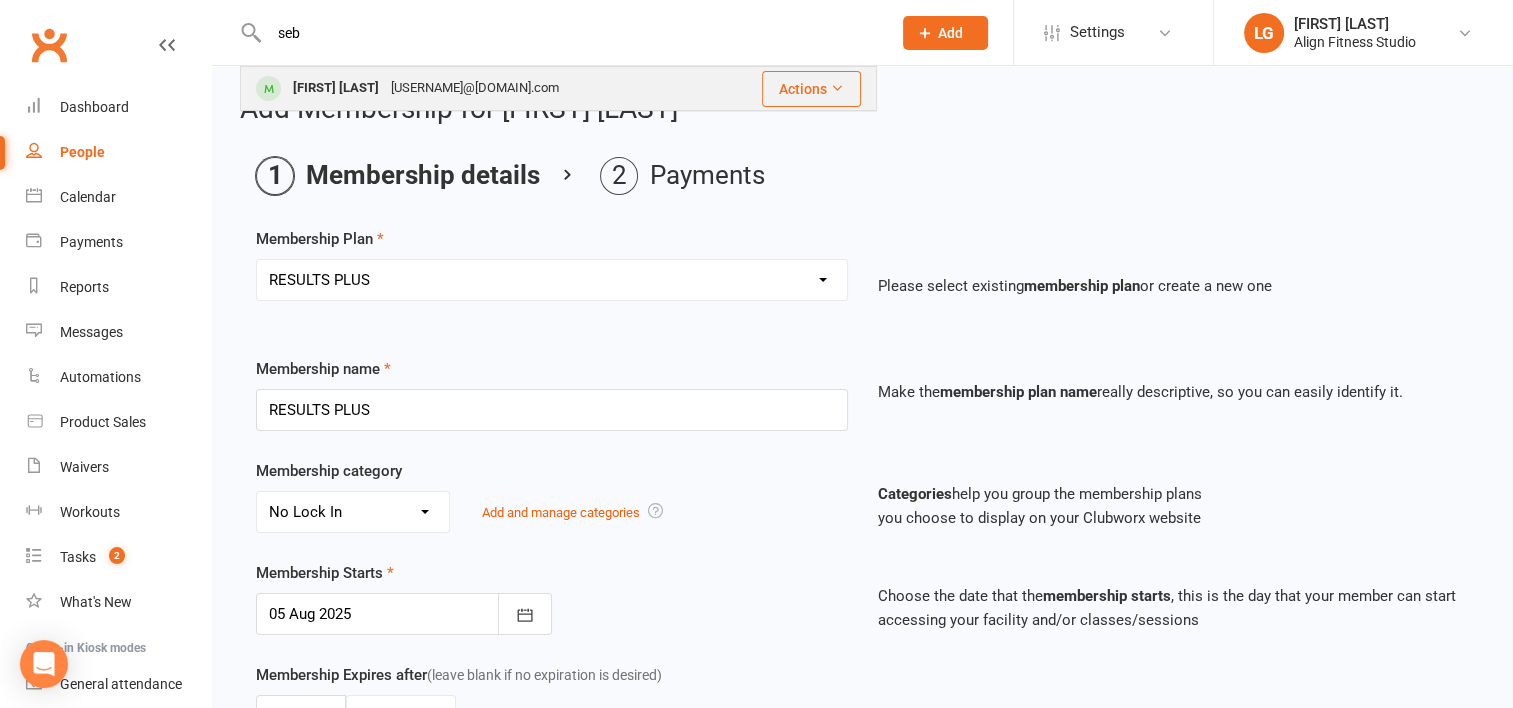 type on "seb" 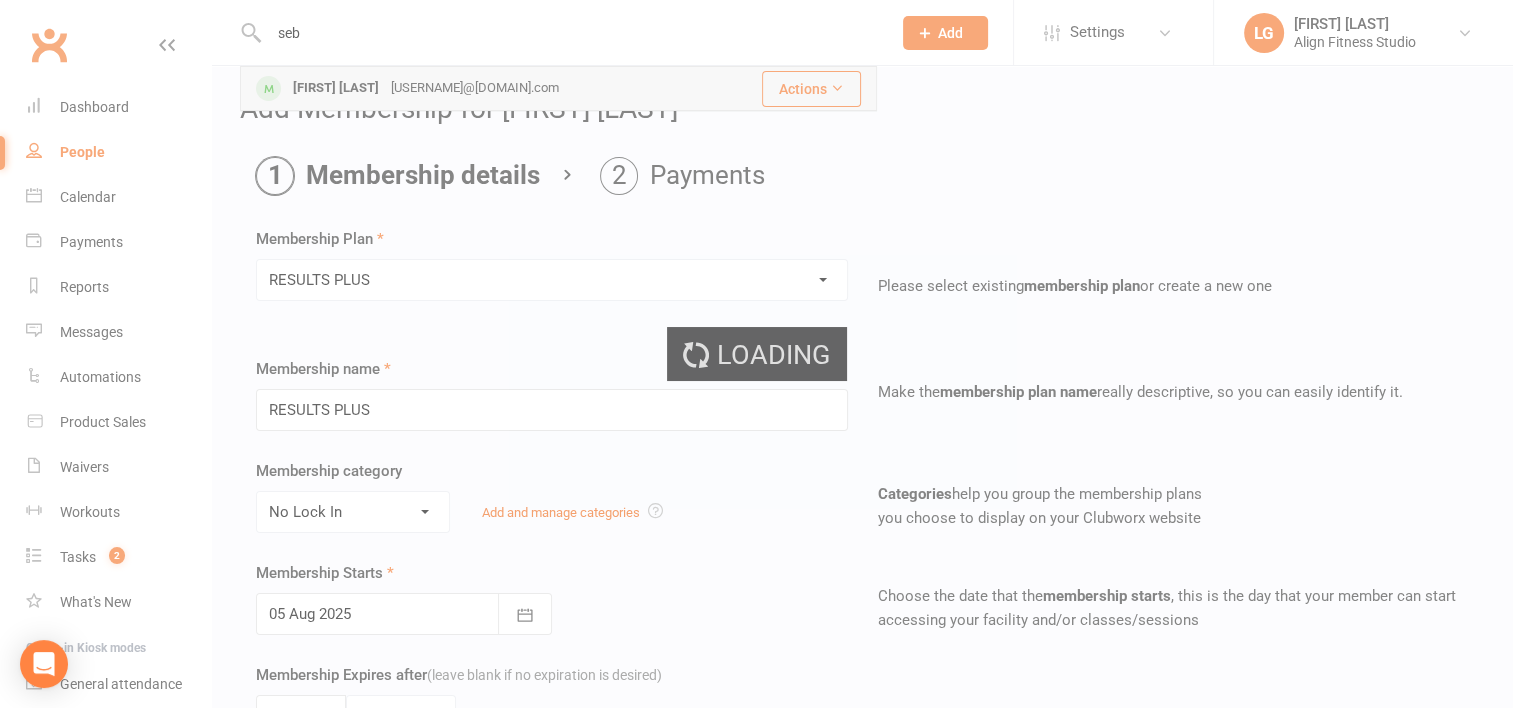 type 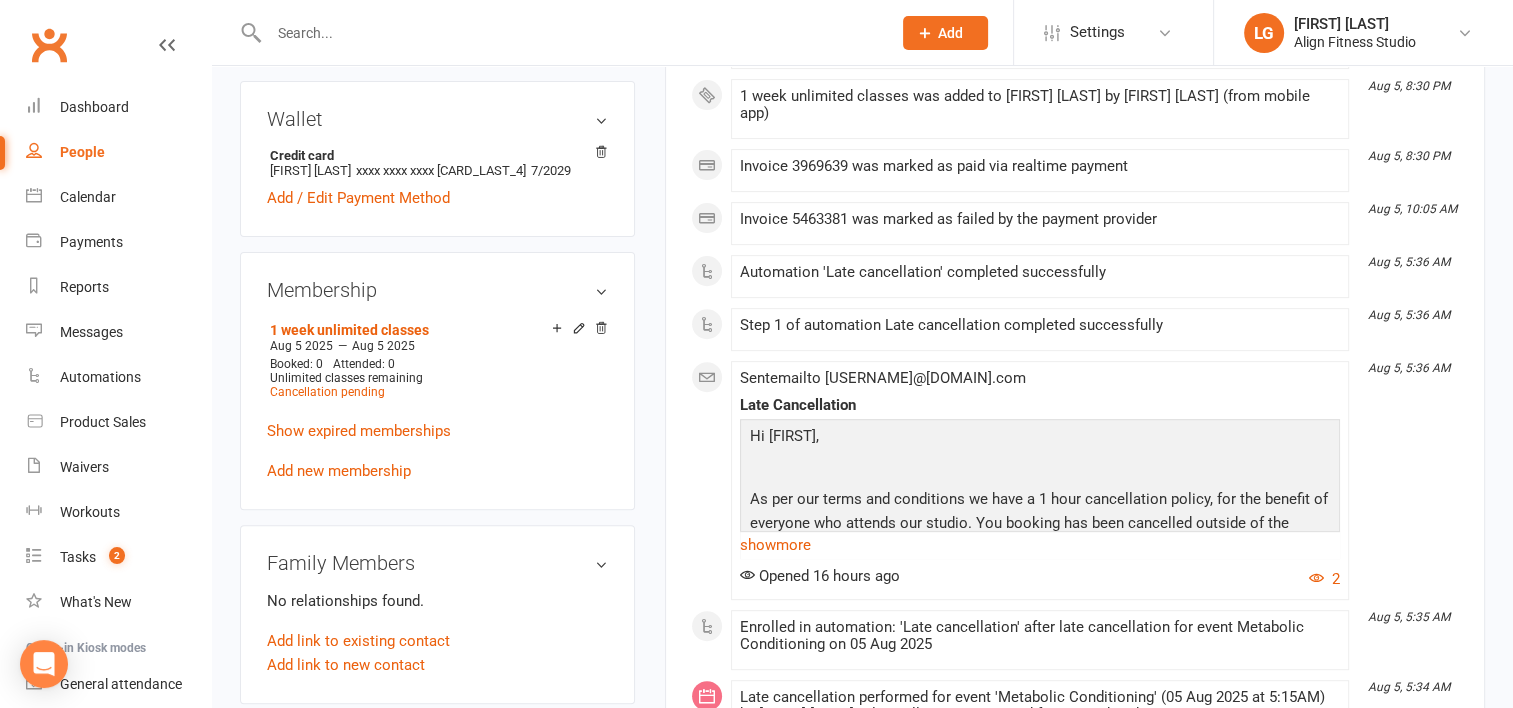 scroll, scrollTop: 666, scrollLeft: 0, axis: vertical 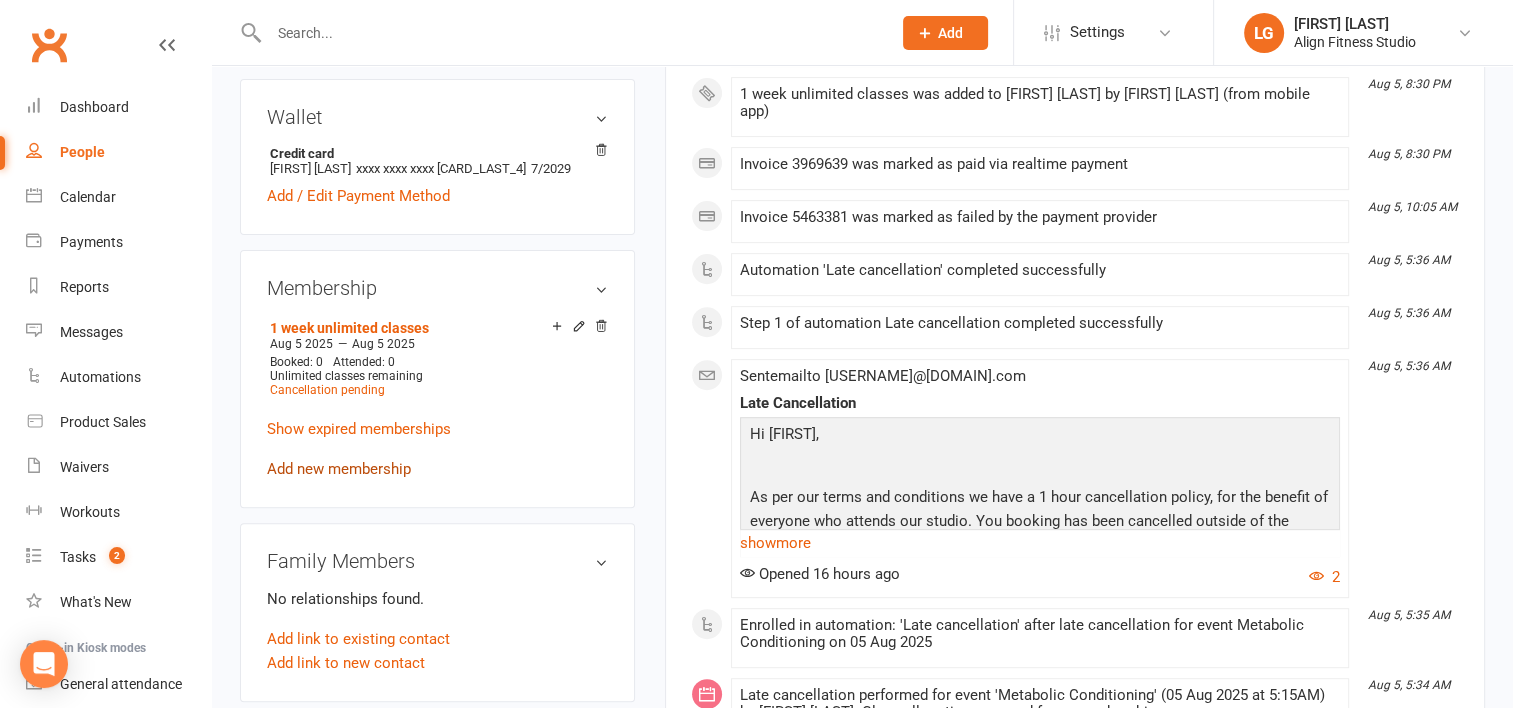 click on "Add new membership" at bounding box center (339, 469) 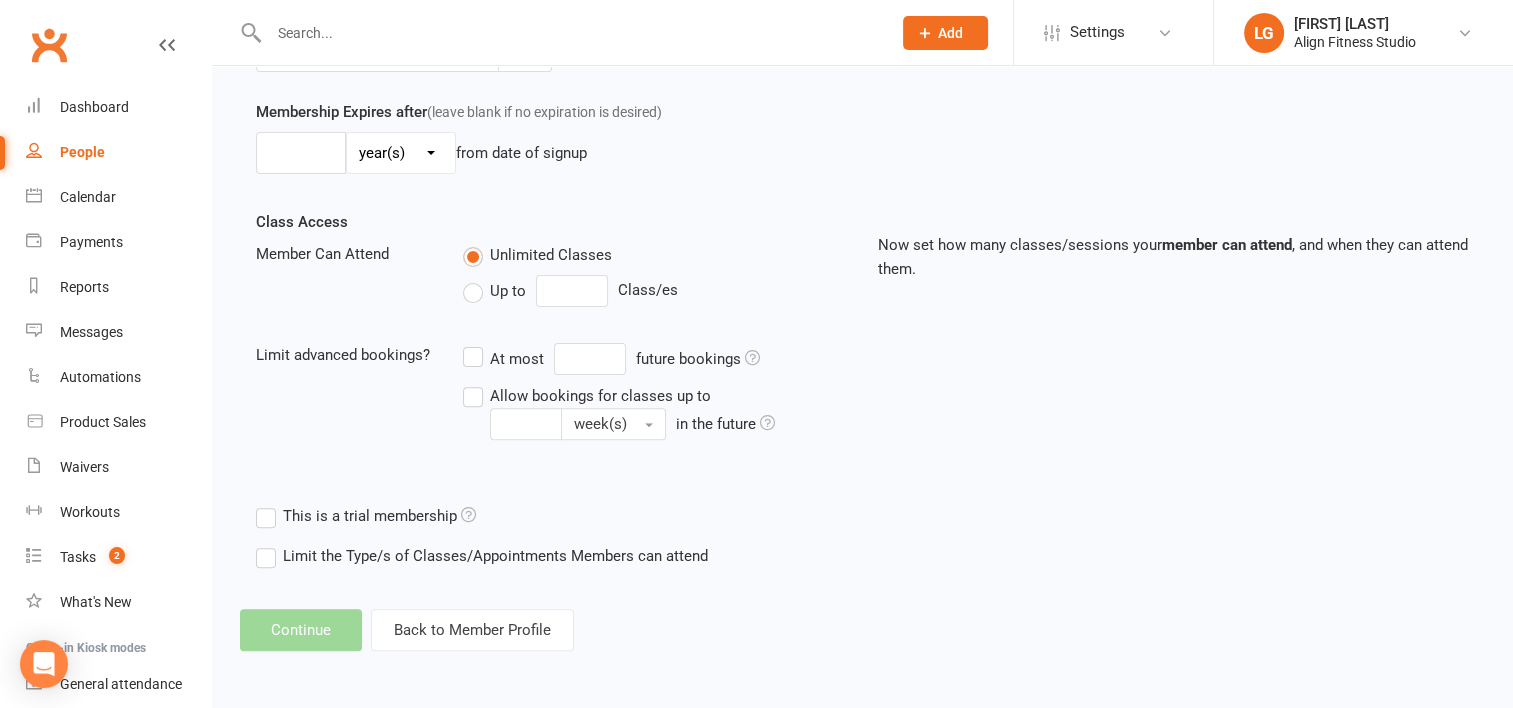 scroll, scrollTop: 0, scrollLeft: 0, axis: both 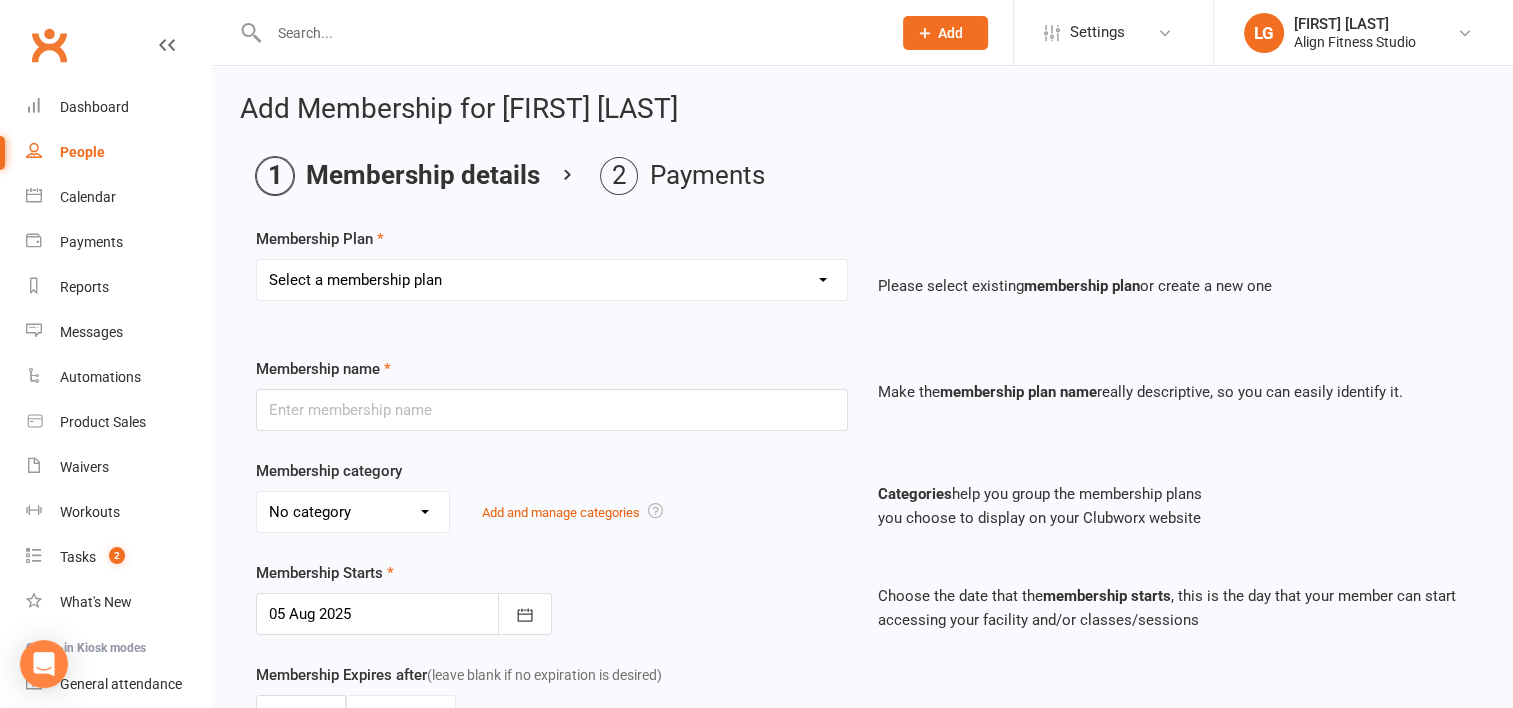 click on "Select a membership plan Create new Membership Plan RESULTS RESULTS FIFO RESULTS PLUS RESULTS PLUS FIFO RESULTS PLUS - PROMO 10 x classes 5 x Personal Training Pass 1x Personal Training Session 5 x 2:1 Personal Training Pass 2:1 Personal Training Kids Club (RP) 1:1 Pilates 5 x Pilates Pass Casual 7 Day Trial 12 Month UPFRONT - RP 12 Month UPFRONT - R KIDS Club (R) Weekly Pilates 6 Week Challenge (members only) New Waiver - No new membership 6 week challenge - Payment plan 6 Week Challenge Staff Nutritional support 4 Weeks $99 3 month special (weekly) 3 Month Special (upfront) Hospital- RP Pilates Membership Teen Gym - 6 x classes Teen Gym - 10 x classes 4 x Teen Gym Pass Casual Teen Gym Open sessions pass (Solo work out) 1 Casual class 15 x classes 10 x Personal Training sessions Hospital RESULTS 1 week unlimited classes 1 month free membership (competition winner) RESULTS PLUS - EOFY 6 Week Challenge 2025" at bounding box center [552, 280] 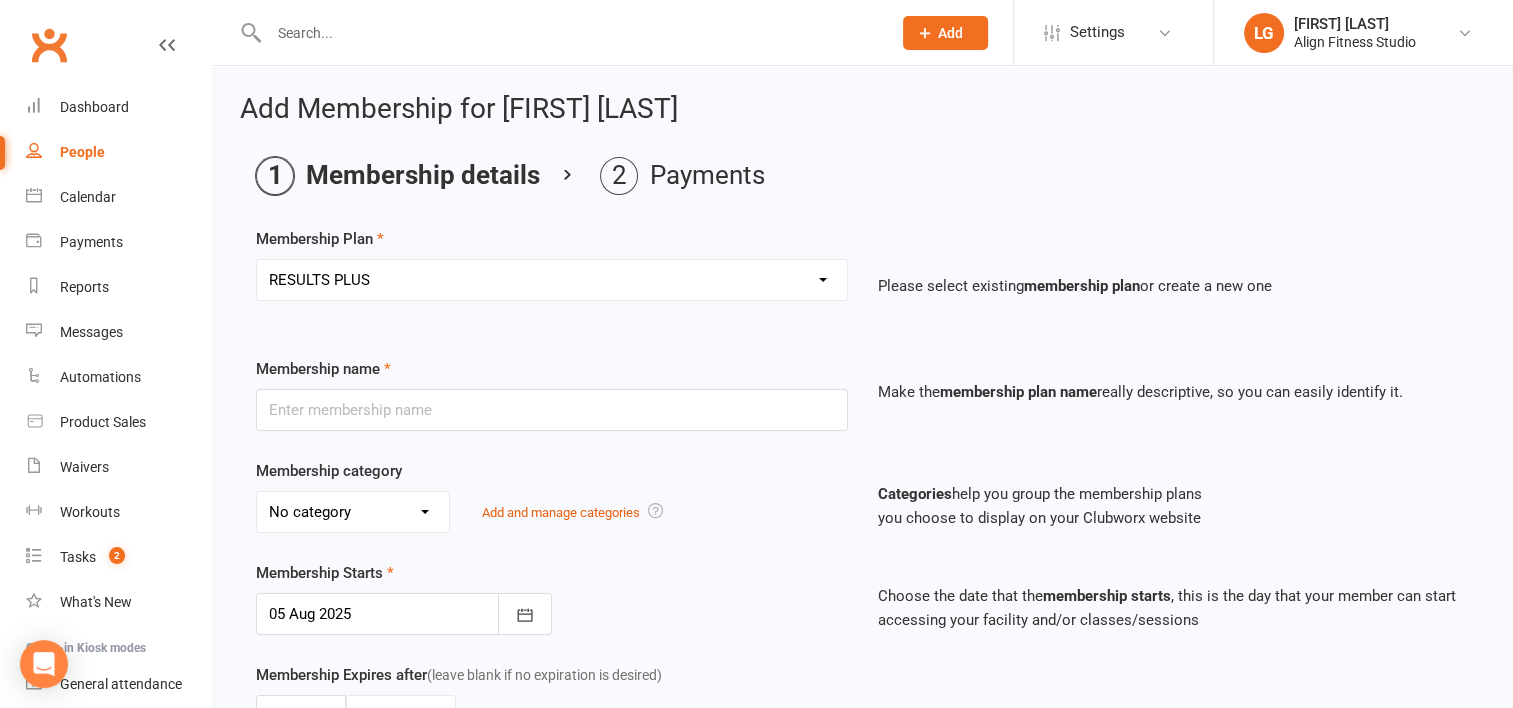 click on "Select a membership plan Create new Membership Plan RESULTS RESULTS FIFO RESULTS PLUS RESULTS PLUS FIFO RESULTS PLUS - PROMO 10 x classes 5 x Personal Training Pass 1x Personal Training Session 5 x 2:1 Personal Training Pass 2:1 Personal Training Kids Club (RP) 1:1 Pilates 5 x Pilates Pass Casual 7 Day Trial 12 Month UPFRONT - RP 12 Month UPFRONT - R KIDS Club (R) Weekly Pilates 6 Week Challenge (members only) New Waiver - No new membership 6 week challenge - Payment plan 6 Week Challenge Staff Nutritional support 4 Weeks $99 3 month special (weekly) 3 Month Special (upfront) Hospital- RP Pilates Membership Teen Gym - 6 x classes Teen Gym - 10 x classes 4 x Teen Gym Pass Casual Teen Gym Open sessions pass (Solo work out) 1 Casual class 15 x classes 10 x Personal Training sessions Hospital RESULTS 1 week unlimited classes 1 month free membership (competition winner) RESULTS PLUS - EOFY 6 Week Challenge 2025" at bounding box center (552, 280) 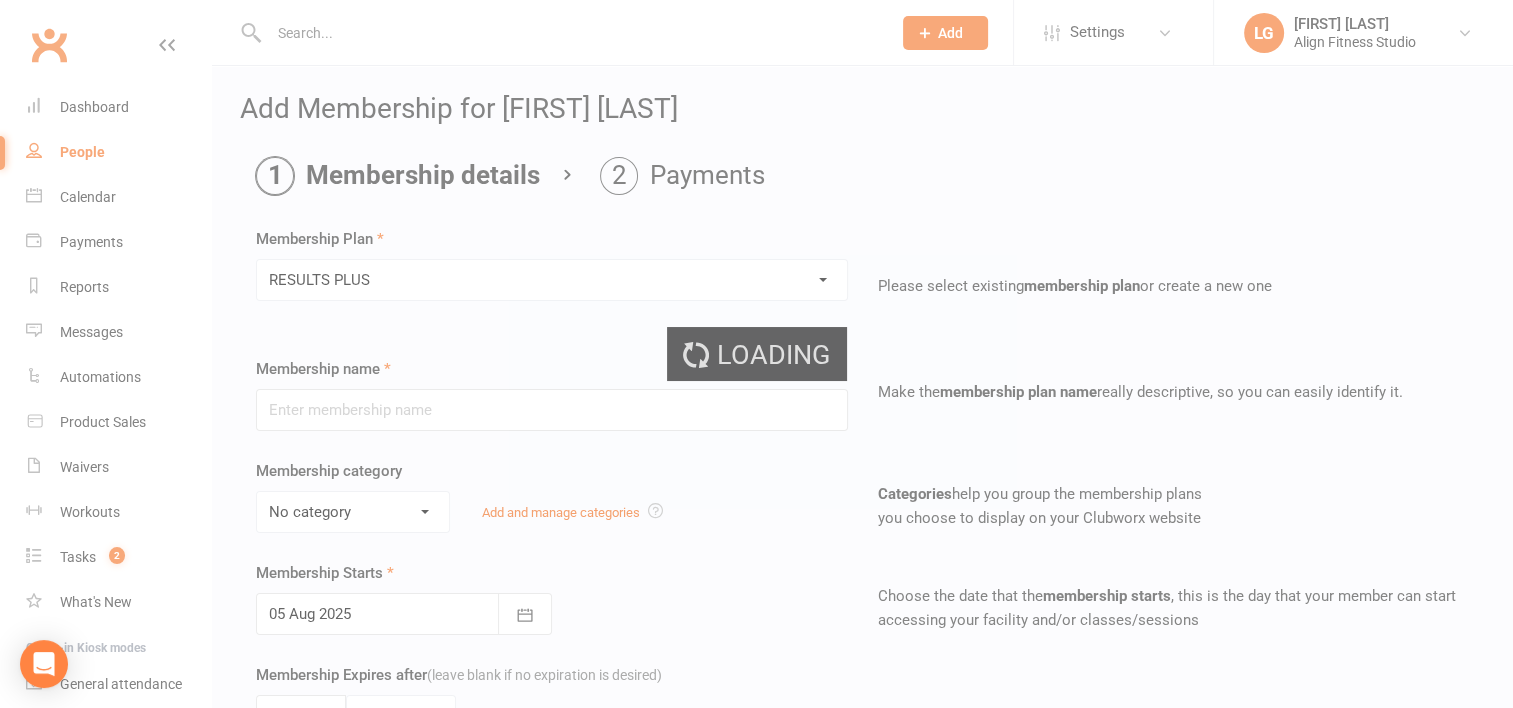 type on "RESULTS PLUS" 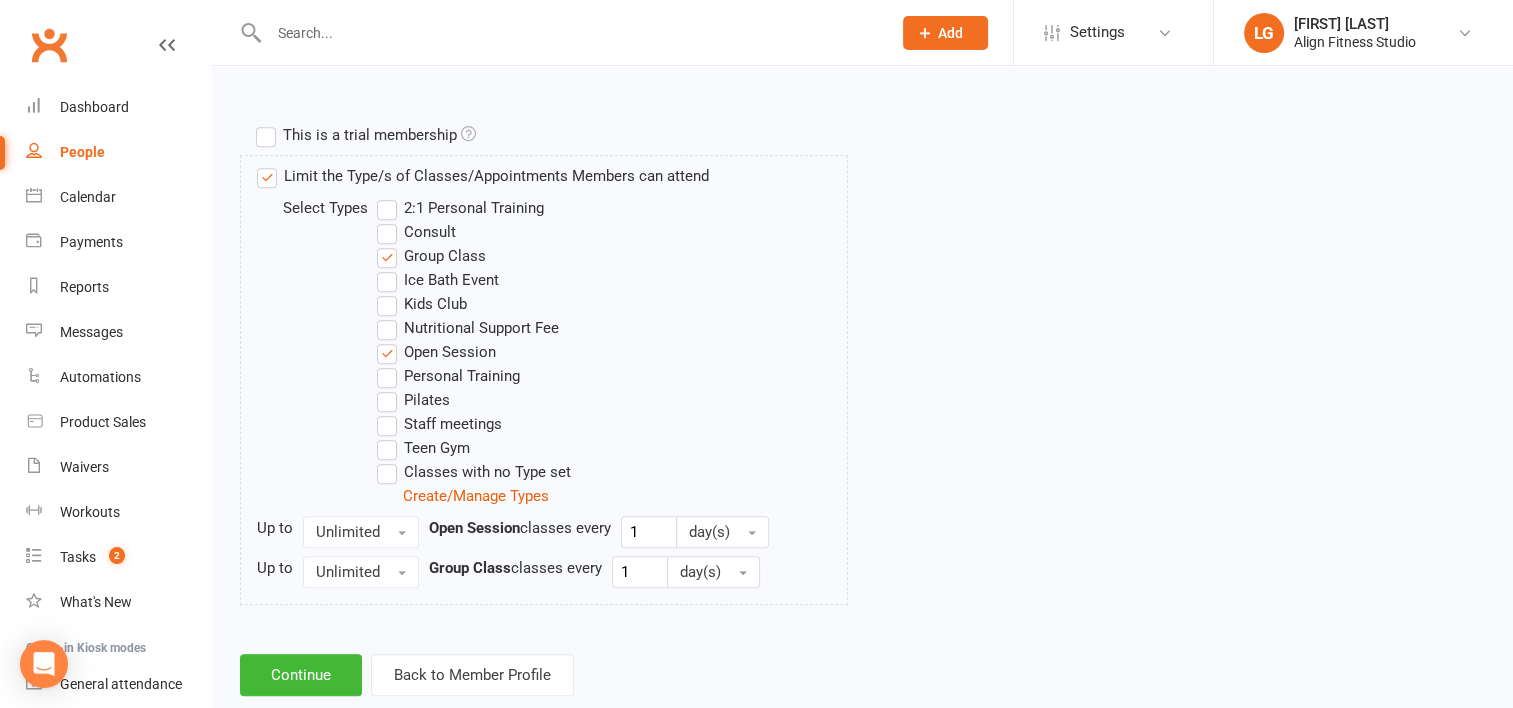 scroll, scrollTop: 953, scrollLeft: 0, axis: vertical 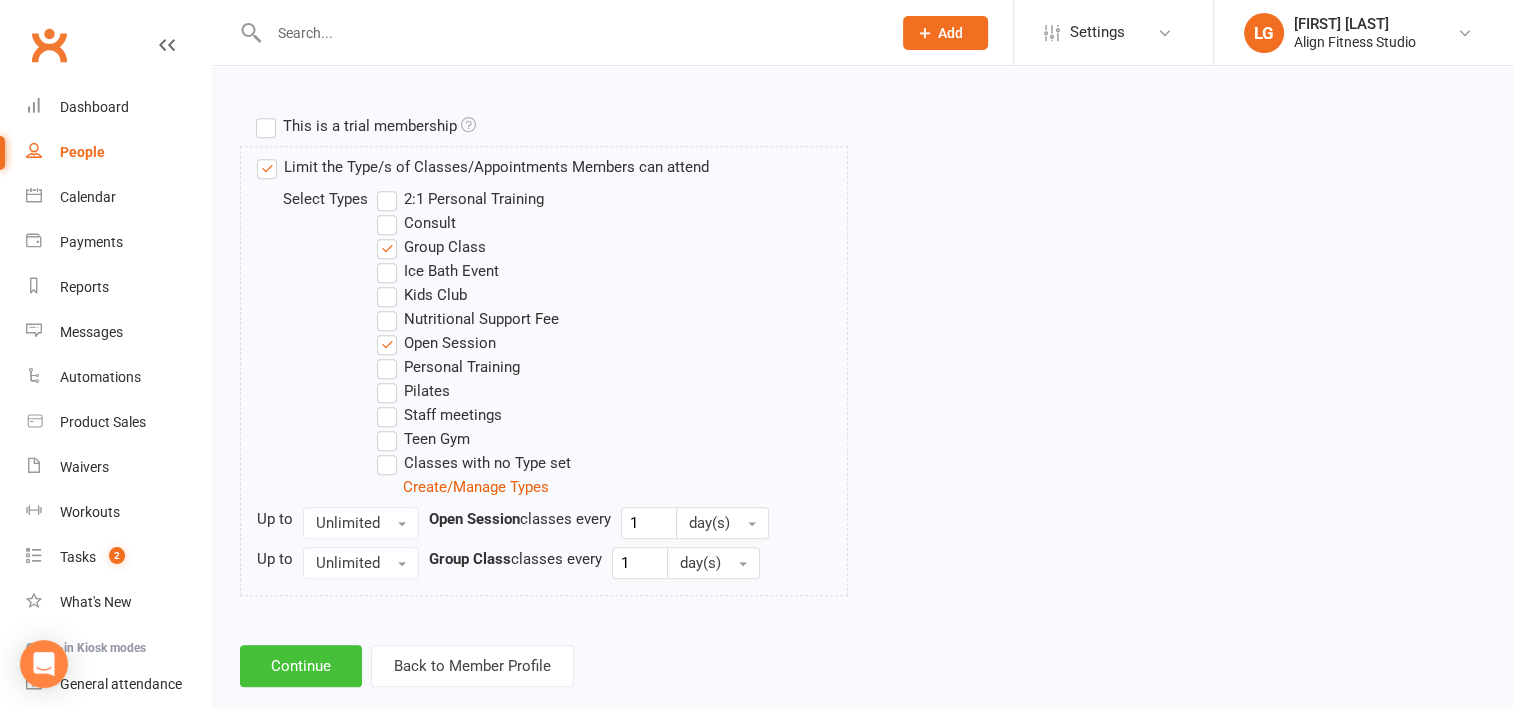 click on "Continue" at bounding box center (301, 666) 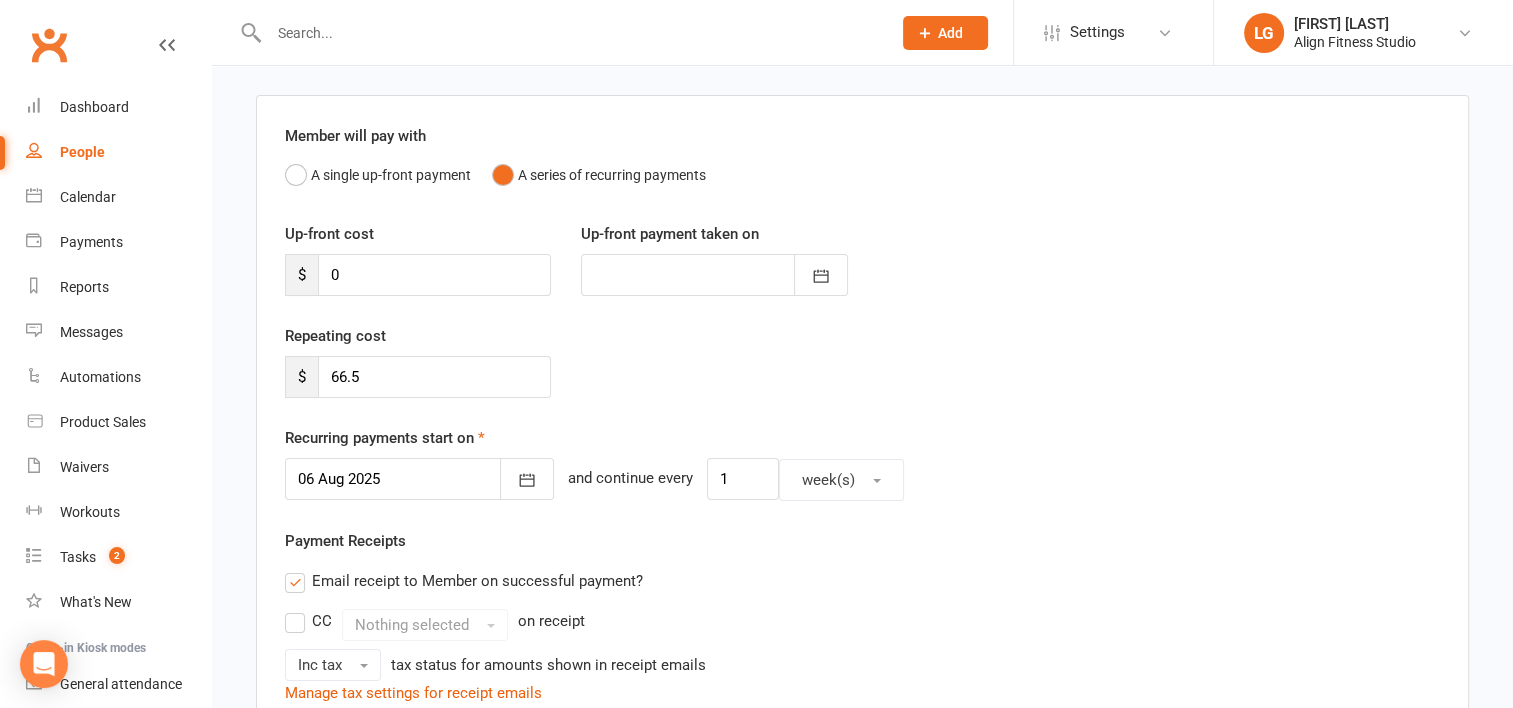 scroll, scrollTop: 134, scrollLeft: 0, axis: vertical 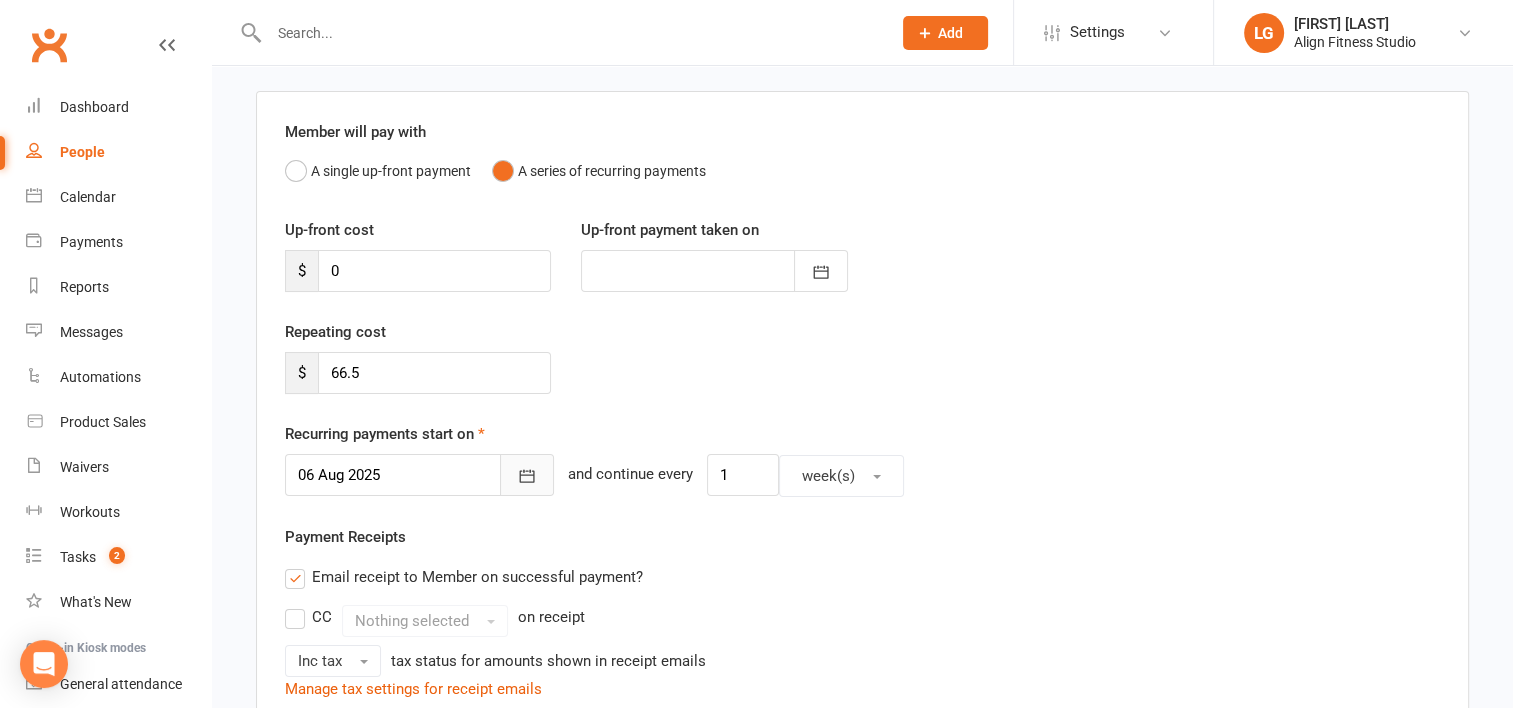 click 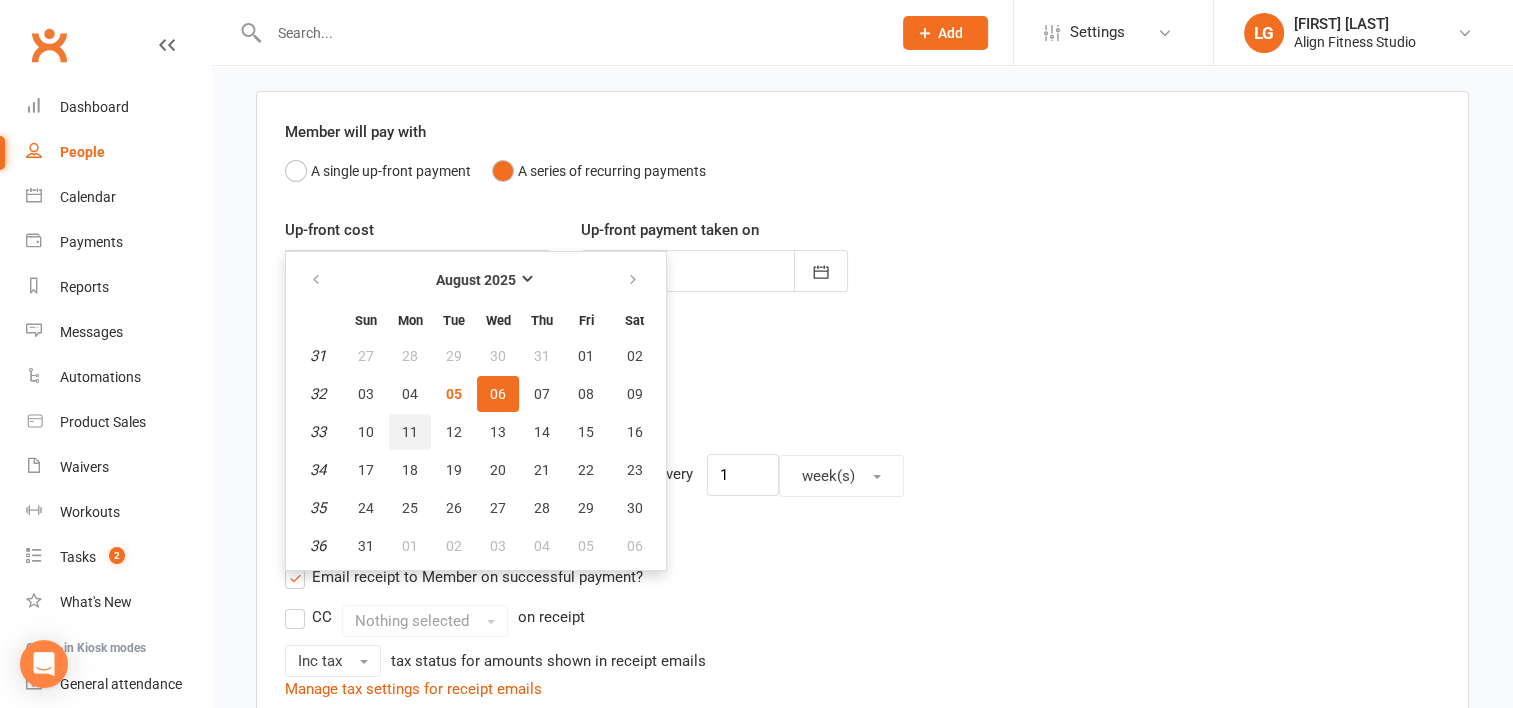 click on "11" at bounding box center (410, 432) 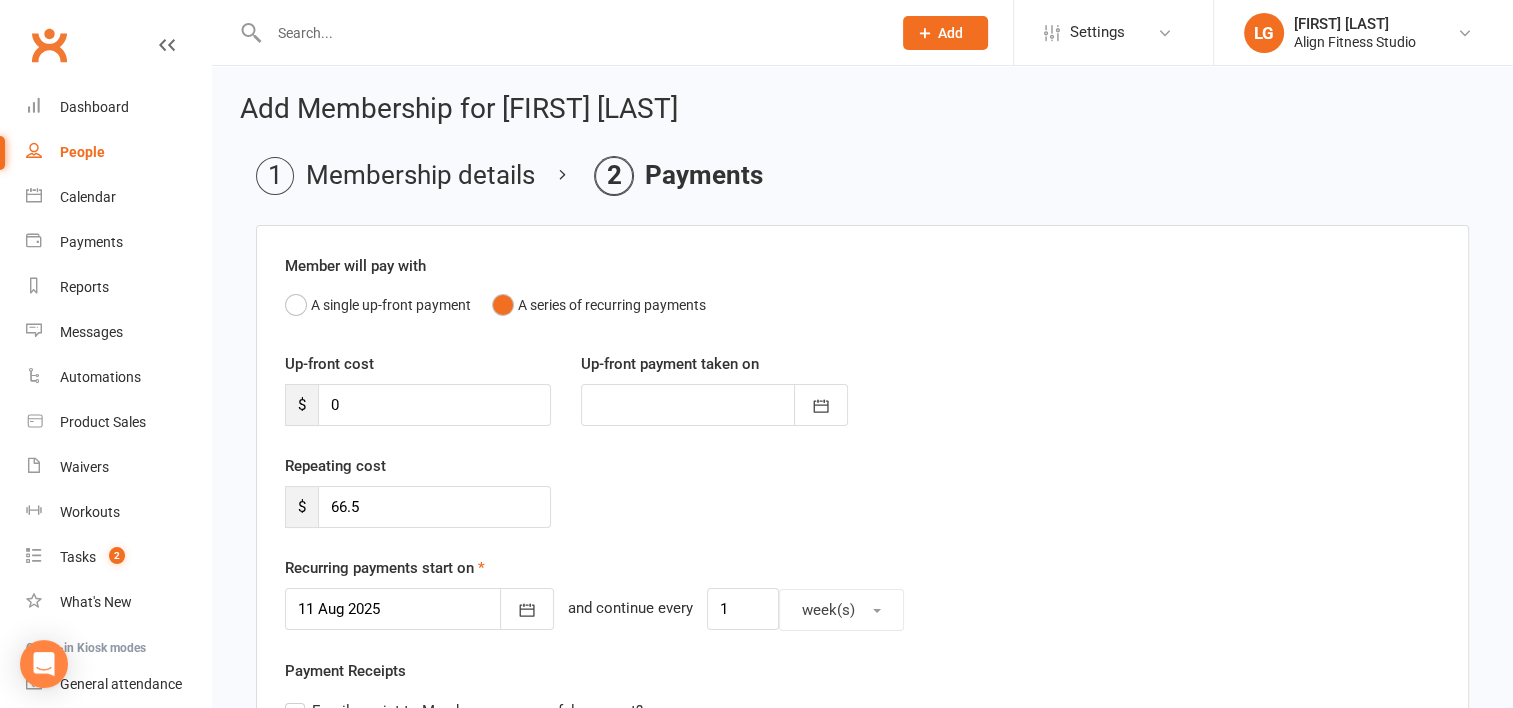 scroll, scrollTop: 742, scrollLeft: 0, axis: vertical 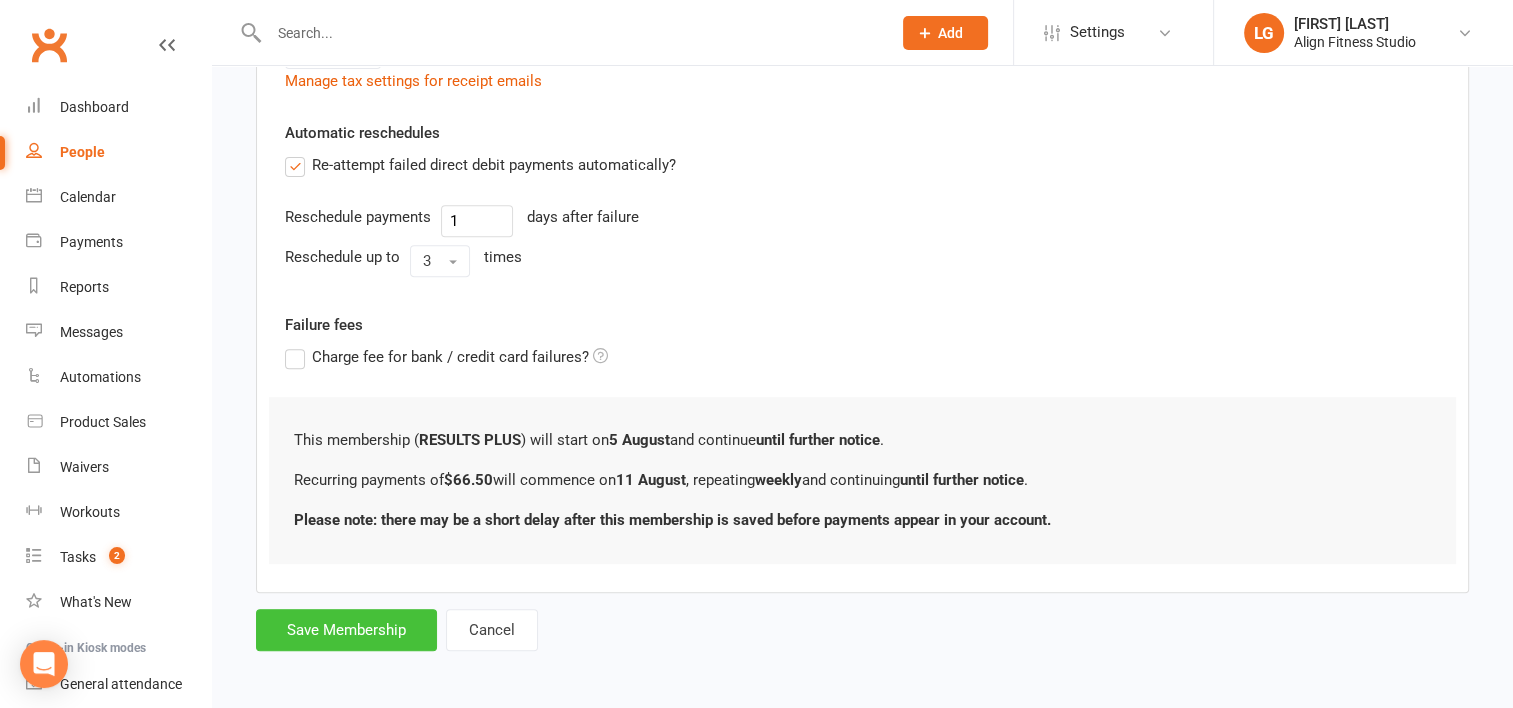 click on "Save Membership" at bounding box center (346, 630) 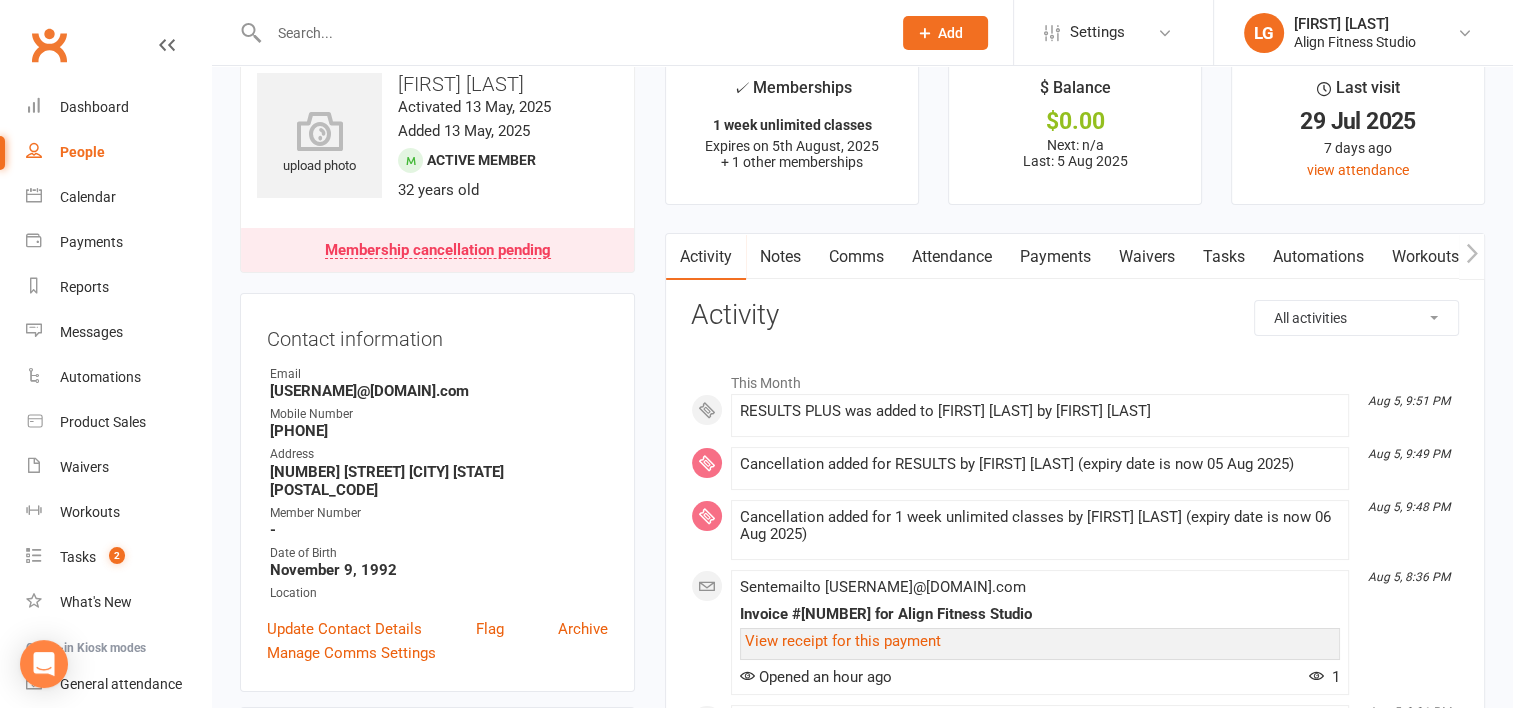 scroll, scrollTop: 0, scrollLeft: 0, axis: both 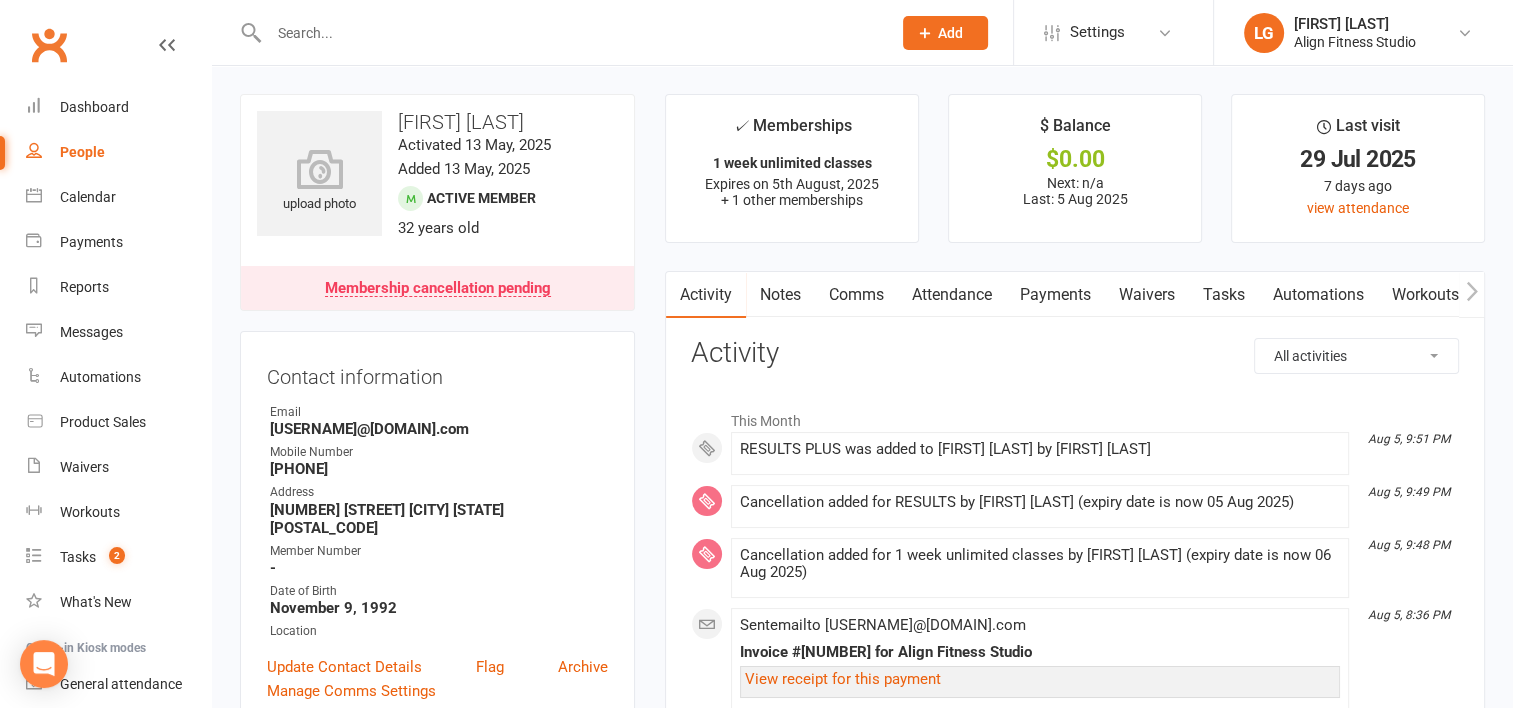click on "Payments" at bounding box center (1055, 295) 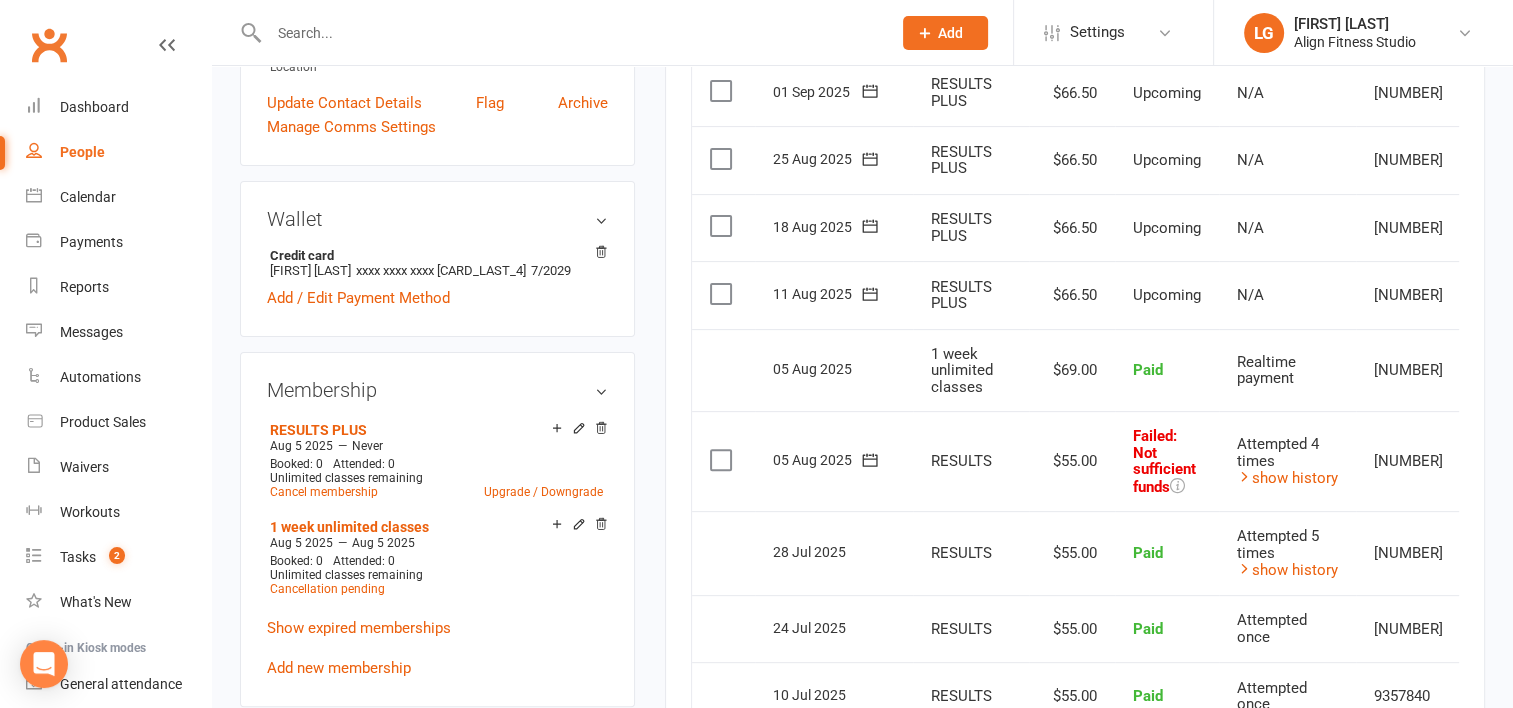 scroll, scrollTop: 579, scrollLeft: 0, axis: vertical 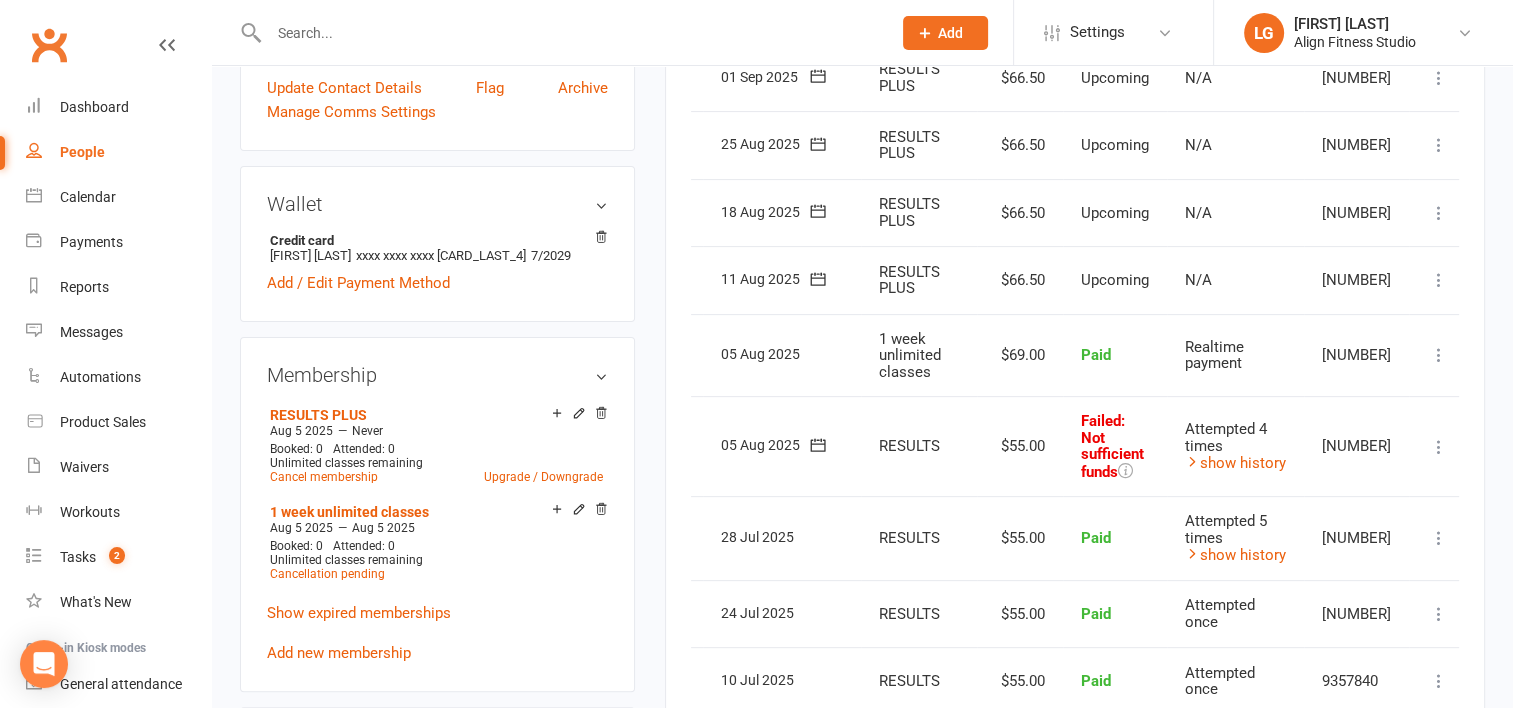 click on "Mark as Paid (Cash)  Mark as Paid (POS)  Mark as Paid (Other)  Skip  Retry now More Info Send message" at bounding box center (1439, 446) 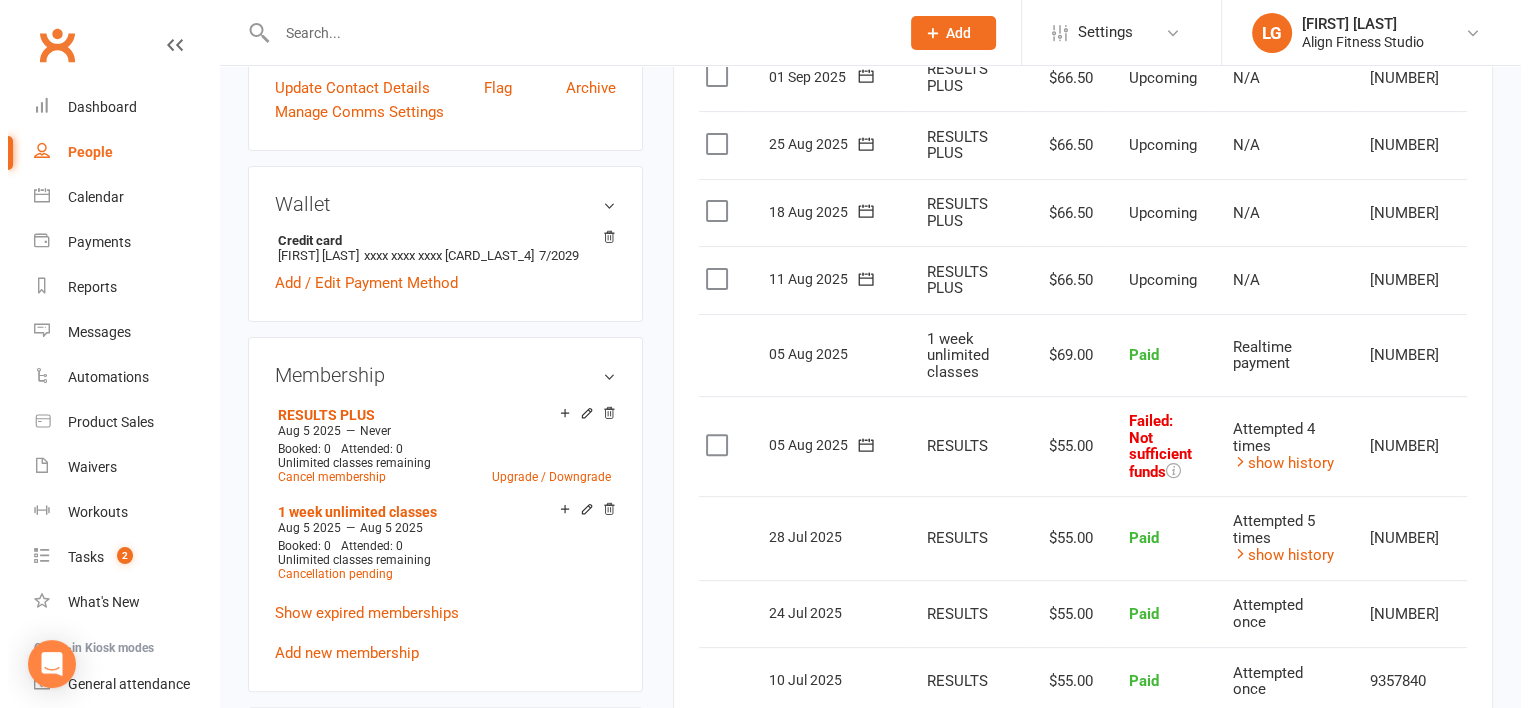 scroll, scrollTop: 0, scrollLeft: 52, axis: horizontal 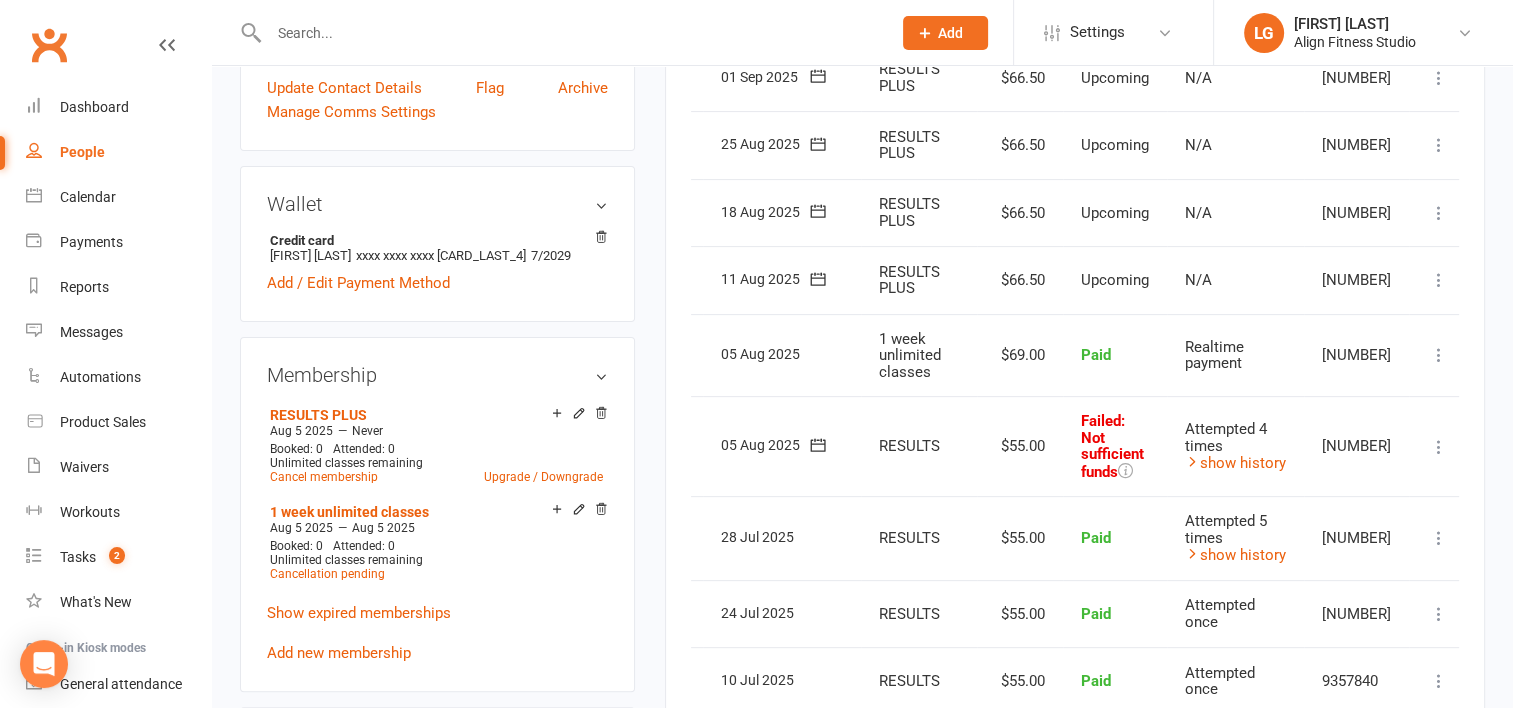 click at bounding box center (1439, 447) 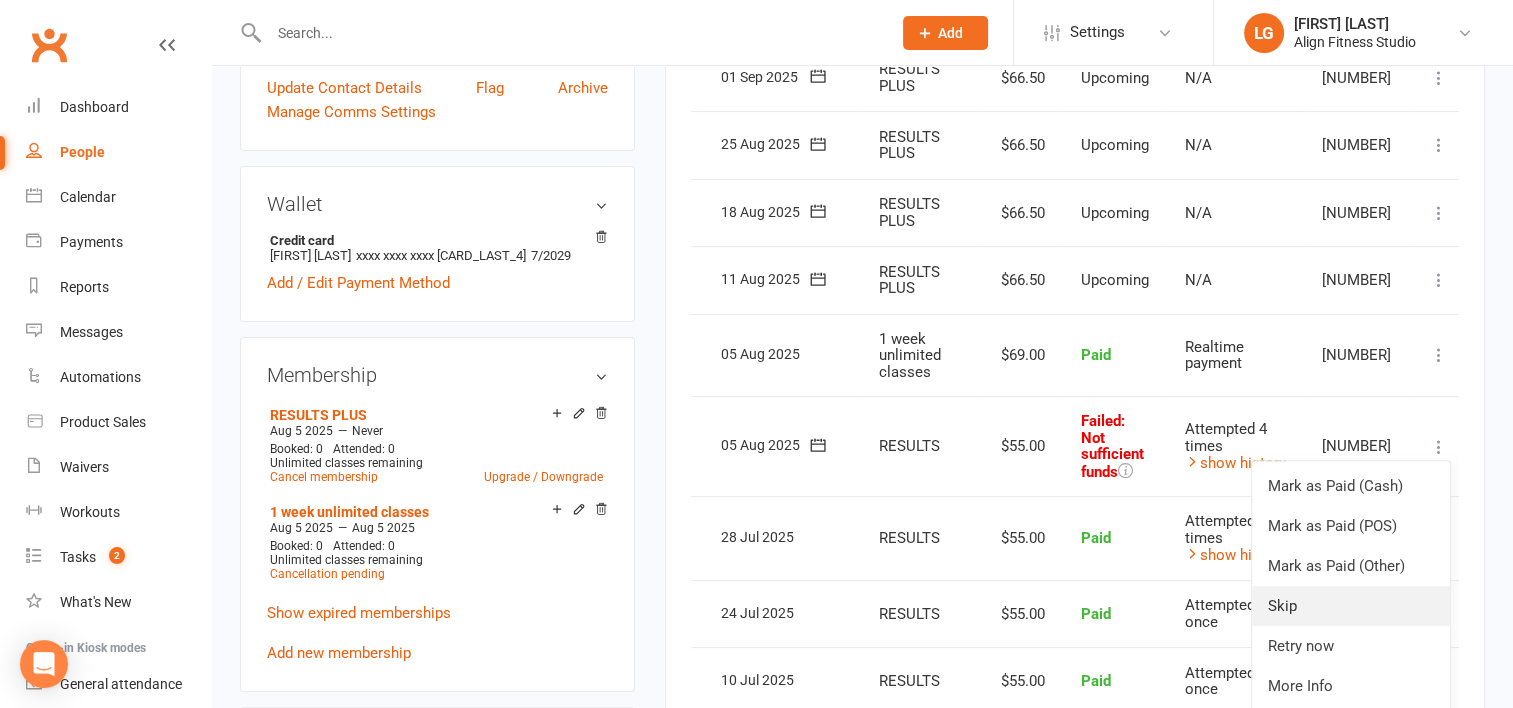 click on "Skip" at bounding box center (1351, 606) 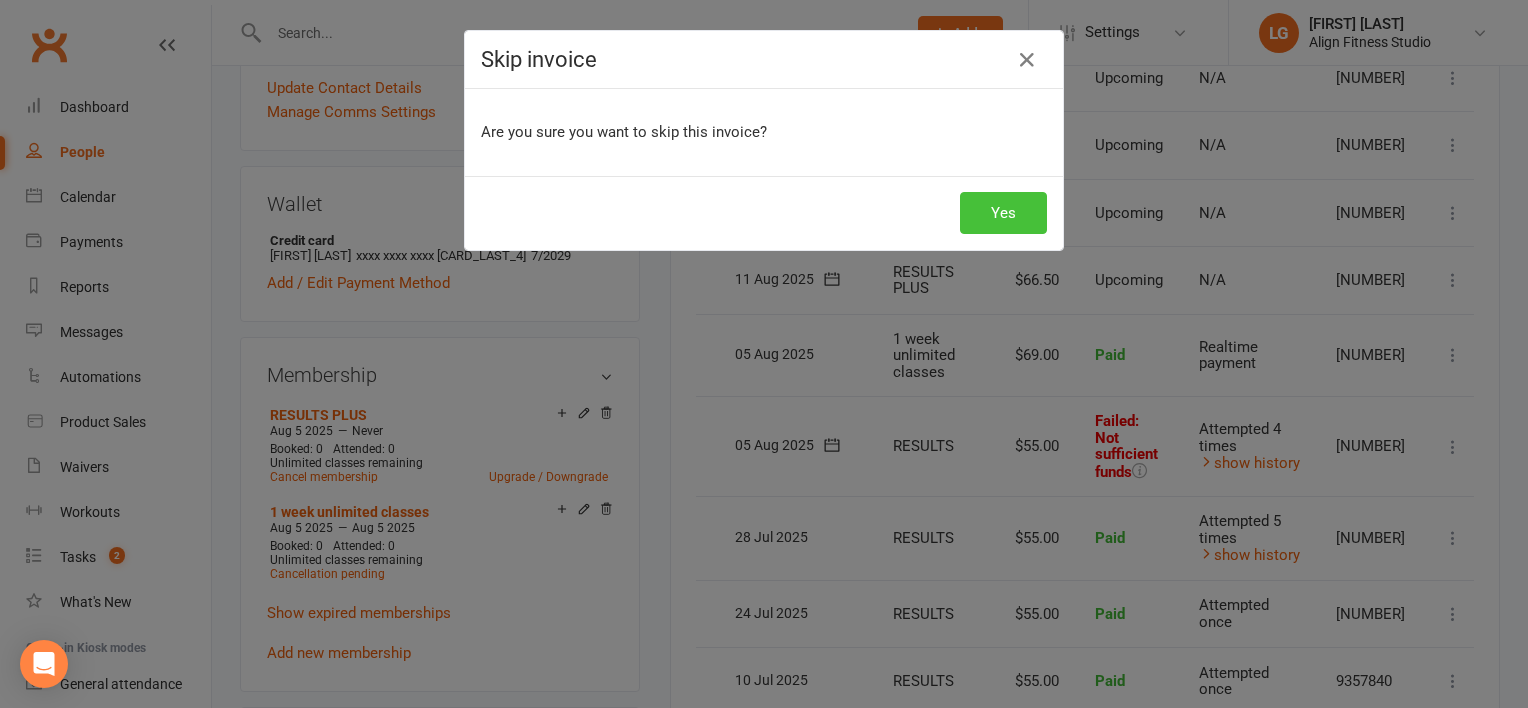 click on "Yes" at bounding box center [1003, 213] 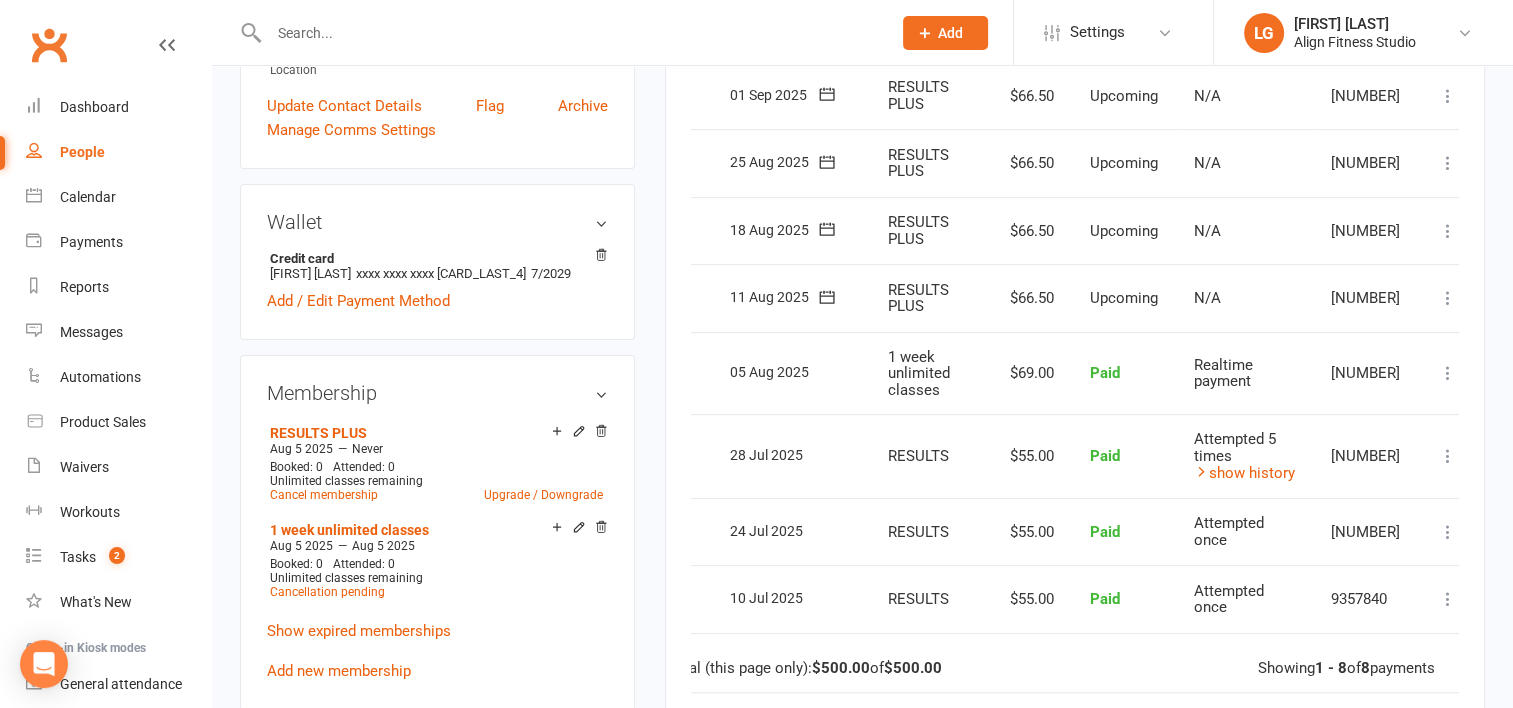 scroll, scrollTop: 556, scrollLeft: 0, axis: vertical 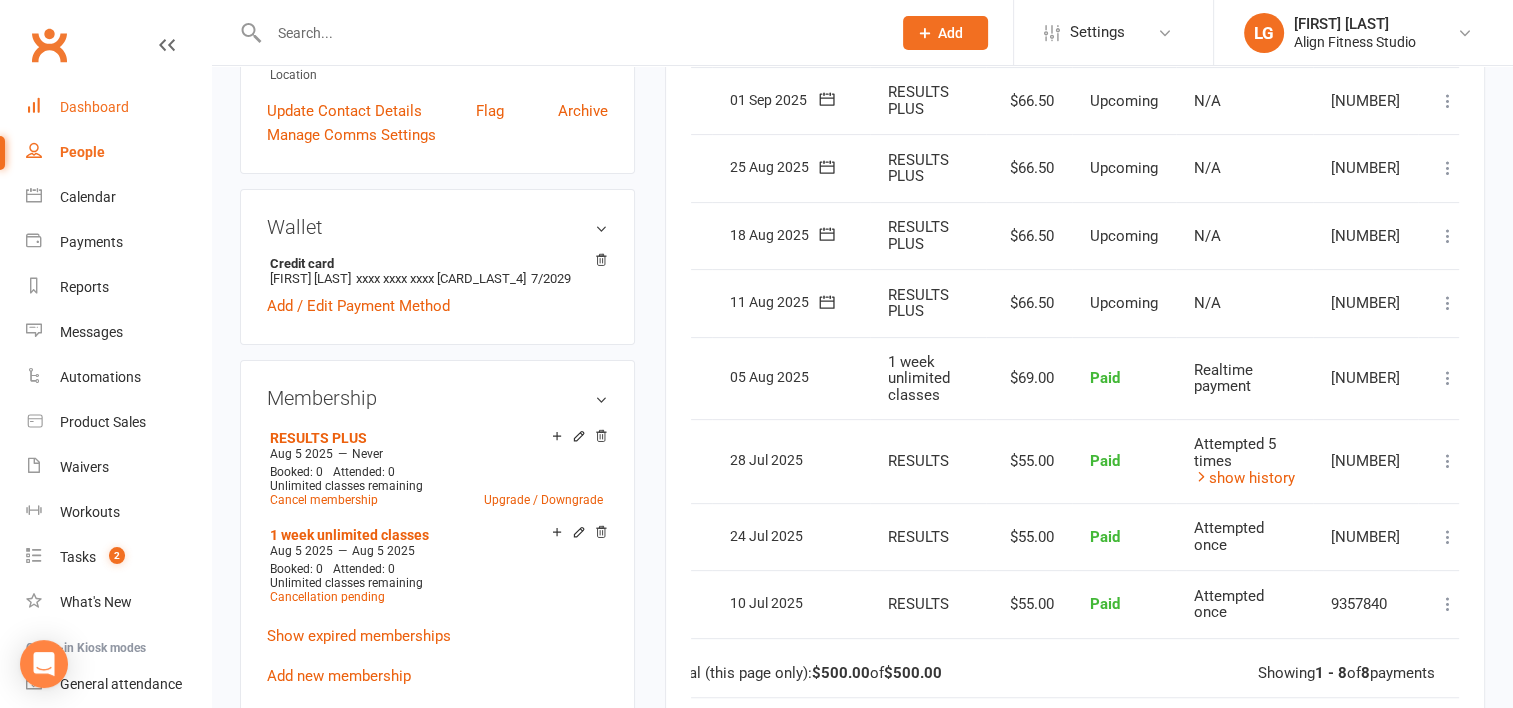 click on "Dashboard" at bounding box center (94, 107) 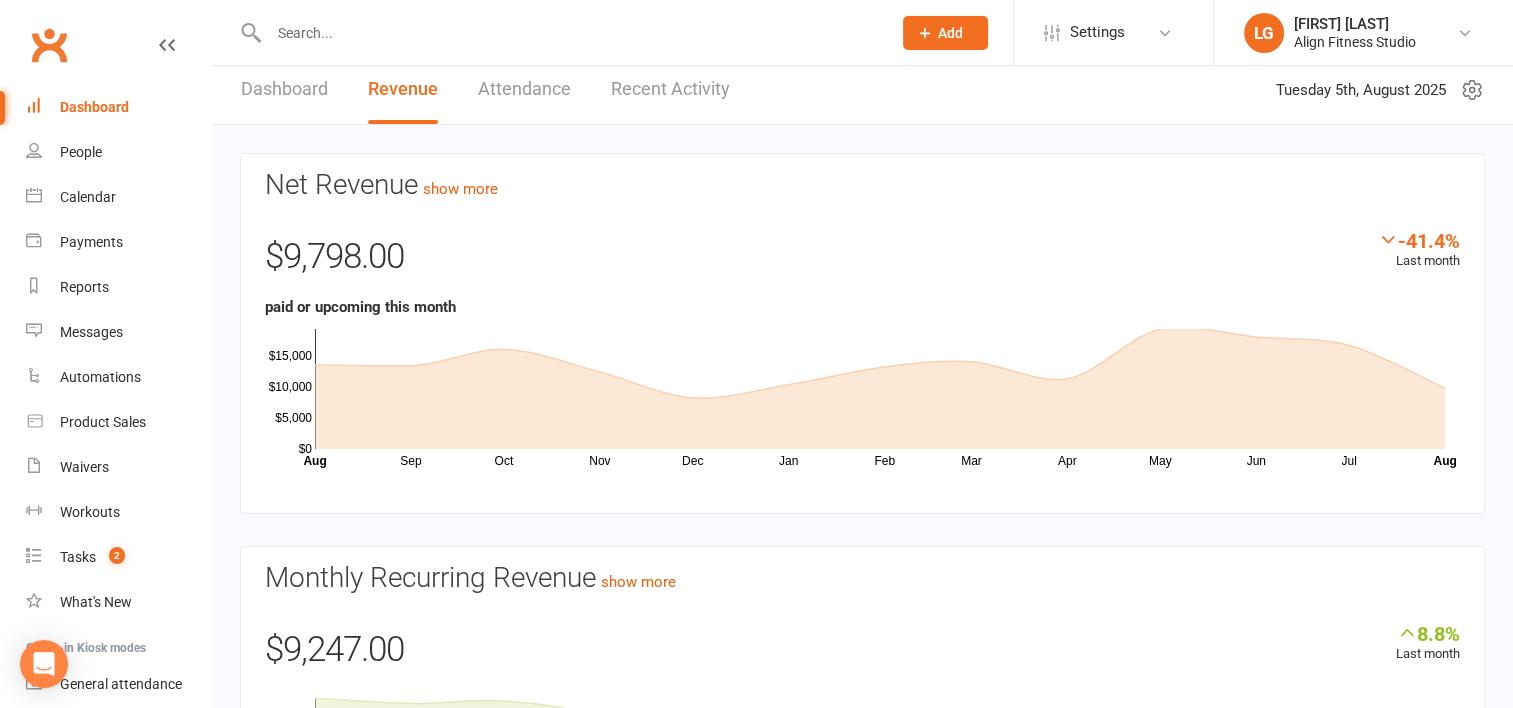 scroll, scrollTop: 0, scrollLeft: 0, axis: both 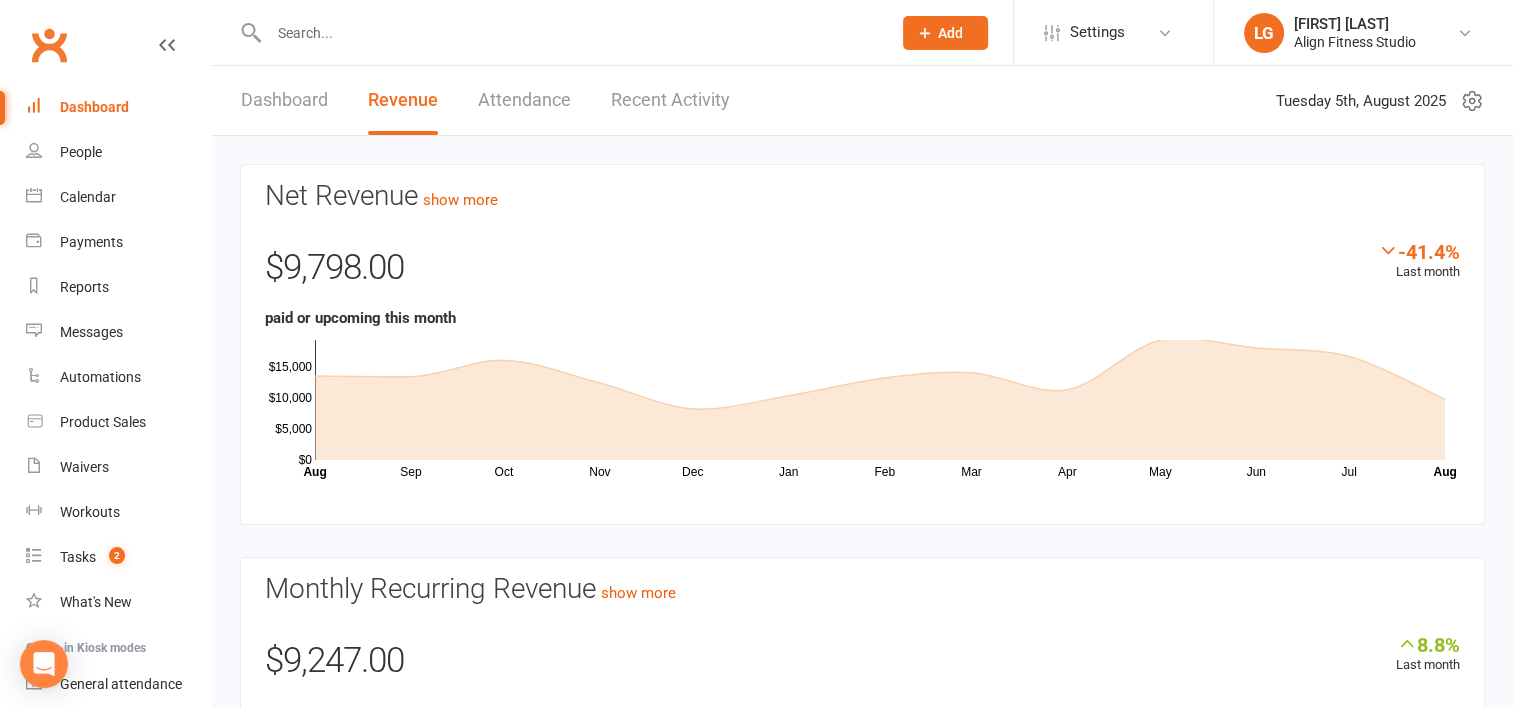 click on "Dashboard" at bounding box center (284, 100) 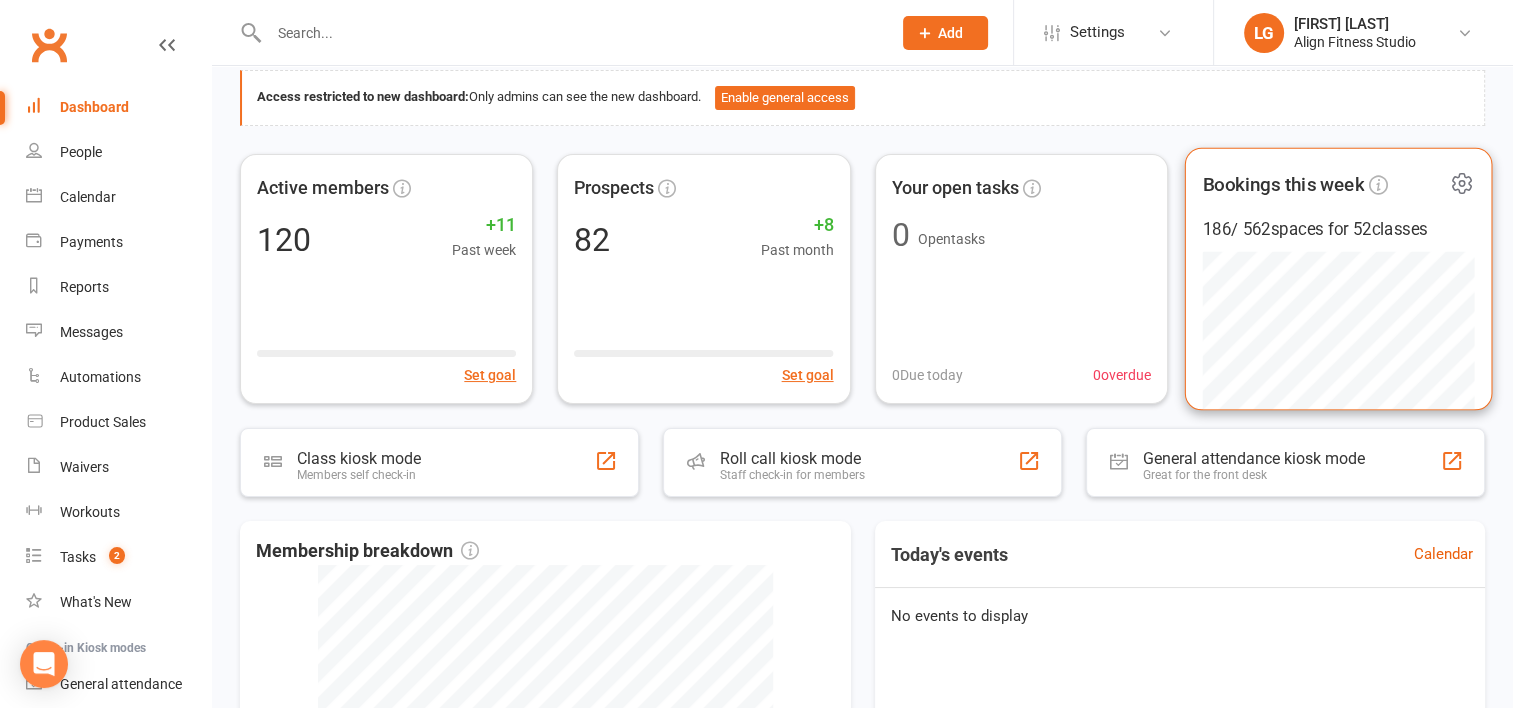 scroll, scrollTop: 92, scrollLeft: 0, axis: vertical 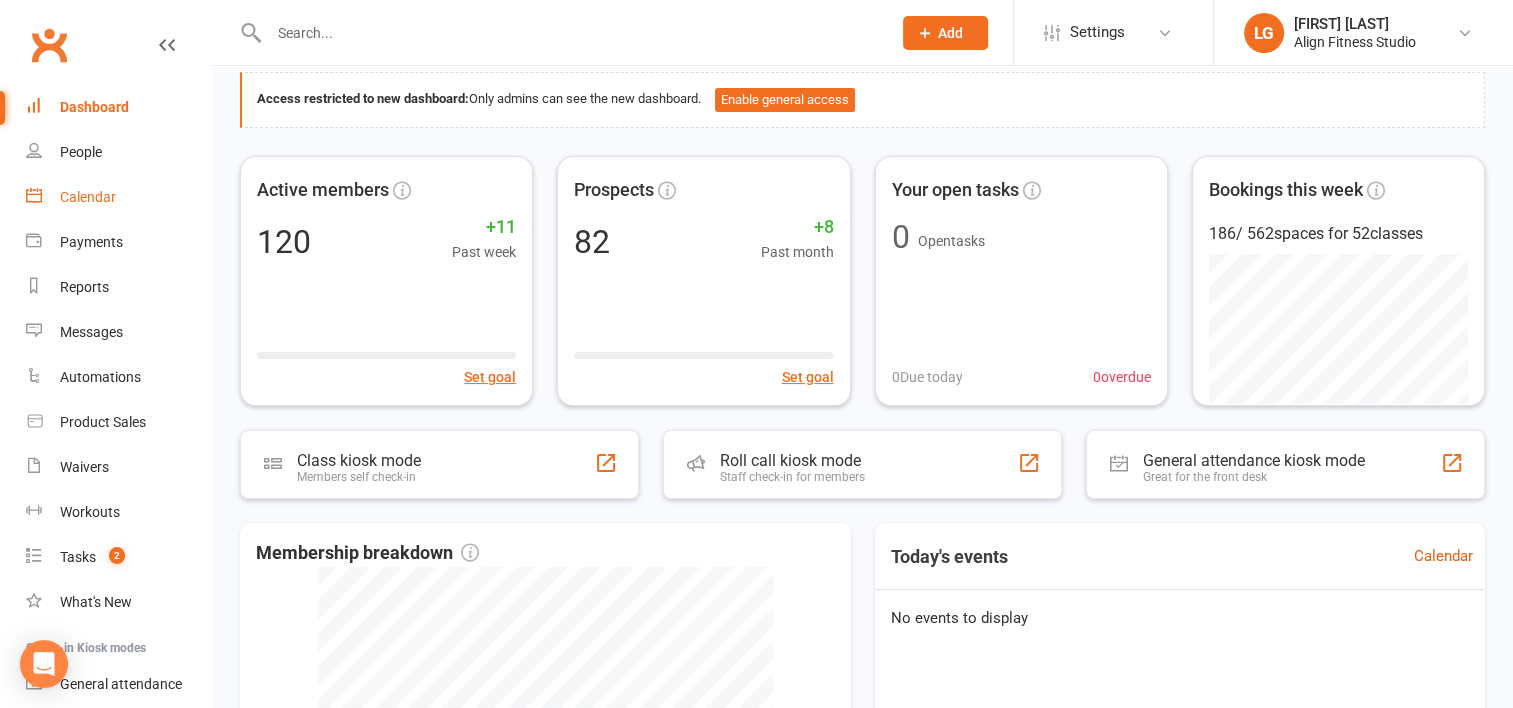 click on "Calendar" at bounding box center [88, 197] 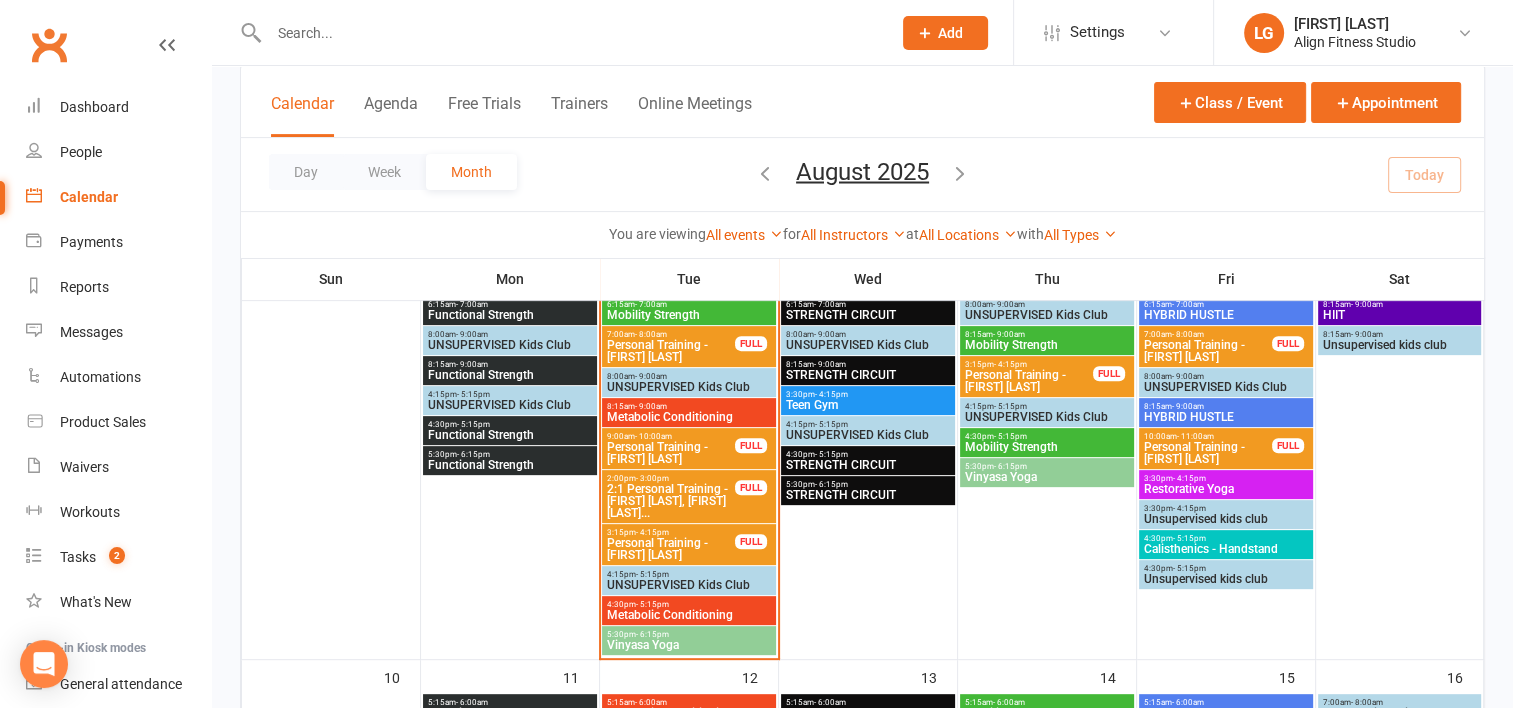 scroll, scrollTop: 626, scrollLeft: 0, axis: vertical 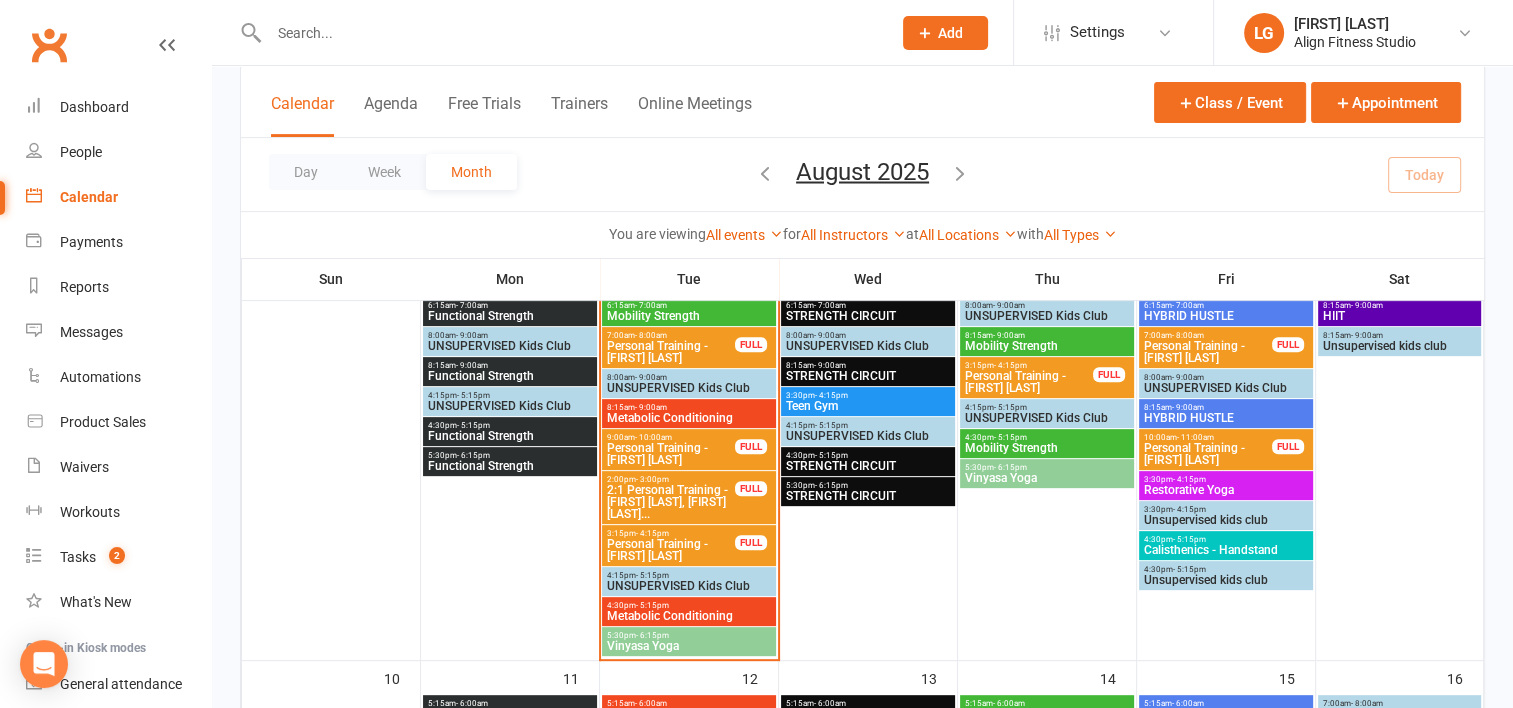 click on "Metabolic Conditioning" at bounding box center [689, 616] 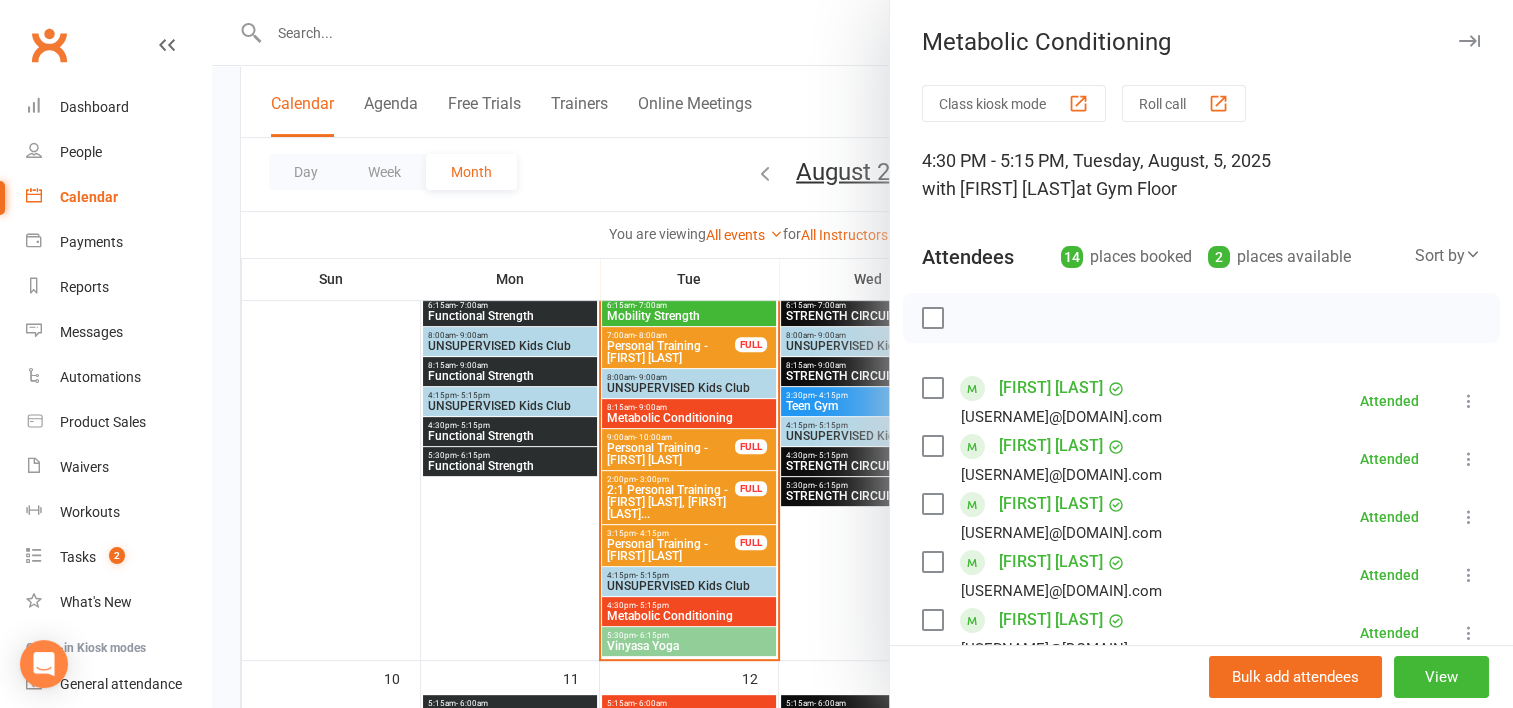 click at bounding box center [862, 354] 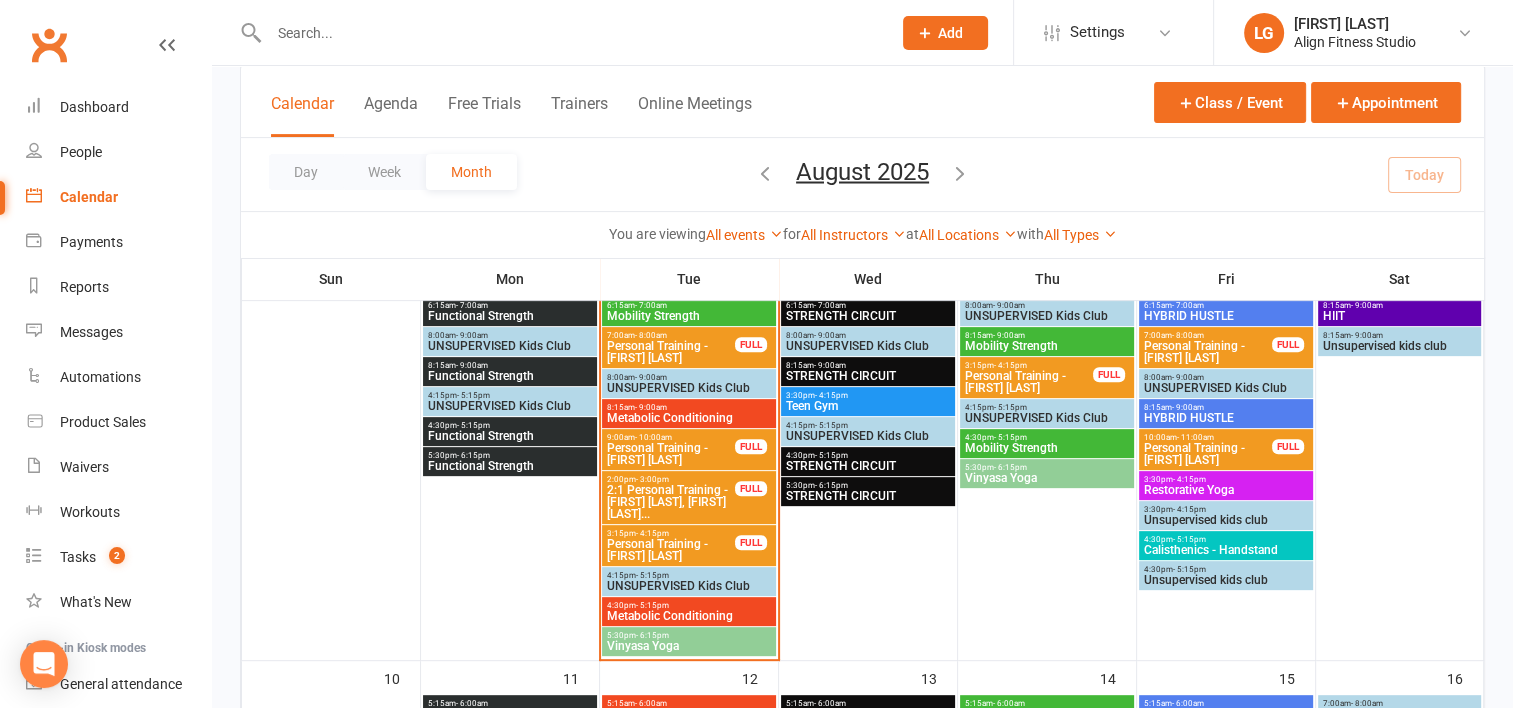 click on "- 10:00am" at bounding box center [653, 437] 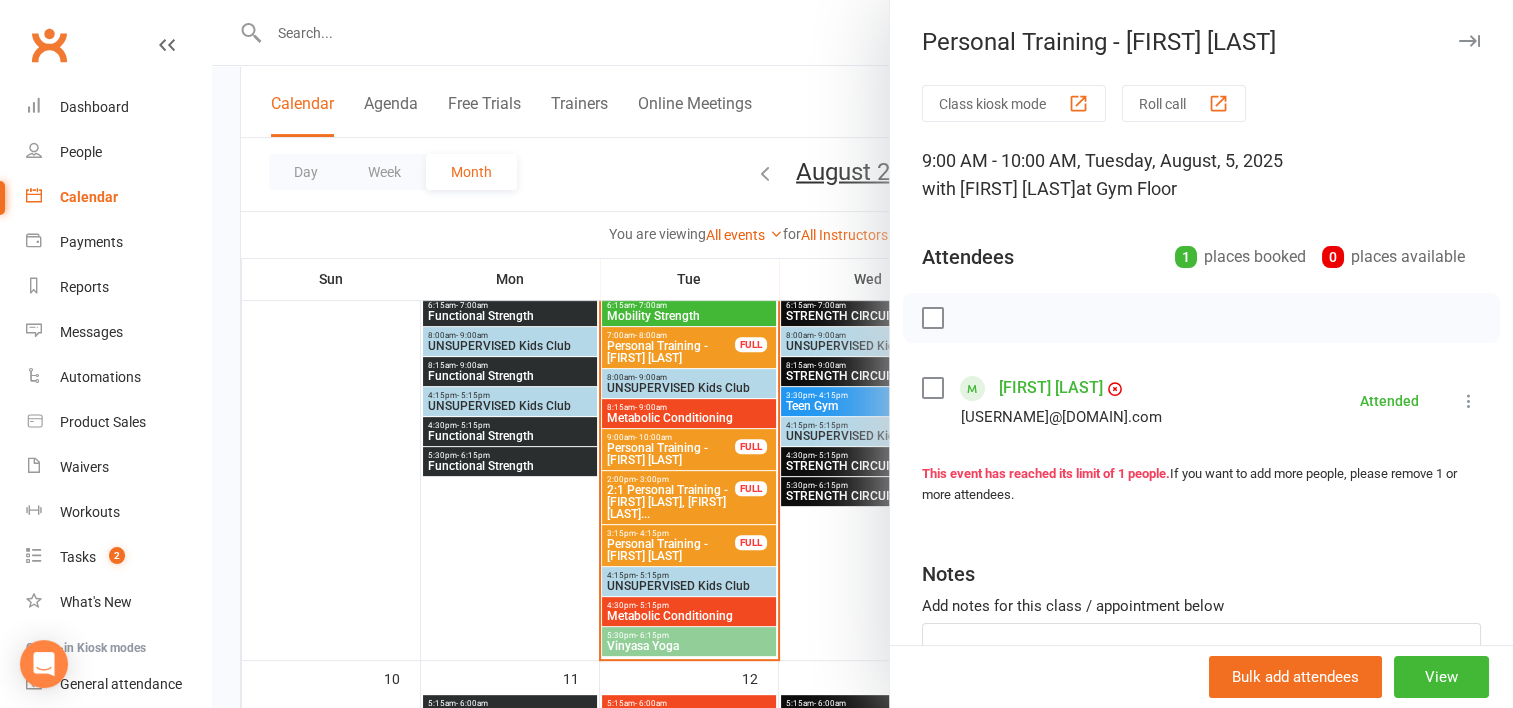 click at bounding box center [862, 354] 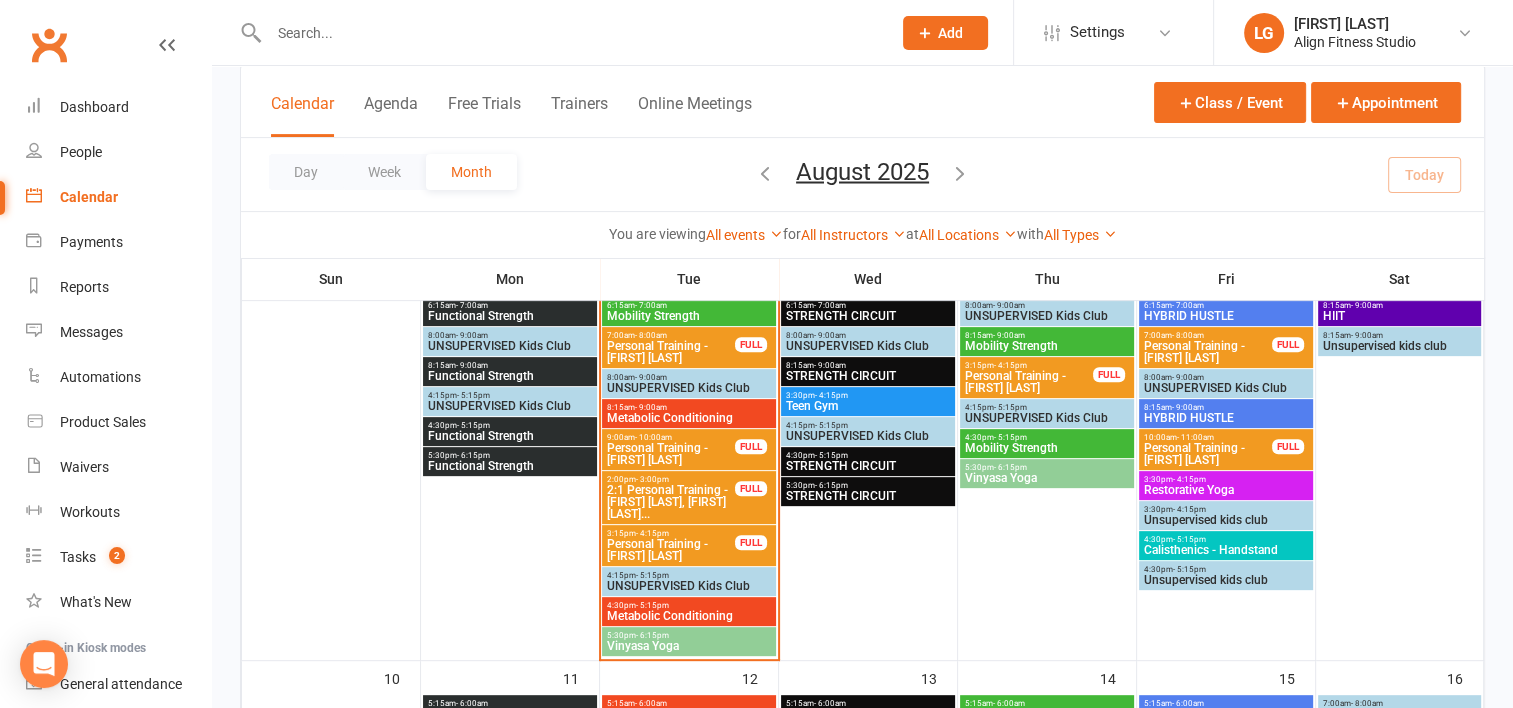 click on "4:30pm  - 5:15pm" at bounding box center [689, 605] 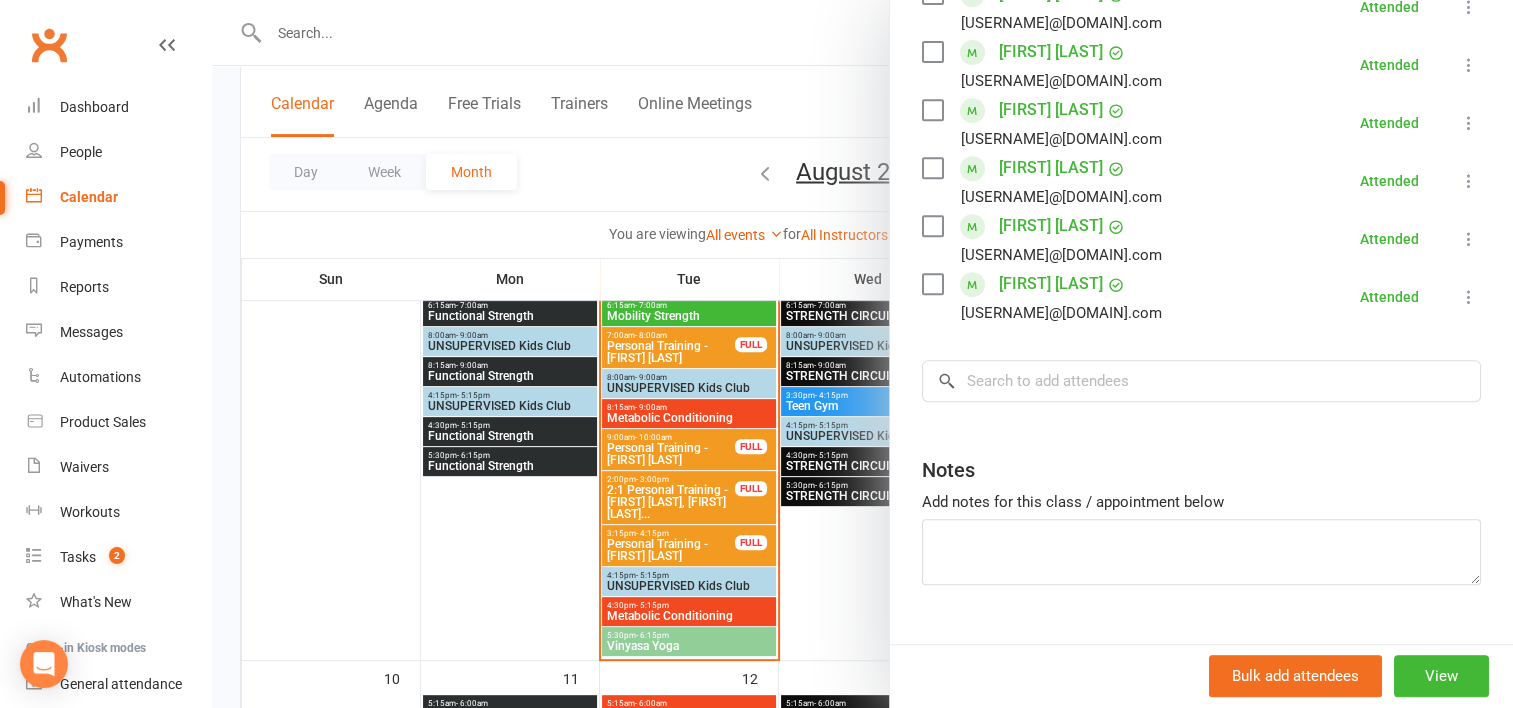 scroll, scrollTop: 856, scrollLeft: 0, axis: vertical 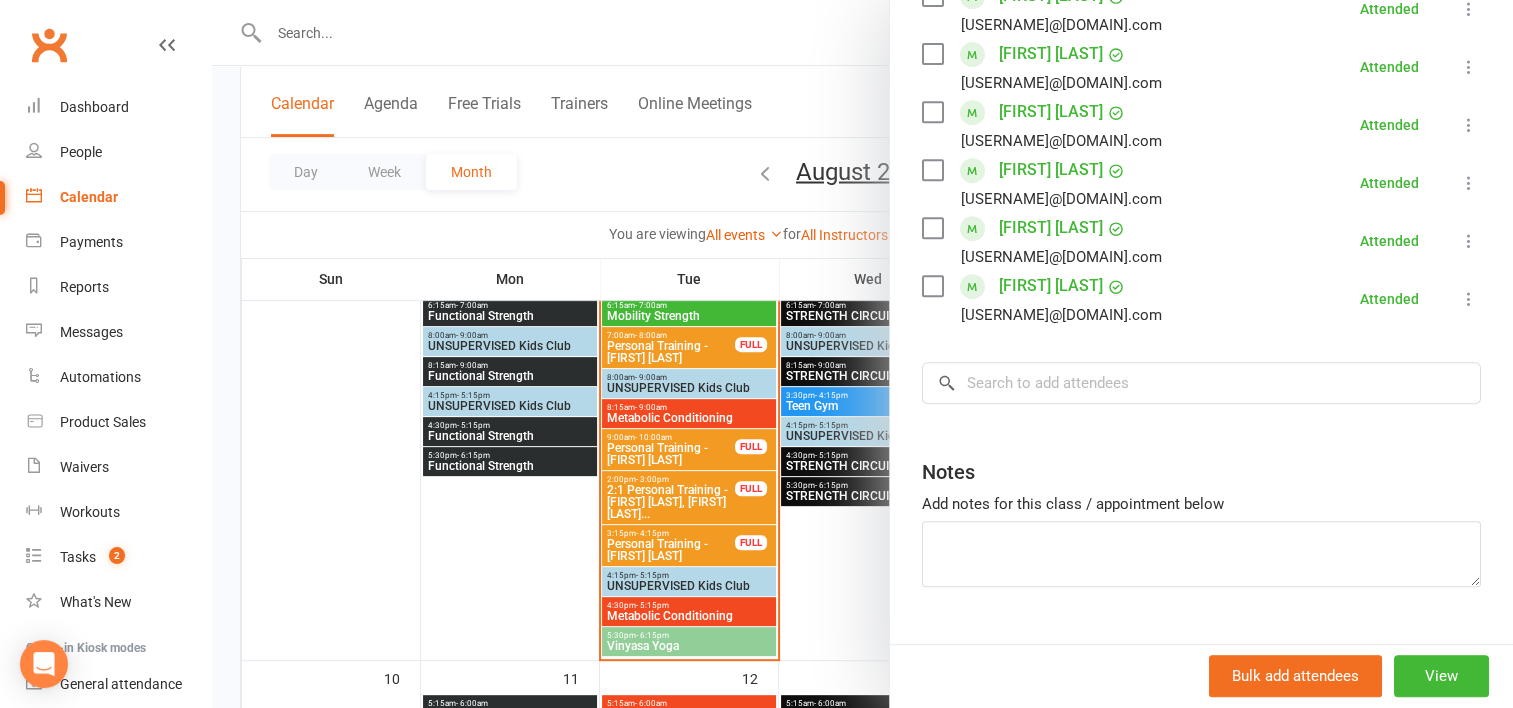 click at bounding box center [862, 354] 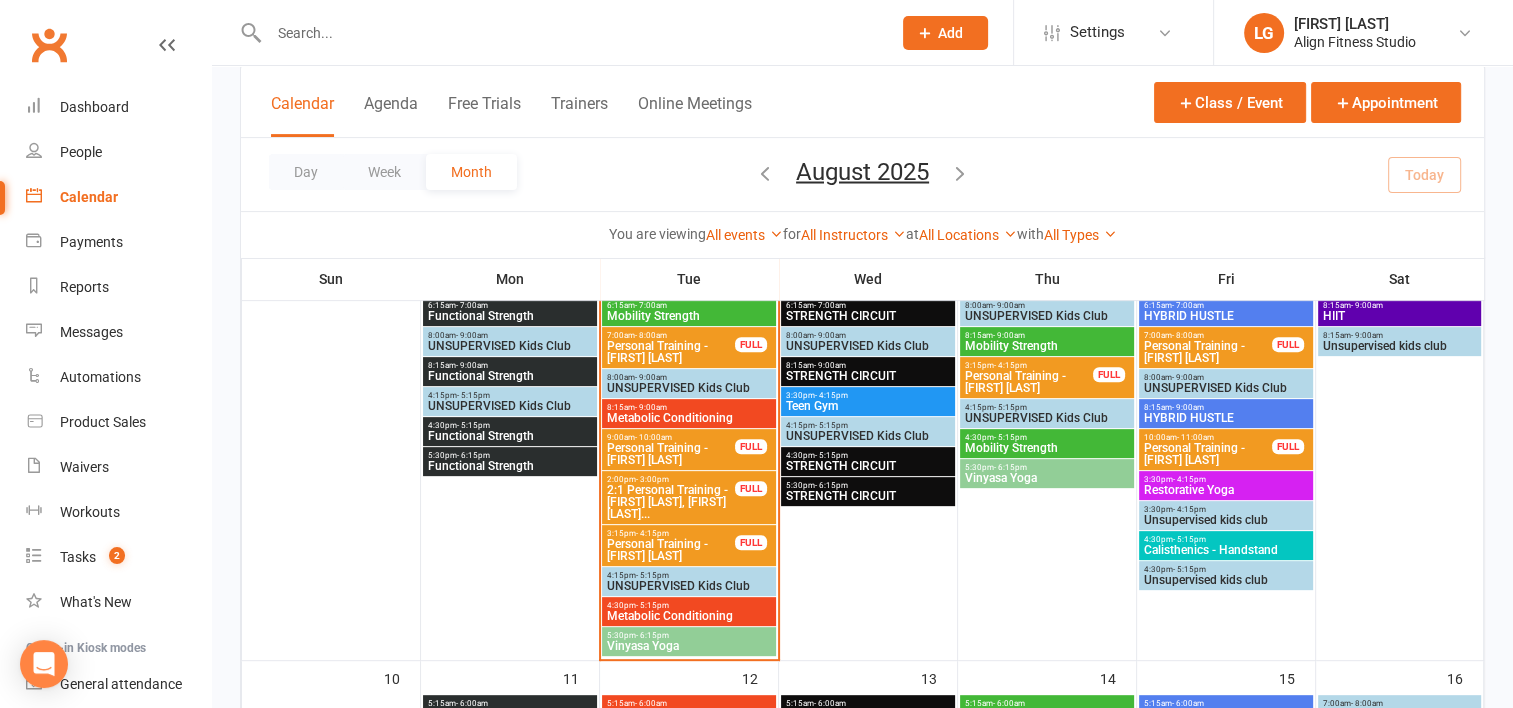 click on "Vinyasa Yoga" at bounding box center [689, 646] 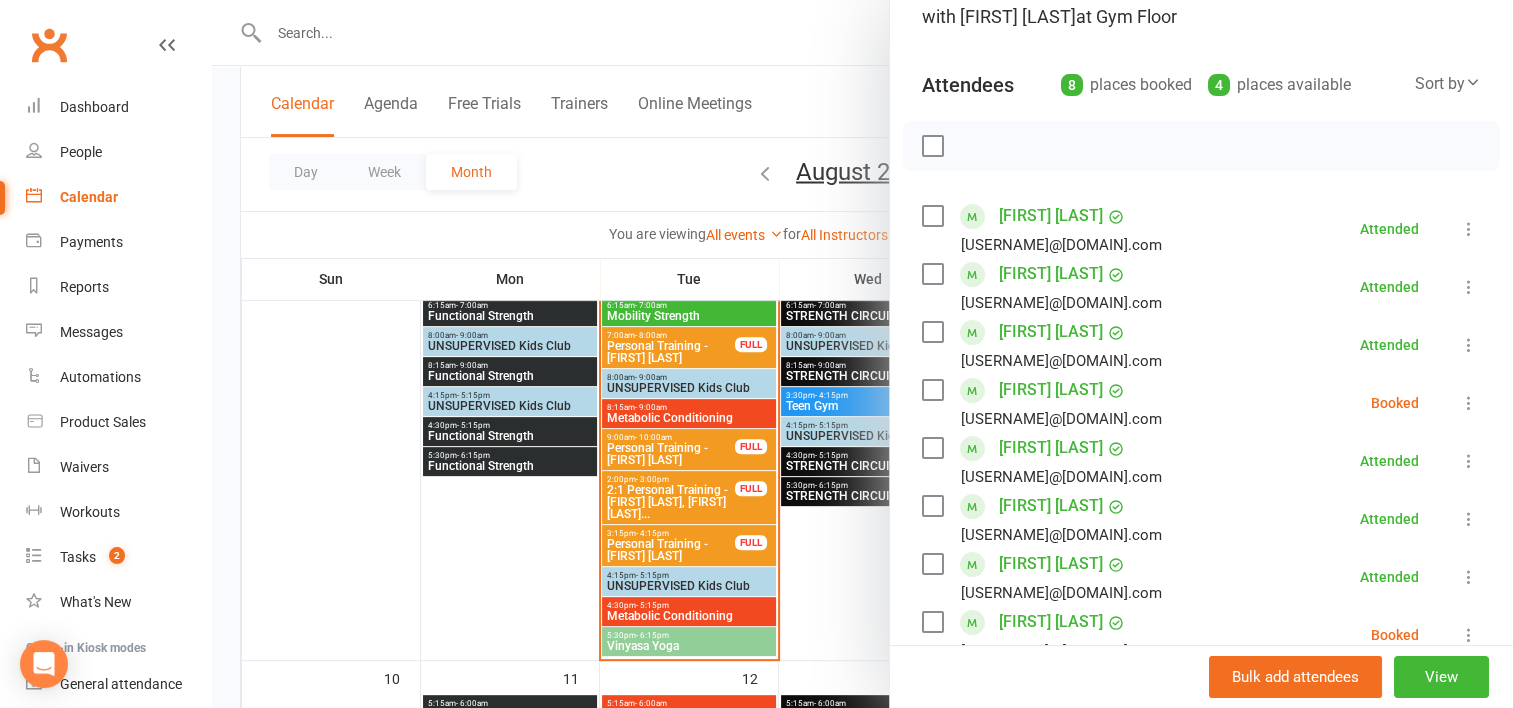 scroll, scrollTop: 171, scrollLeft: 0, axis: vertical 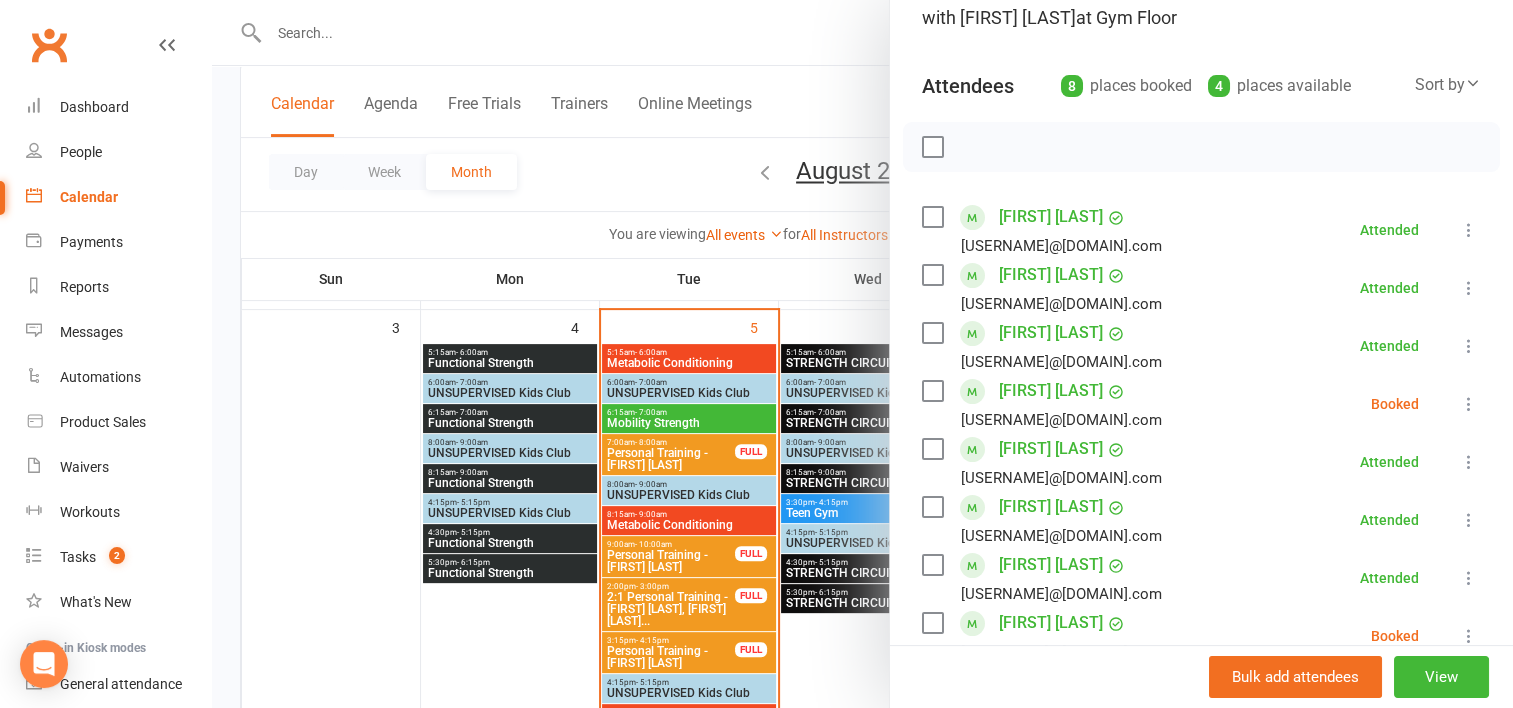 click on "[FIRST] [LAST]" at bounding box center [1051, 391] 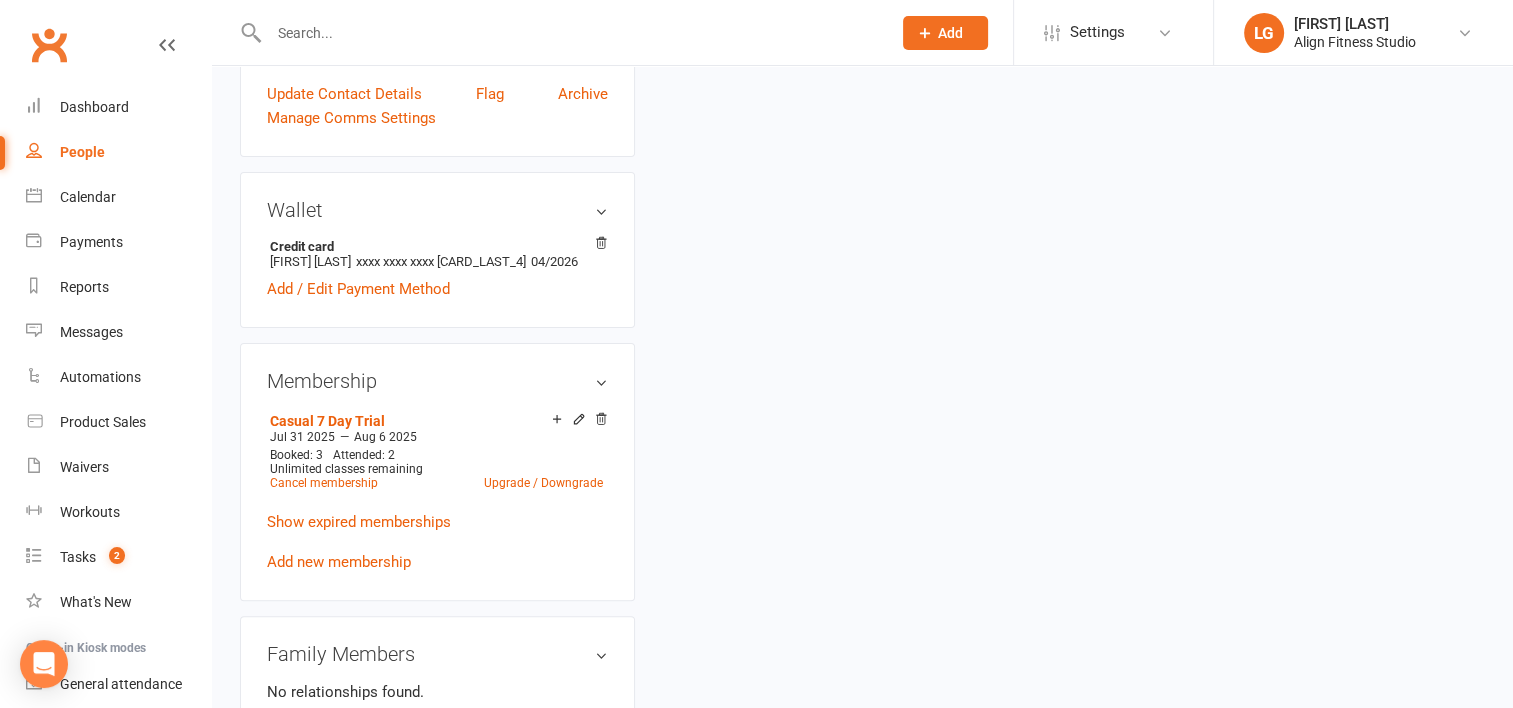 scroll, scrollTop: 0, scrollLeft: 0, axis: both 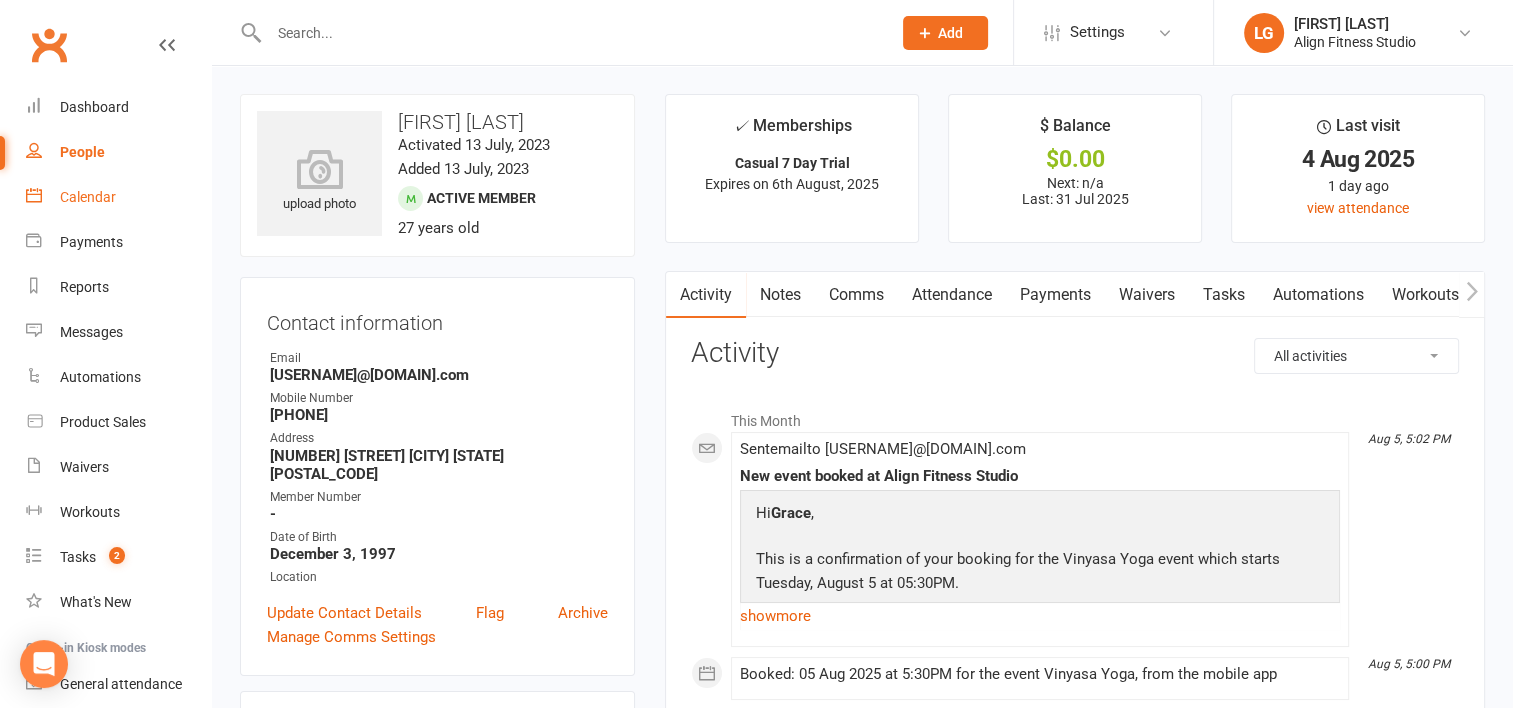 click on "Calendar" at bounding box center (88, 197) 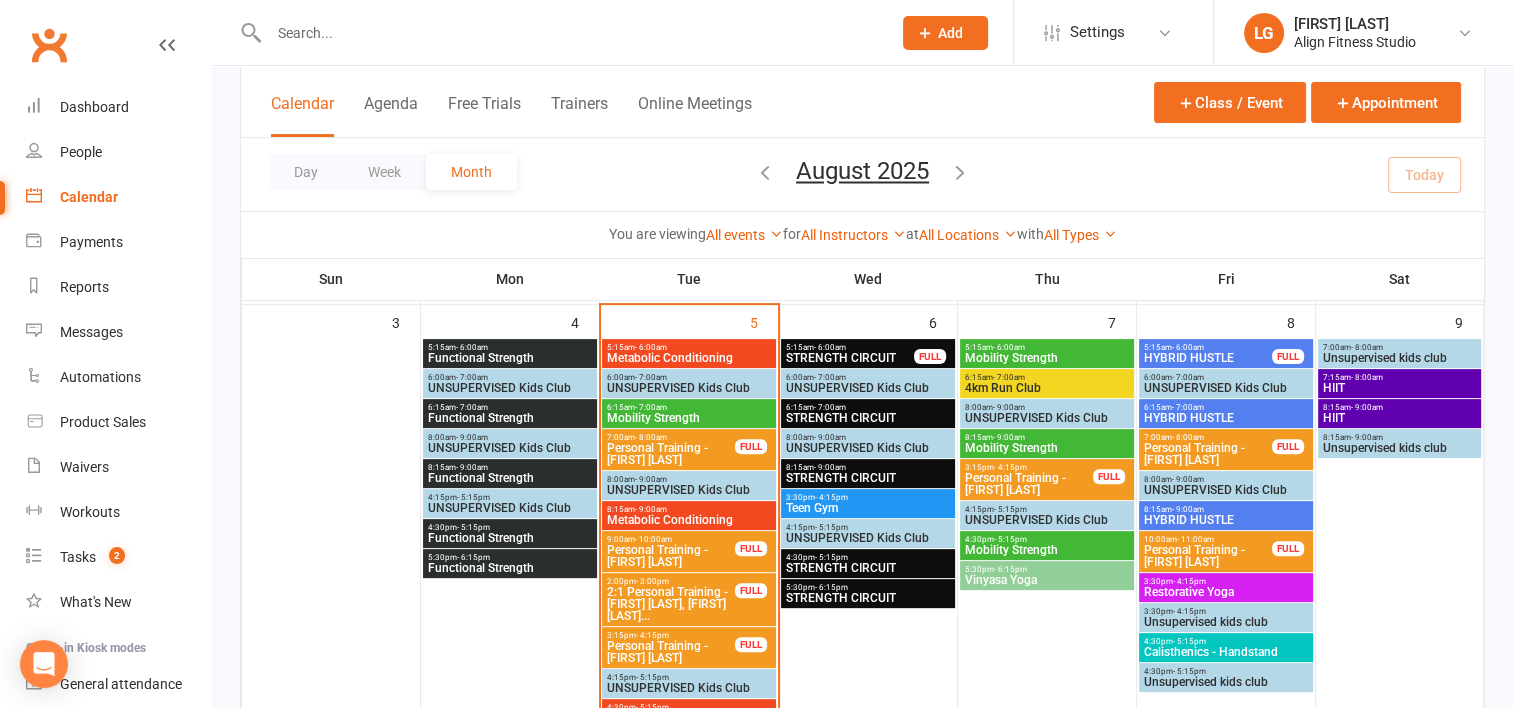 scroll, scrollTop: 524, scrollLeft: 0, axis: vertical 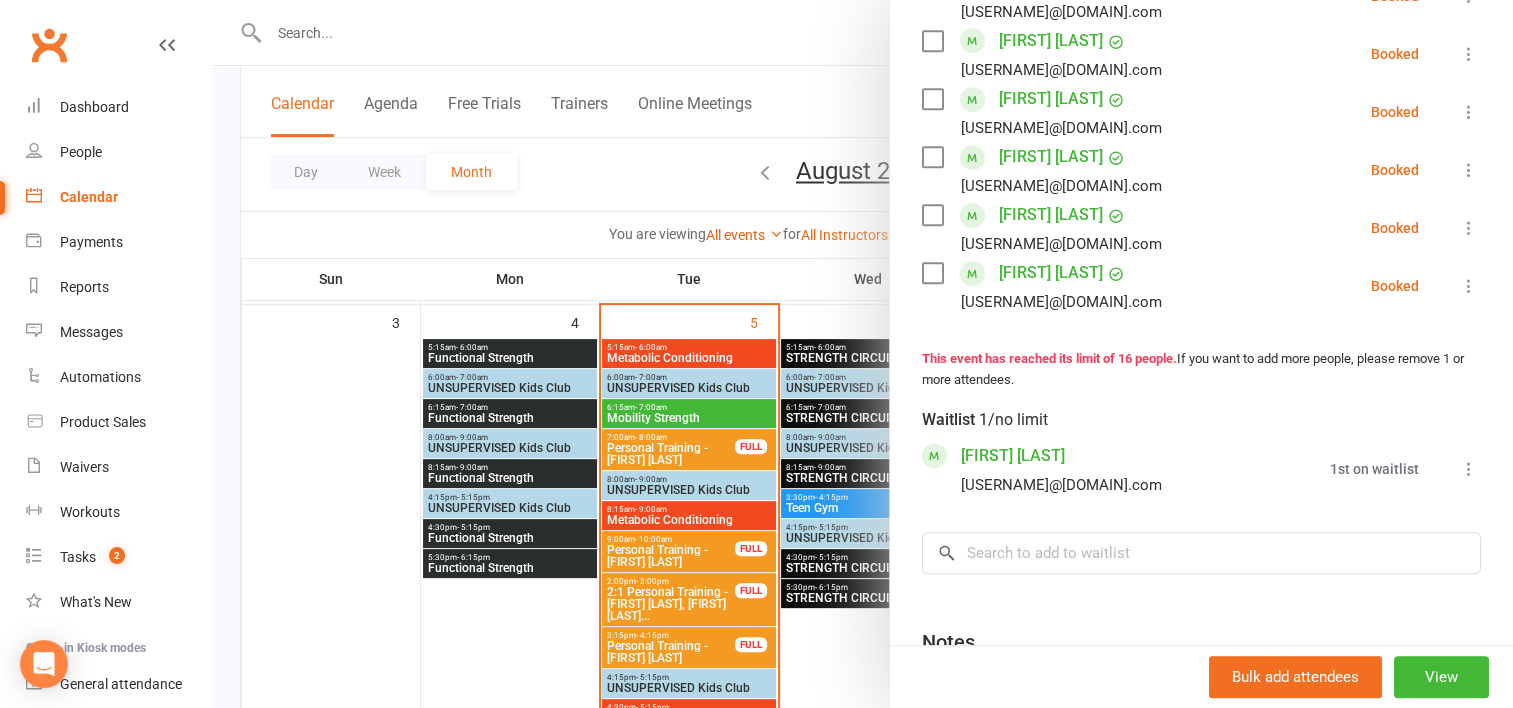 click at bounding box center (862, 354) 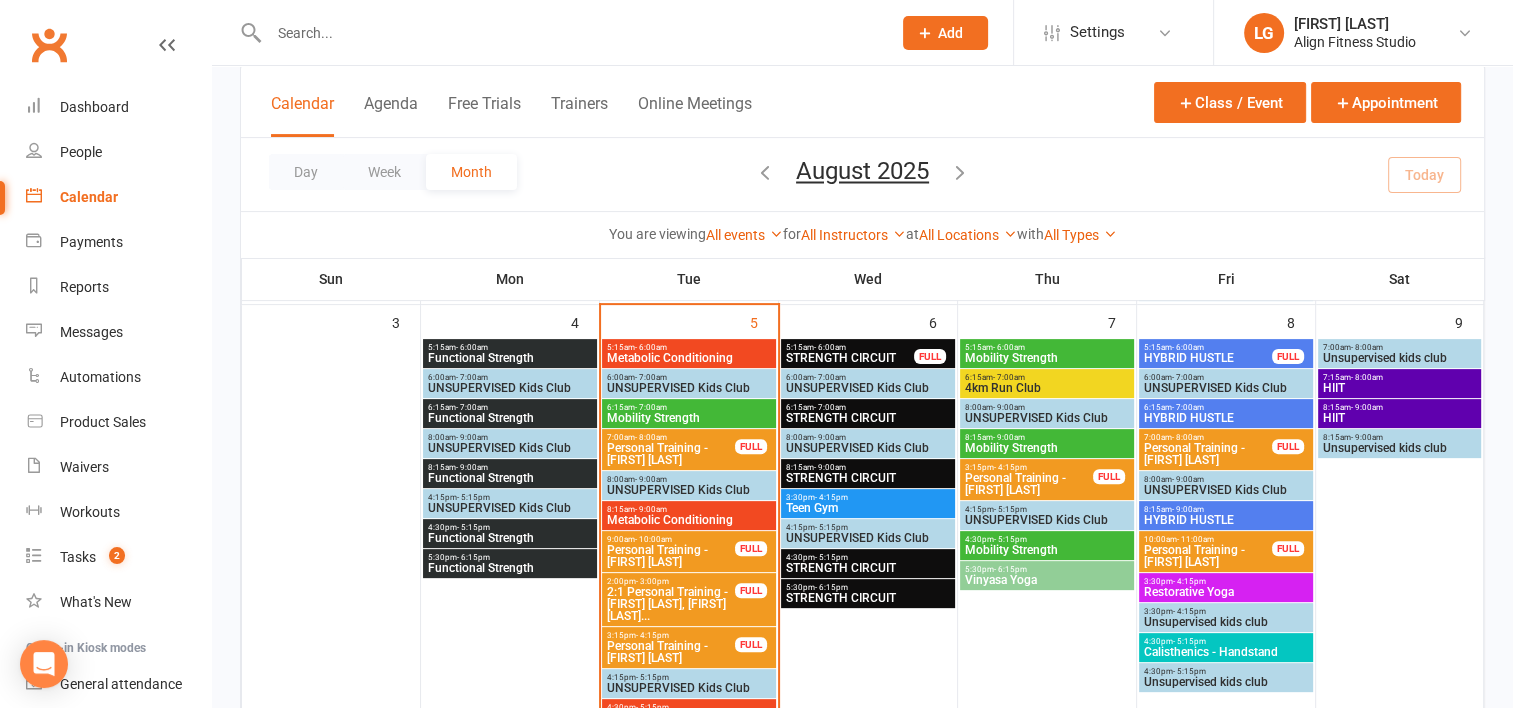 click on "- 7:00am" at bounding box center (830, 407) 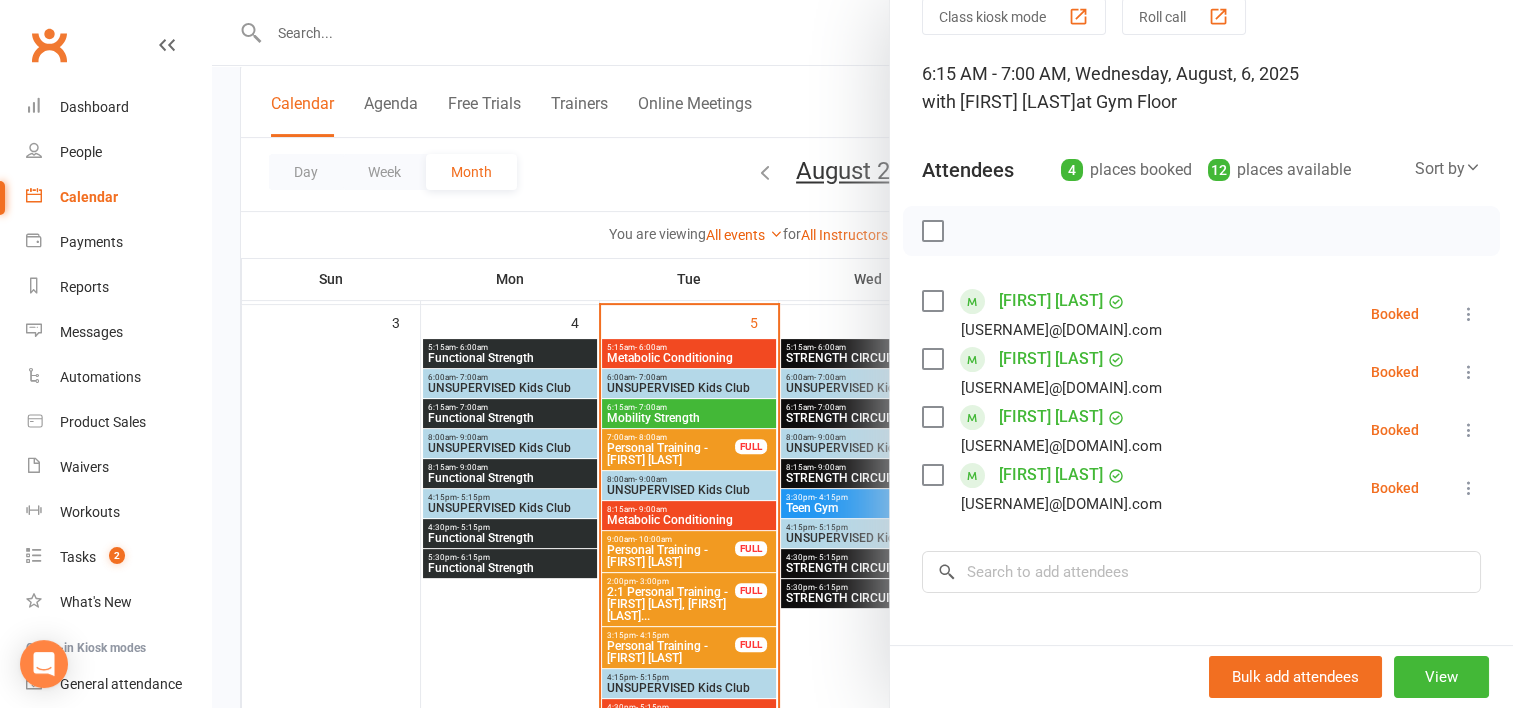scroll, scrollTop: 88, scrollLeft: 0, axis: vertical 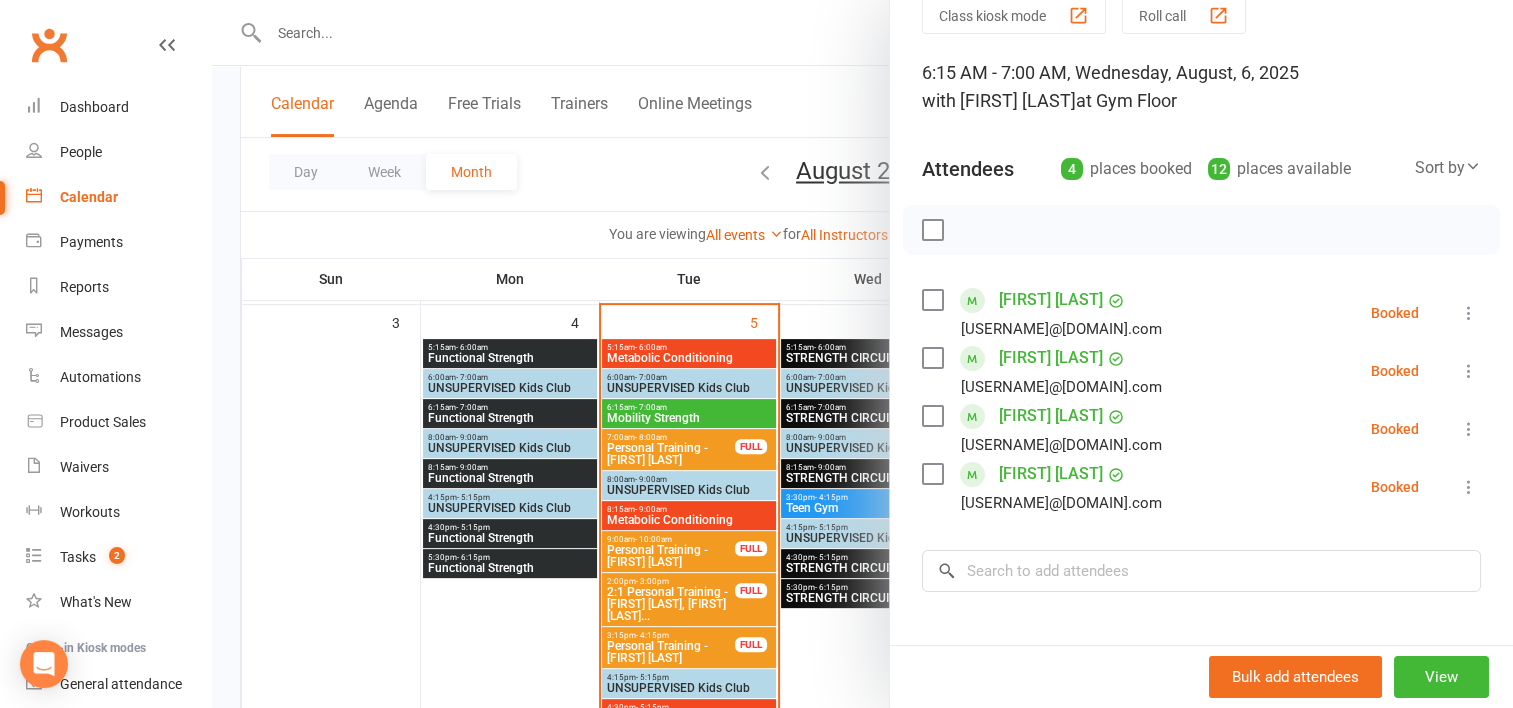 click at bounding box center (862, 354) 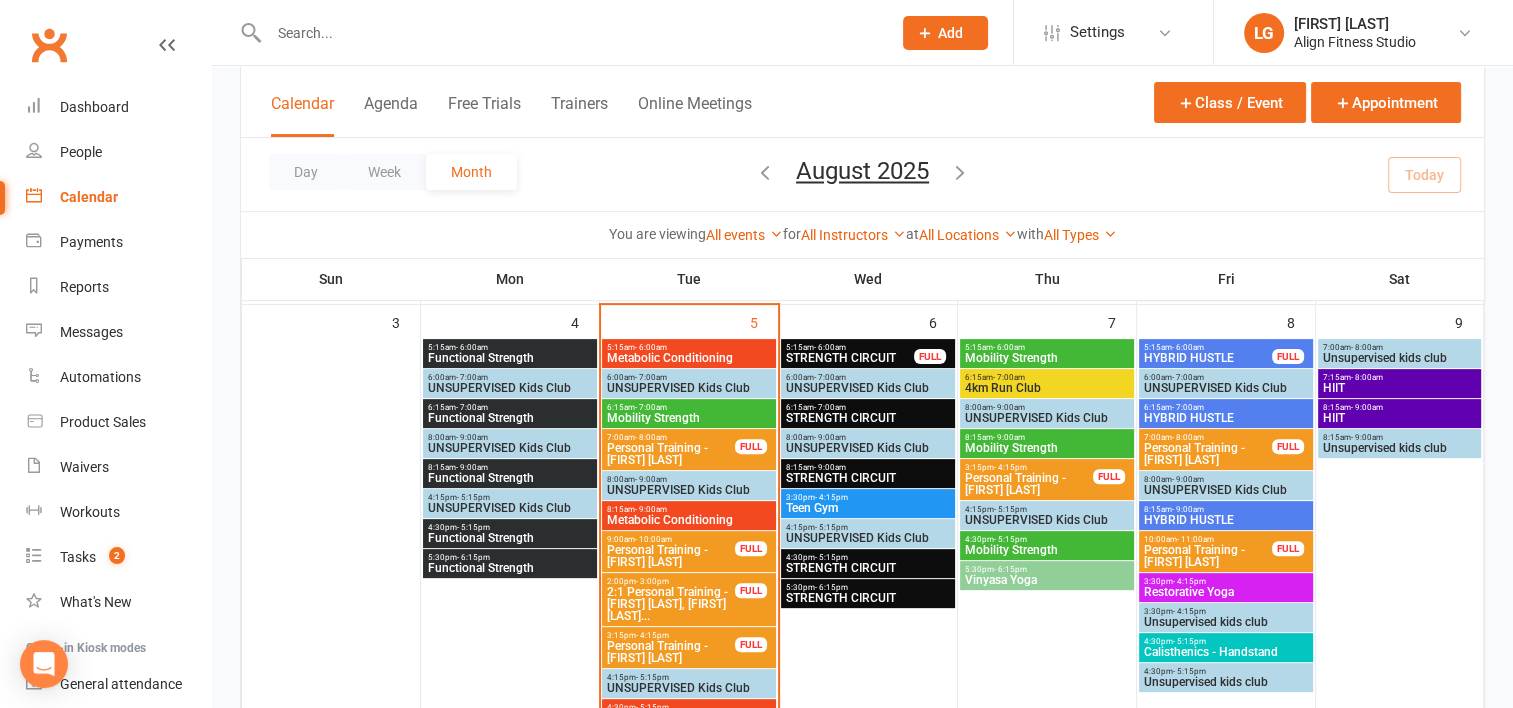 click on "STRENGTH CIRCUIT" at bounding box center [868, 478] 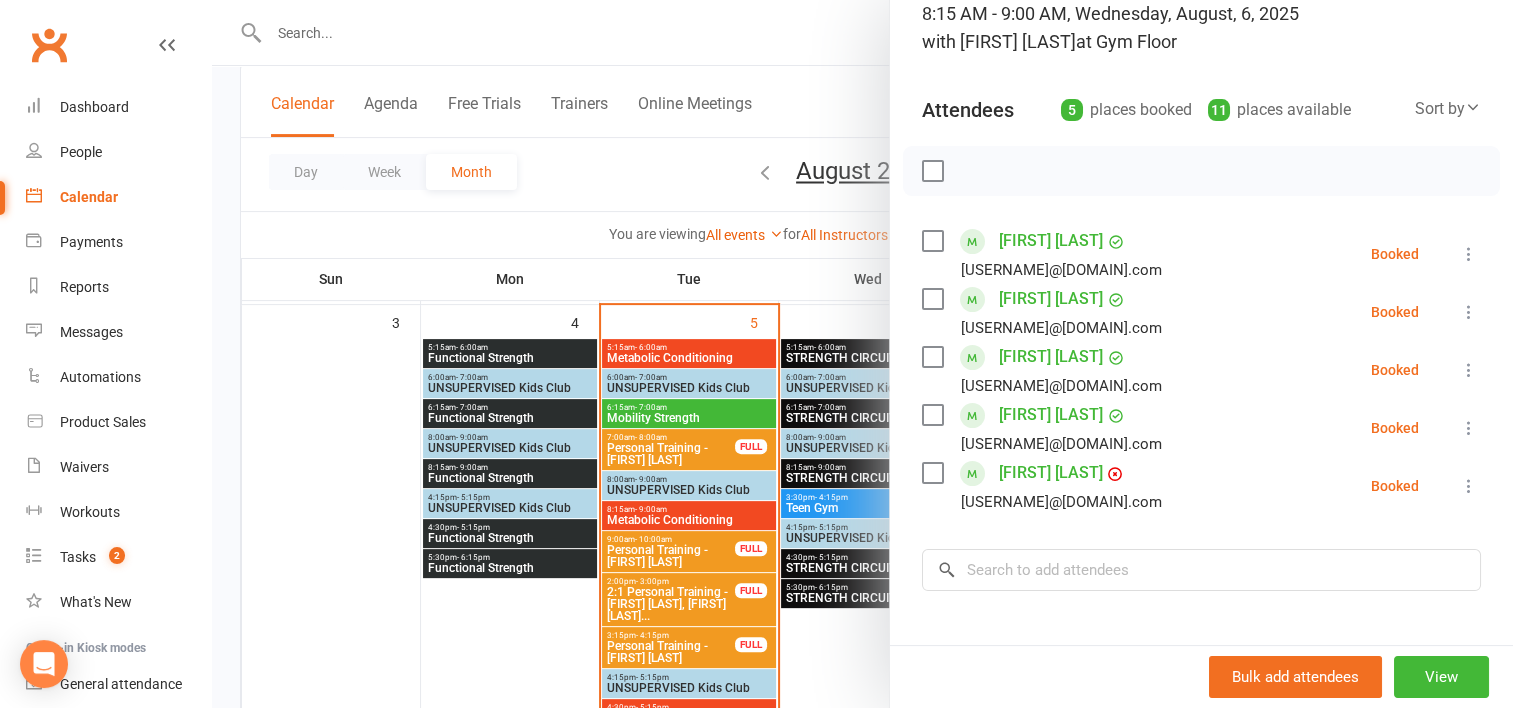scroll, scrollTop: 132, scrollLeft: 0, axis: vertical 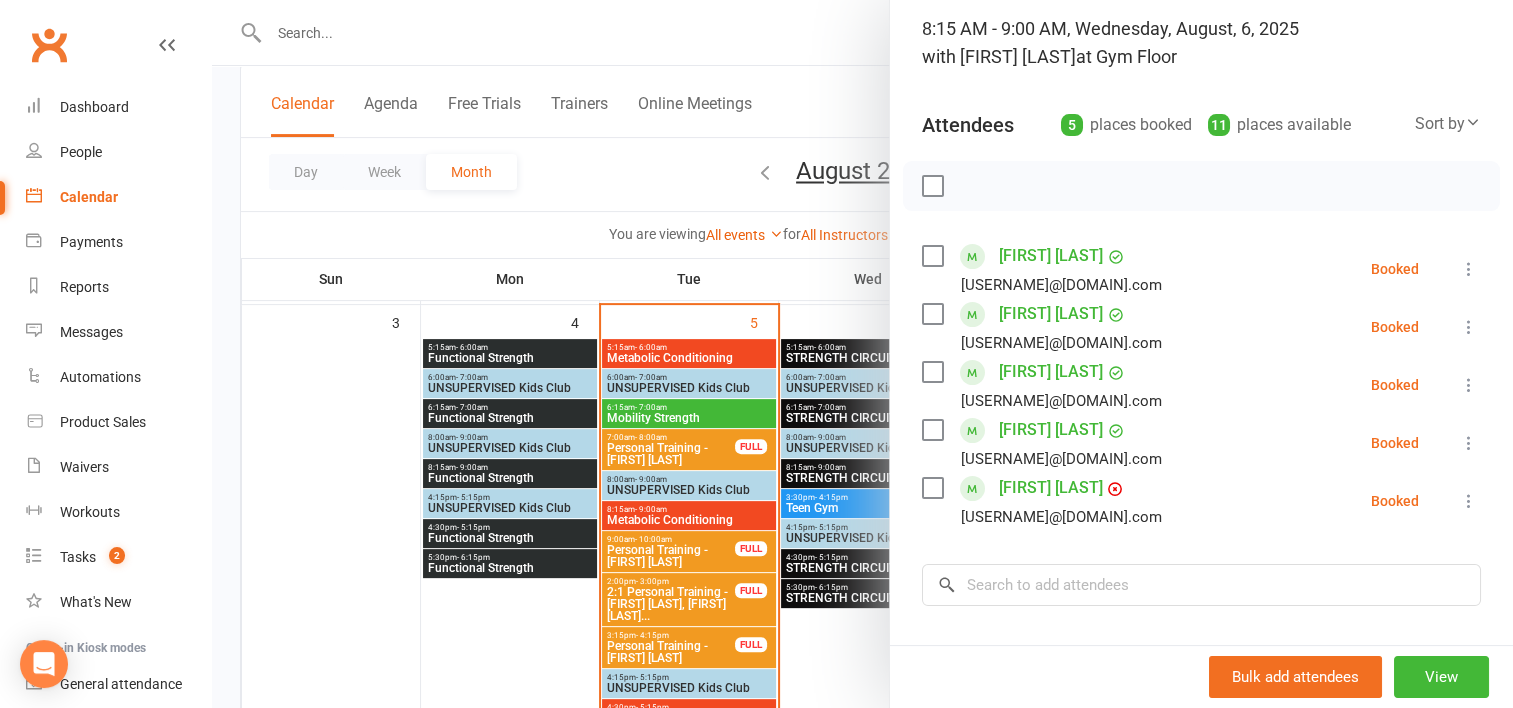 click on "[FIRST] [LAST]" at bounding box center (1051, 488) 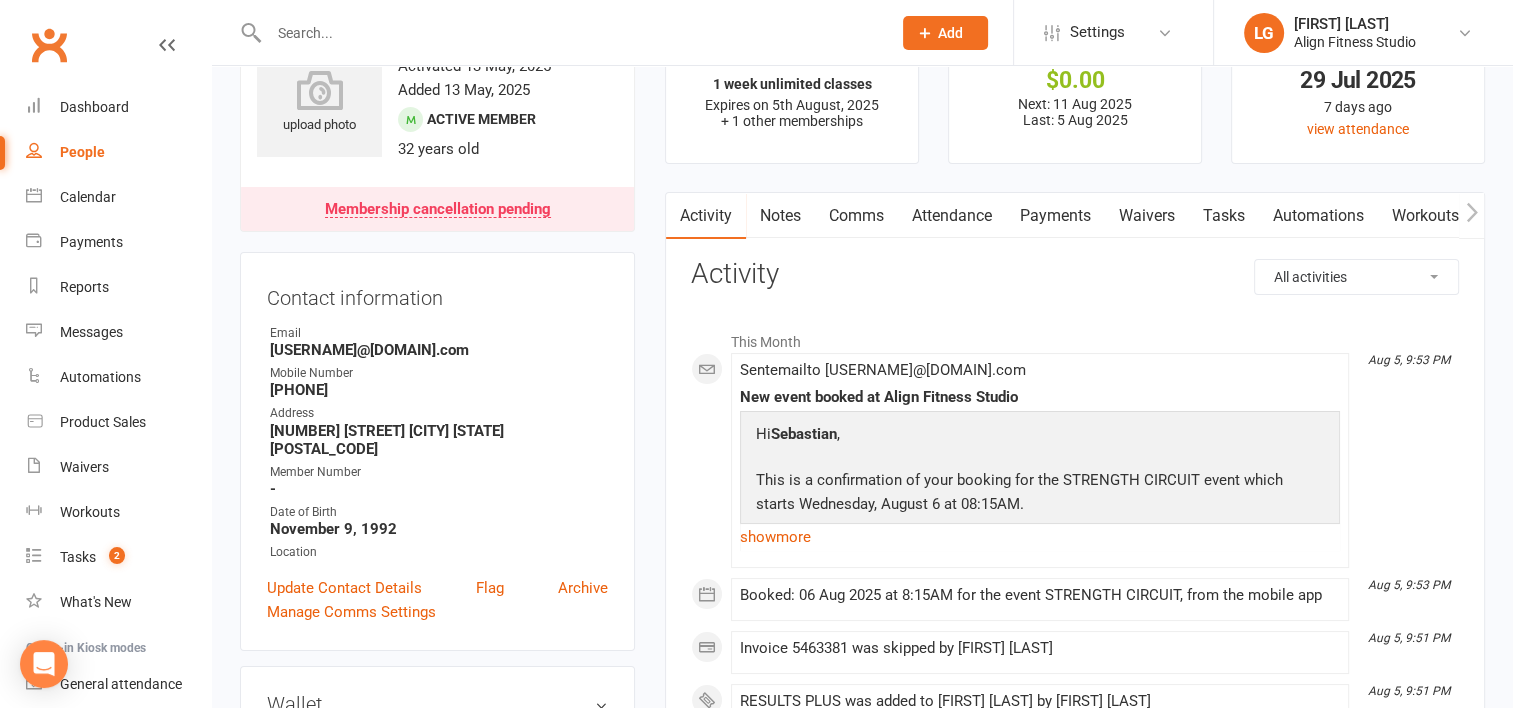 scroll, scrollTop: 80, scrollLeft: 0, axis: vertical 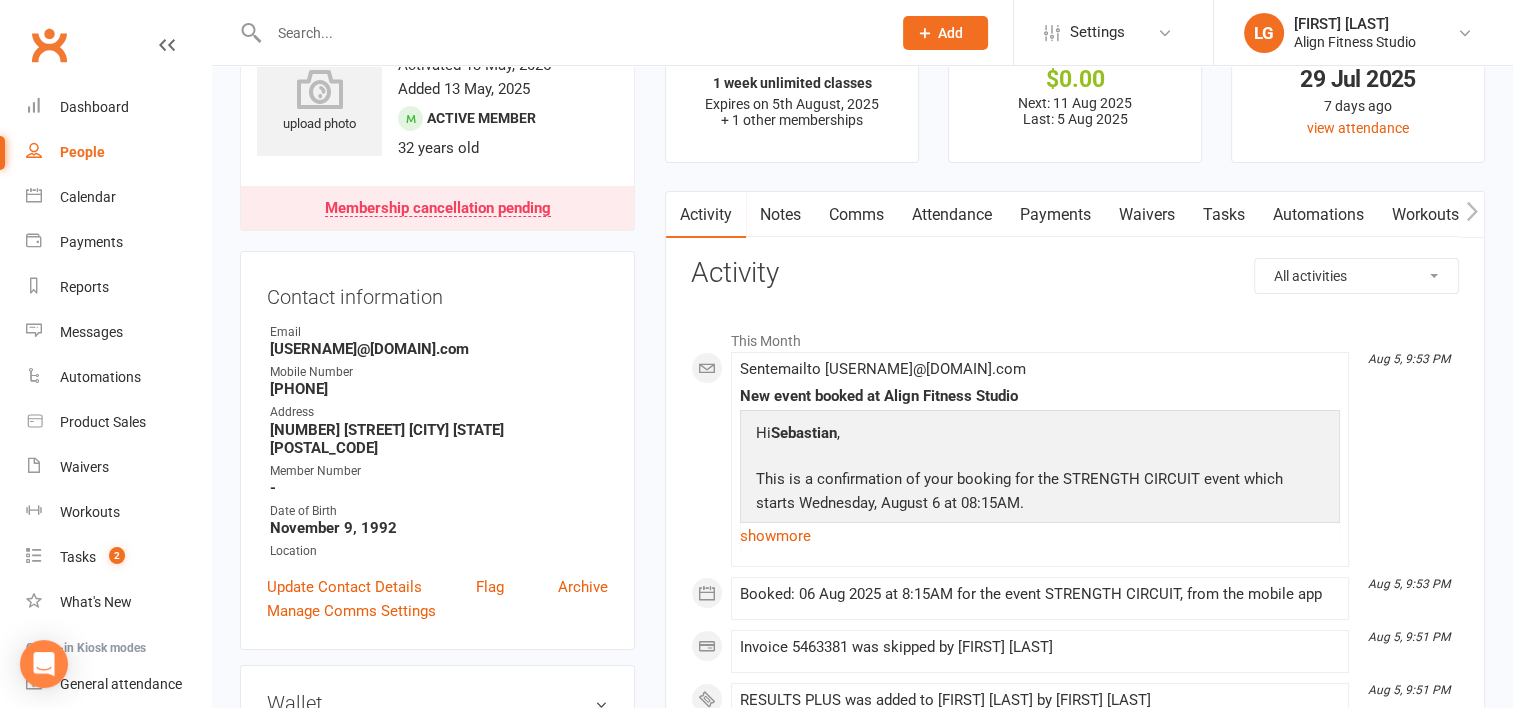 click on "Payments" at bounding box center [1055, 215] 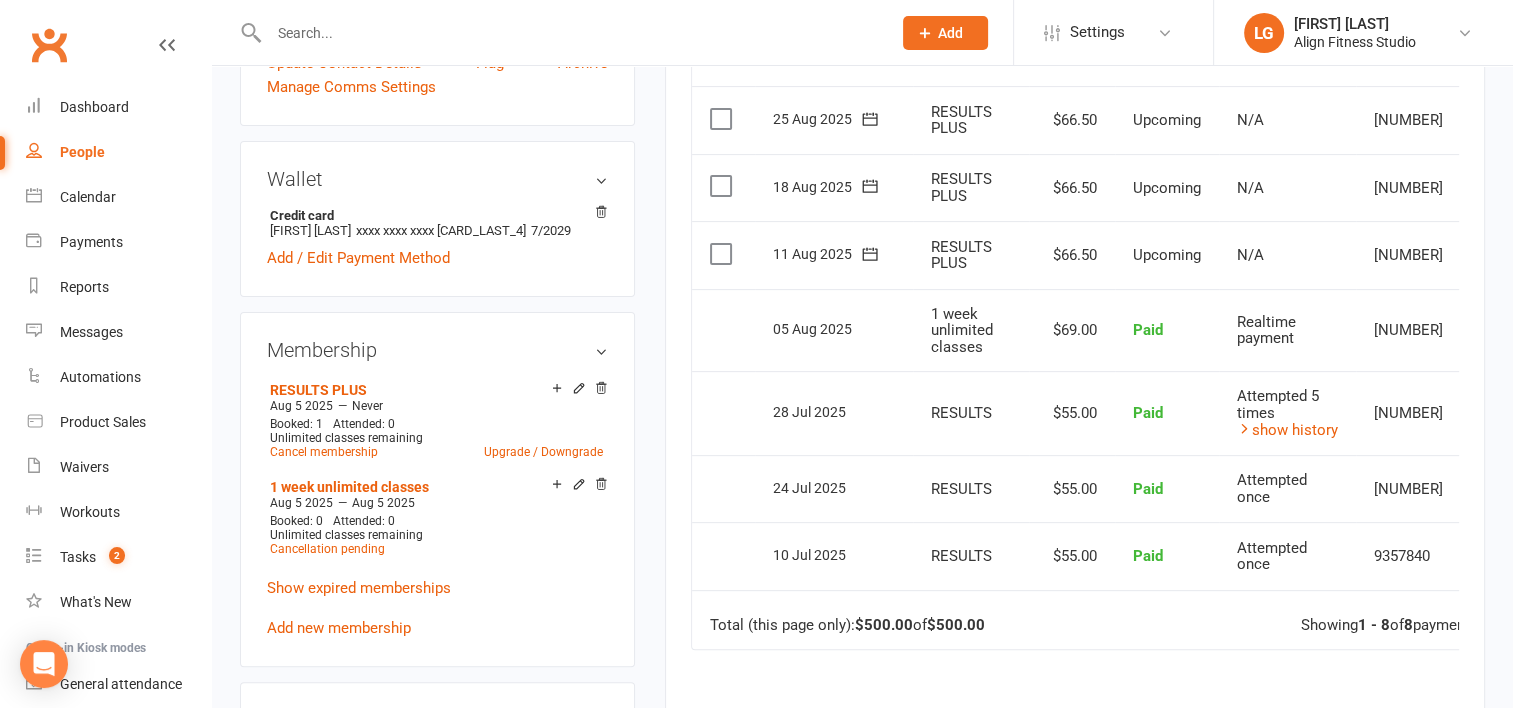 scroll, scrollTop: 603, scrollLeft: 0, axis: vertical 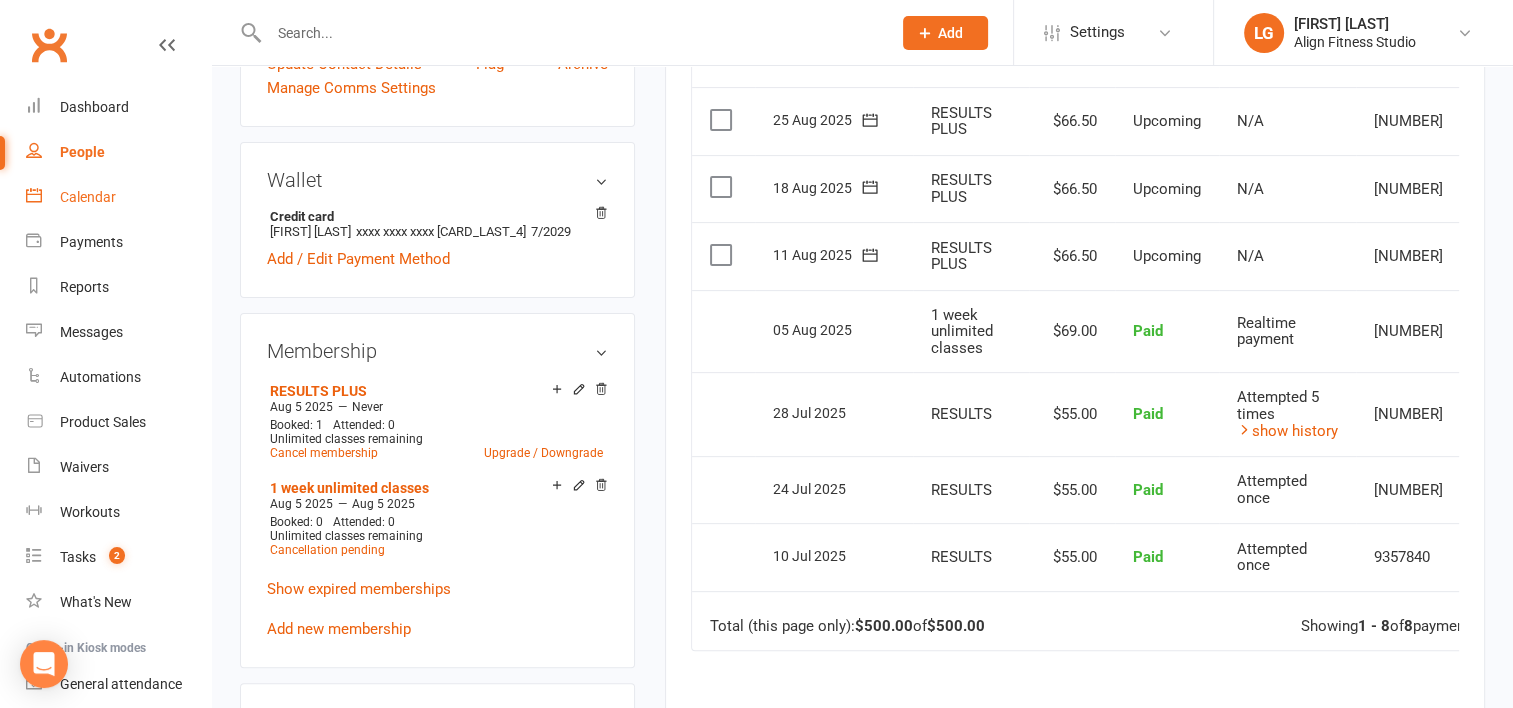 click on "Calendar" at bounding box center [88, 197] 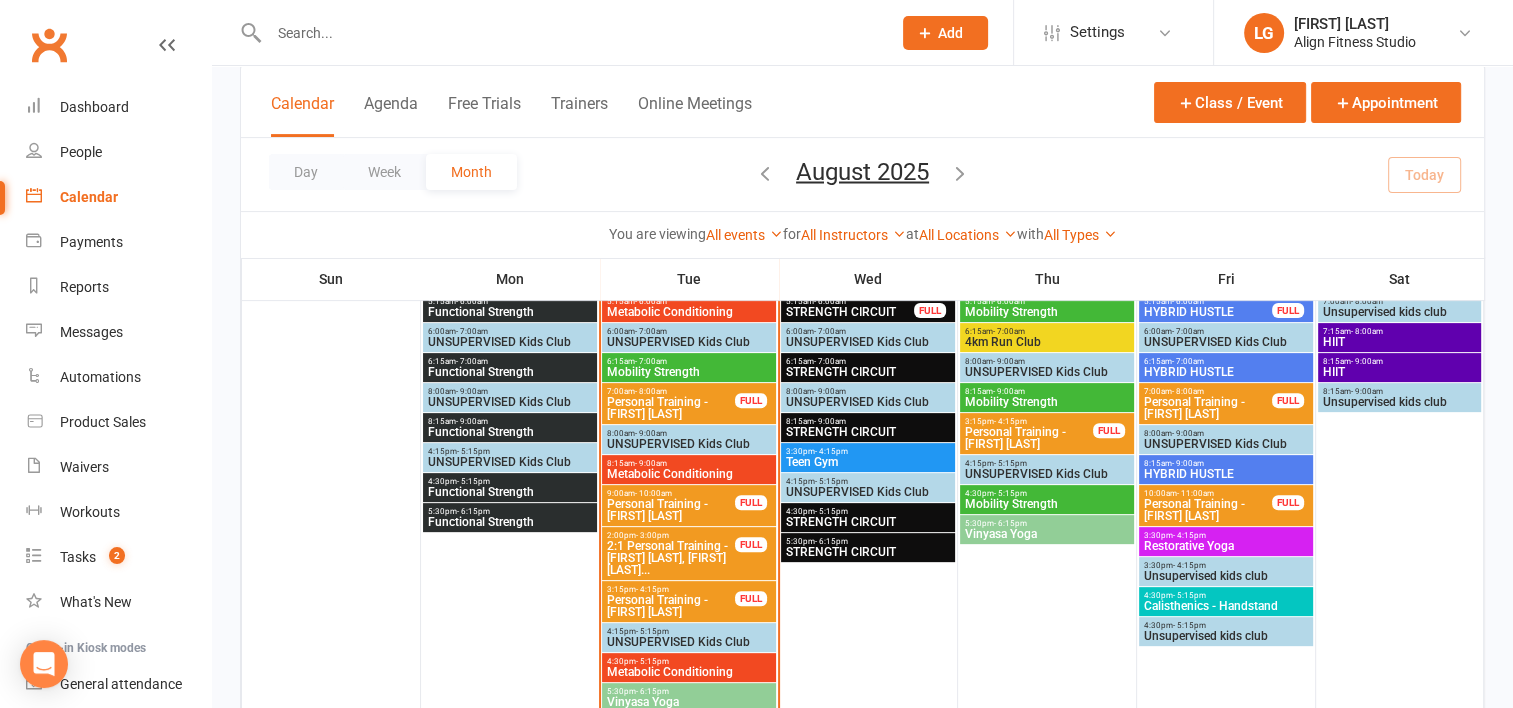 scroll, scrollTop: 576, scrollLeft: 0, axis: vertical 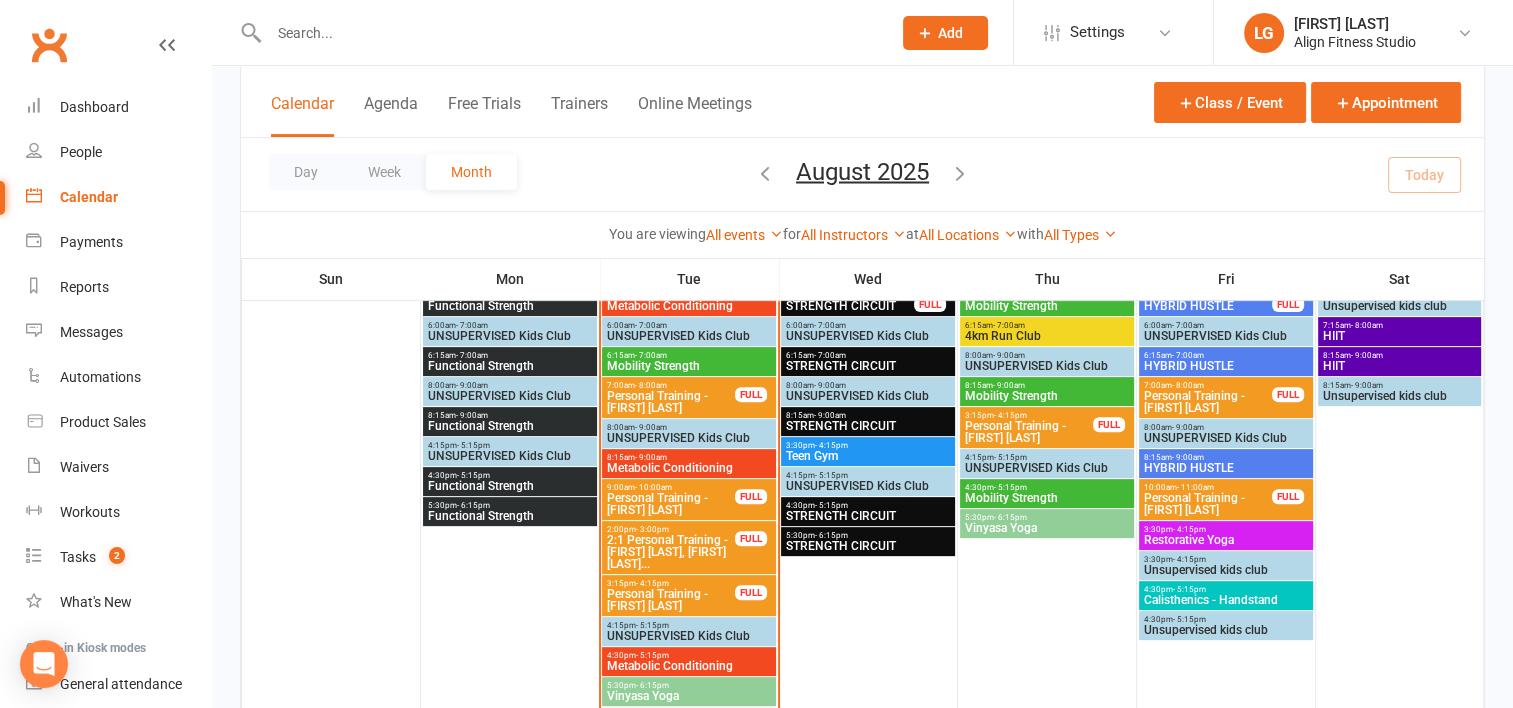 click on "STRENGTH CIRCUIT" at bounding box center [868, 426] 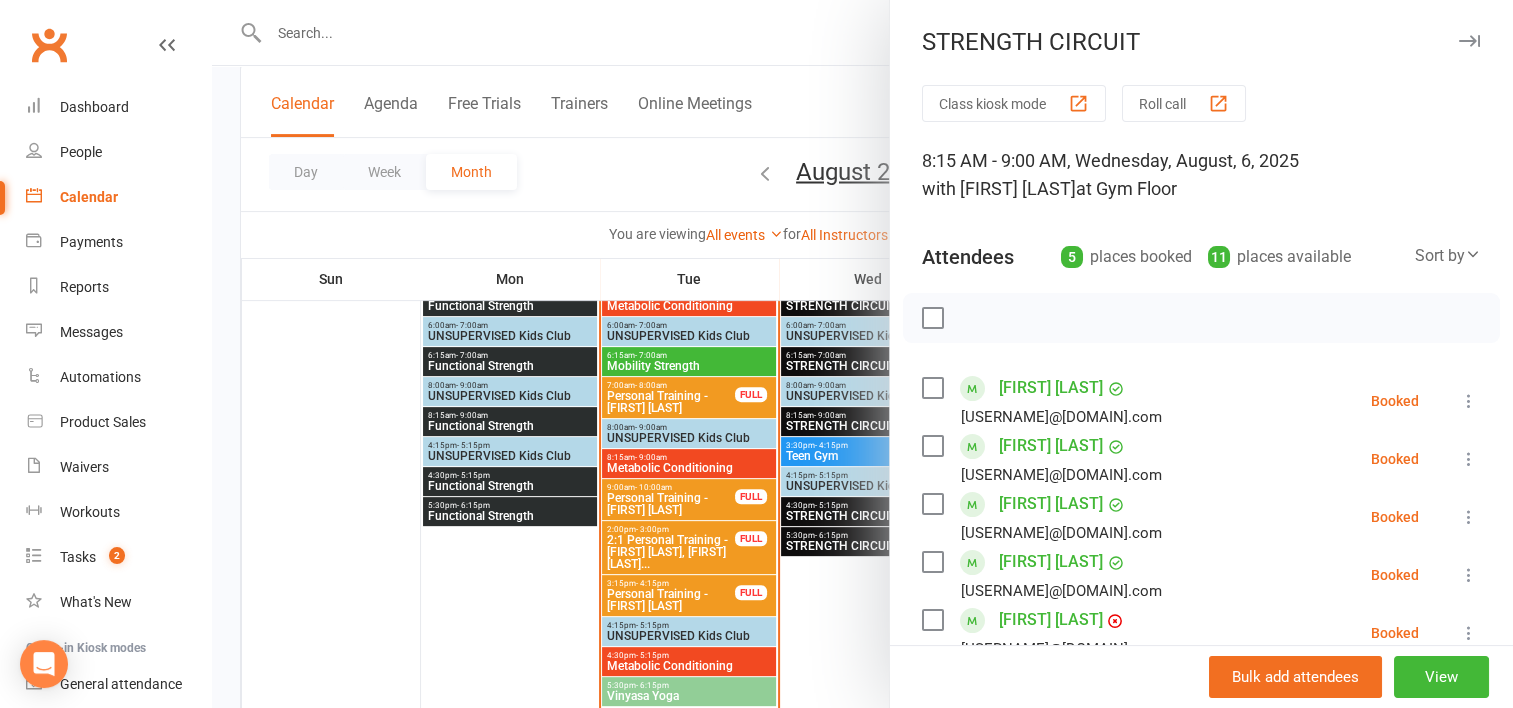 scroll, scrollTop: 82, scrollLeft: 0, axis: vertical 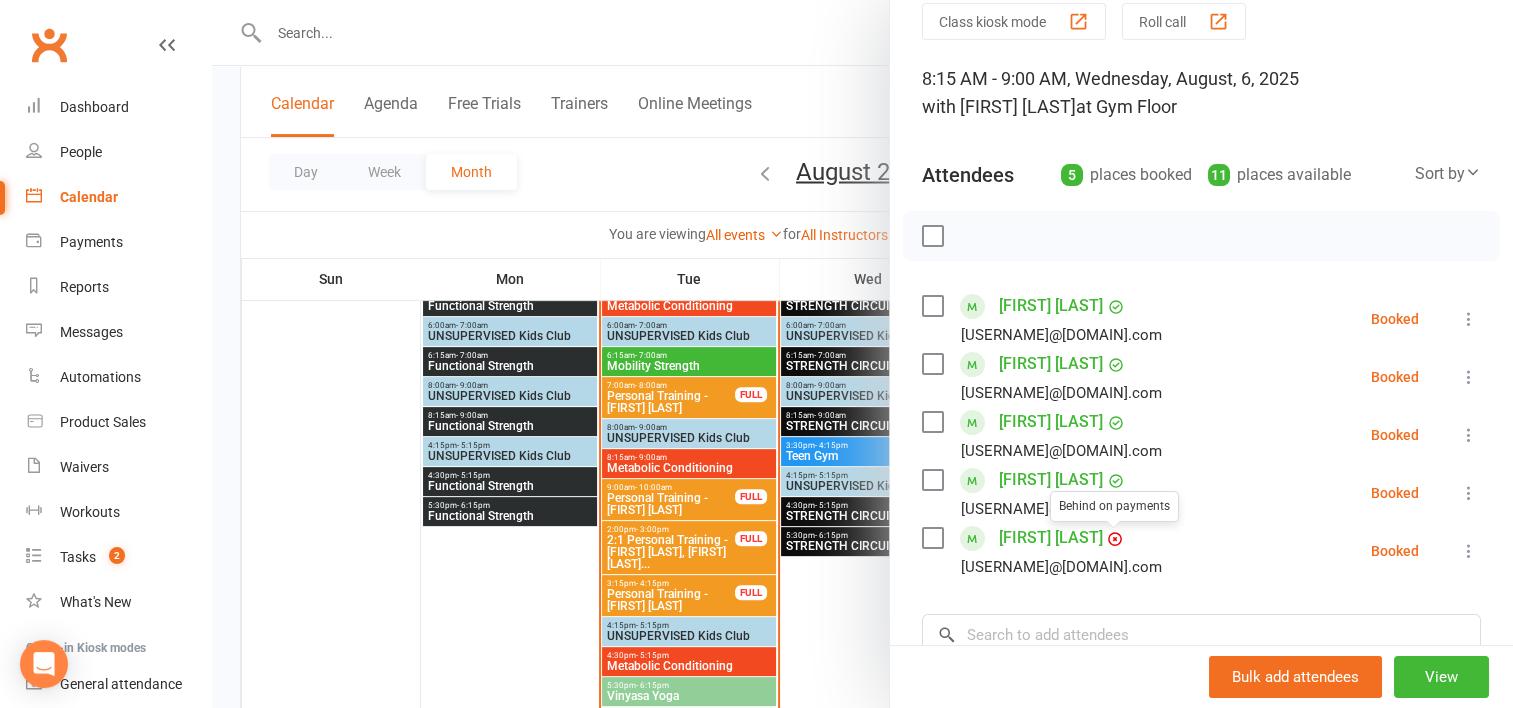 click 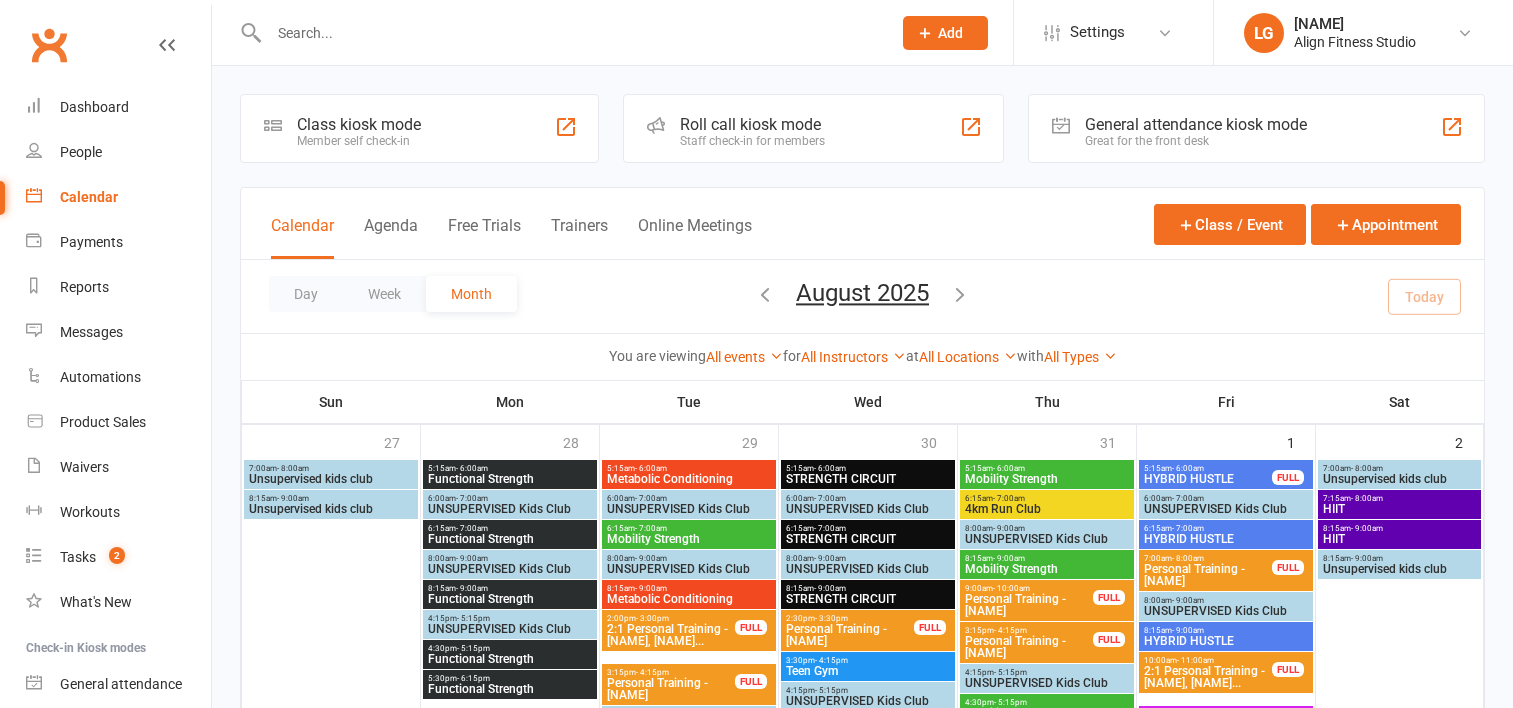 scroll, scrollTop: 832, scrollLeft: 0, axis: vertical 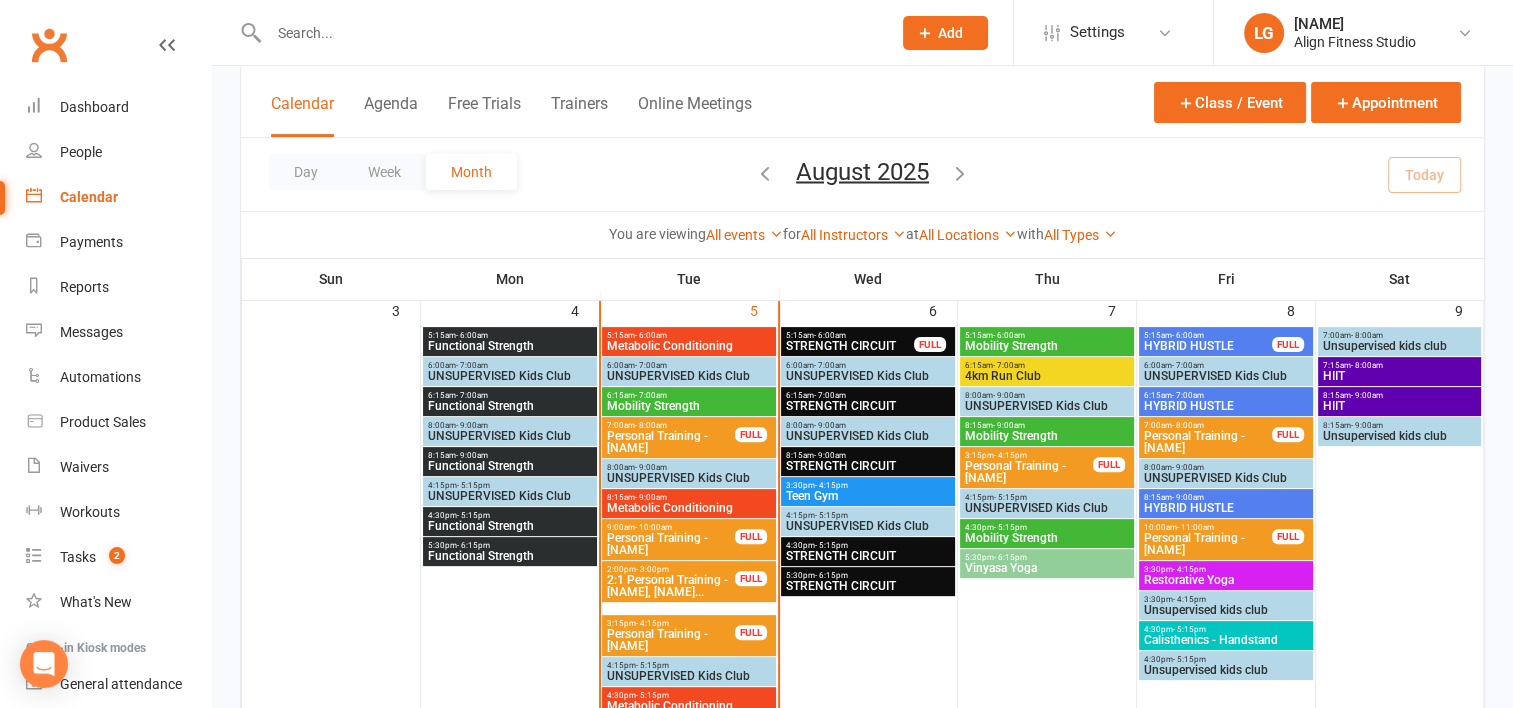 click on "[TIME] - [TIME] STRENGTH CIRCUIT" at bounding box center (868, 461) 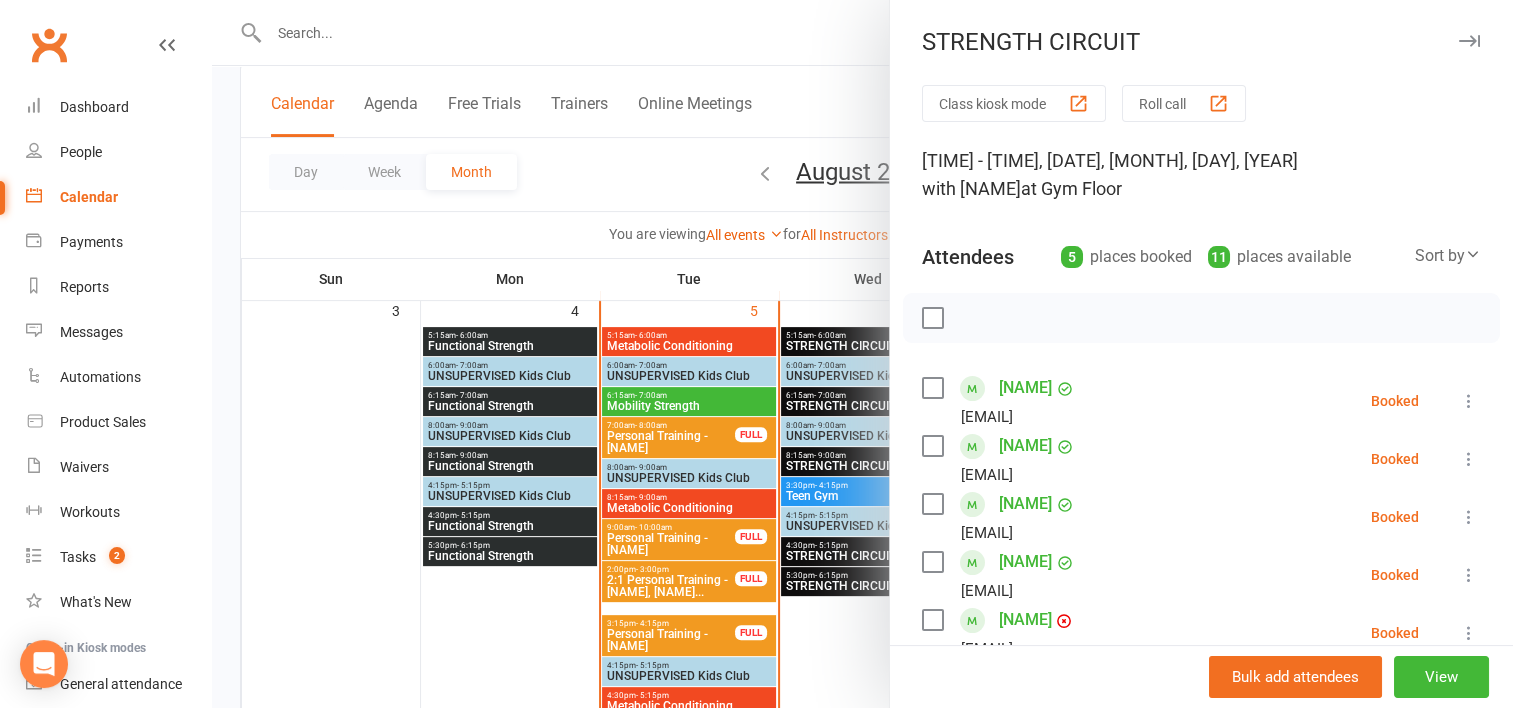 scroll, scrollTop: 123, scrollLeft: 0, axis: vertical 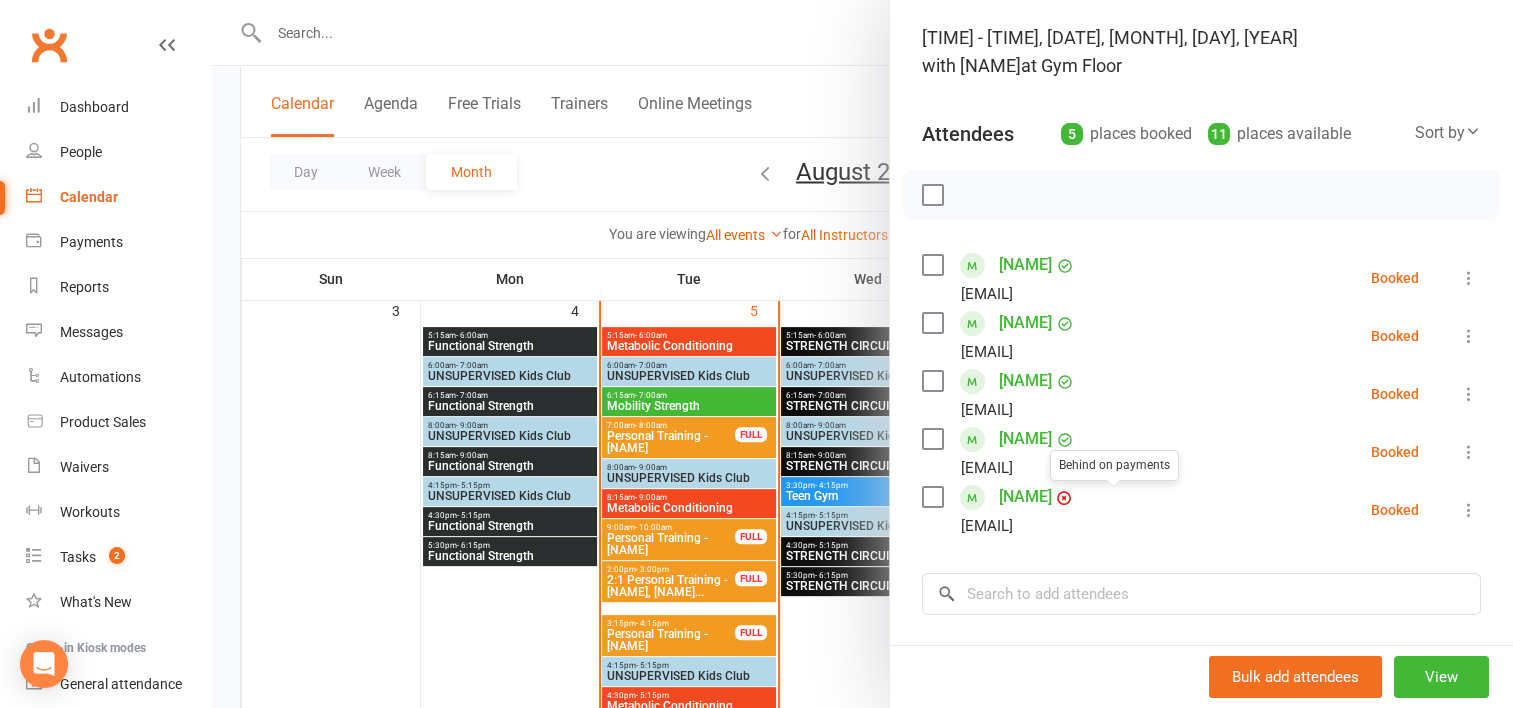 click 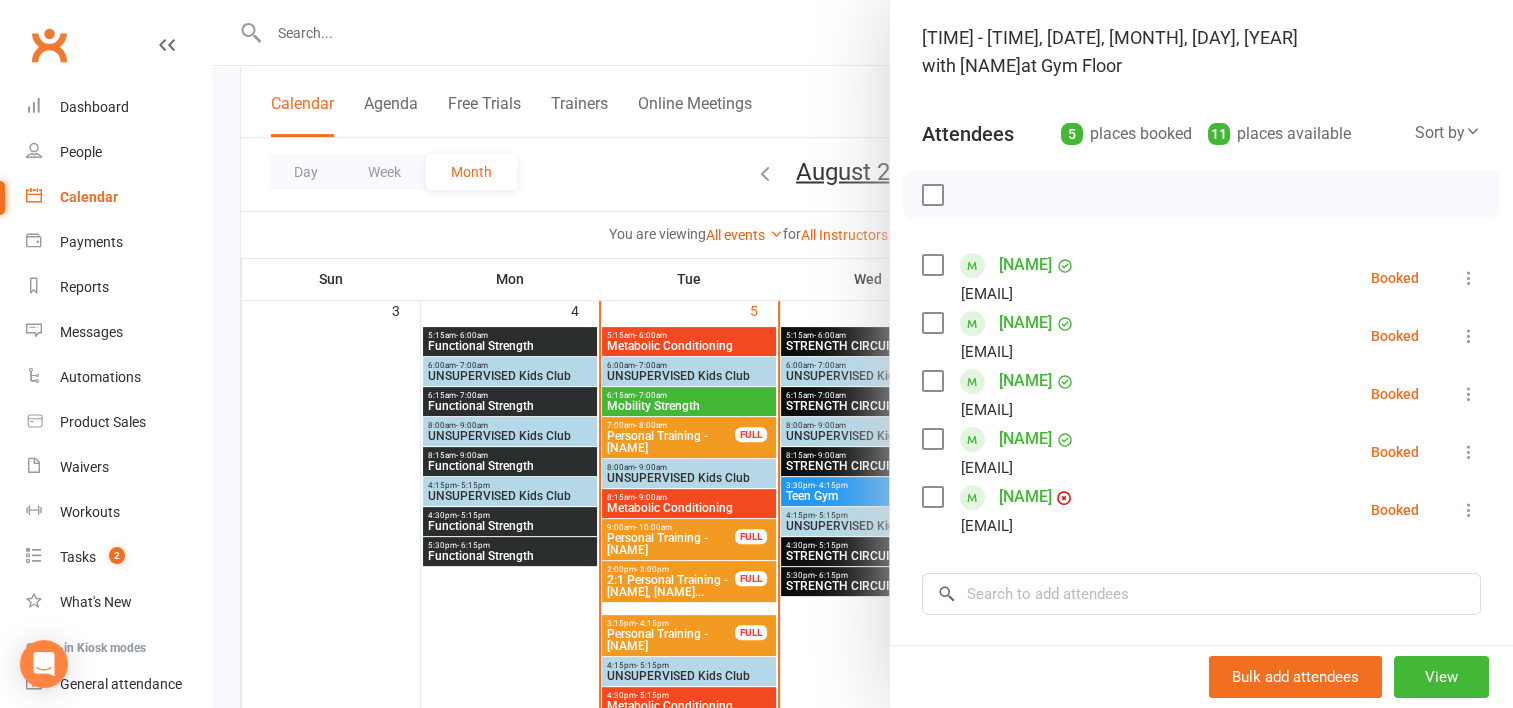 click at bounding box center (862, 354) 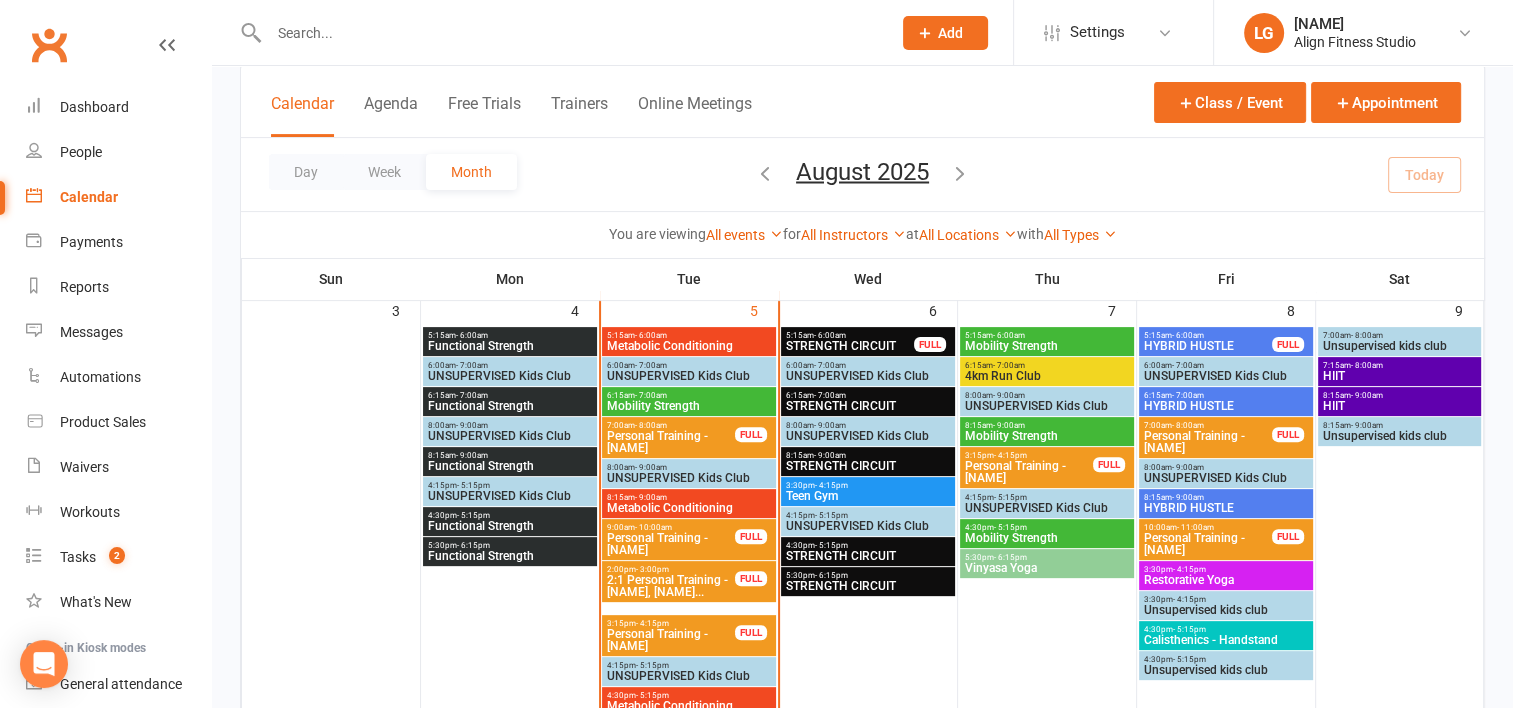 click at bounding box center (570, 33) 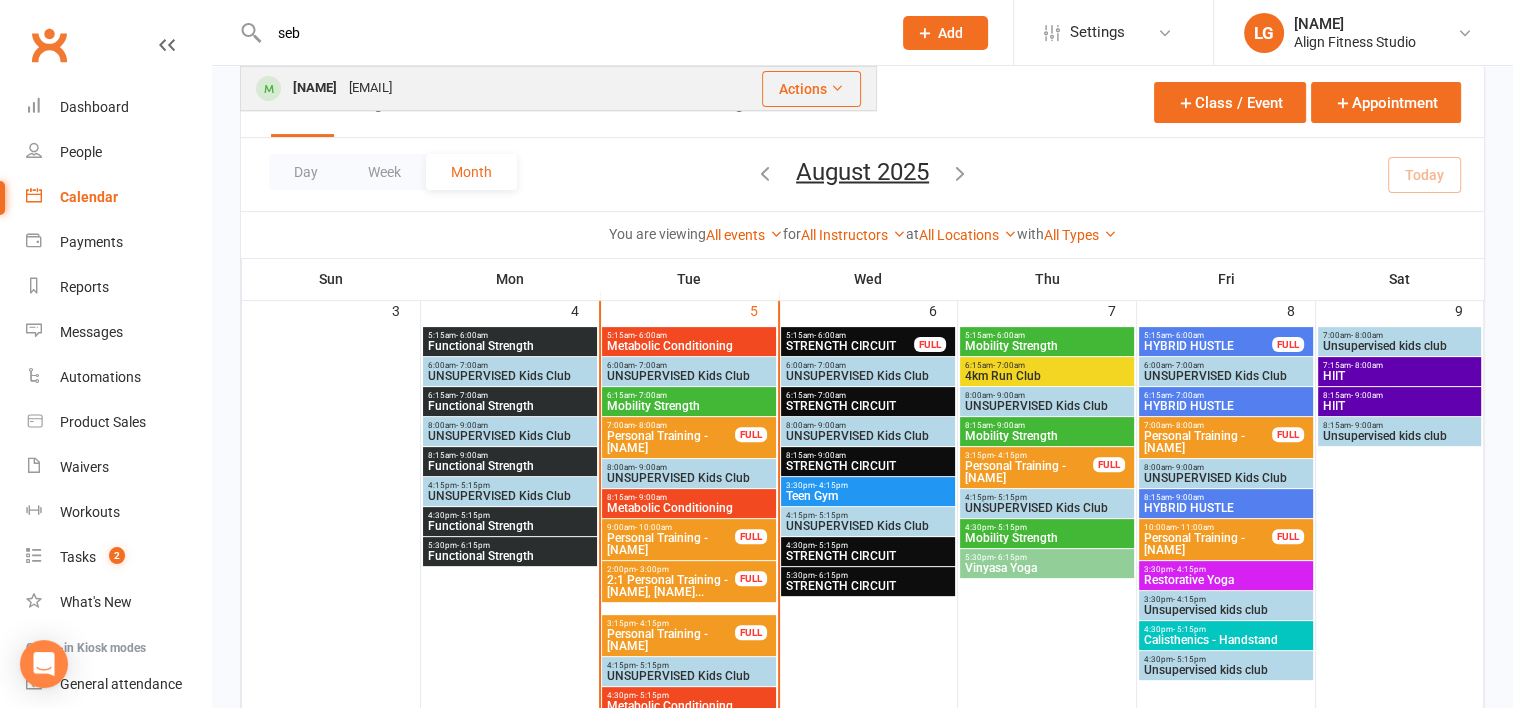 type on "seb" 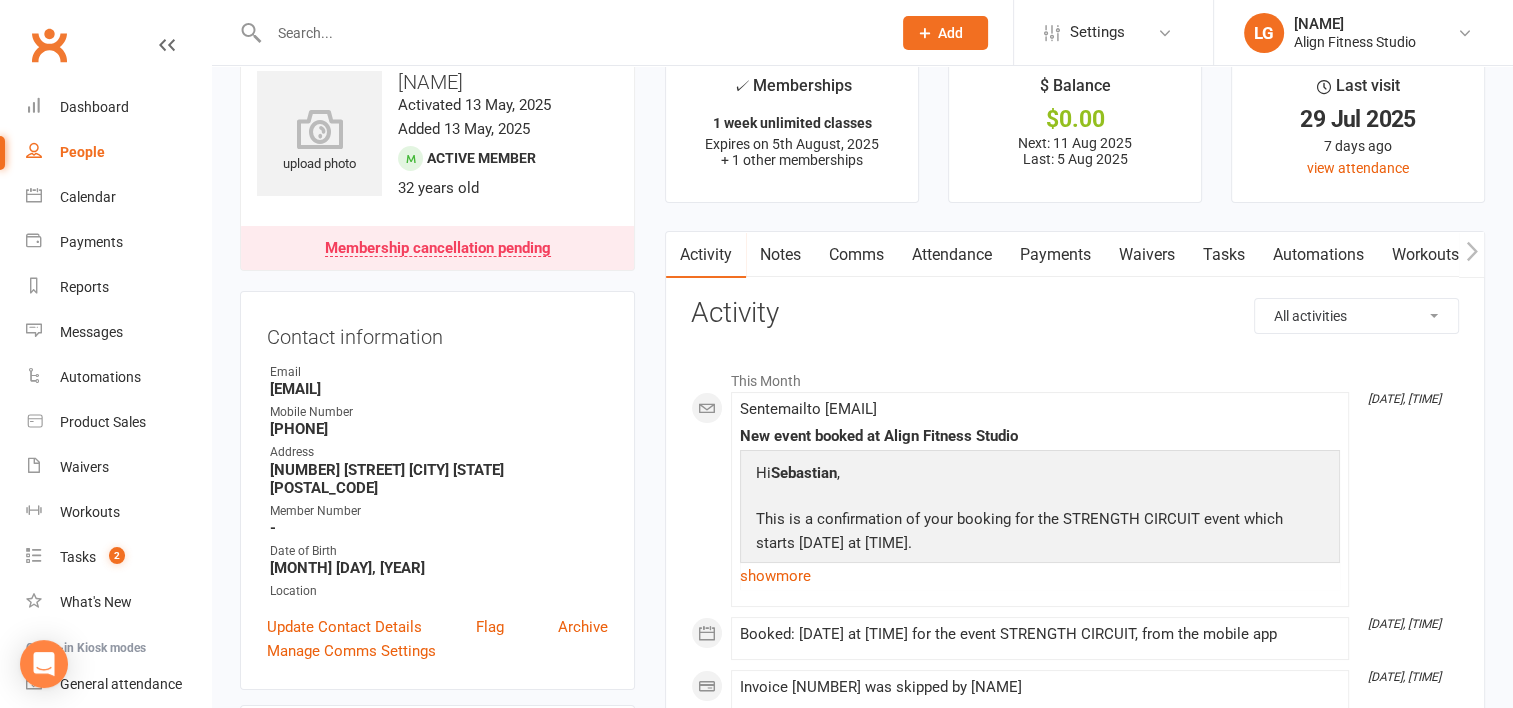 scroll, scrollTop: 35, scrollLeft: 0, axis: vertical 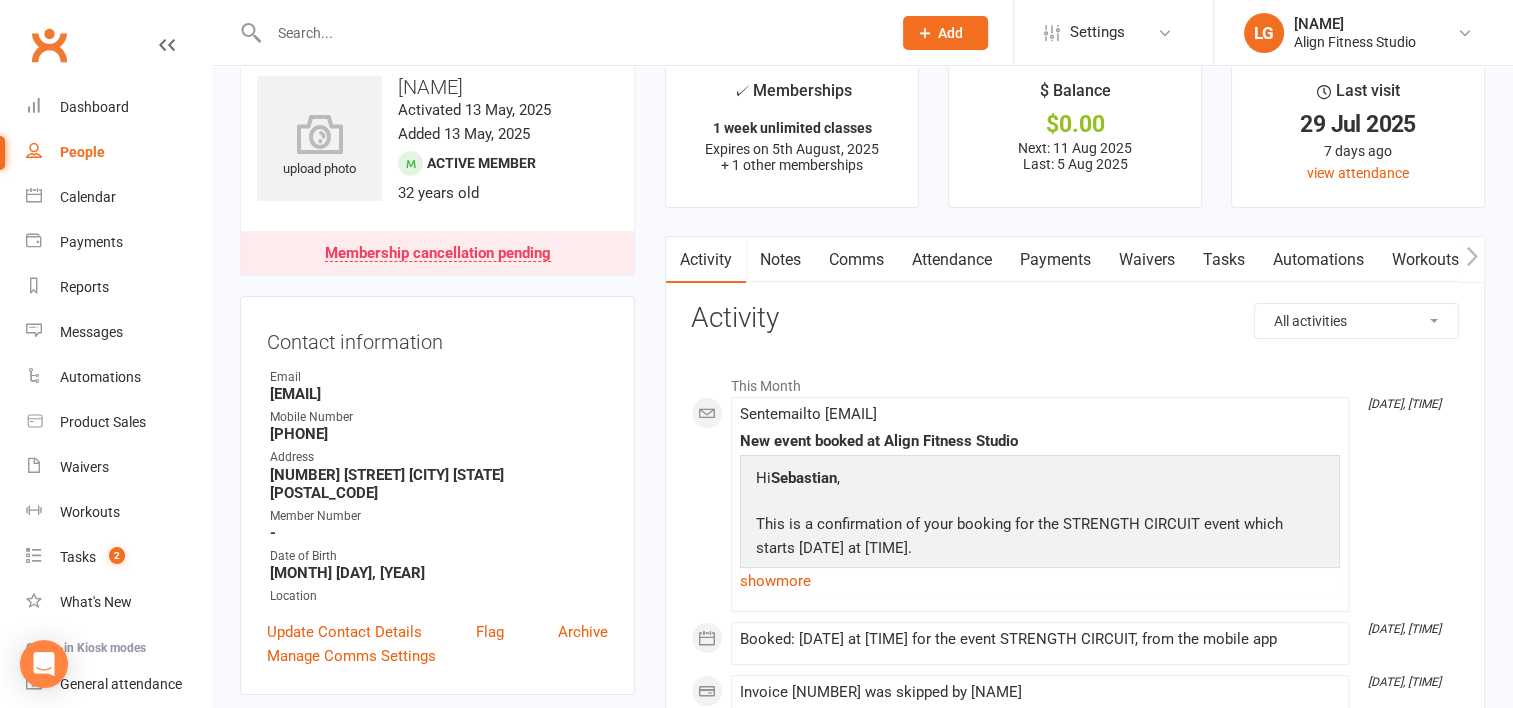 click on "Payments" at bounding box center (1055, 260) 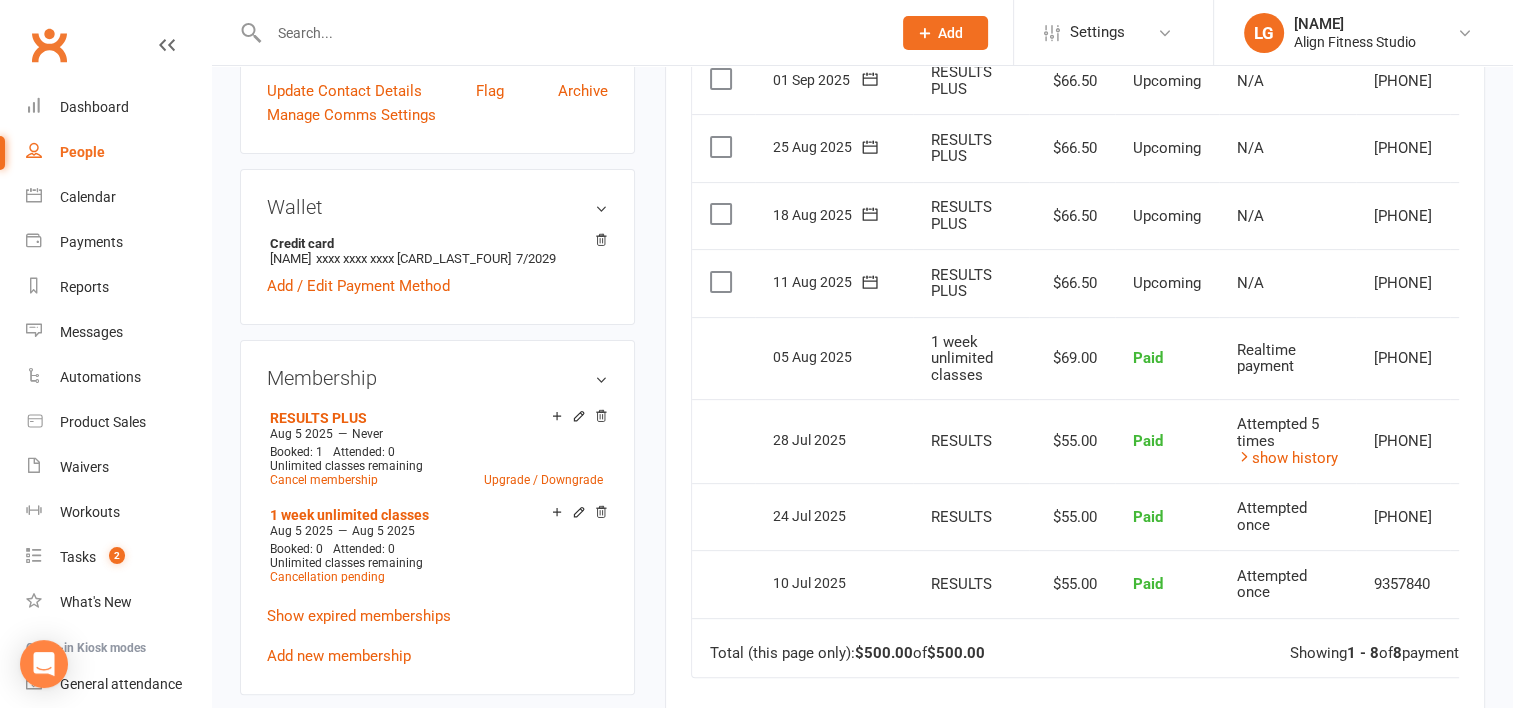 scroll, scrollTop: 573, scrollLeft: 0, axis: vertical 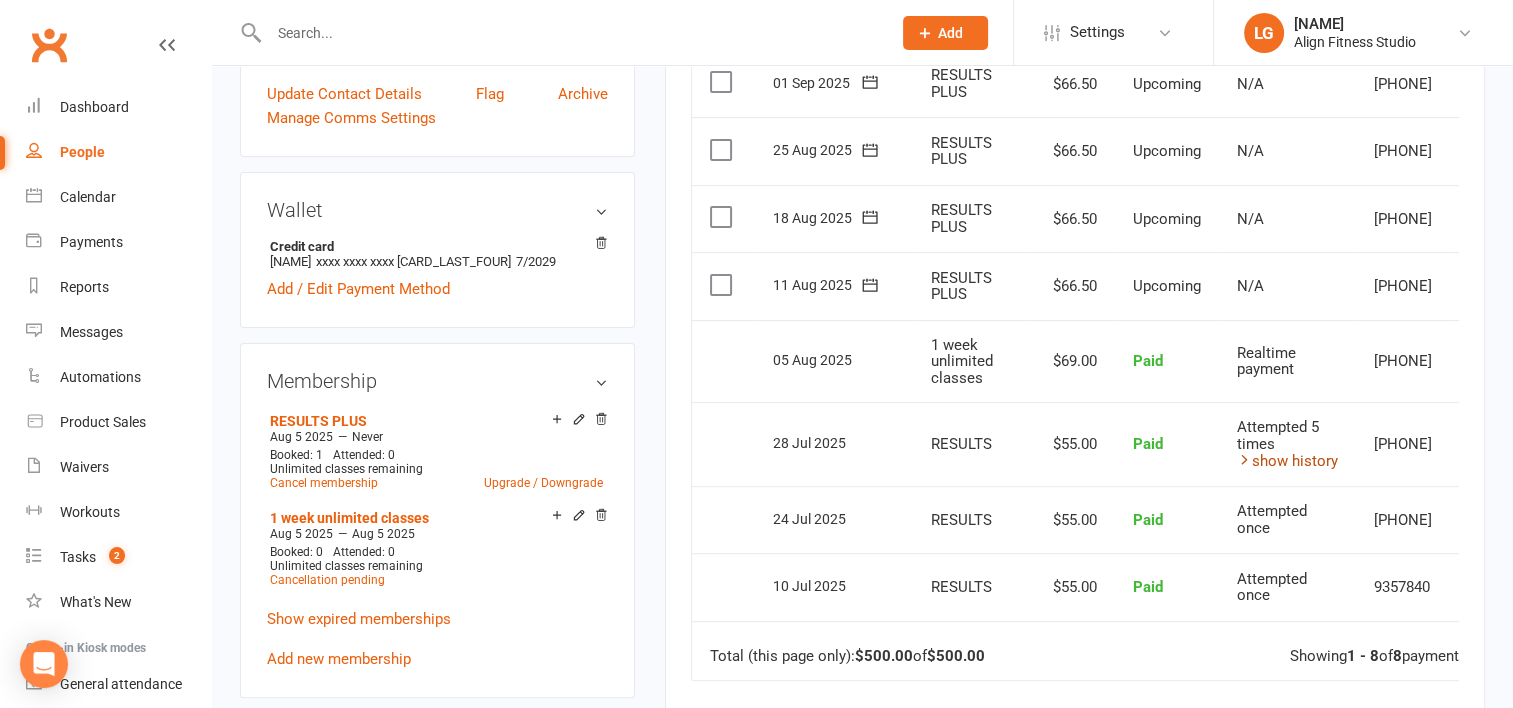 click on "show history" at bounding box center [1287, 461] 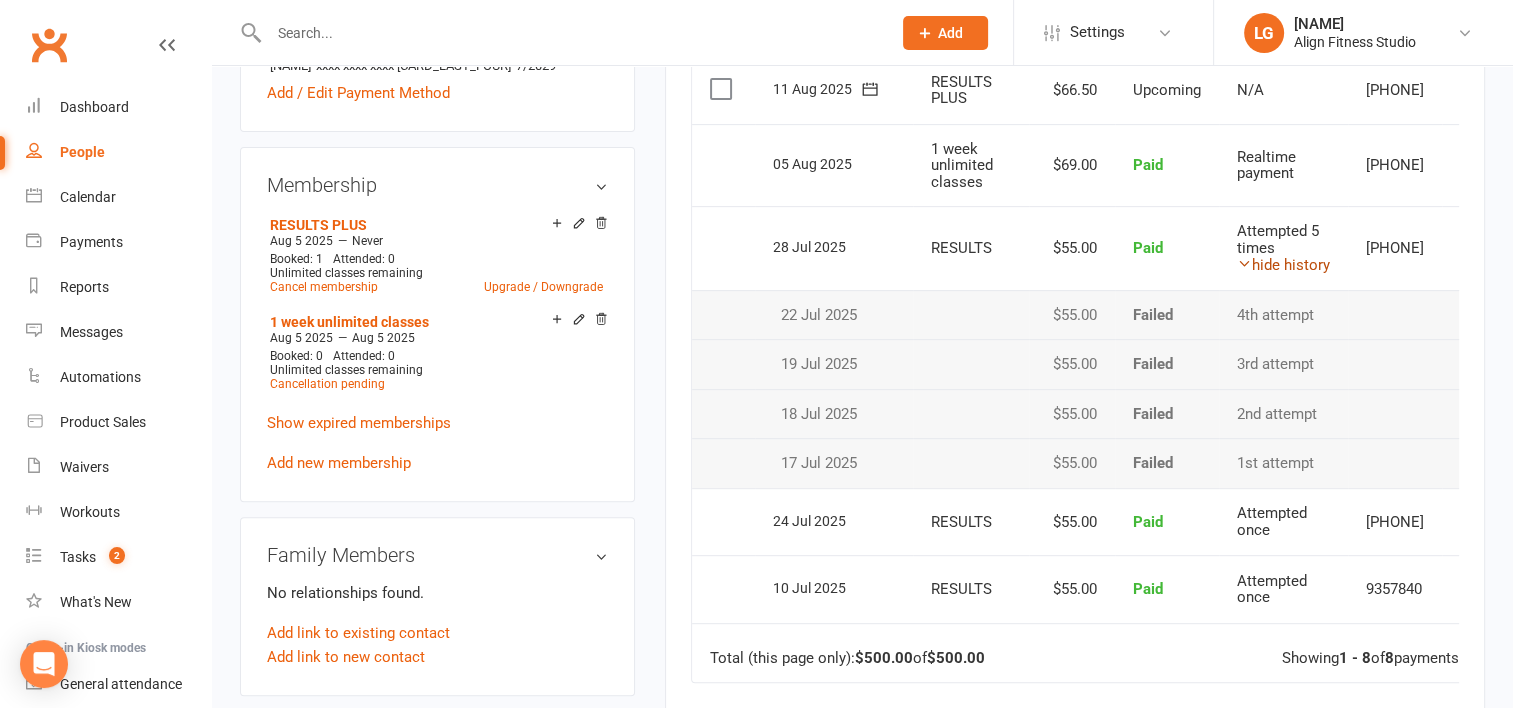 scroll, scrollTop: 804, scrollLeft: 0, axis: vertical 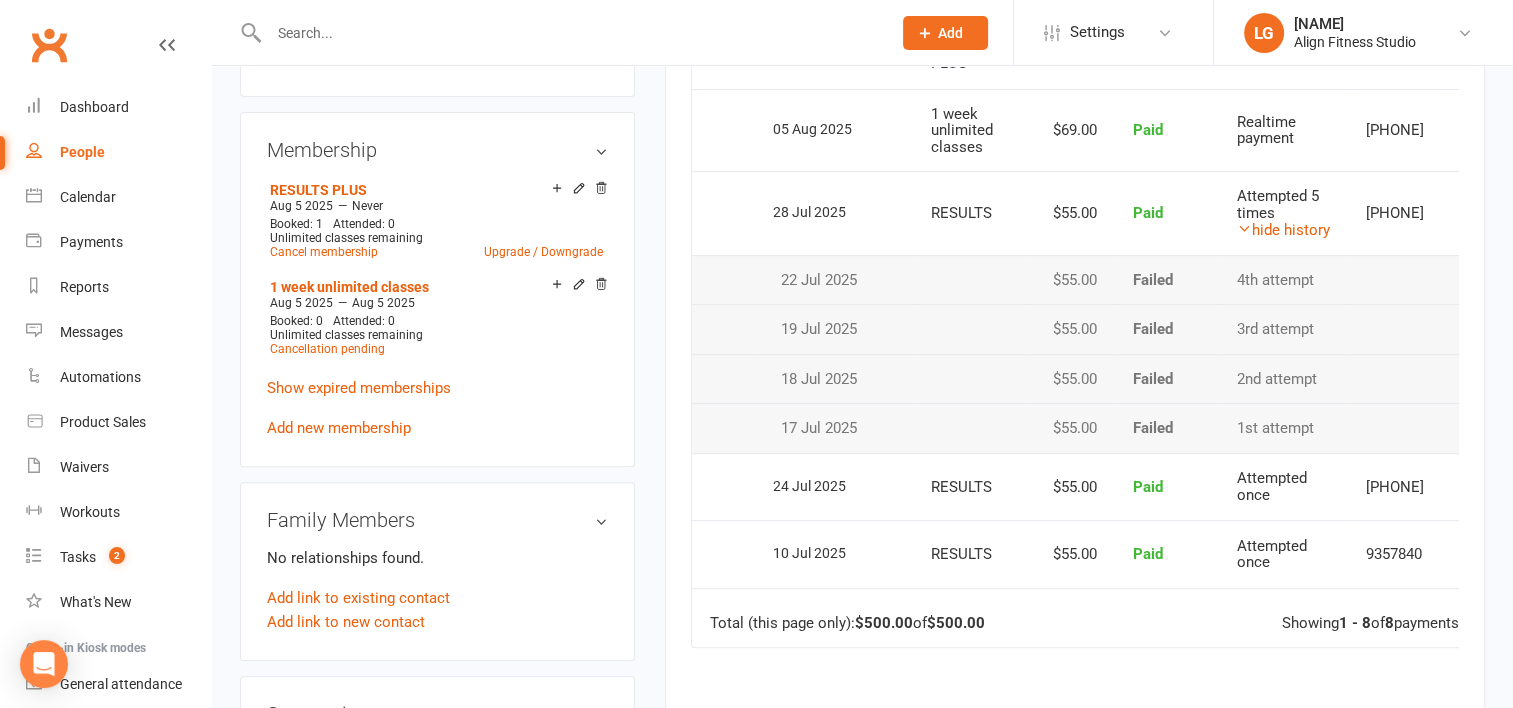 click on "Total (this page only):  $500.00  of  $500.00 Showing  1 - 8  of  8  payments" at bounding box center (1097, 618) 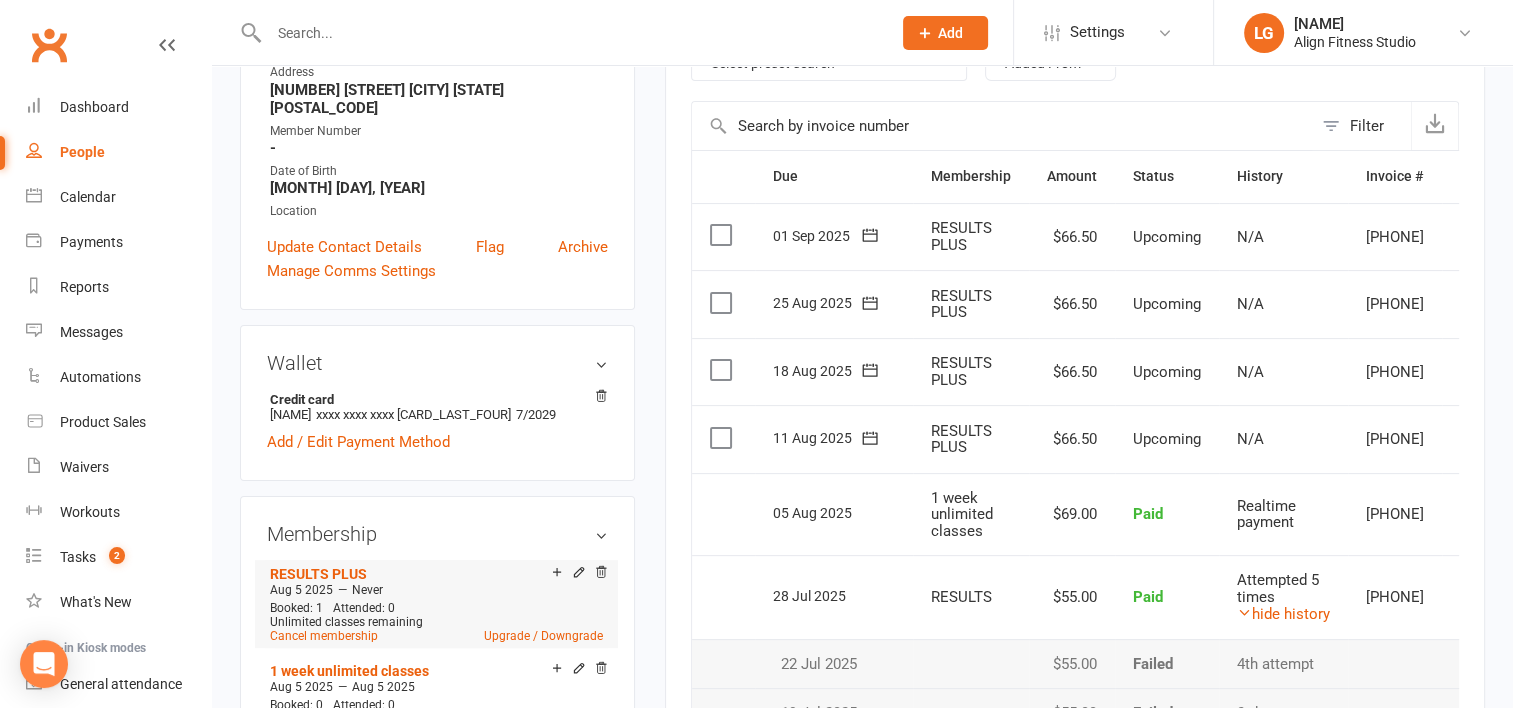 scroll, scrollTop: 401, scrollLeft: 0, axis: vertical 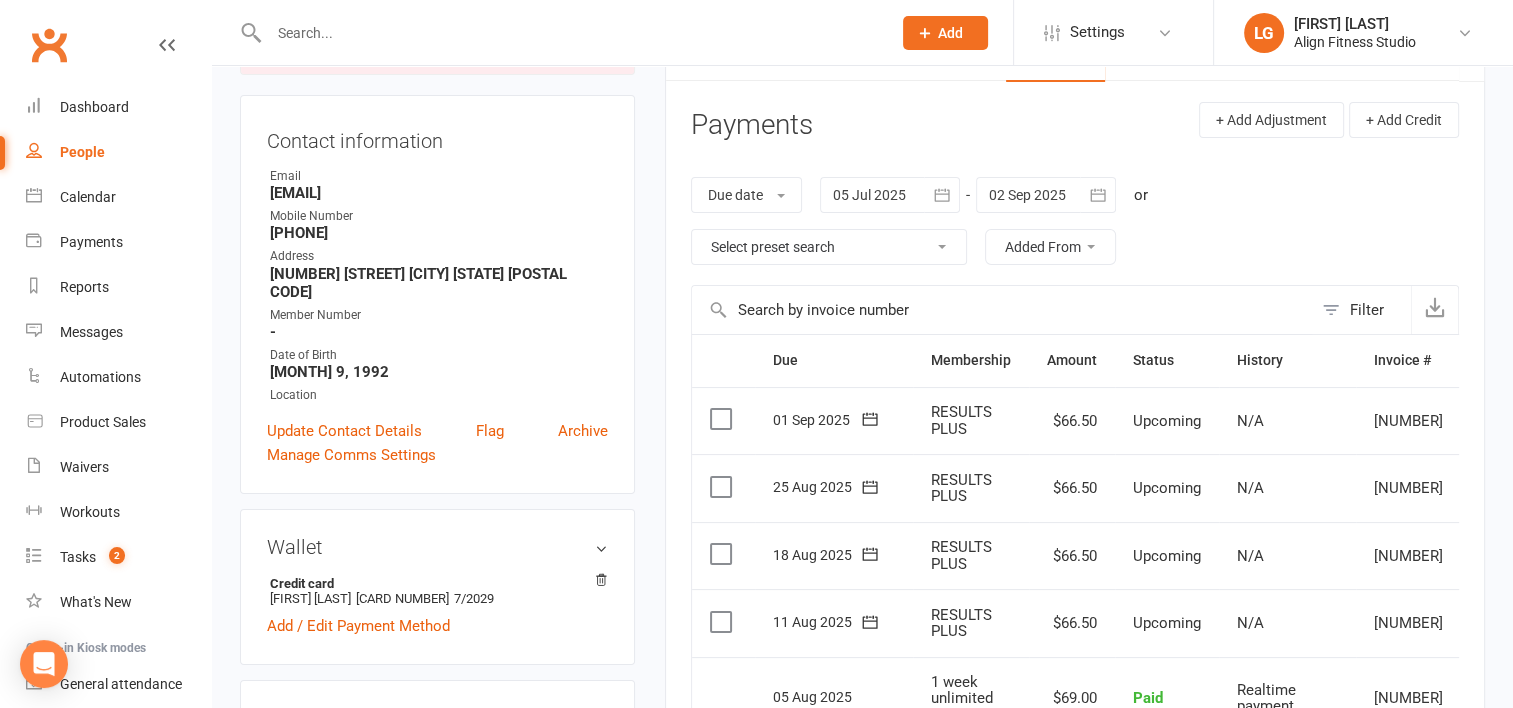 click 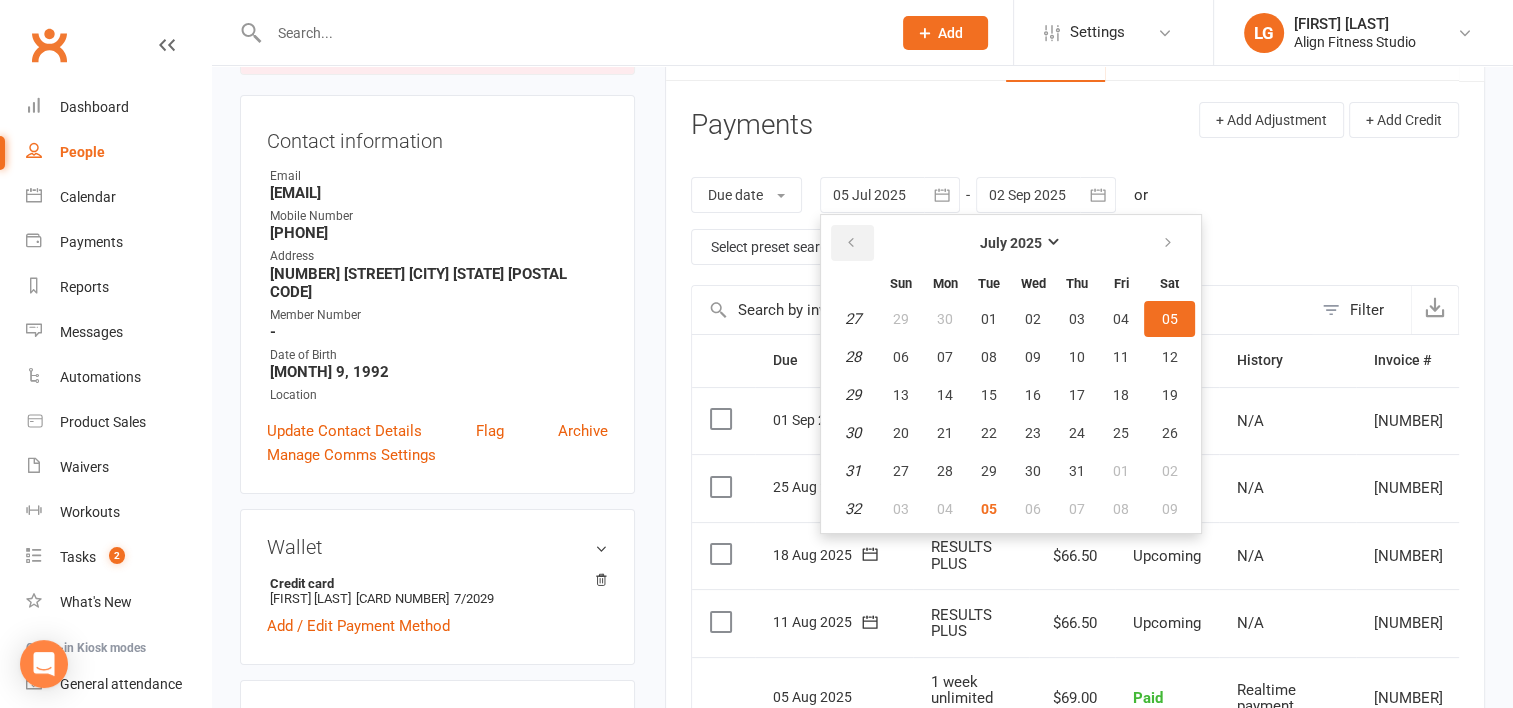 click at bounding box center (851, 243) 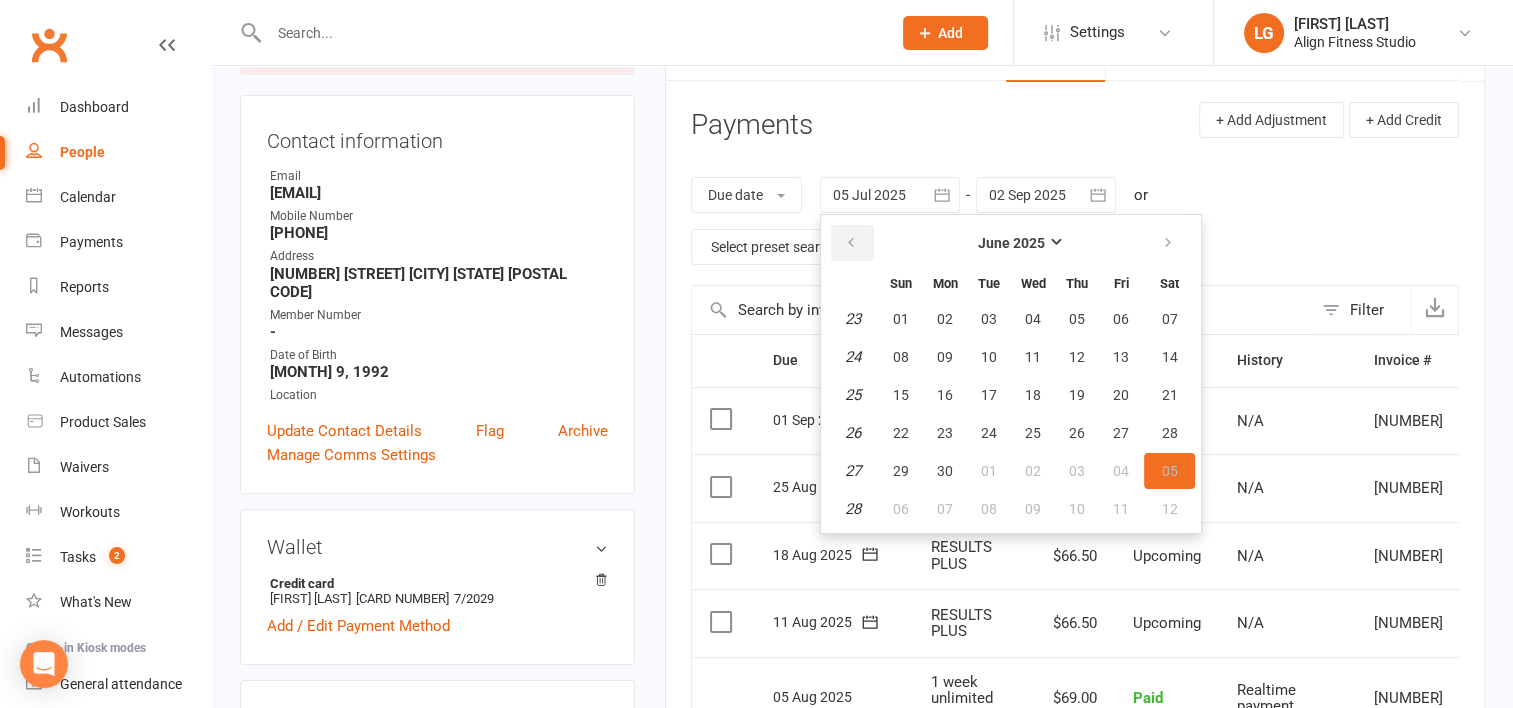 click at bounding box center [851, 243] 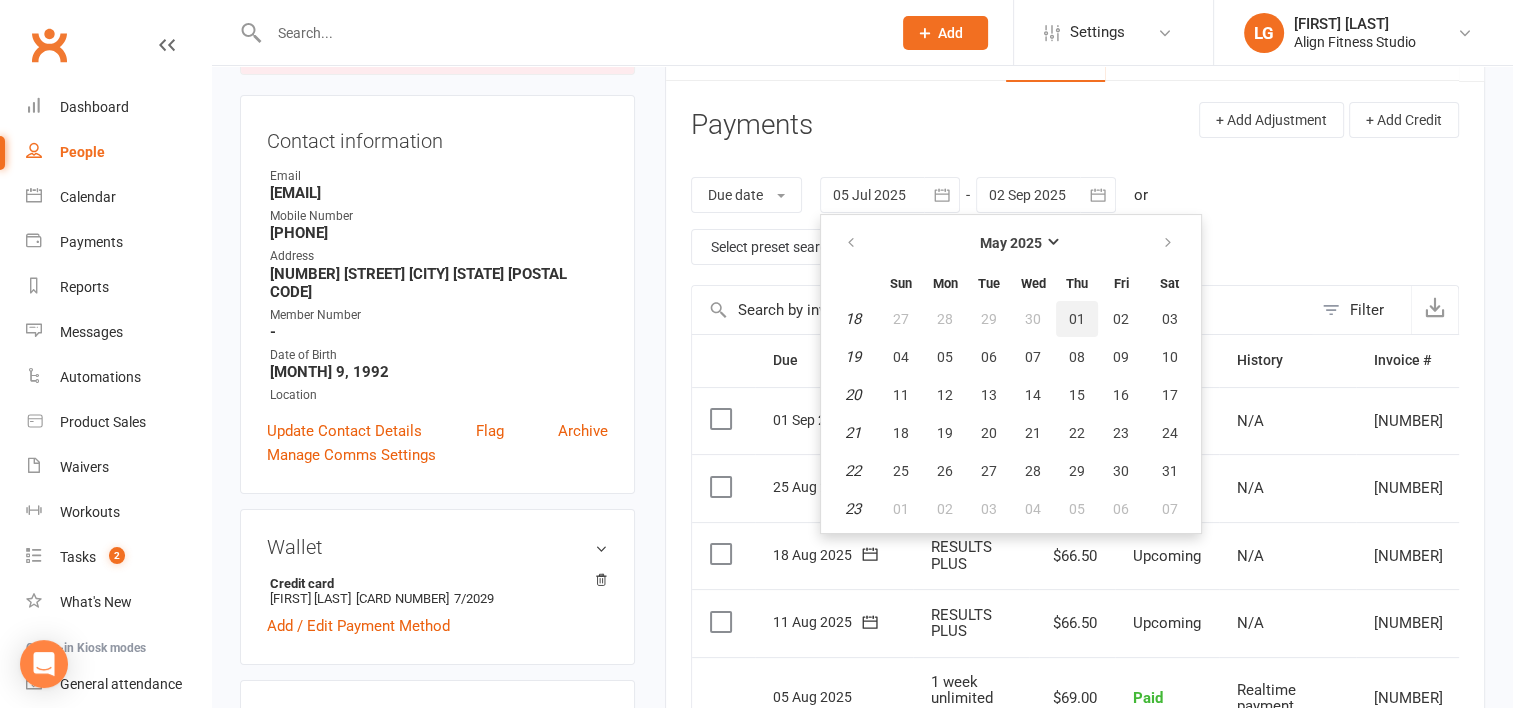 click on "01" at bounding box center (1077, 319) 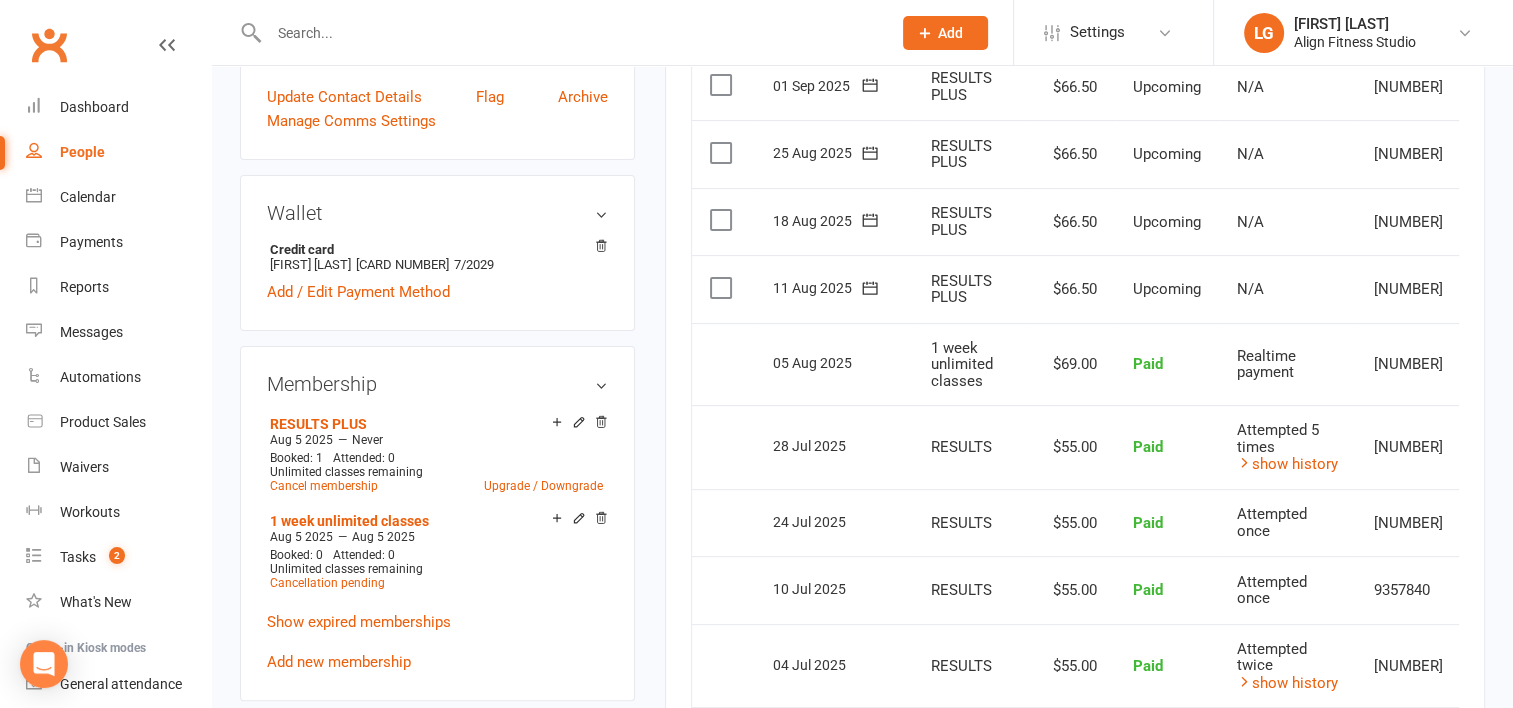 scroll, scrollTop: 0, scrollLeft: 0, axis: both 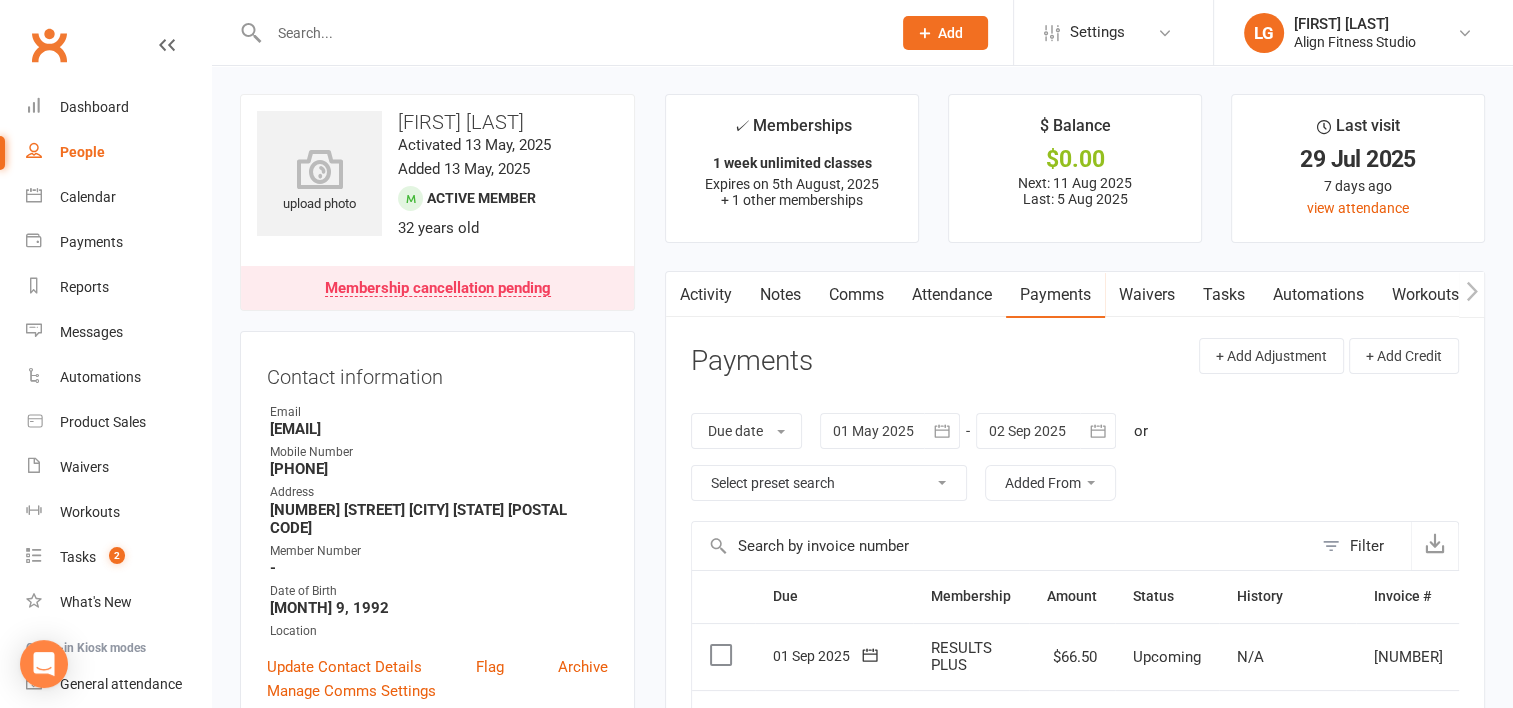 click on "Activity" at bounding box center [706, 295] 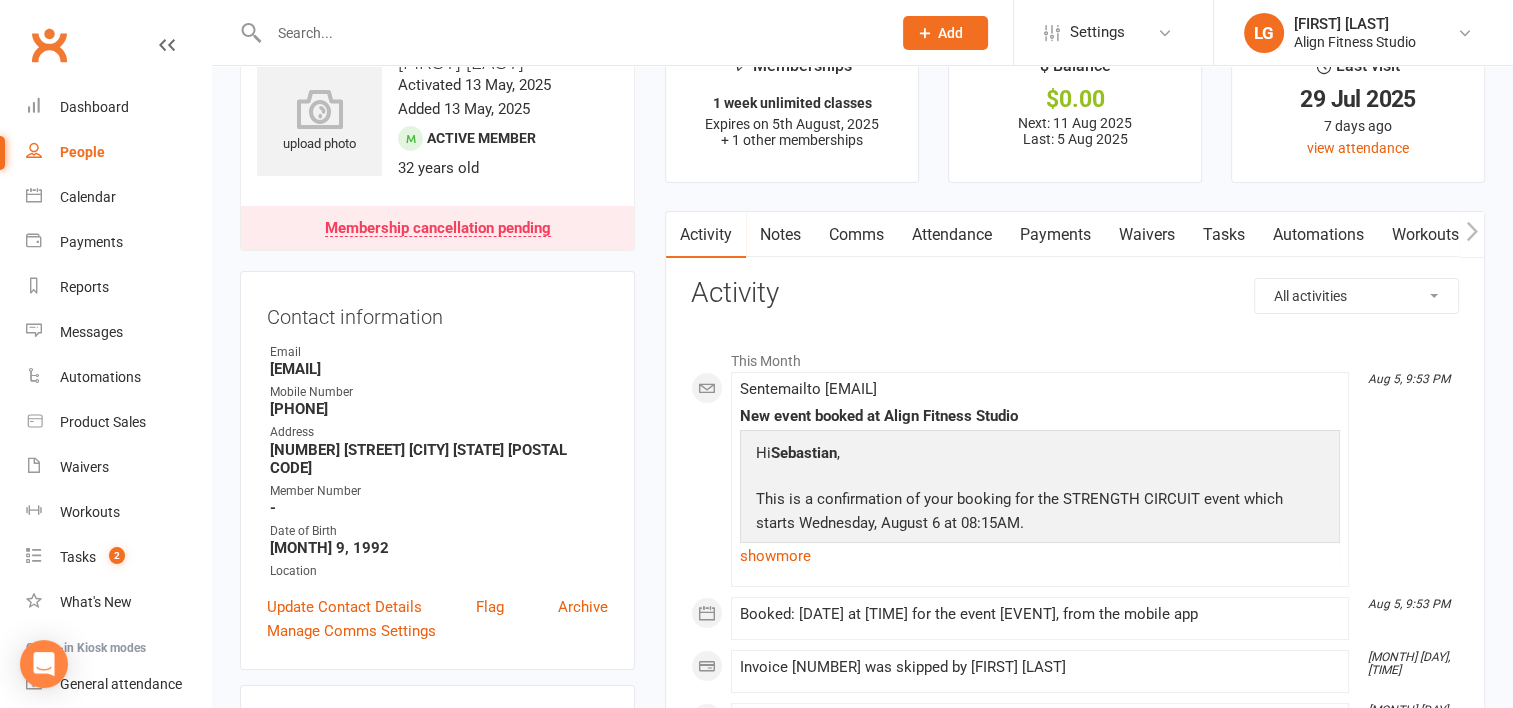 scroll, scrollTop: 60, scrollLeft: 0, axis: vertical 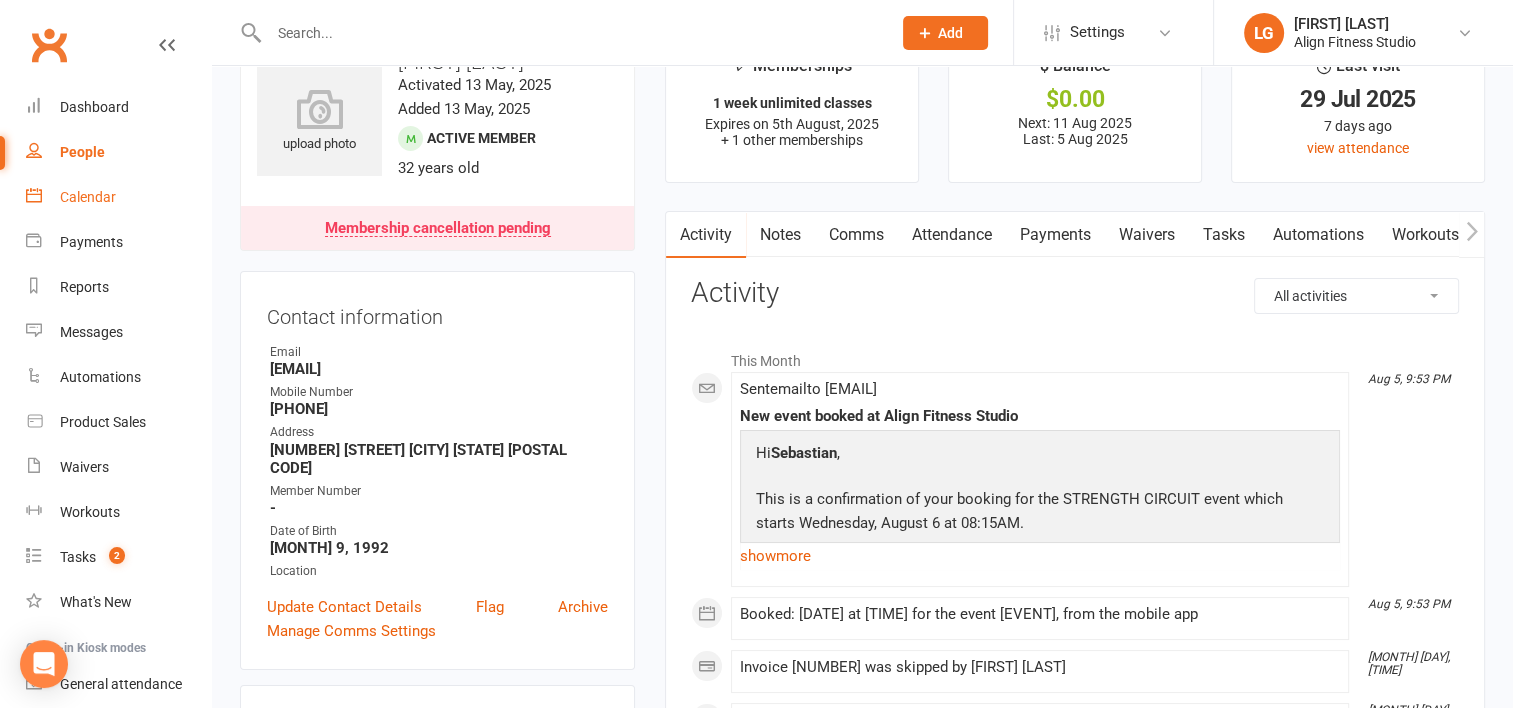 click on "Calendar" at bounding box center (88, 197) 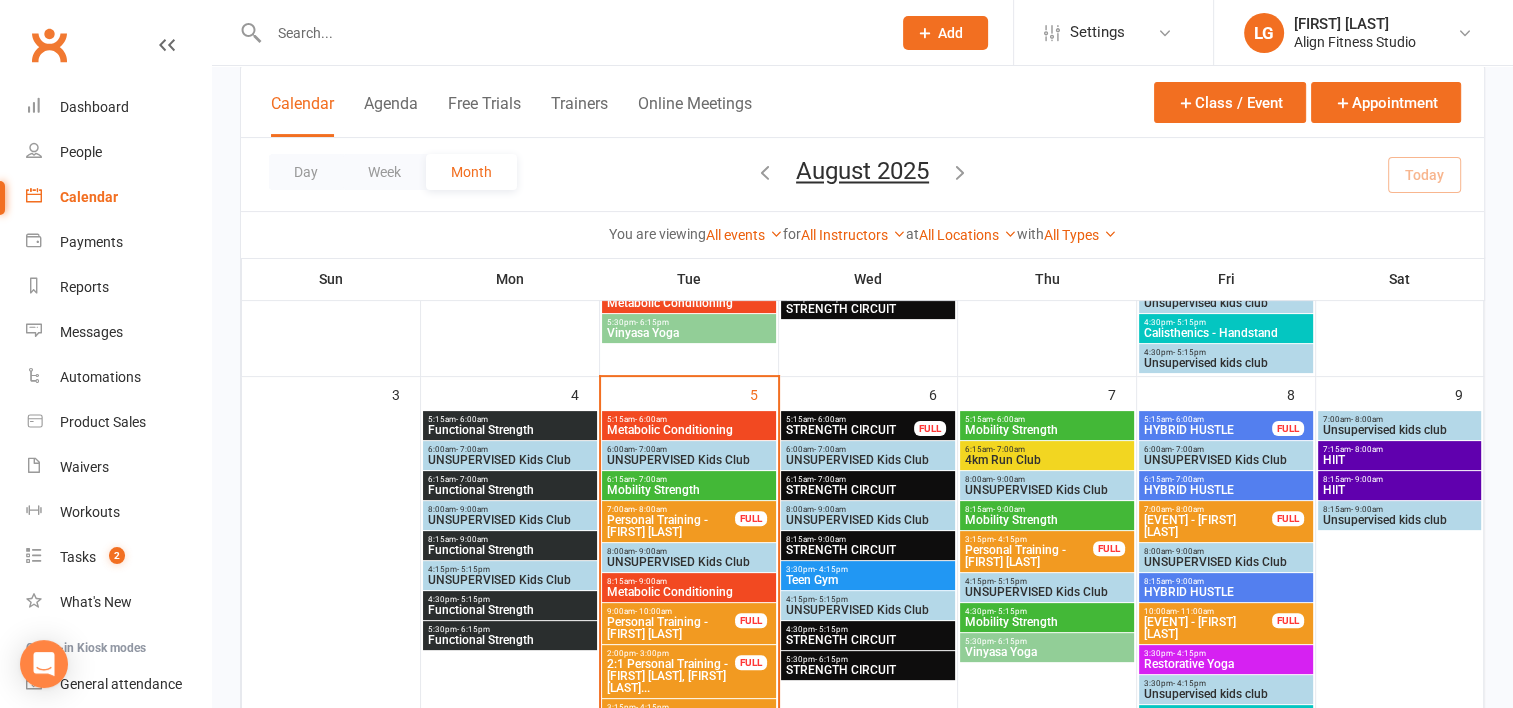 scroll, scrollTop: 455, scrollLeft: 0, axis: vertical 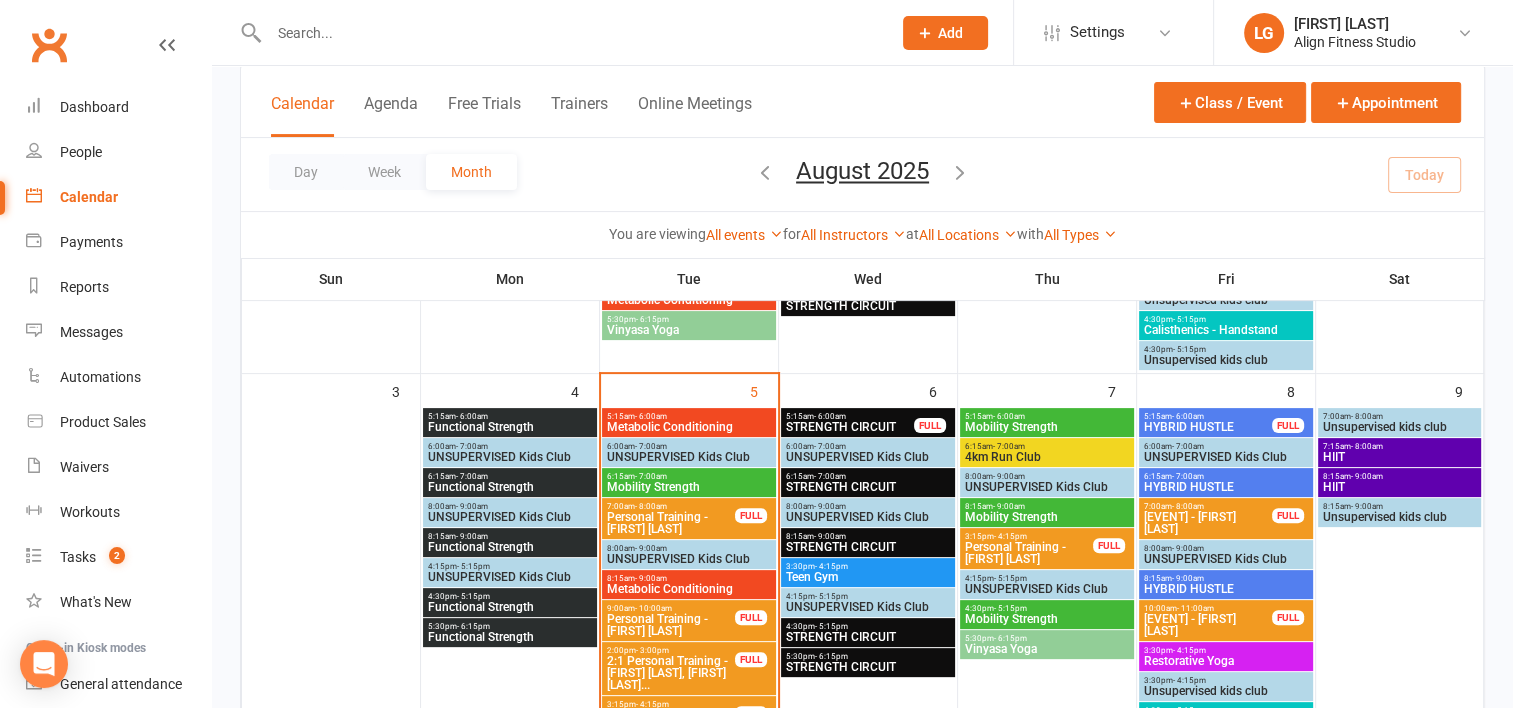 click on "Teen Gym" at bounding box center [868, 577] 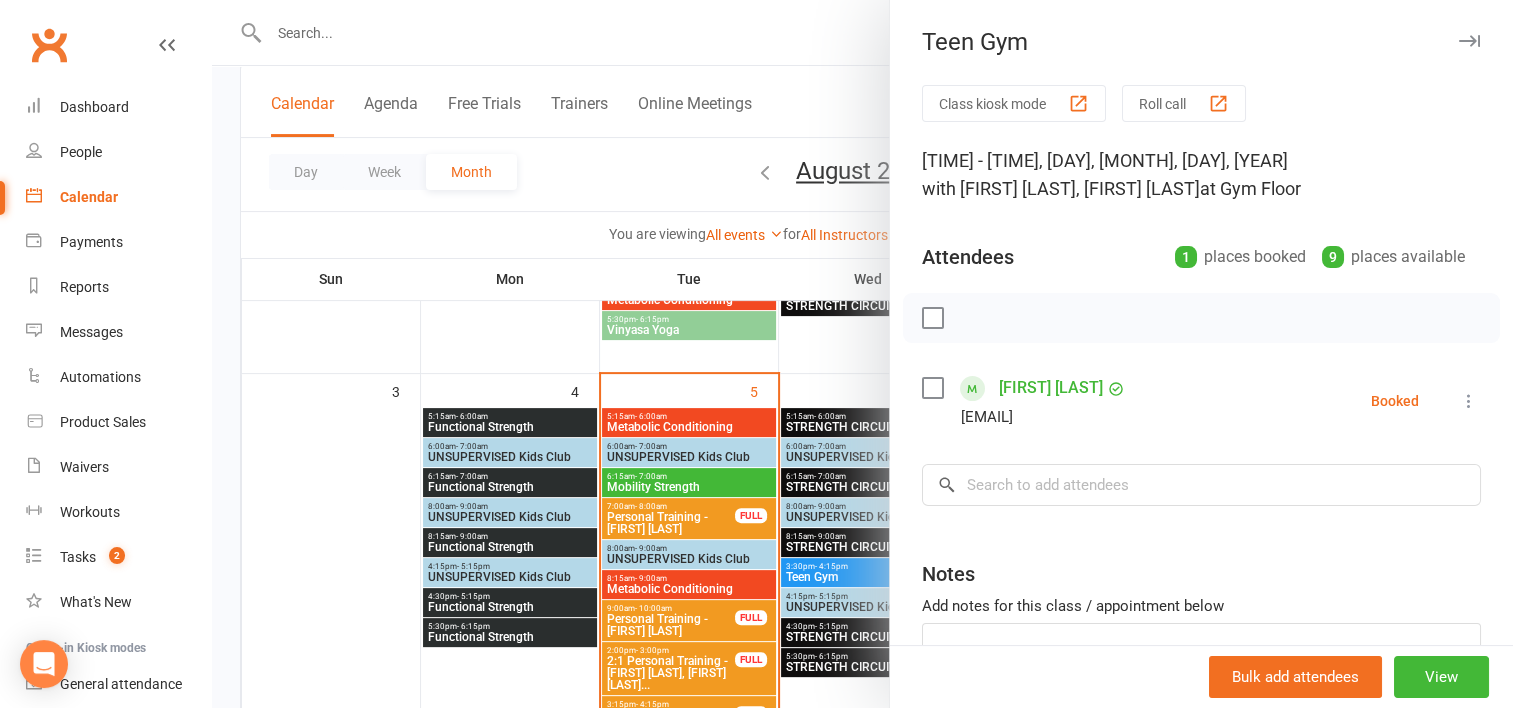 click at bounding box center (862, 354) 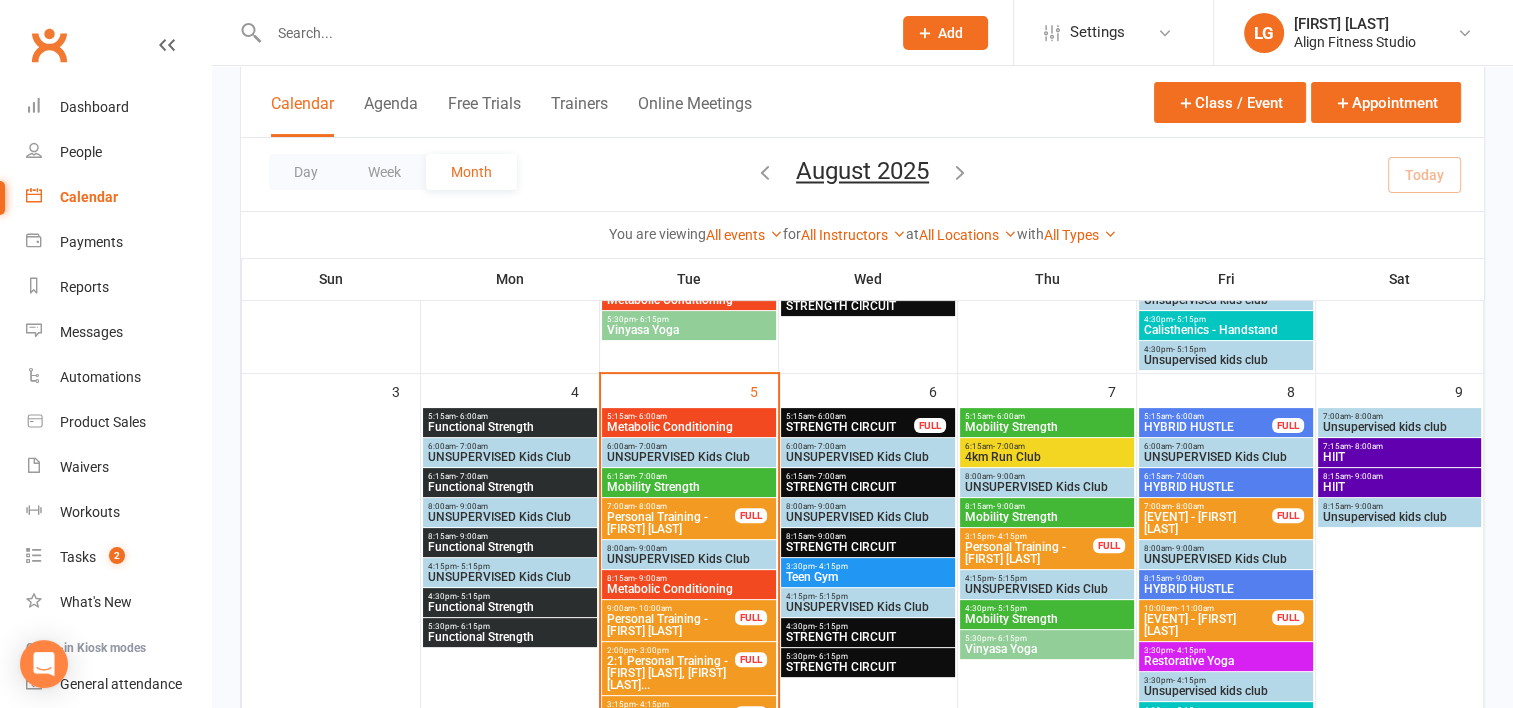 click on "STRENGTH CIRCUIT" at bounding box center [868, 637] 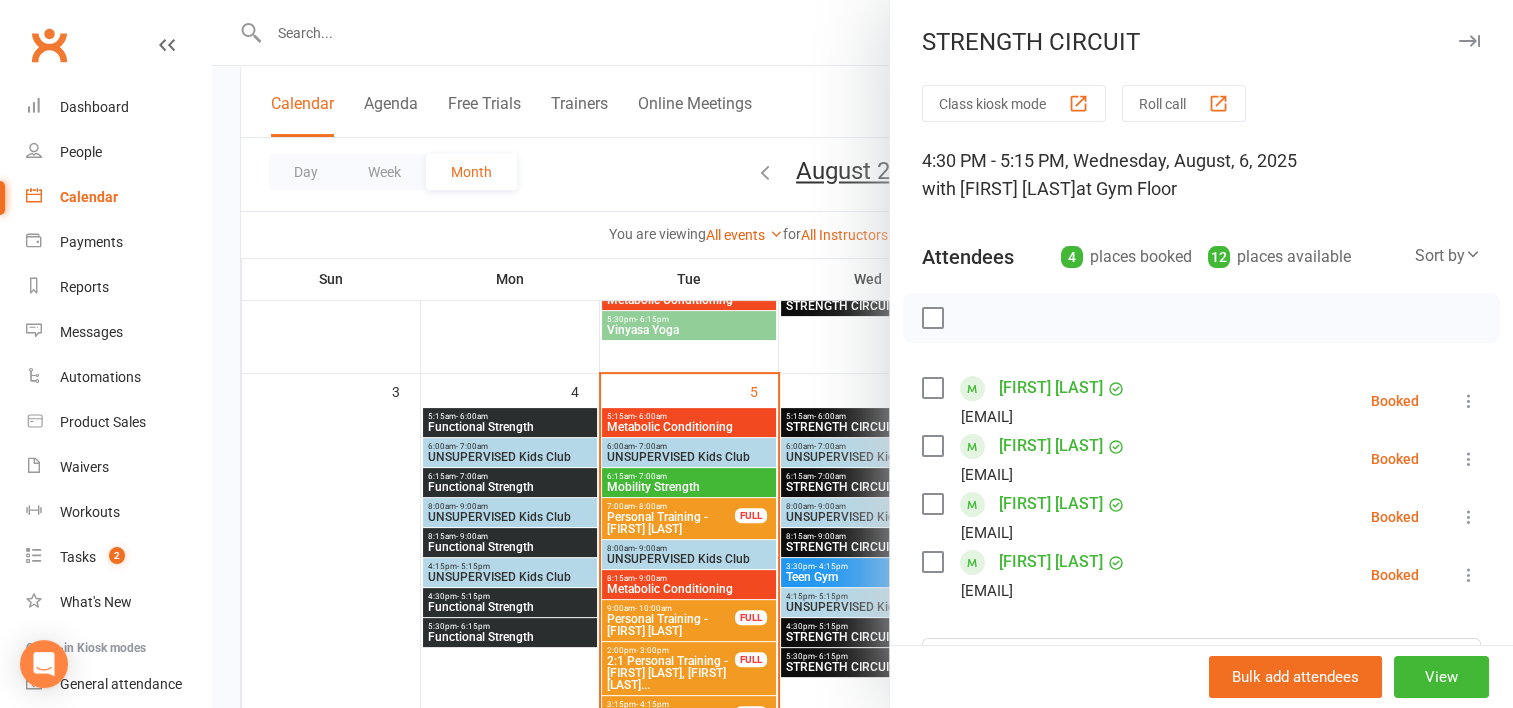 click at bounding box center (862, 354) 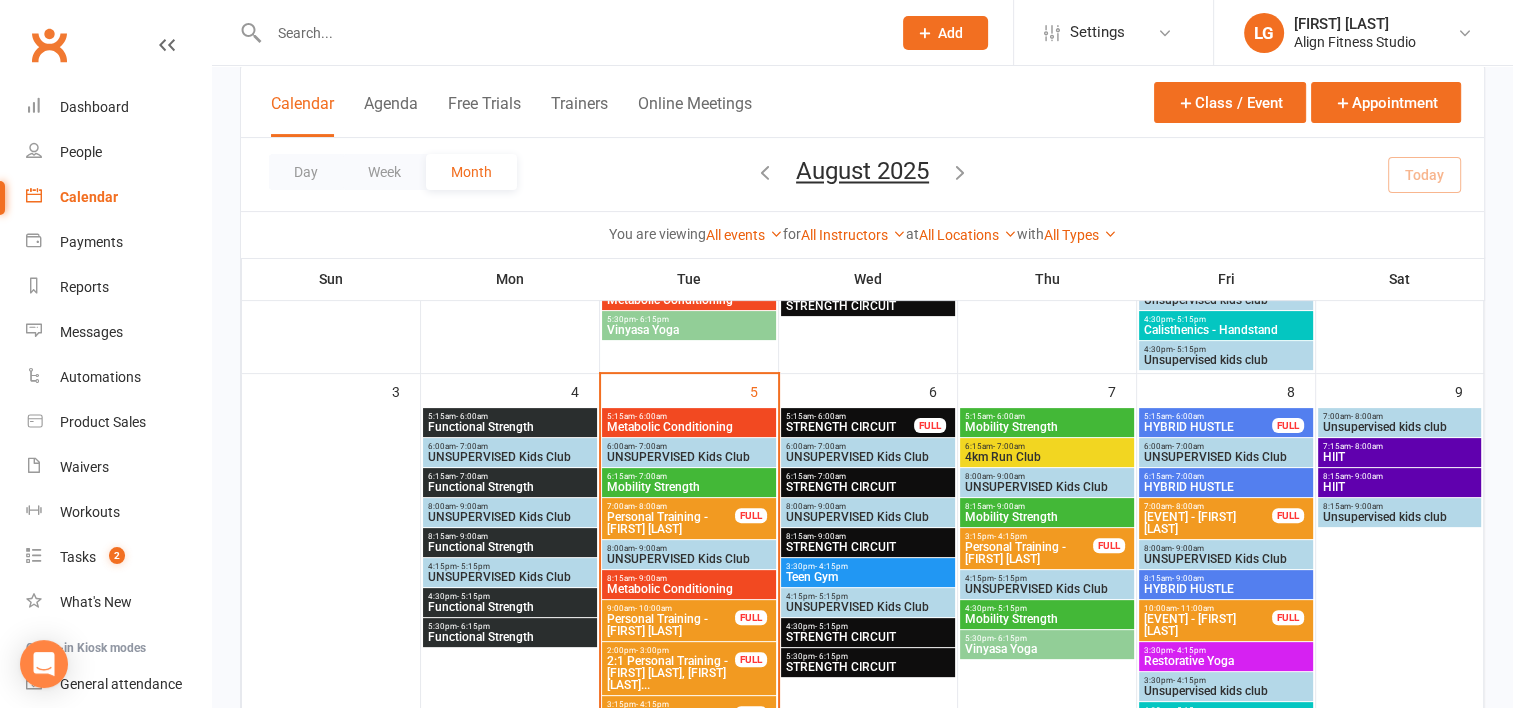 click on "- 6:15pm" at bounding box center (831, 656) 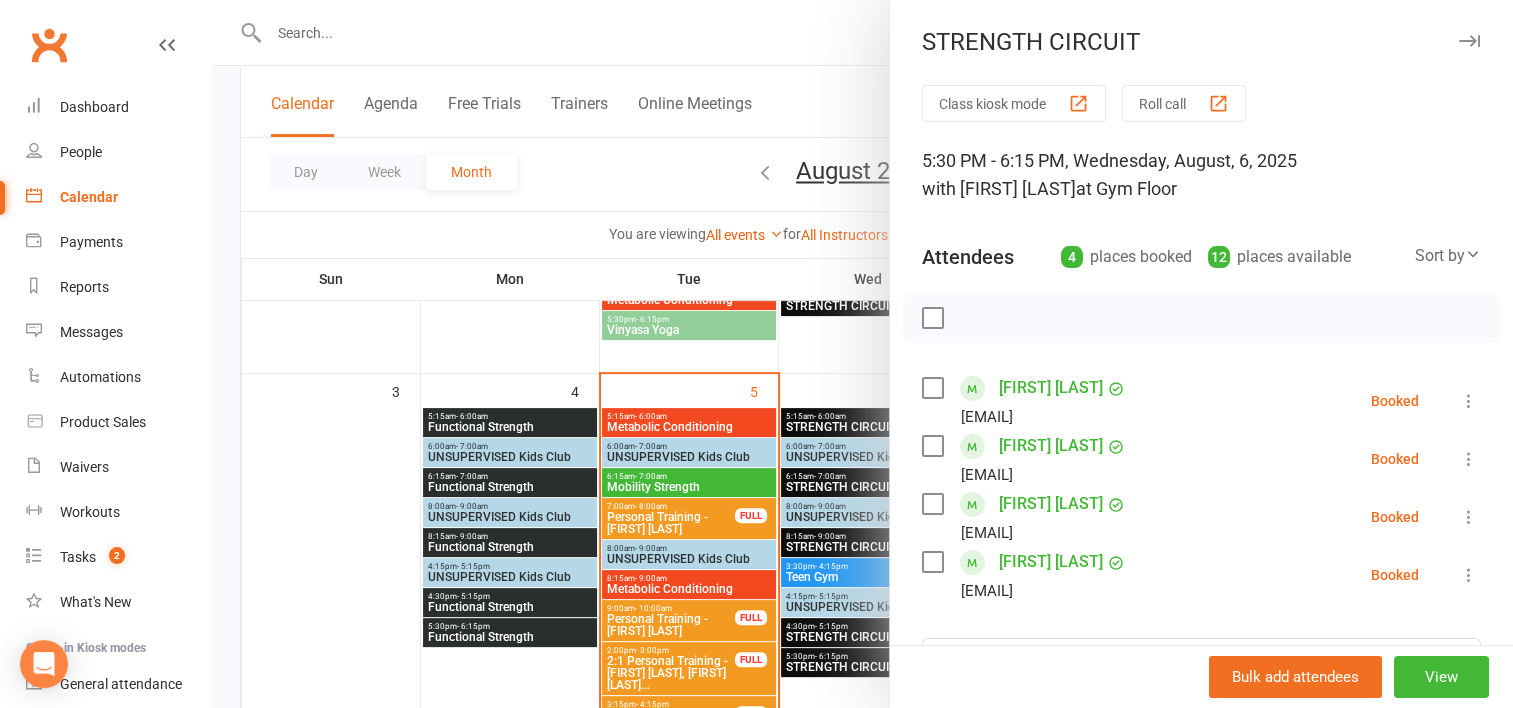 click at bounding box center (862, 354) 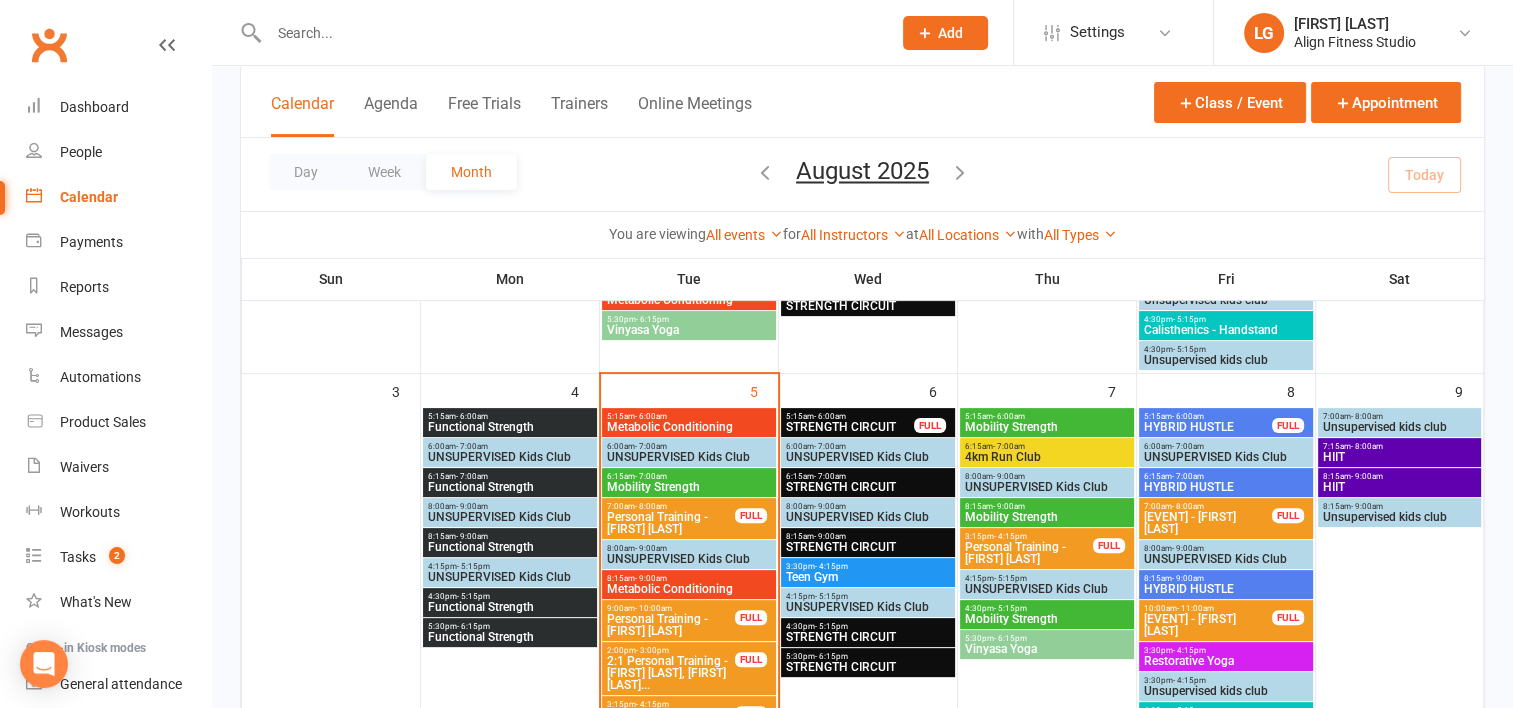 click on "5:15am  - 6:00am" at bounding box center [1047, 416] 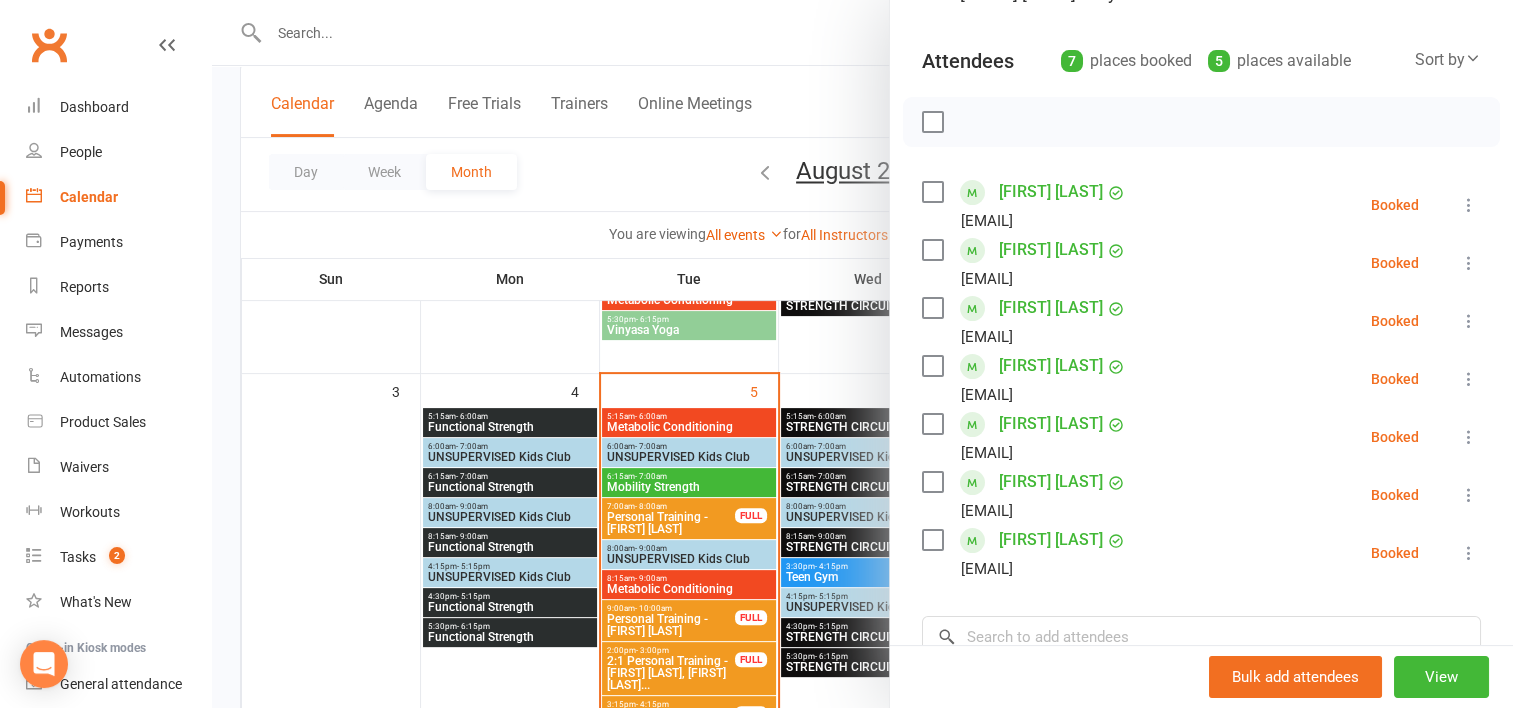 scroll, scrollTop: 195, scrollLeft: 0, axis: vertical 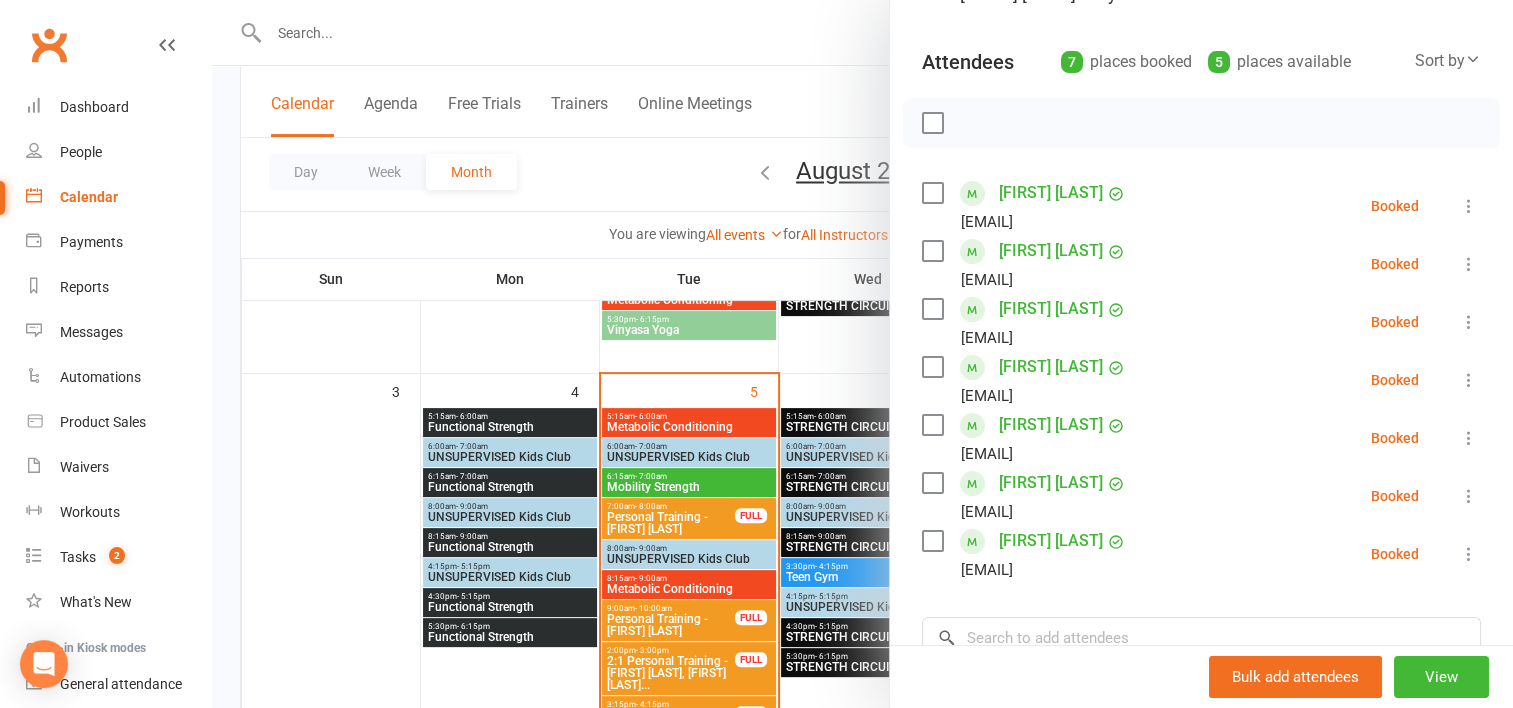 click at bounding box center (862, 354) 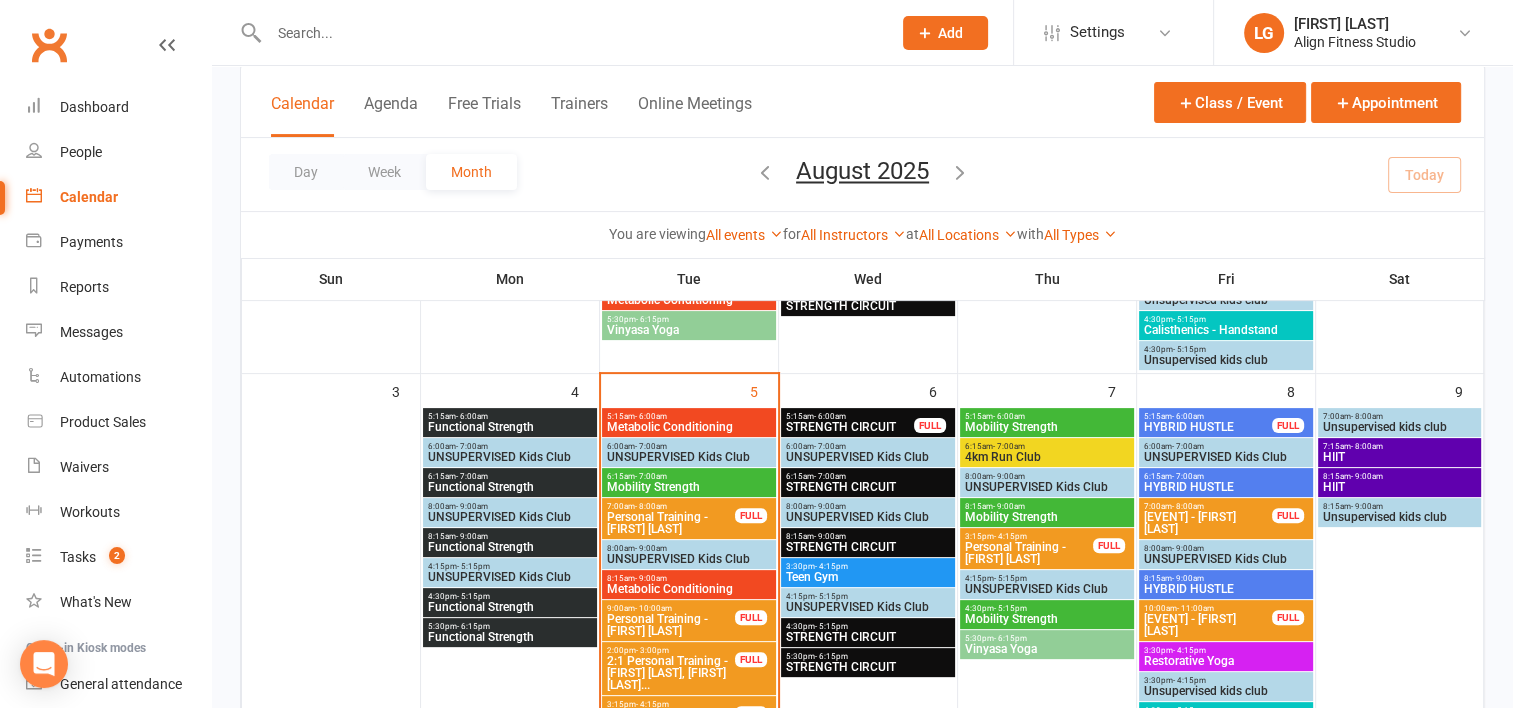 click on "4km Run Club" at bounding box center (1047, 457) 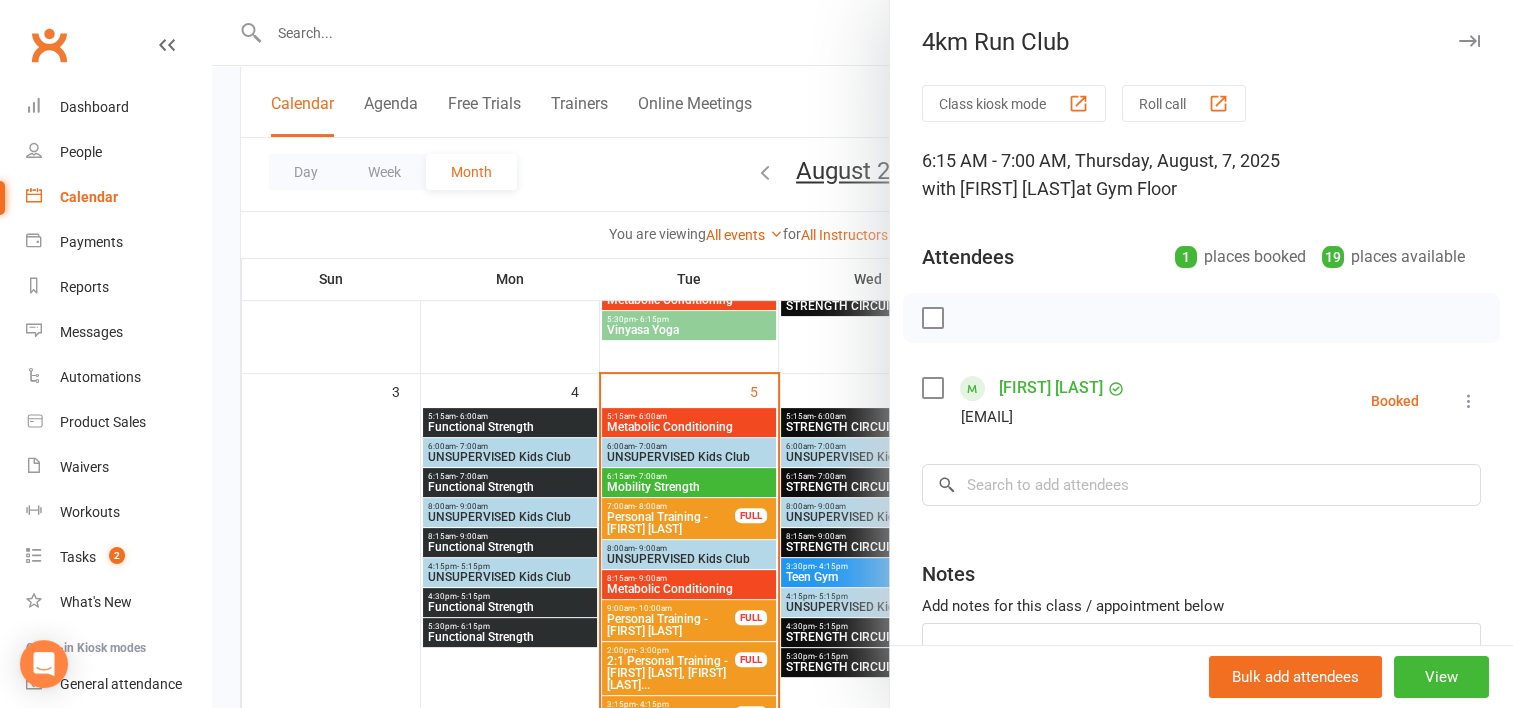 click at bounding box center [862, 354] 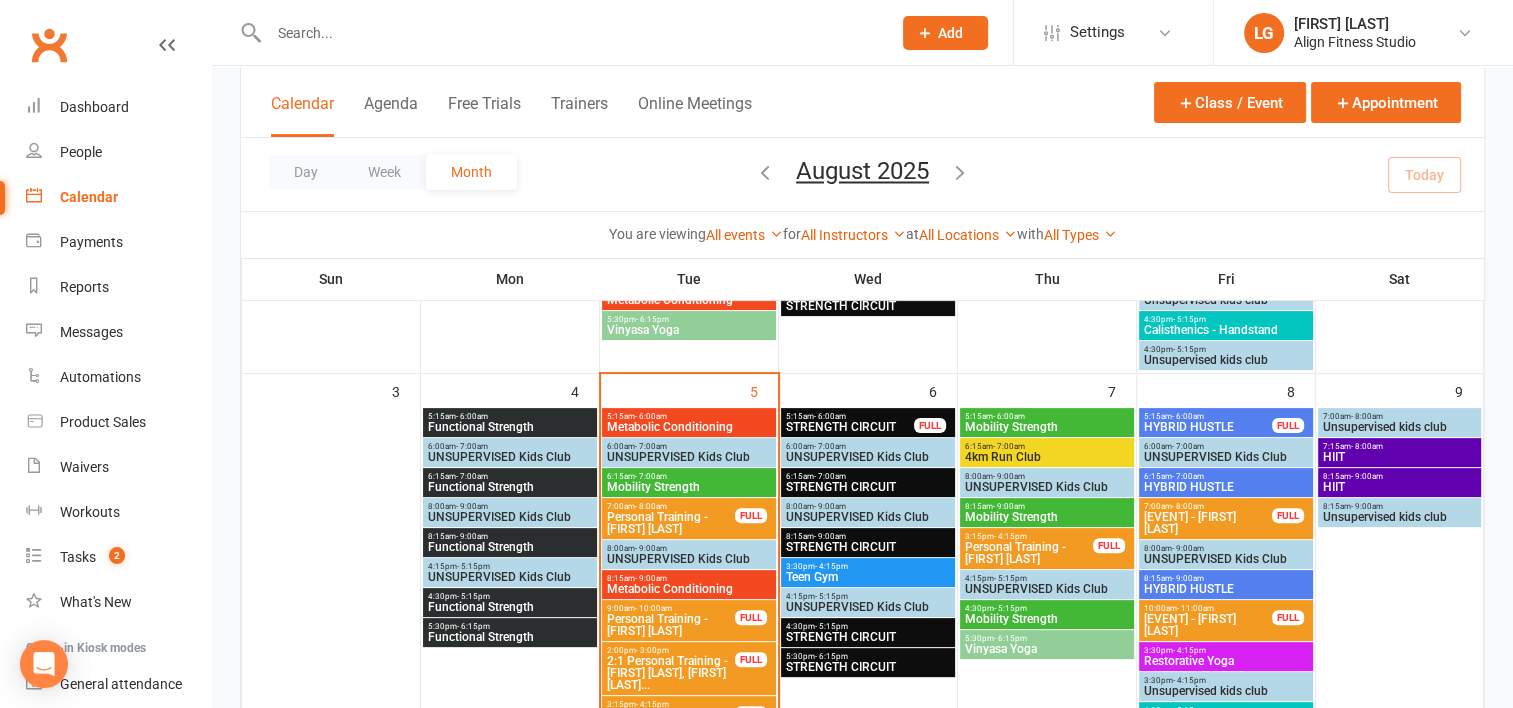 click on "Mobility Strength" at bounding box center [1047, 517] 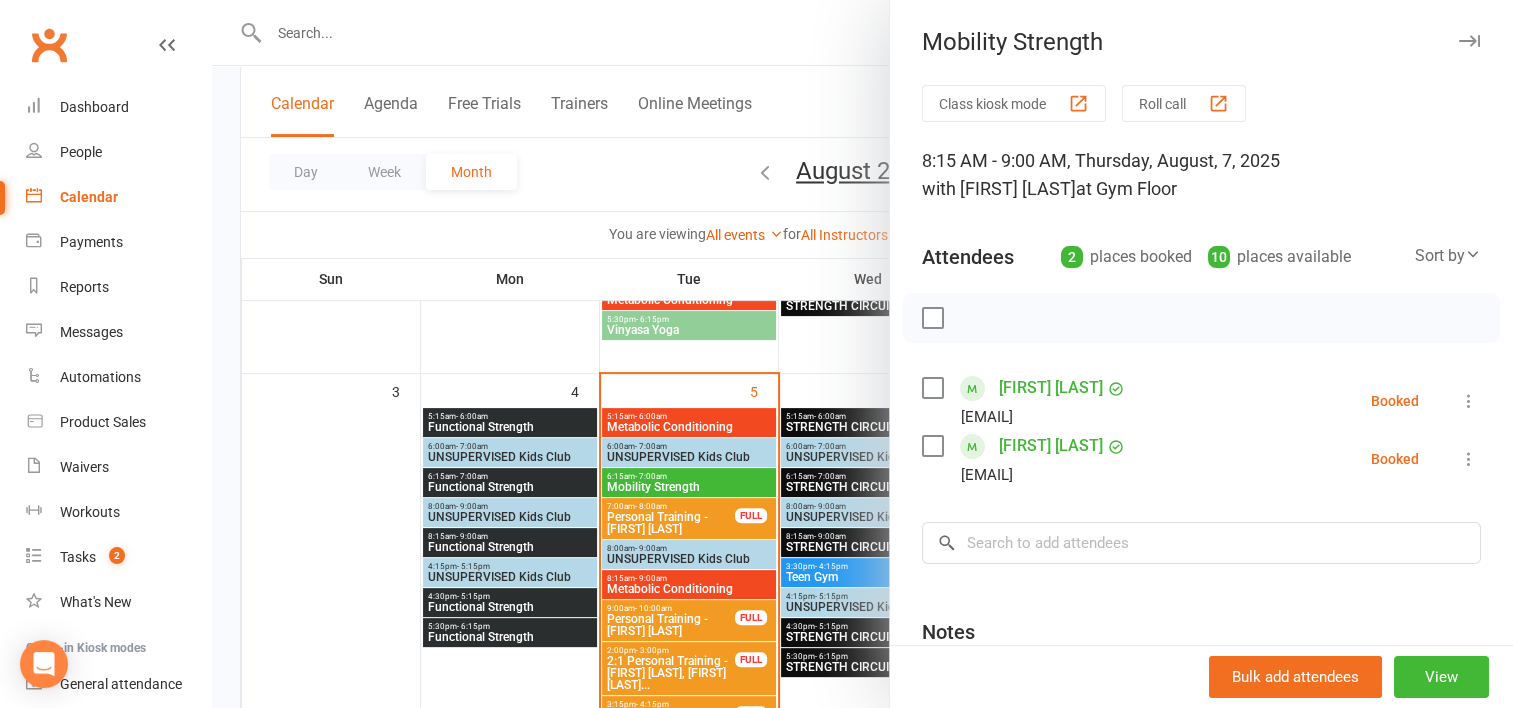 click at bounding box center [862, 354] 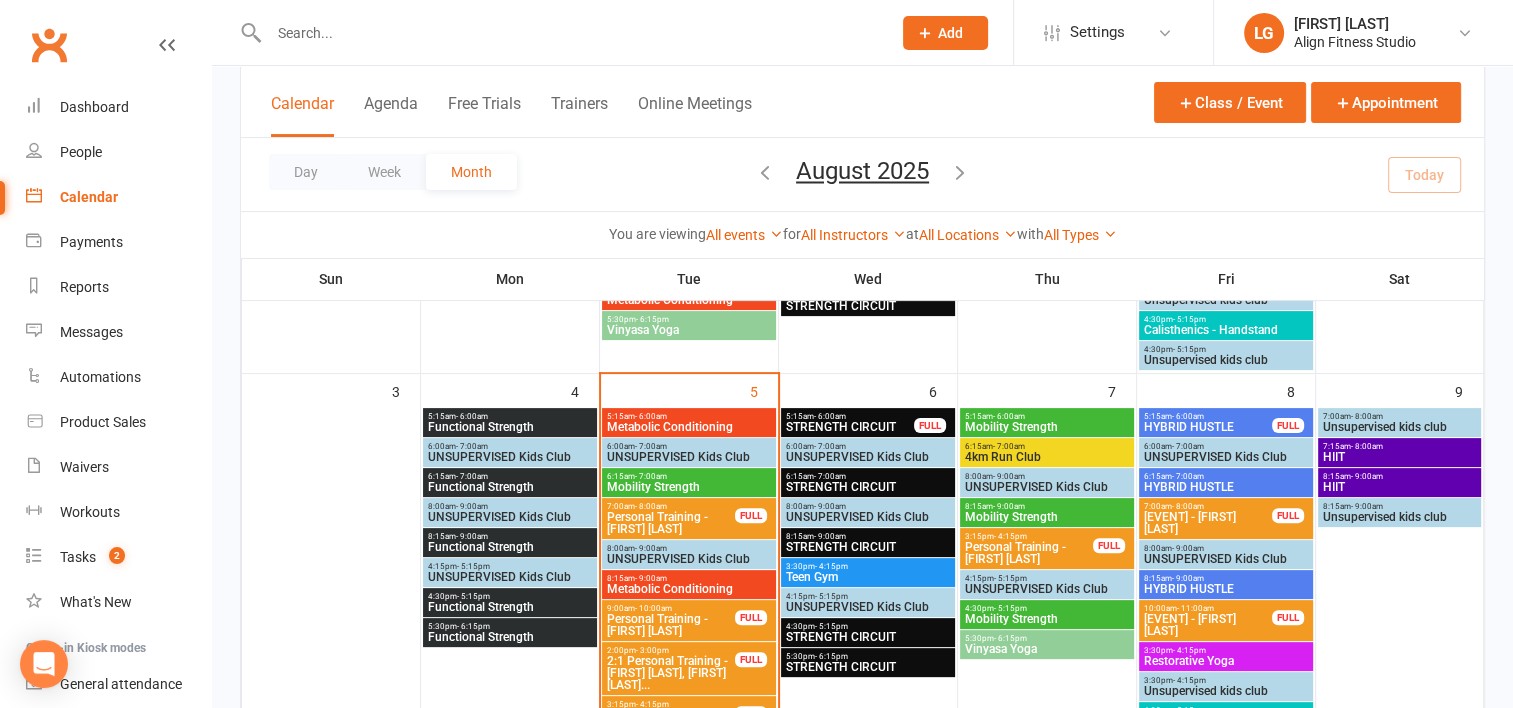 click on "Mobility Strength" at bounding box center (1047, 619) 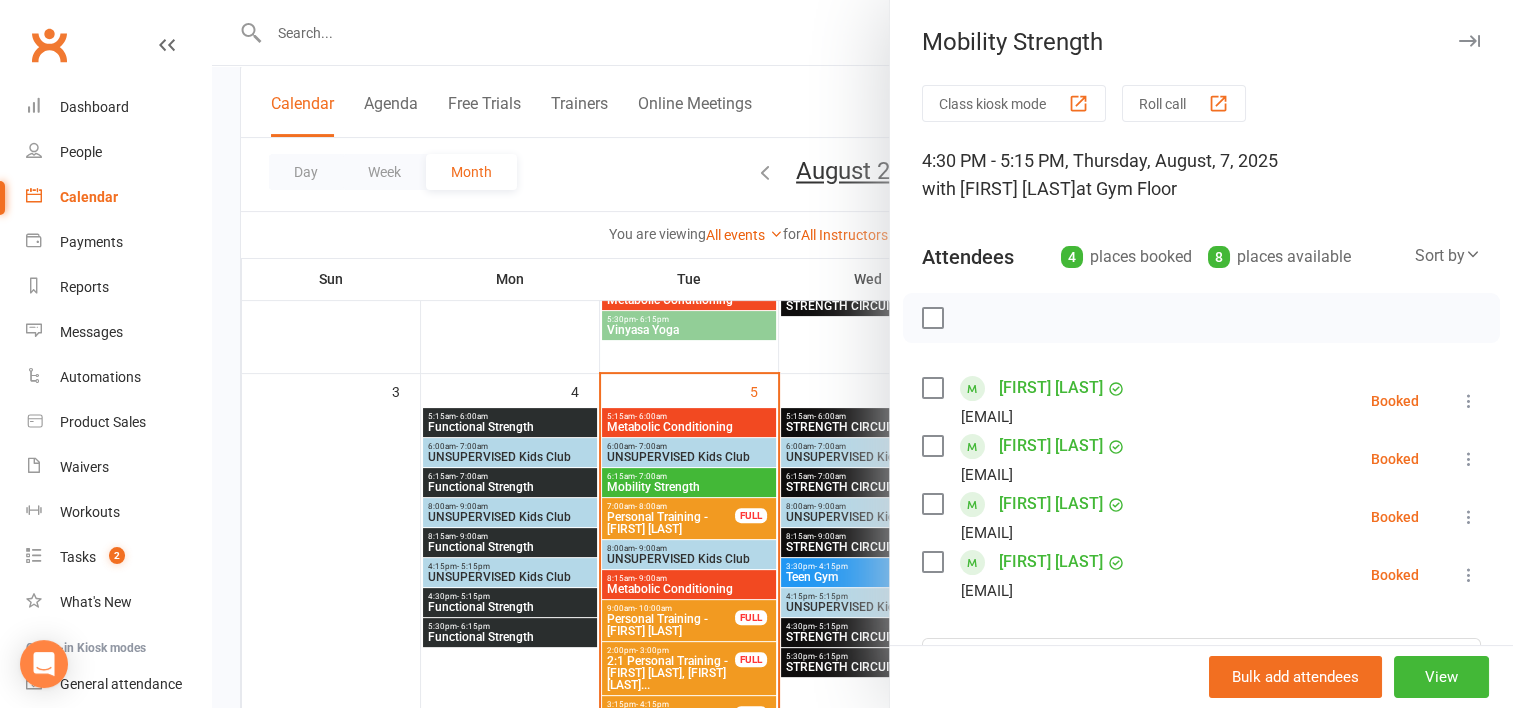 click at bounding box center [862, 354] 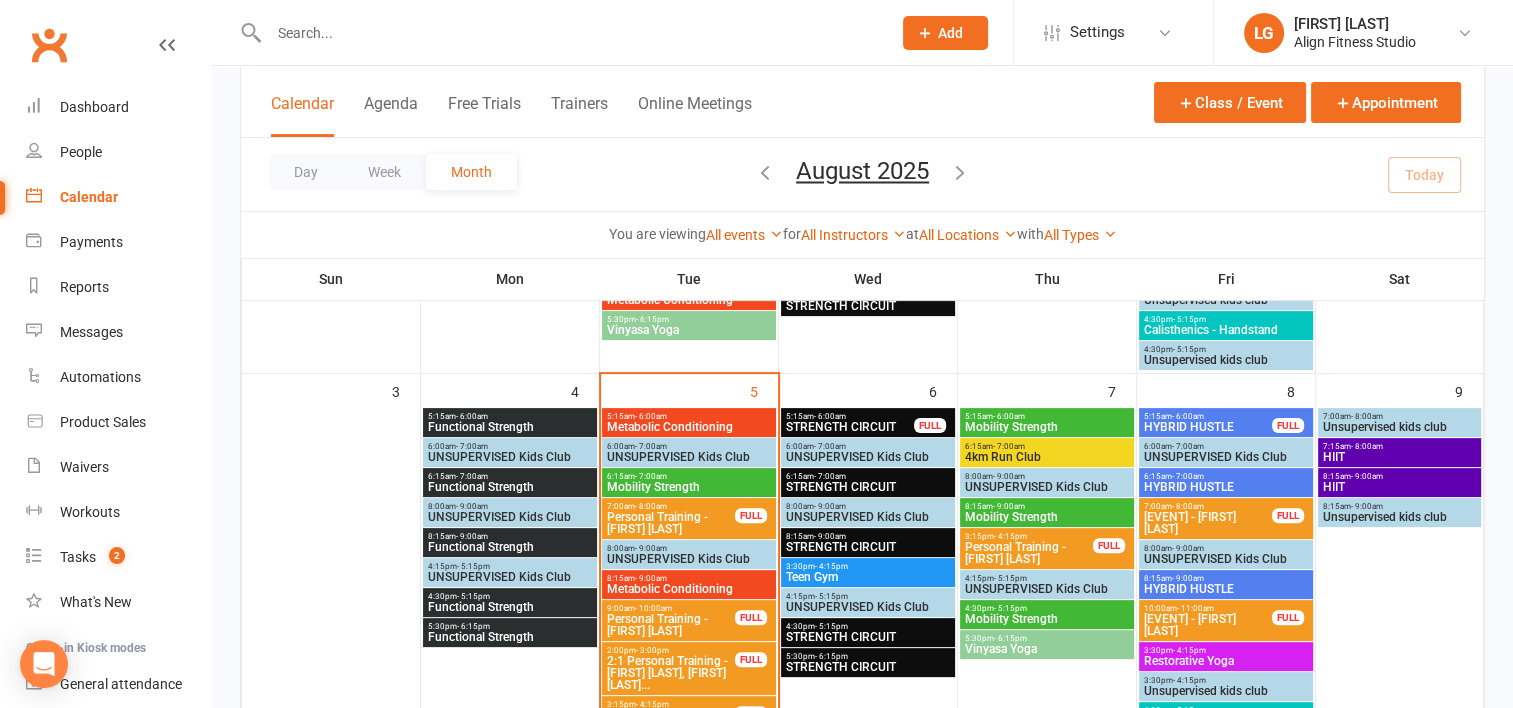 click at bounding box center (868, 188) 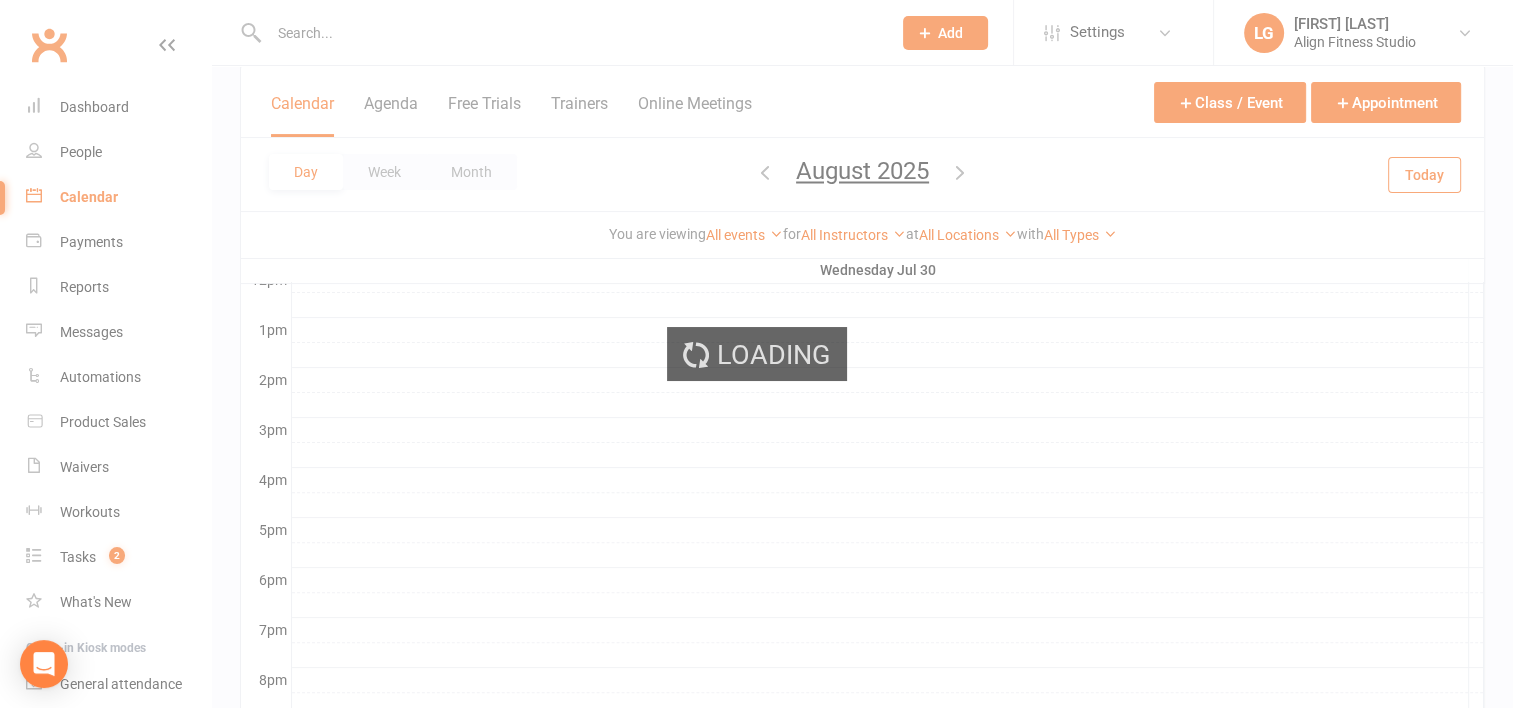 scroll, scrollTop: 0, scrollLeft: 0, axis: both 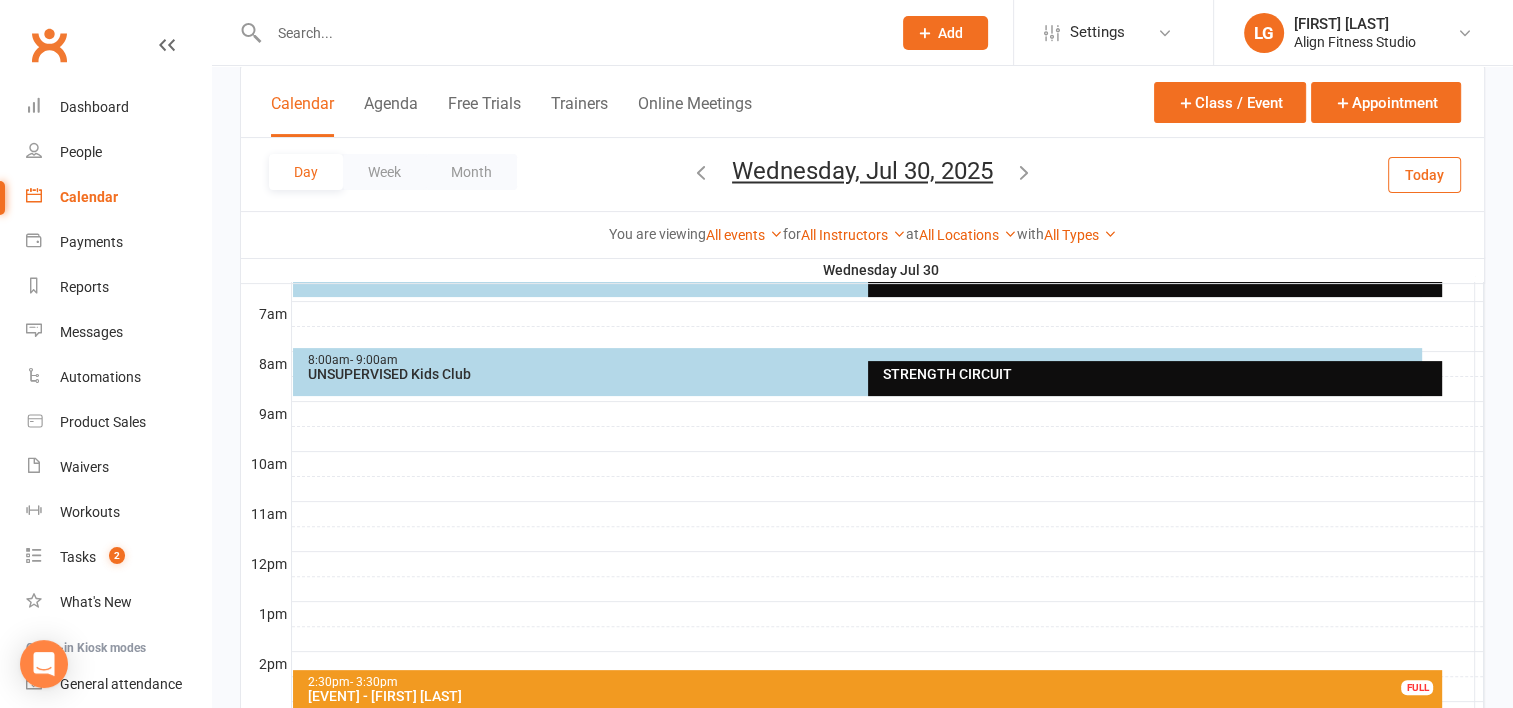 click on "Calendar" at bounding box center (89, 197) 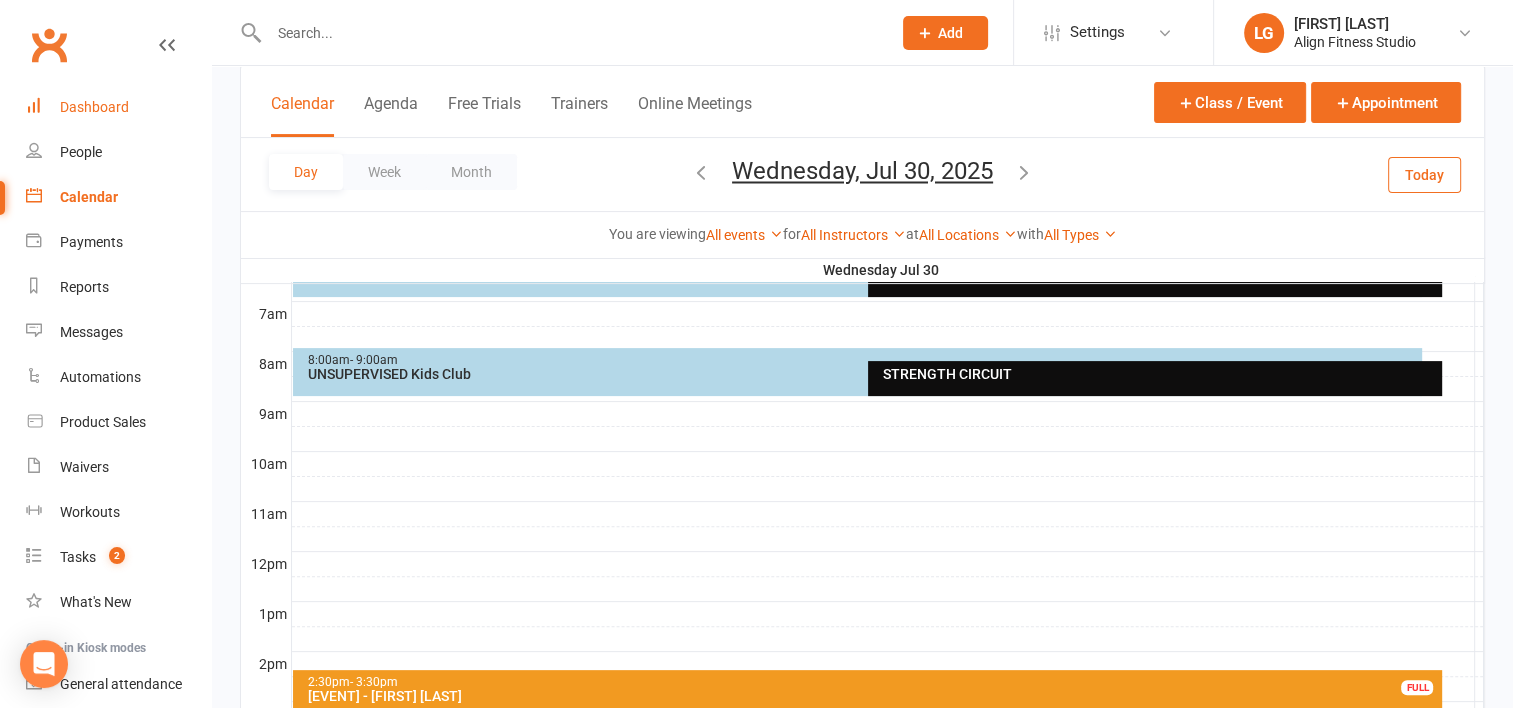 click on "Dashboard" at bounding box center [94, 107] 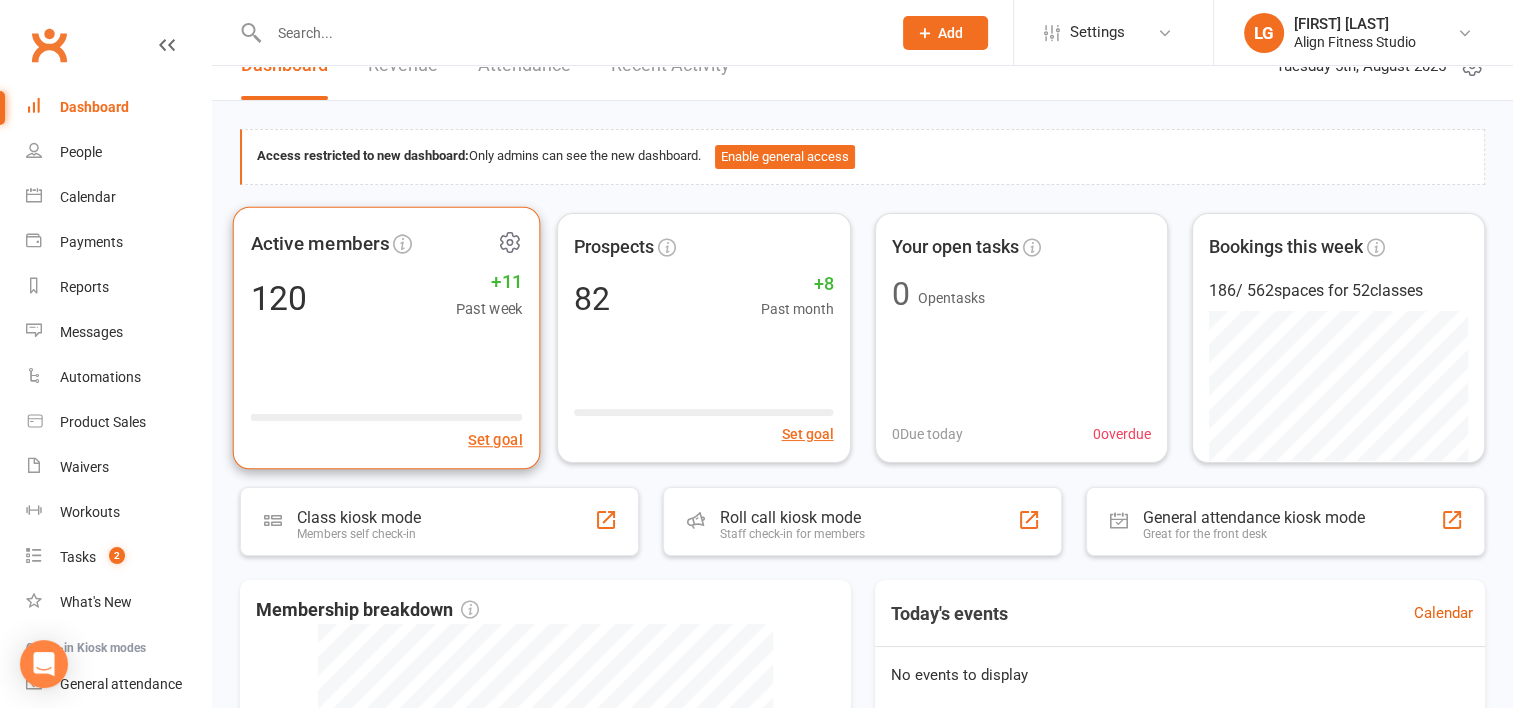 scroll, scrollTop: 36, scrollLeft: 0, axis: vertical 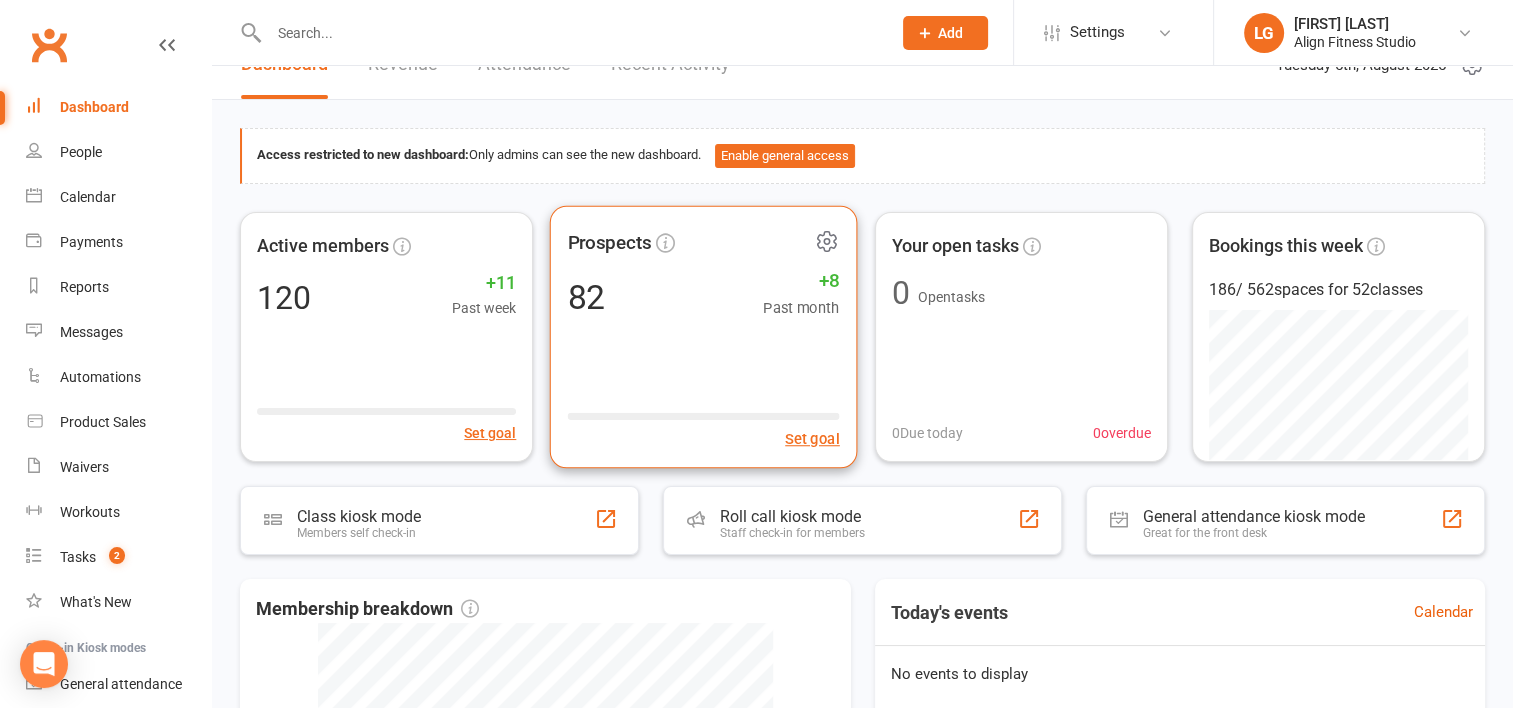 click on "Prospects   82 +8 Past month Set goal" at bounding box center [704, 336] 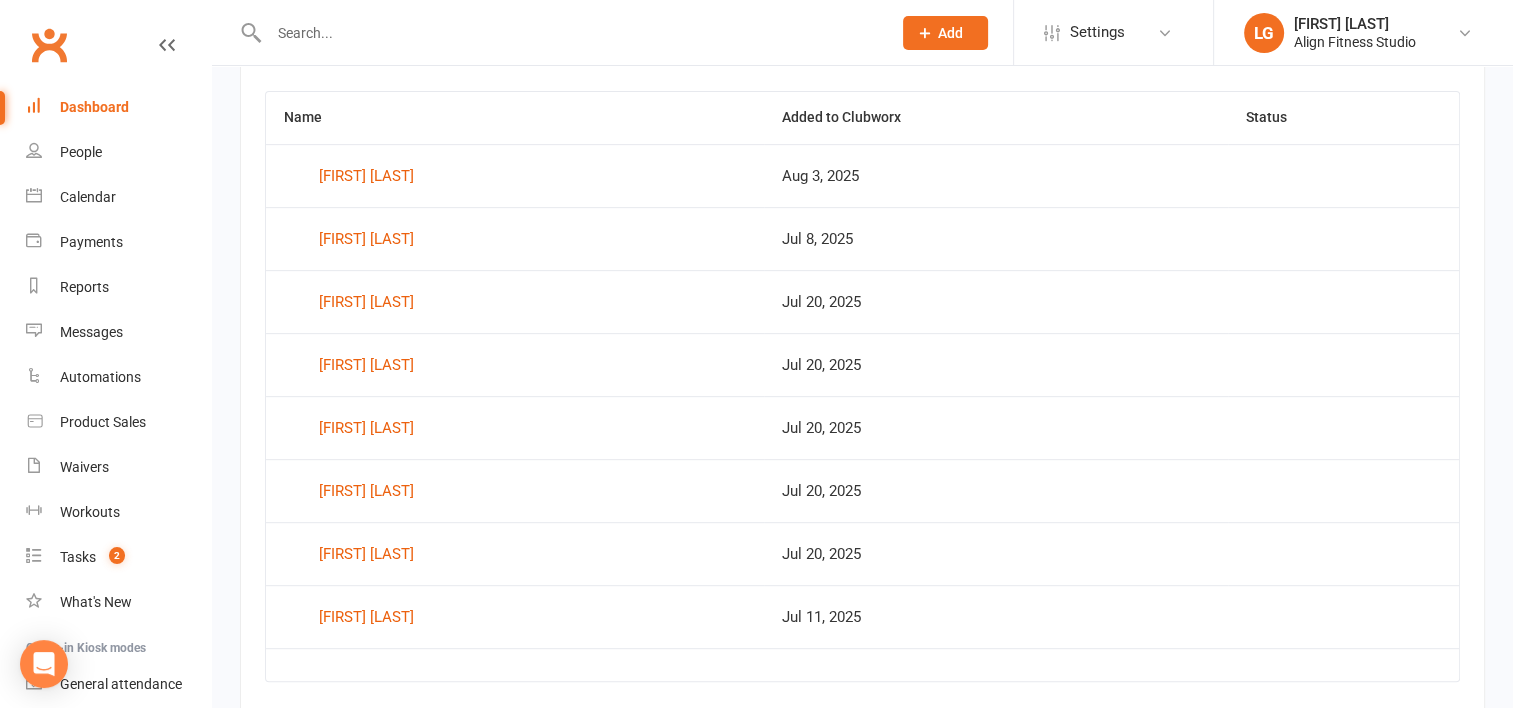 scroll, scrollTop: 831, scrollLeft: 0, axis: vertical 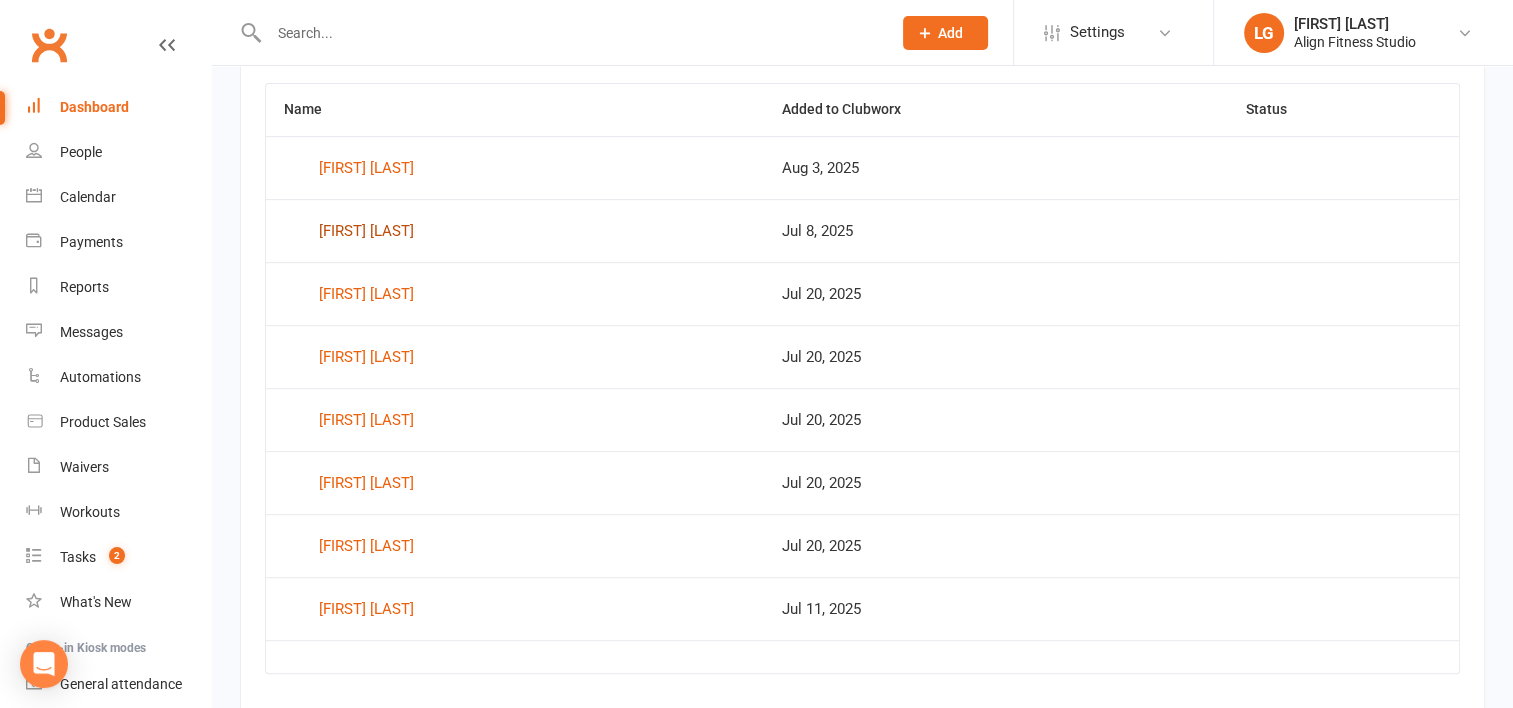 click on "[FIRST] [LAST]" at bounding box center [366, 231] 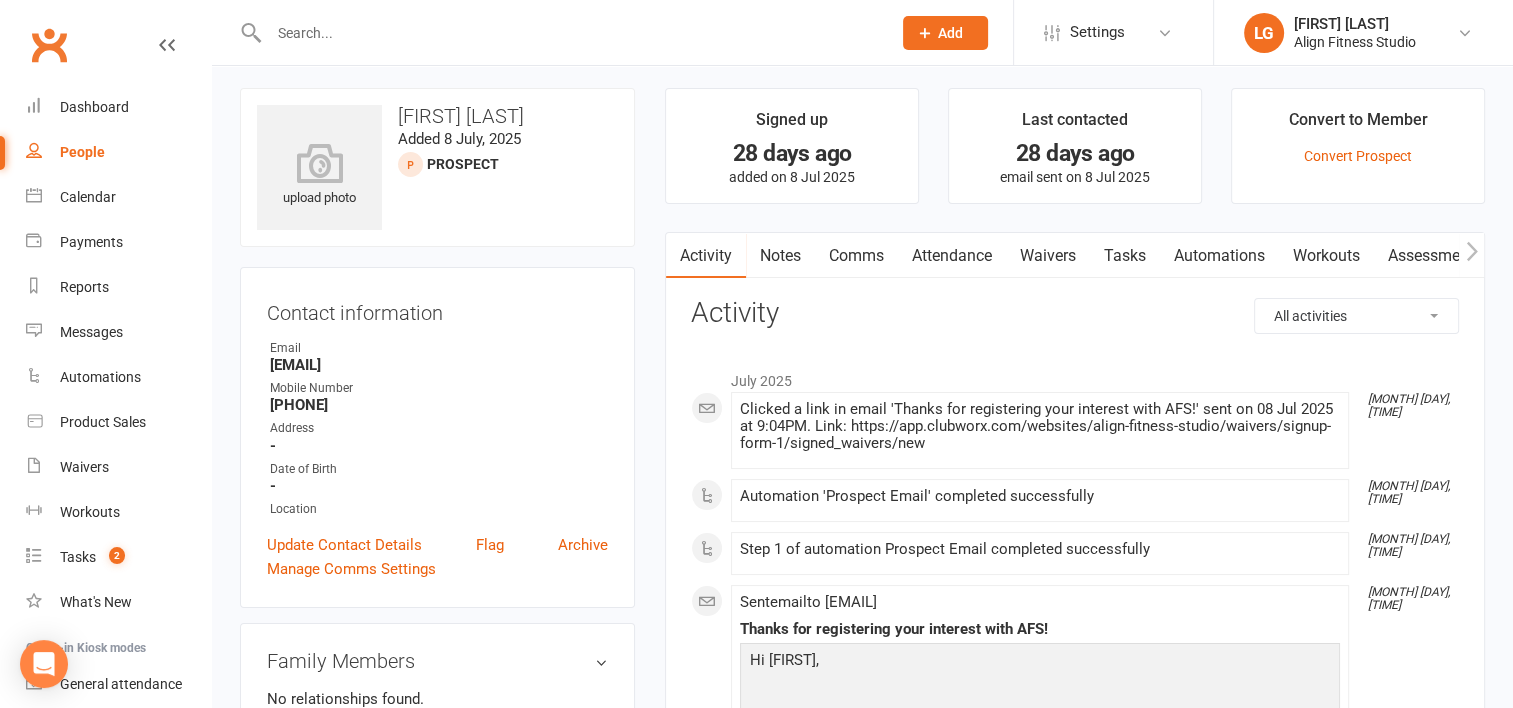 scroll, scrollTop: 0, scrollLeft: 0, axis: both 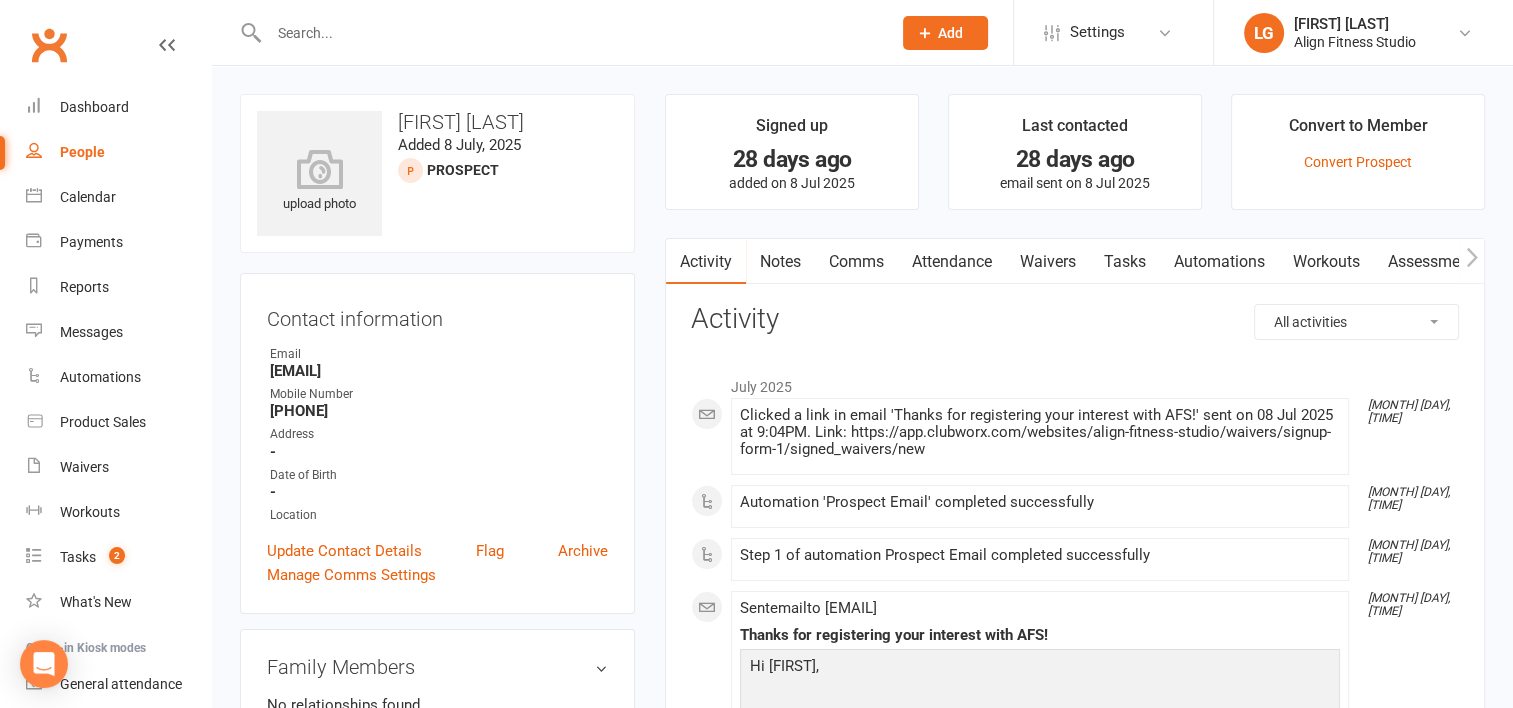 click on "Notes" at bounding box center (780, 262) 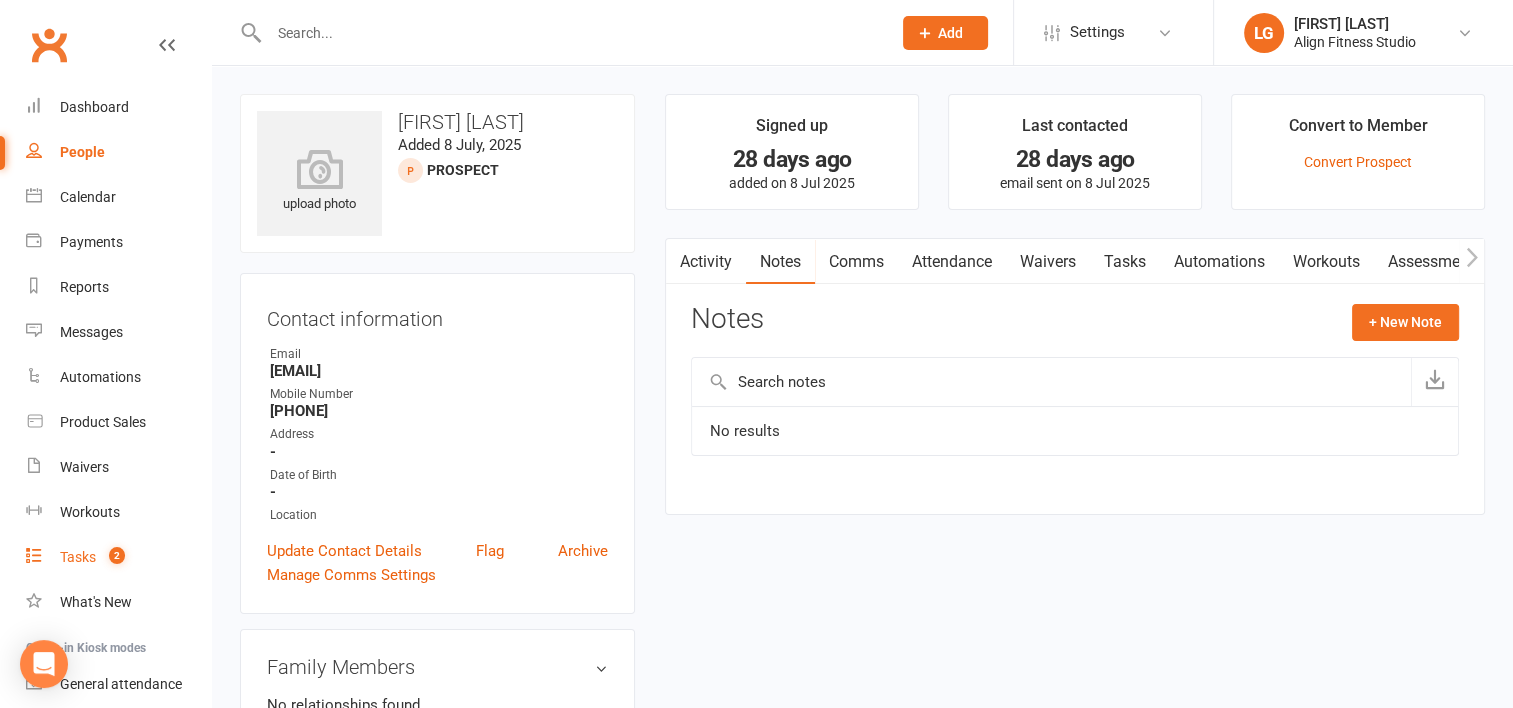 click on "Tasks   2" at bounding box center (118, 557) 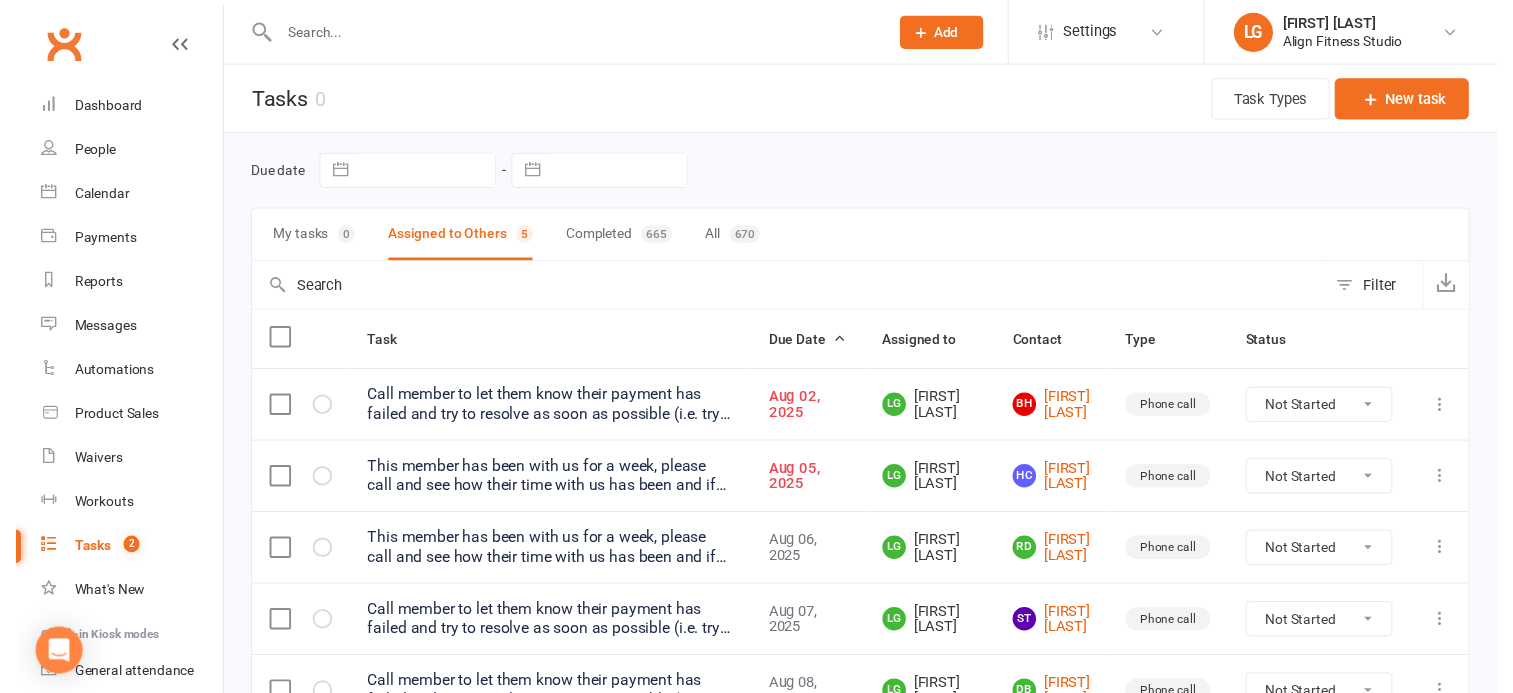 scroll, scrollTop: 116, scrollLeft: 0, axis: vertical 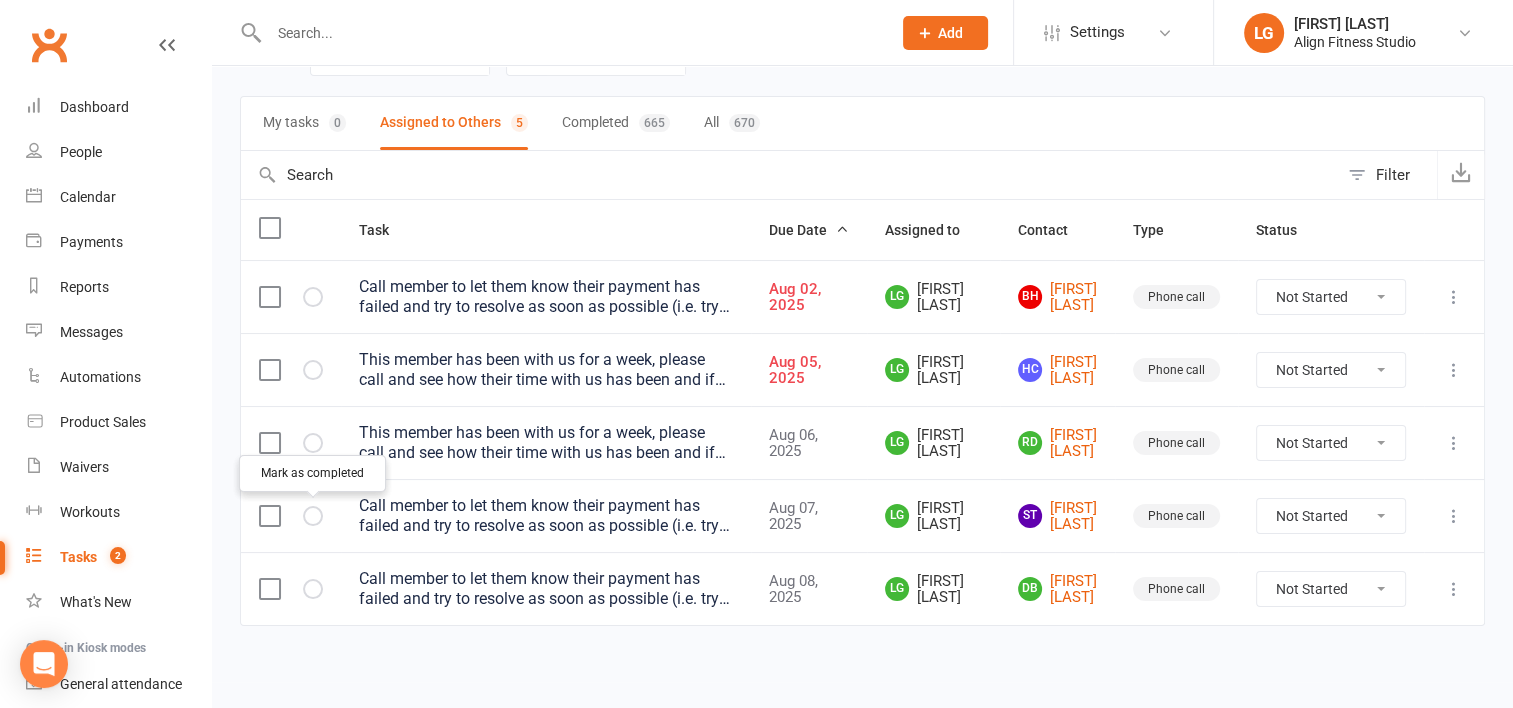 click at bounding box center [313, 516] 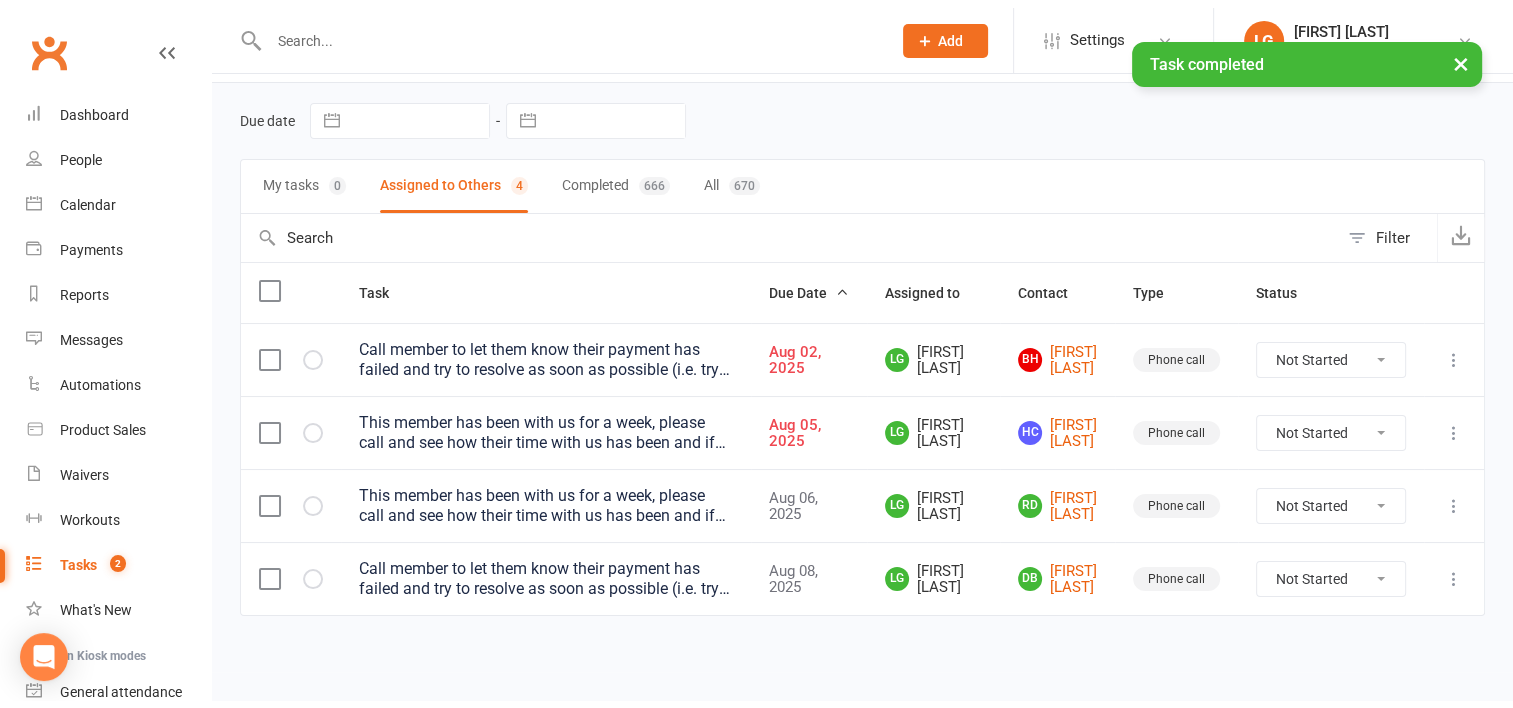 scroll, scrollTop: 44, scrollLeft: 0, axis: vertical 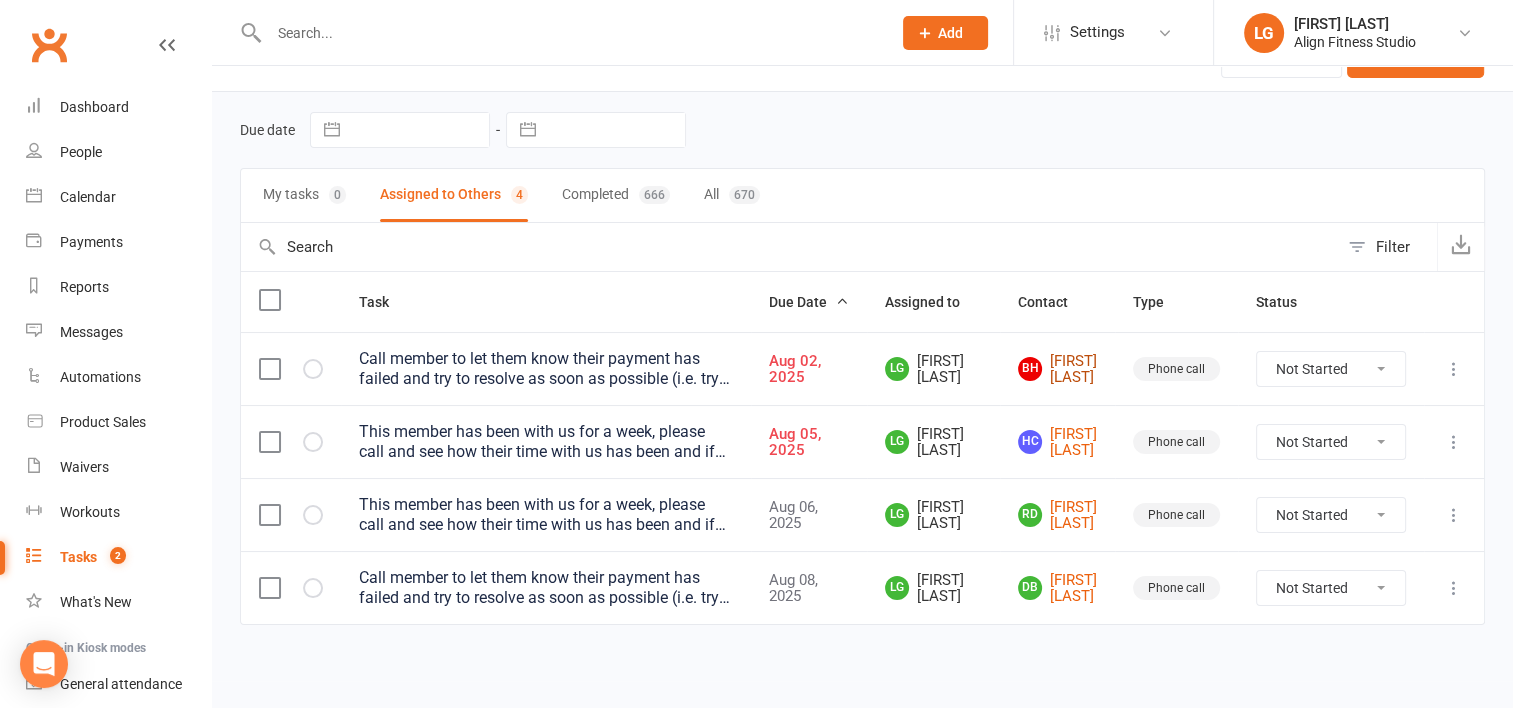 click on "[FIRST] [LAST]" at bounding box center (1057, 369) 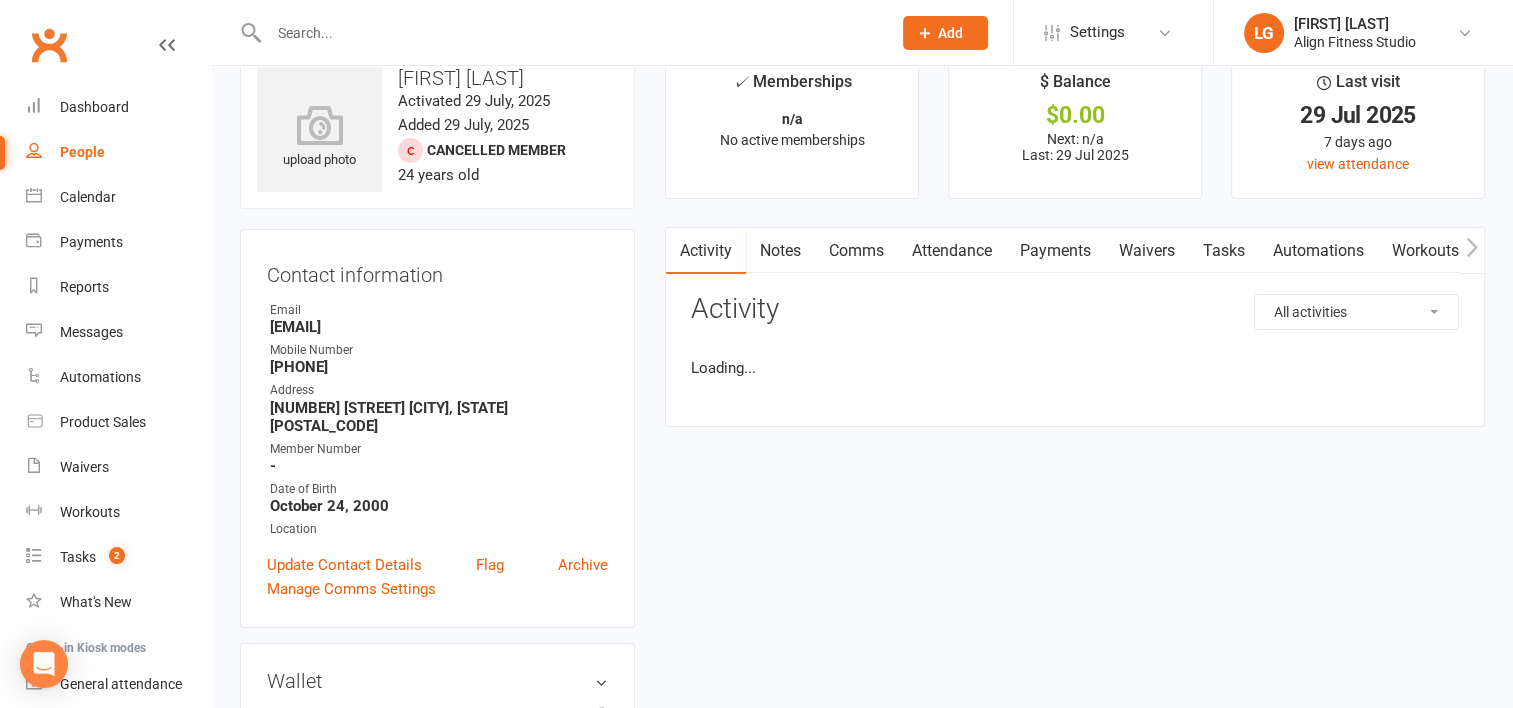 scroll, scrollTop: 0, scrollLeft: 0, axis: both 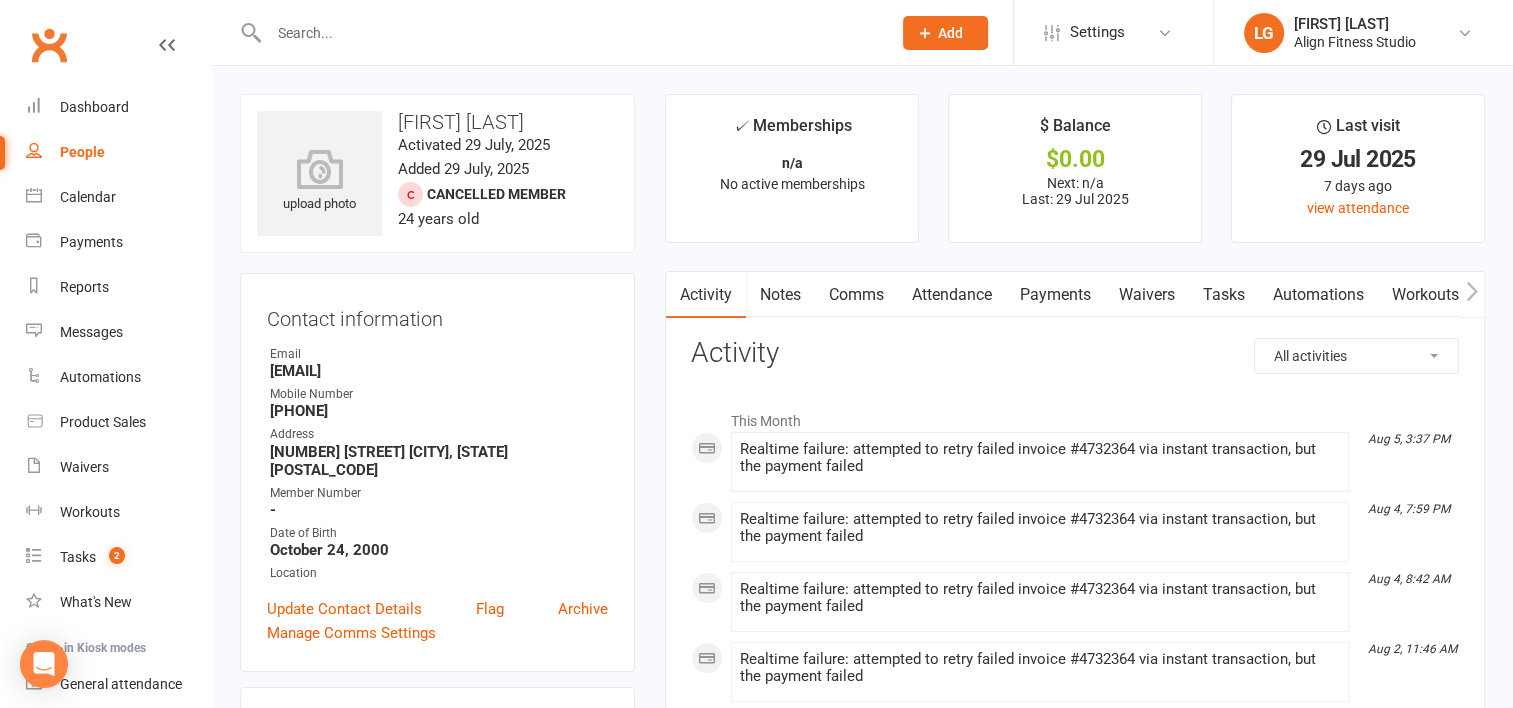 click on "Activity" at bounding box center (1075, 353) 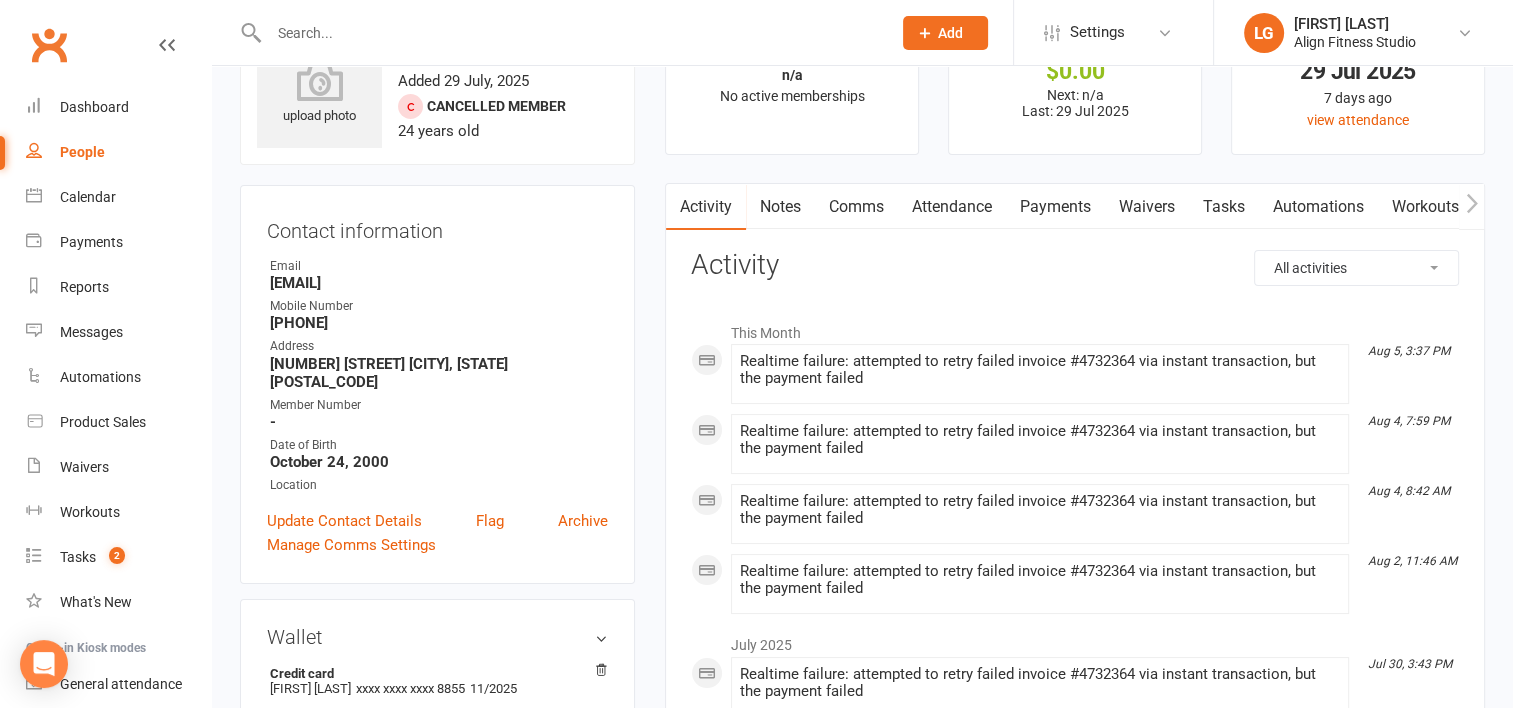 scroll, scrollTop: 0, scrollLeft: 0, axis: both 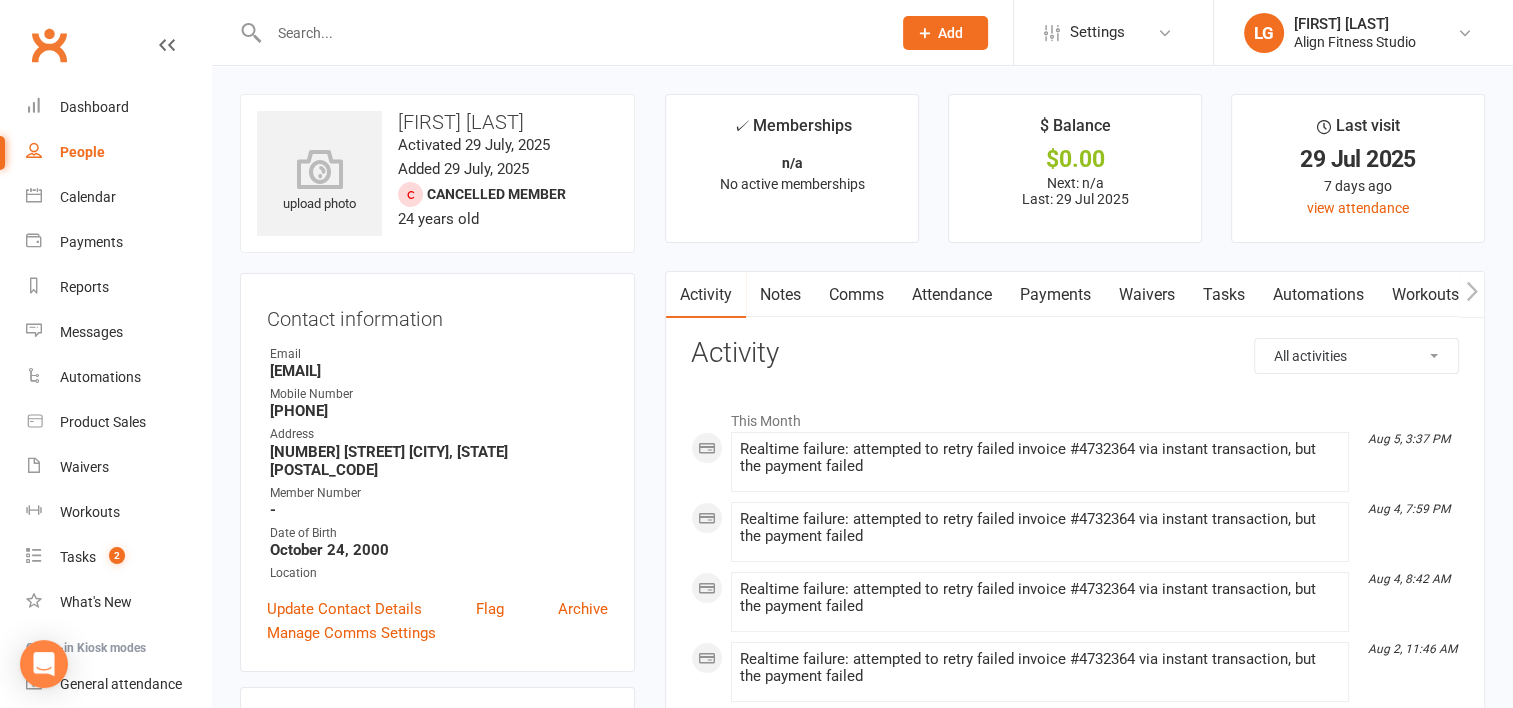 click on "Payments" at bounding box center (1055, 295) 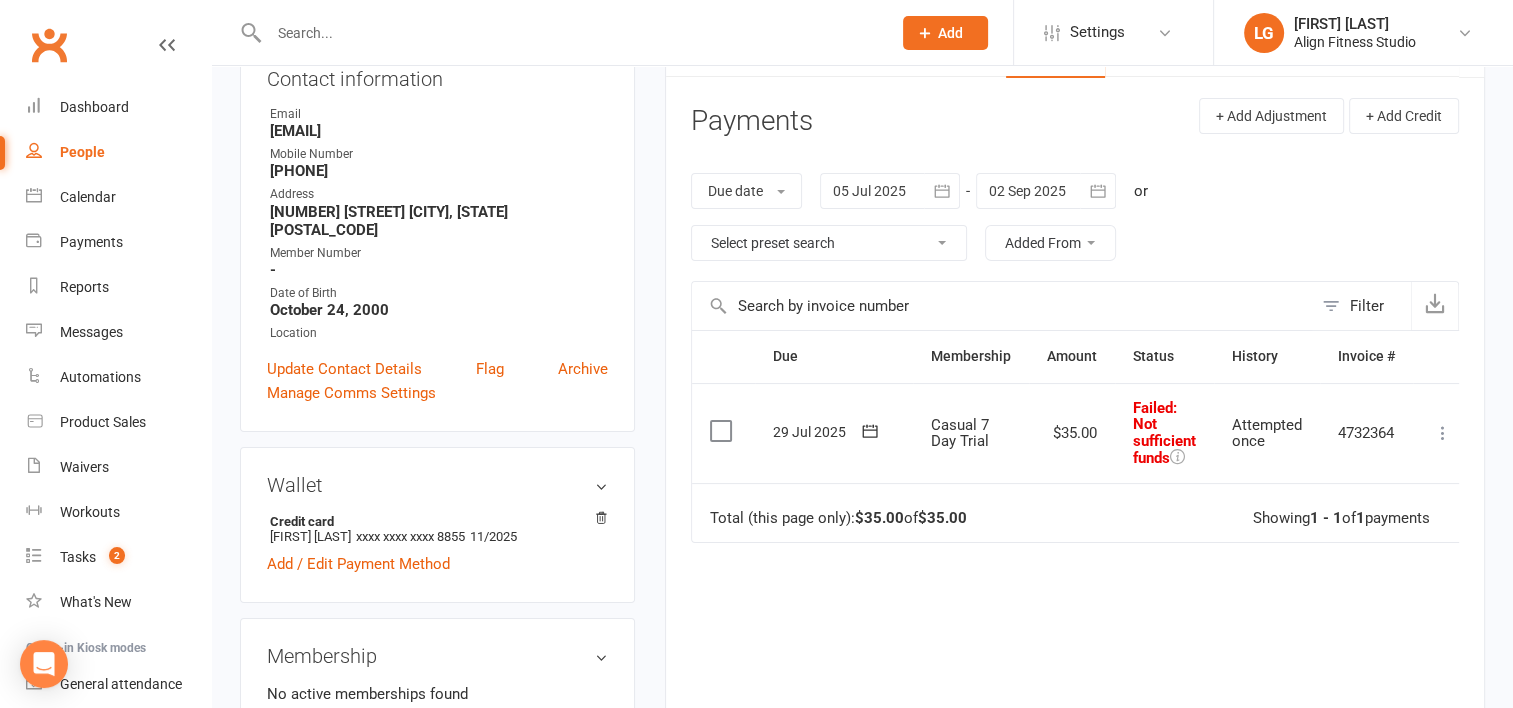 scroll, scrollTop: 256, scrollLeft: 0, axis: vertical 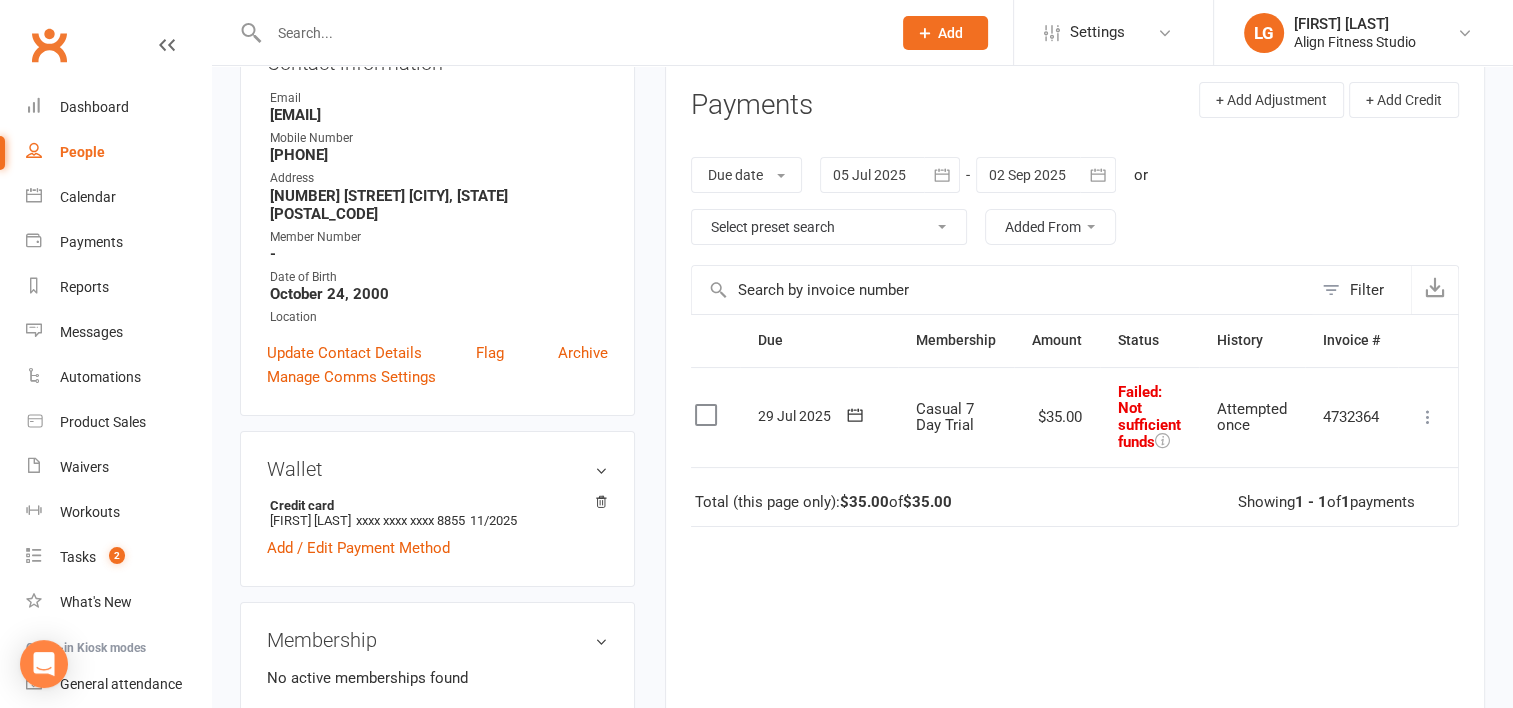 click on "Mark as Paid (Cash)  Mark as Paid (POS)  Mark as Paid (Other)  Skip  Retry now More Info Send message" at bounding box center [1428, 417] 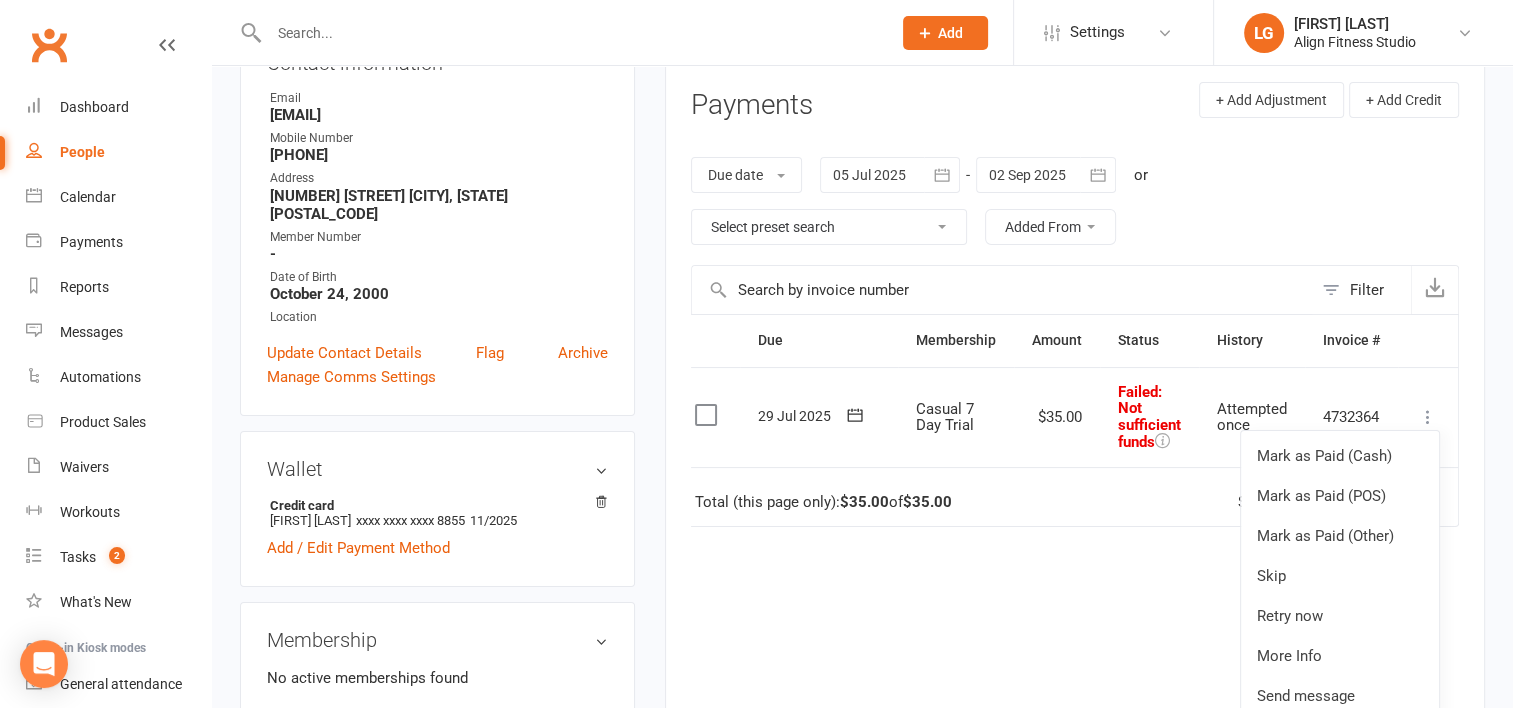 click at bounding box center [1428, 417] 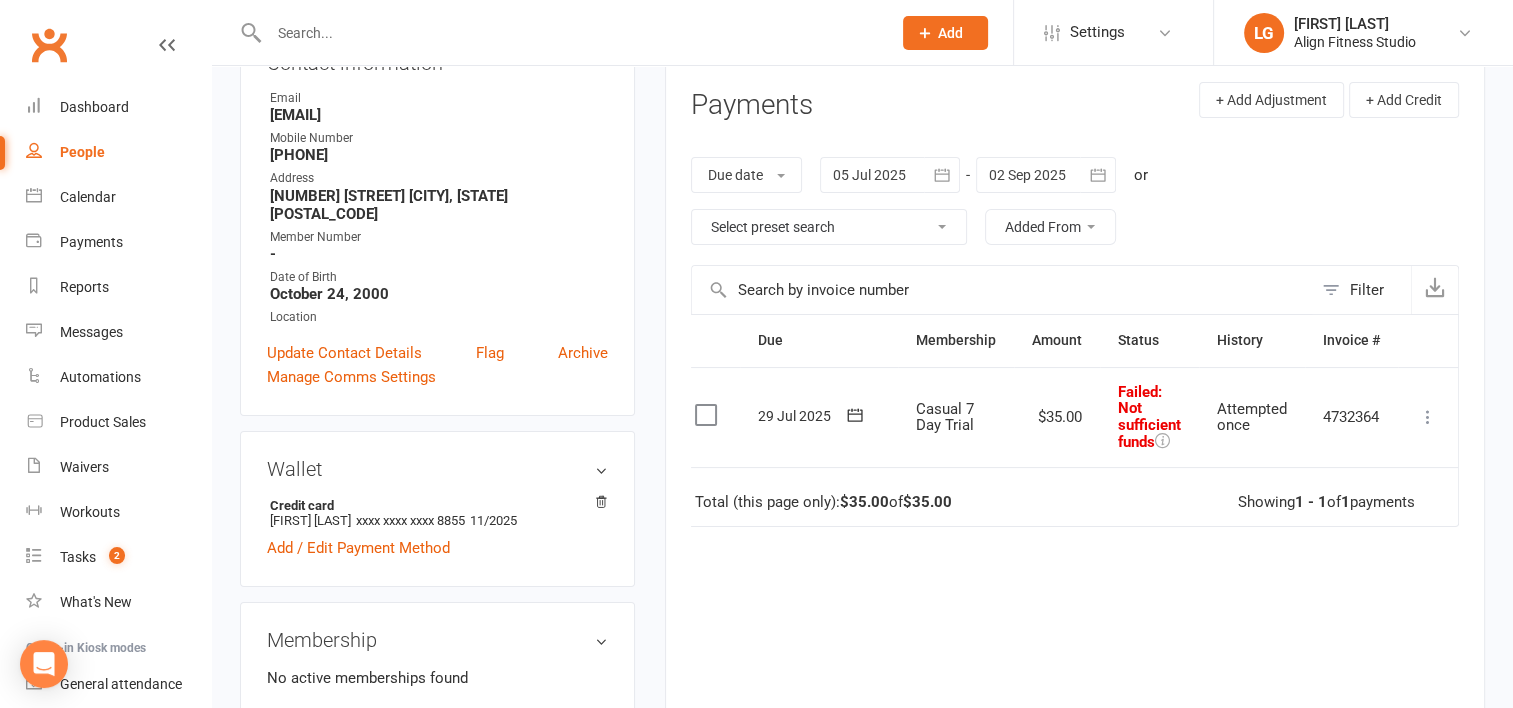 click at bounding box center (1428, 417) 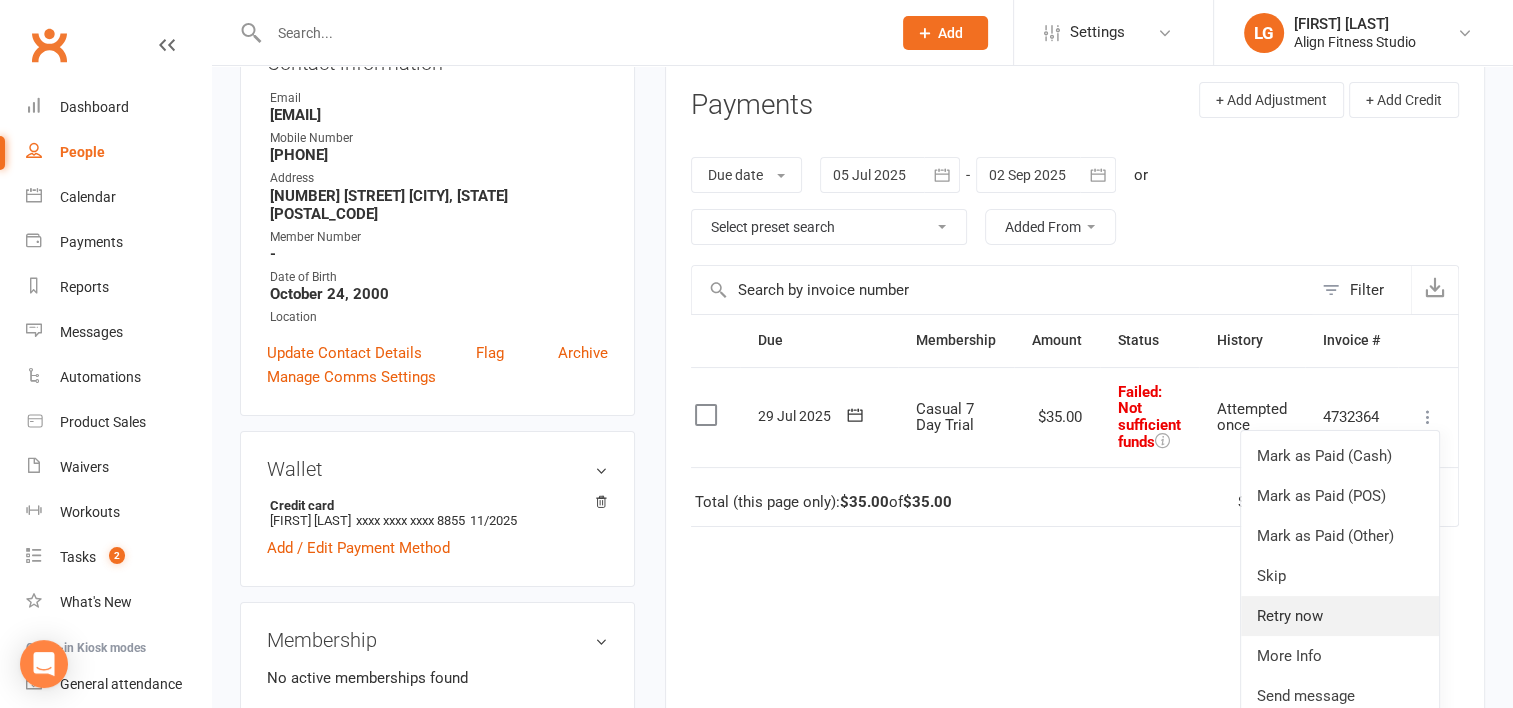 click on "Retry now" at bounding box center [1340, 616] 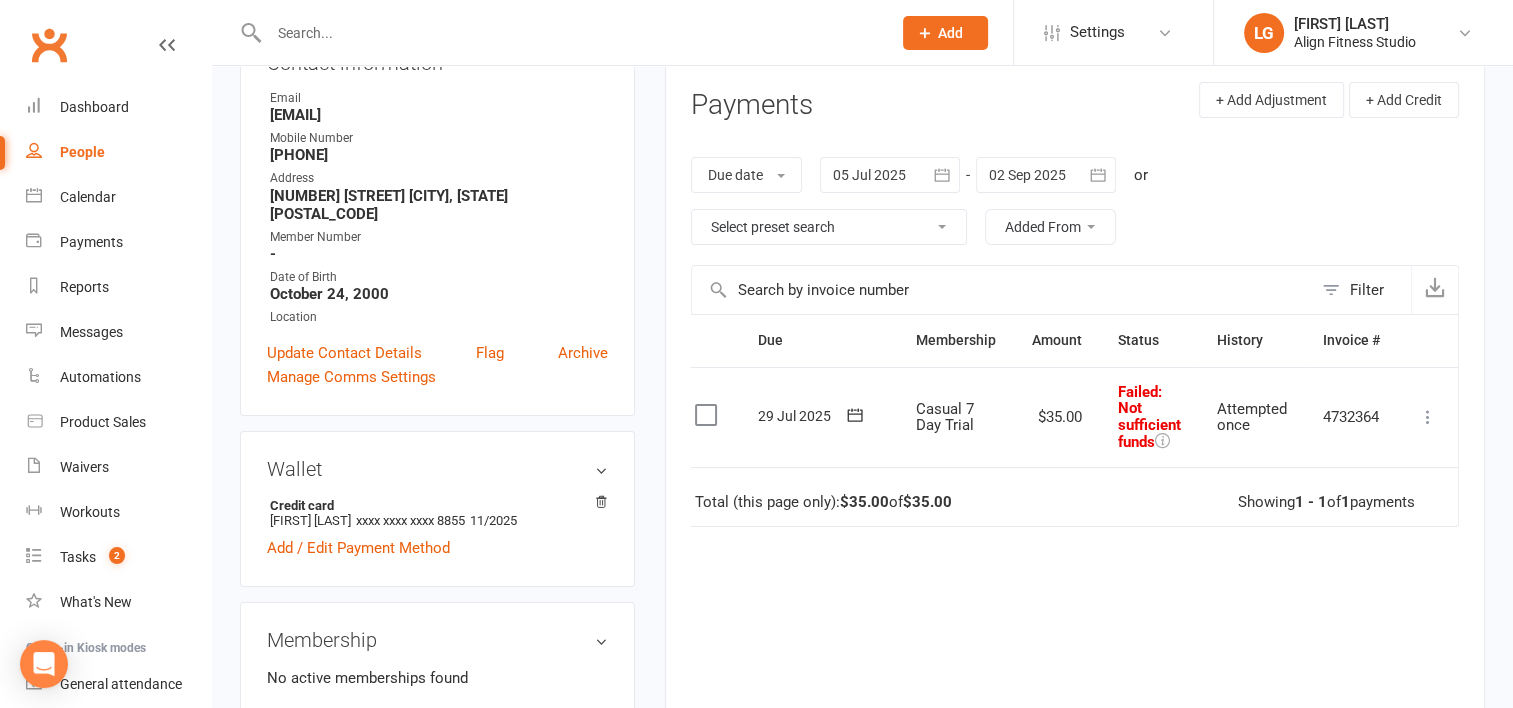 scroll, scrollTop: 0, scrollLeft: 5, axis: horizontal 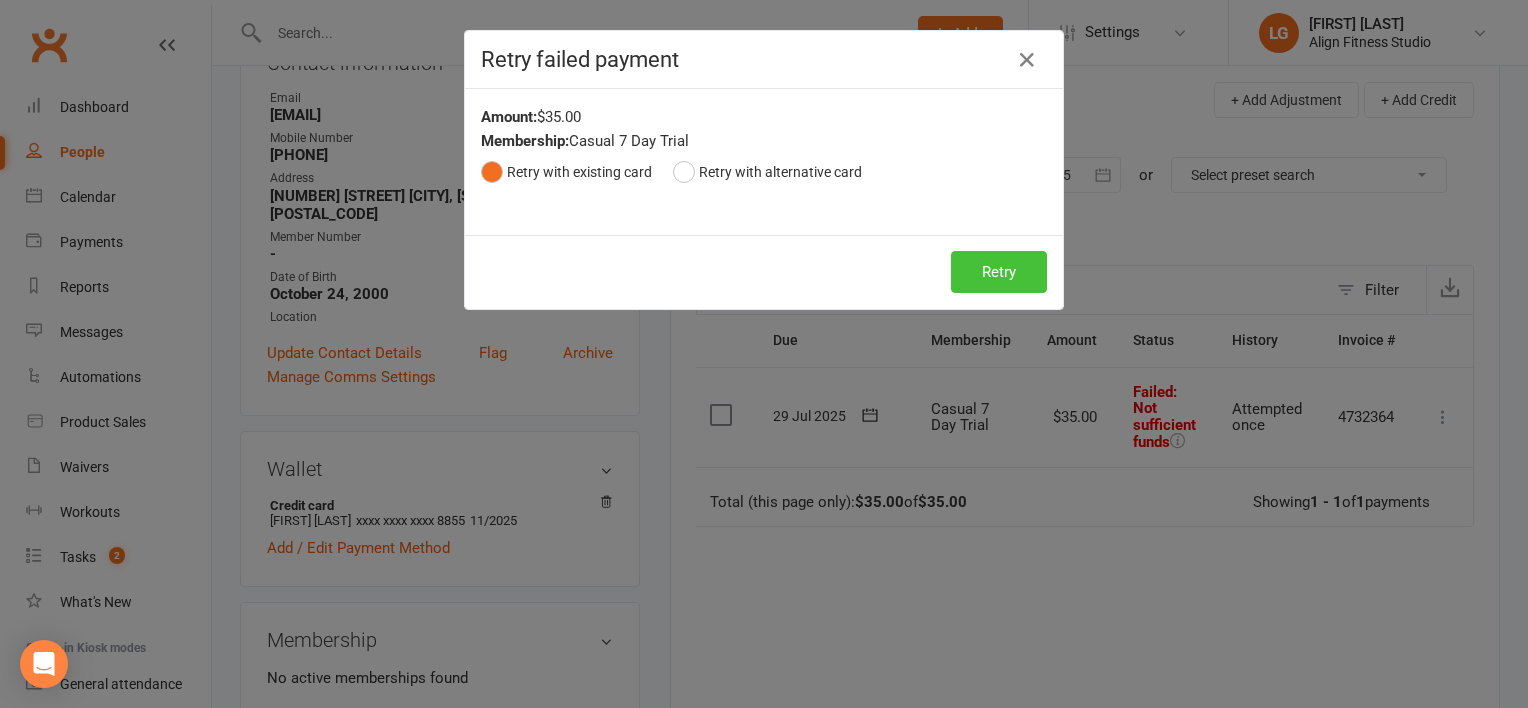 click on "Retry" at bounding box center [999, 272] 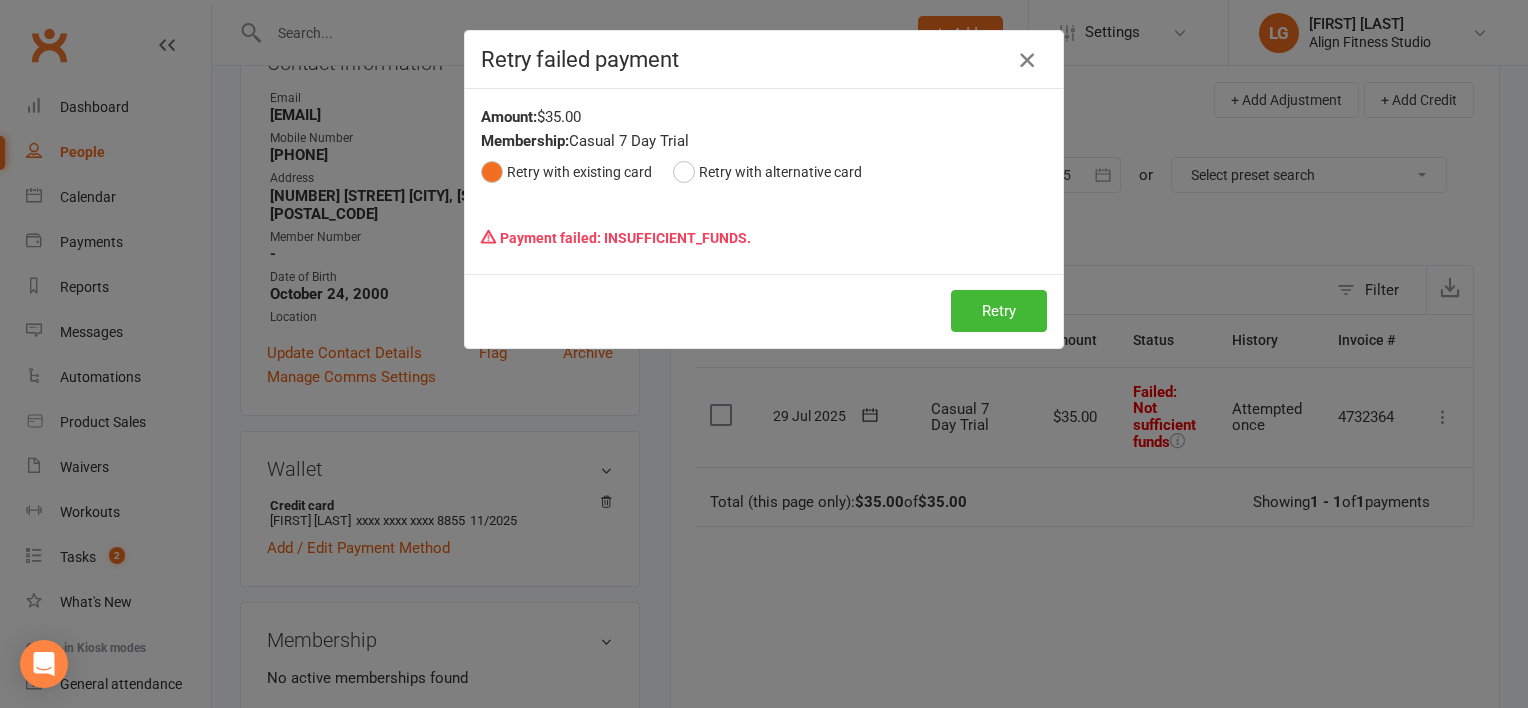 click at bounding box center [1027, 60] 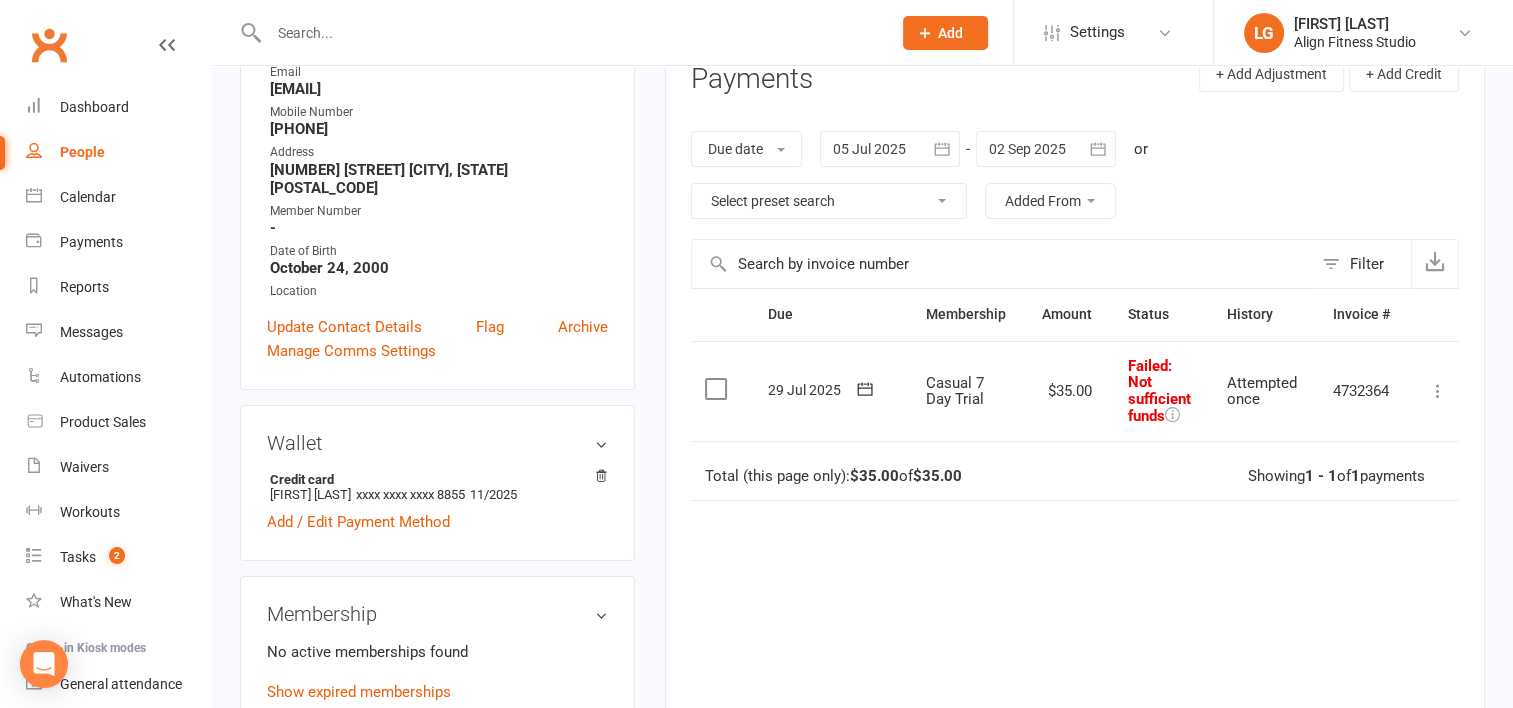 scroll, scrollTop: 562, scrollLeft: 0, axis: vertical 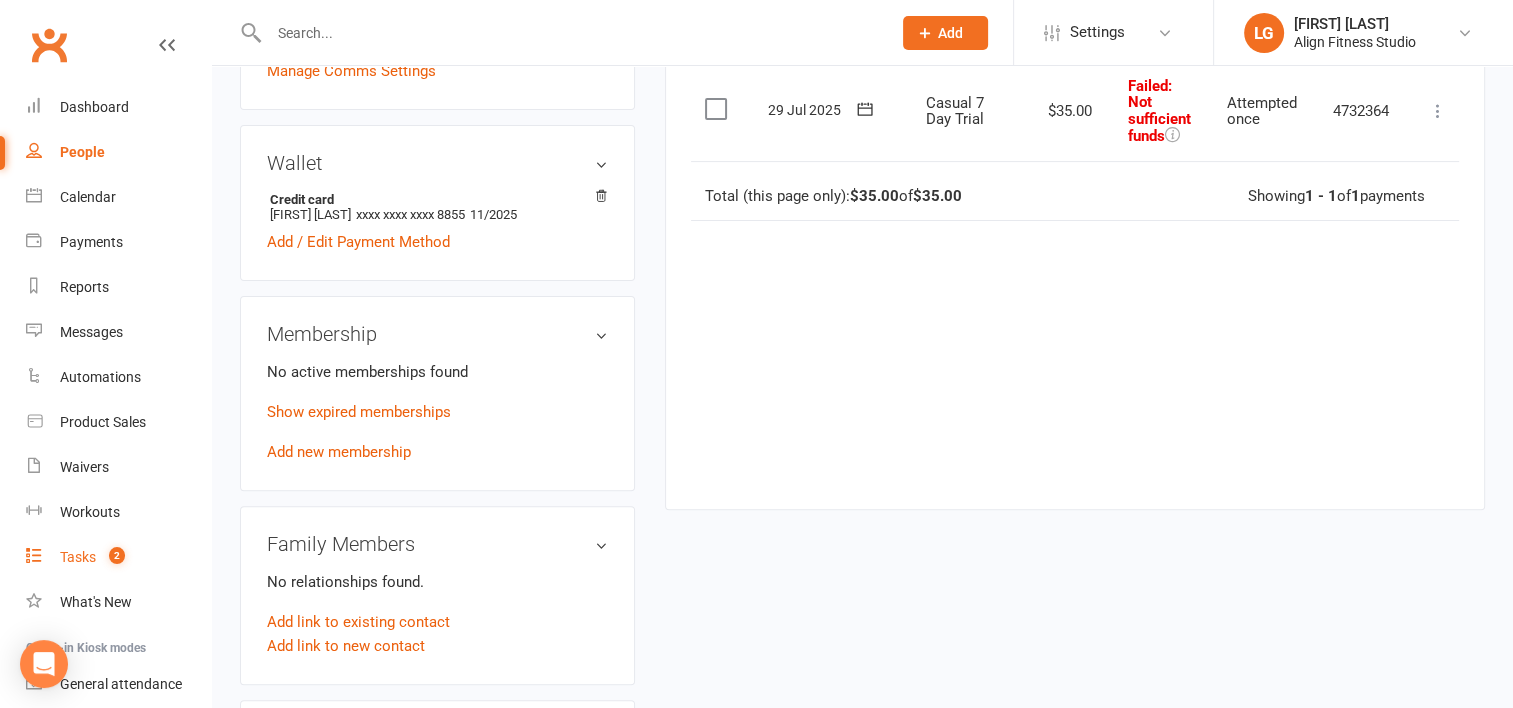 click on "Tasks" at bounding box center (78, 557) 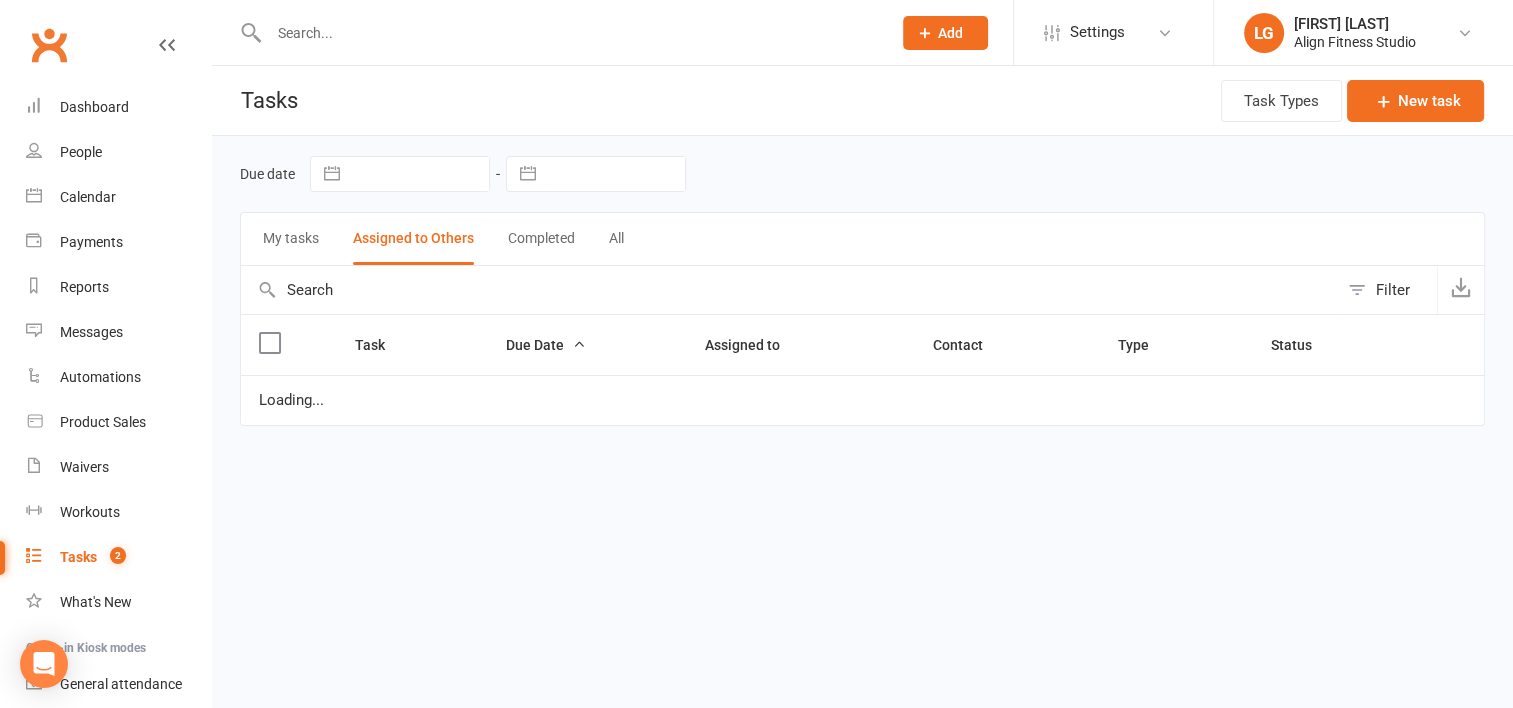 scroll, scrollTop: 0, scrollLeft: 0, axis: both 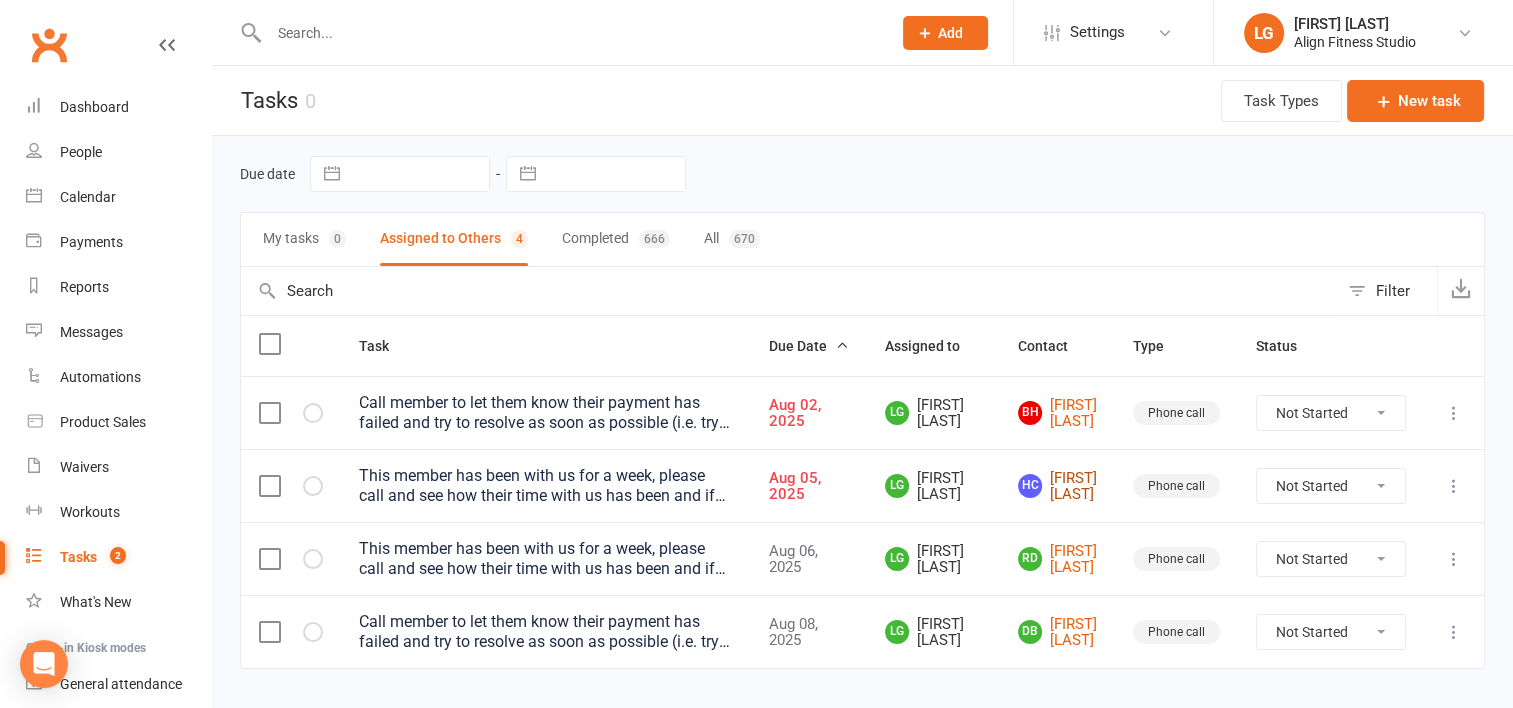 click on "HC [FIRST] [LAST]" at bounding box center [1057, 486] 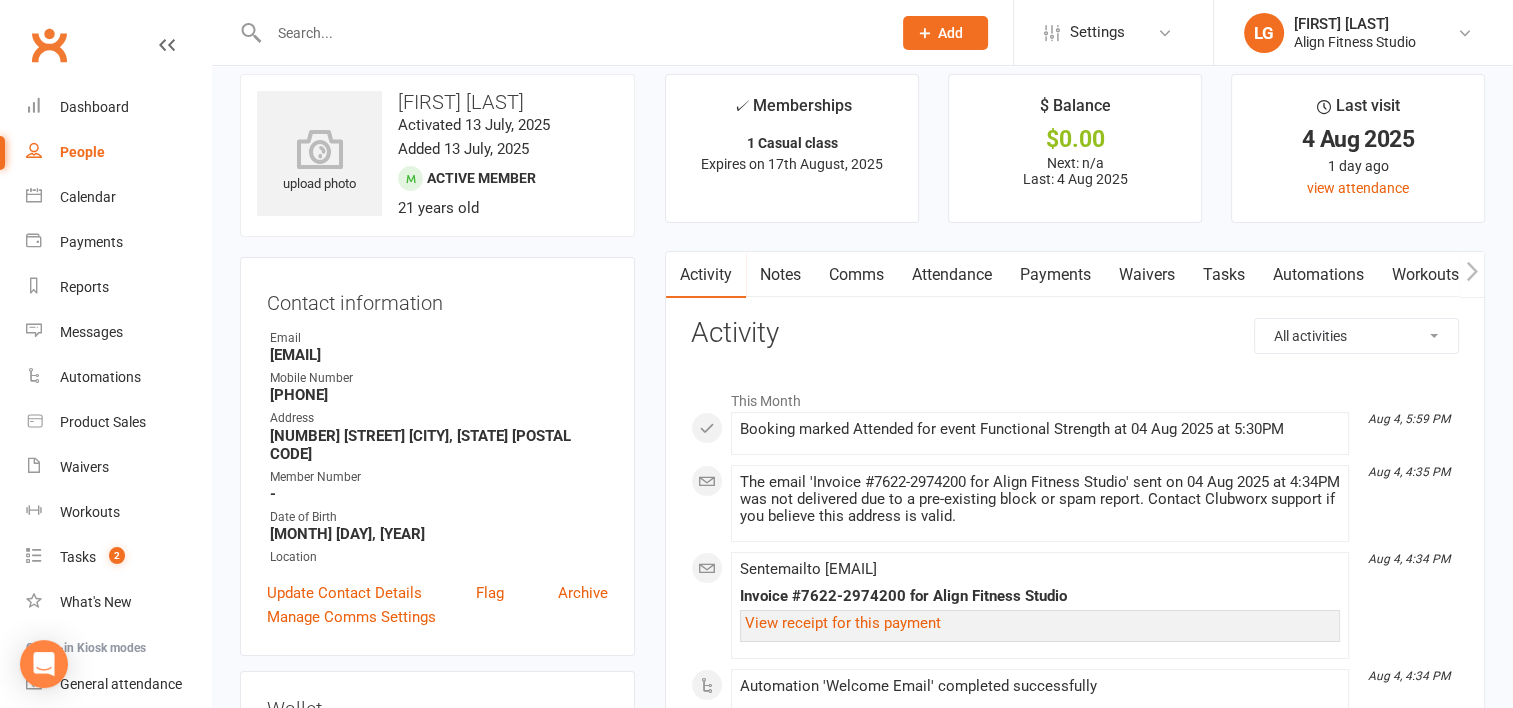 scroll, scrollTop: 0, scrollLeft: 0, axis: both 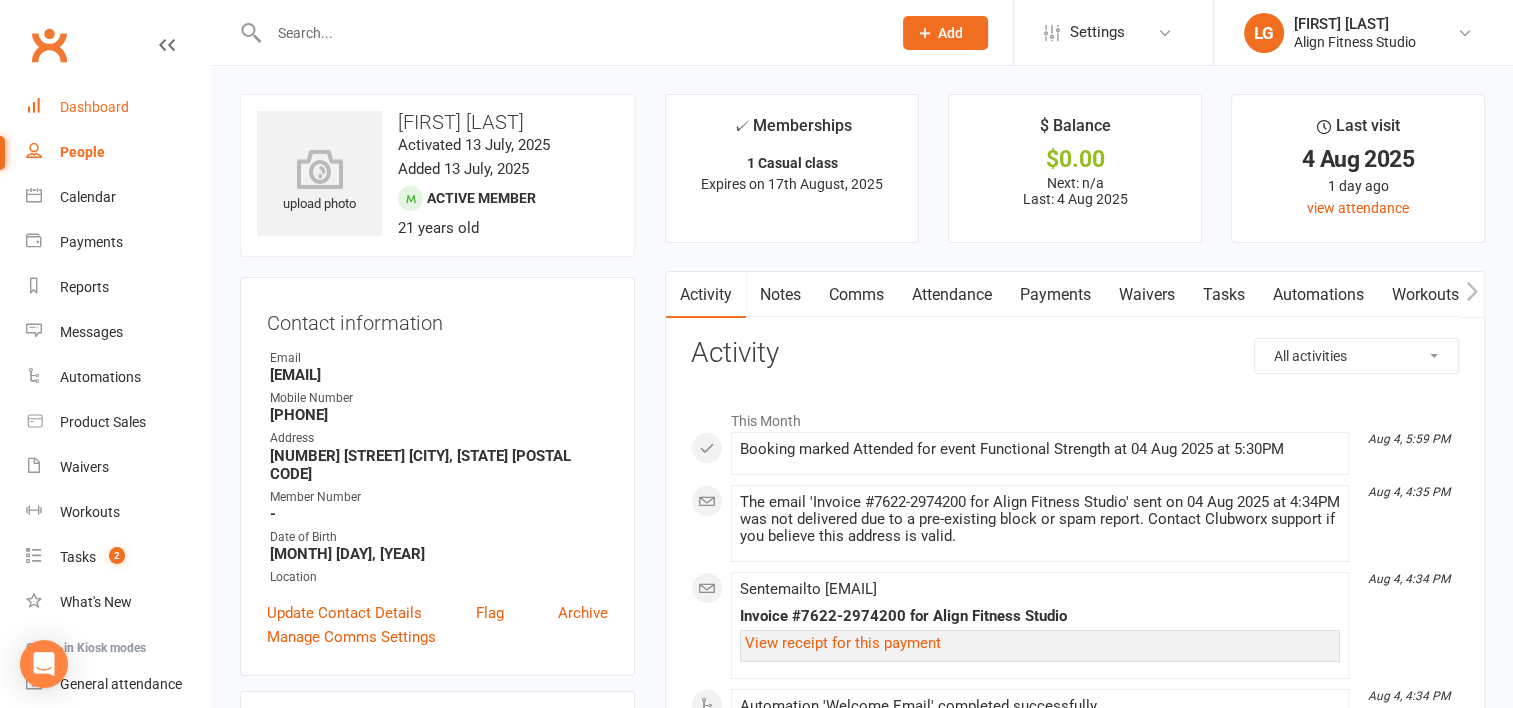 click on "Dashboard" at bounding box center [94, 107] 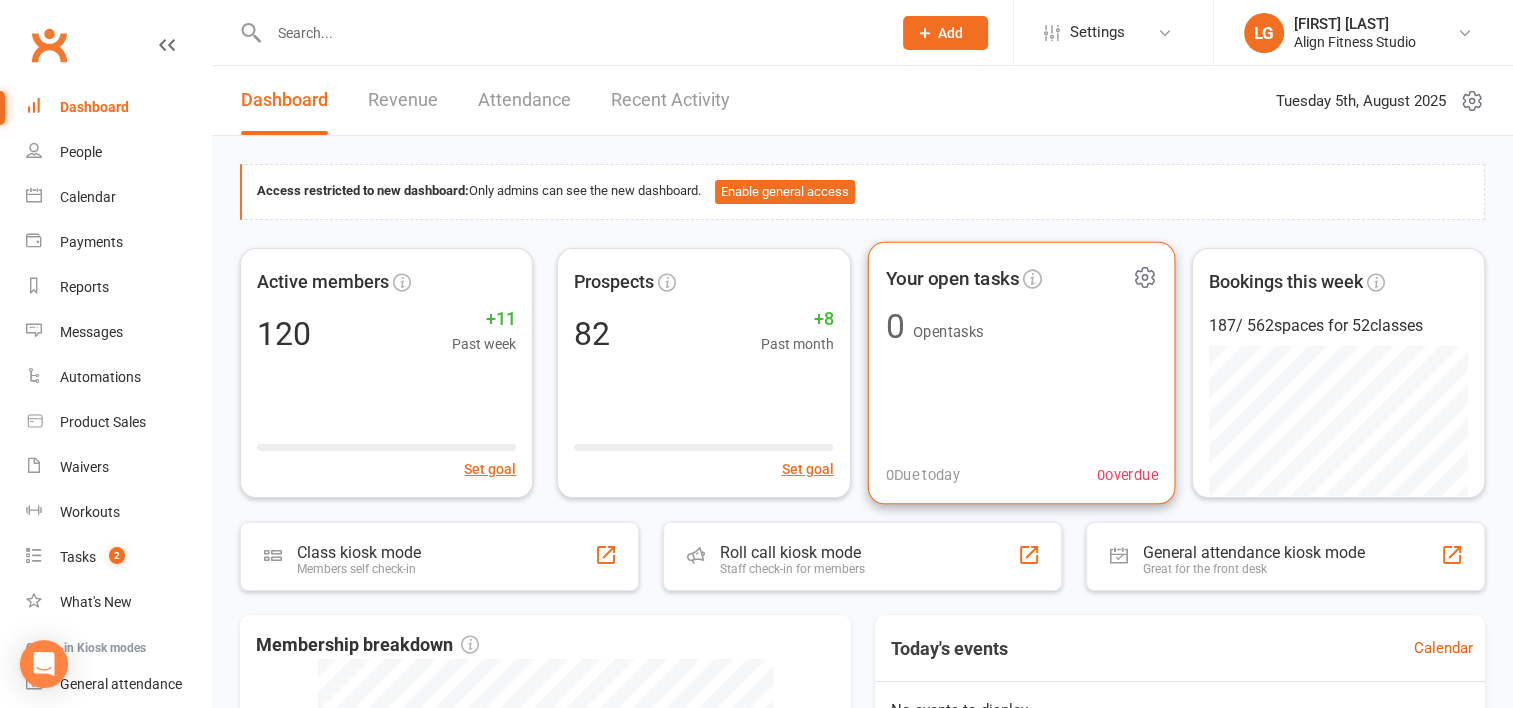 click on "Your open tasks     0 Open  tasks 0  Due today 0  overdue" at bounding box center [1021, 372] 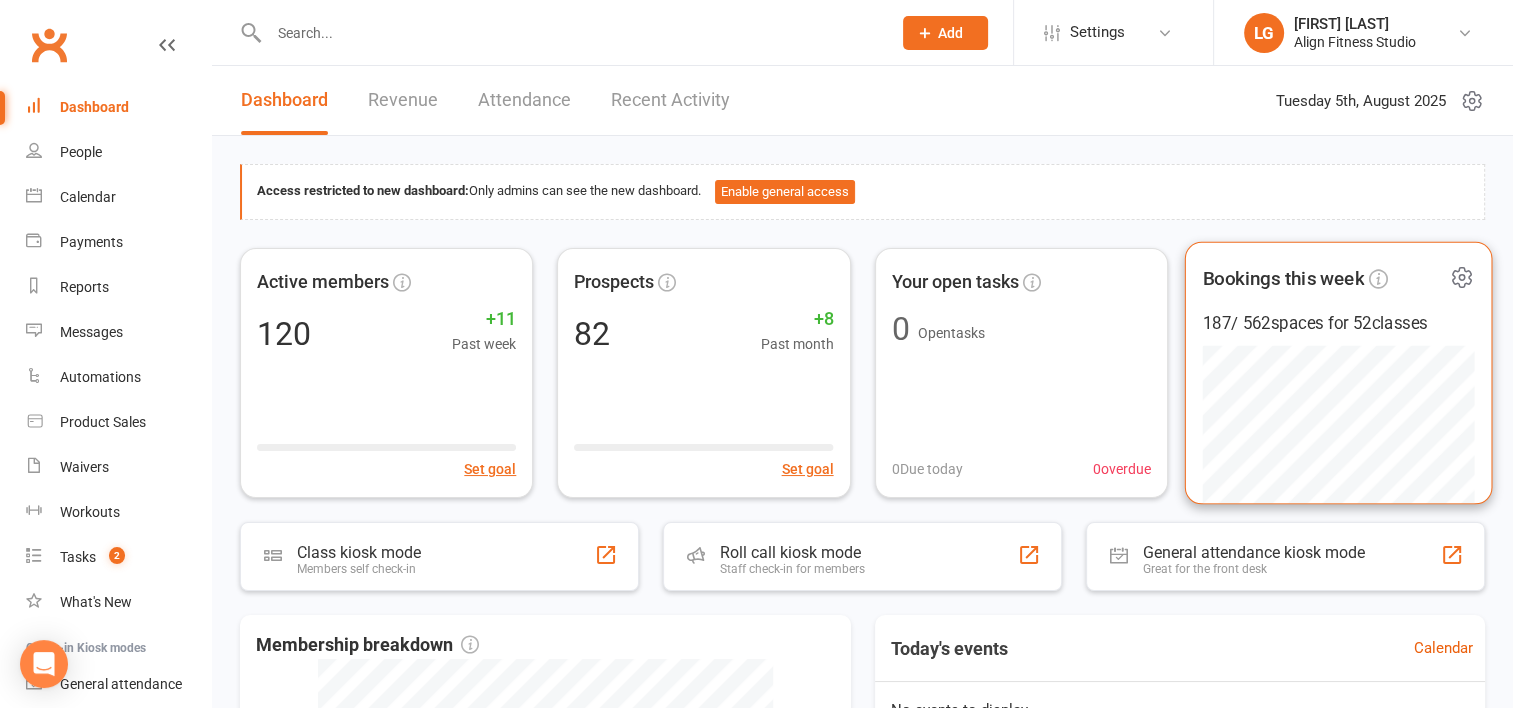 click on "Bookings this week" at bounding box center (1323, 278) 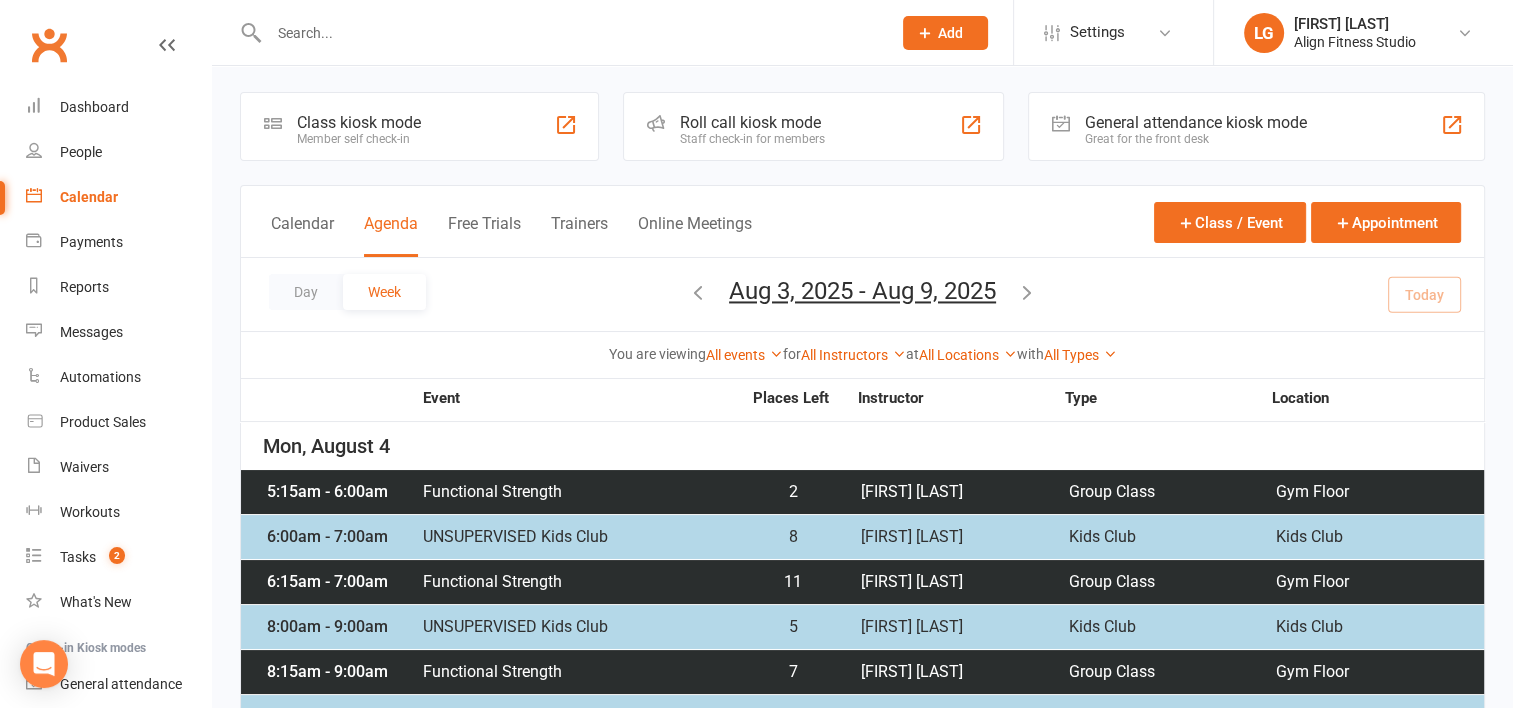 scroll, scrollTop: 0, scrollLeft: 0, axis: both 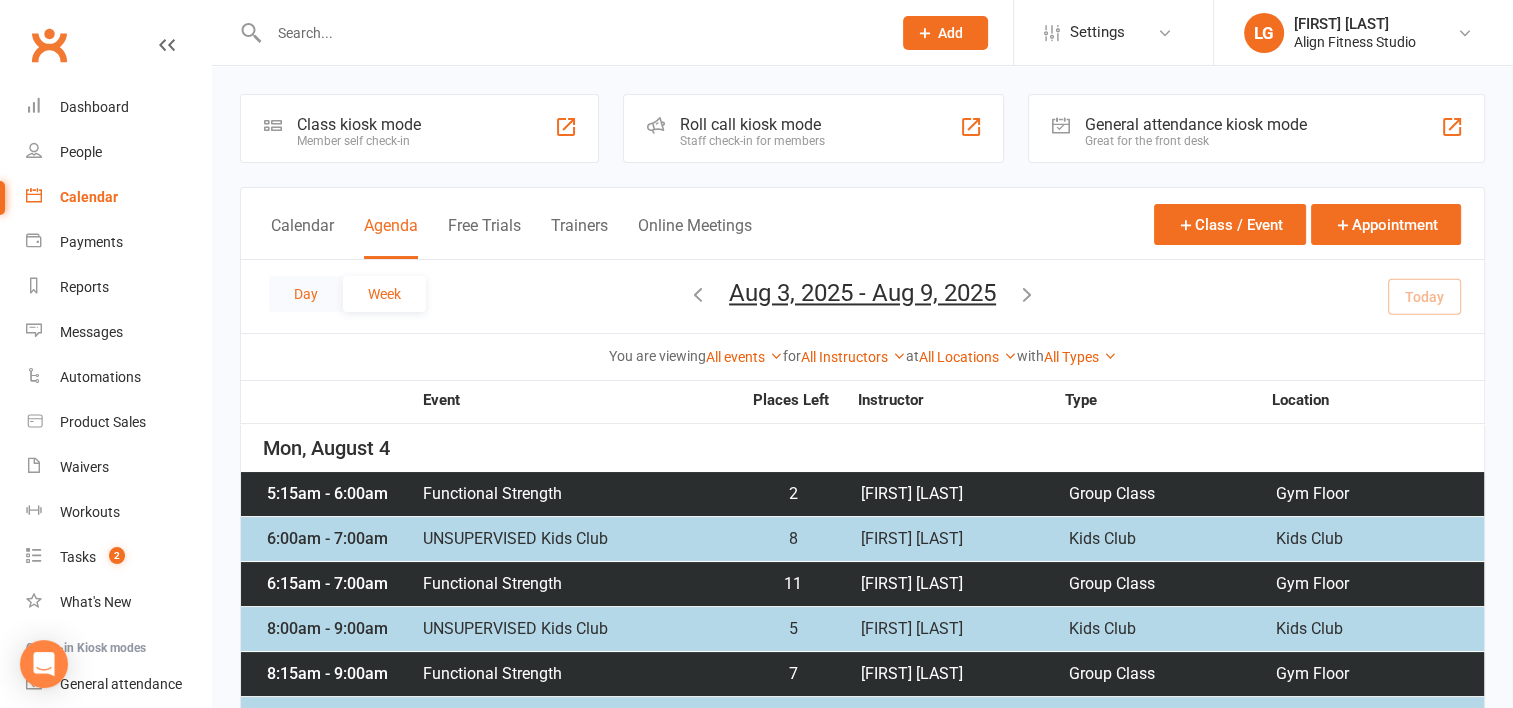 click on "Day" at bounding box center (306, 294) 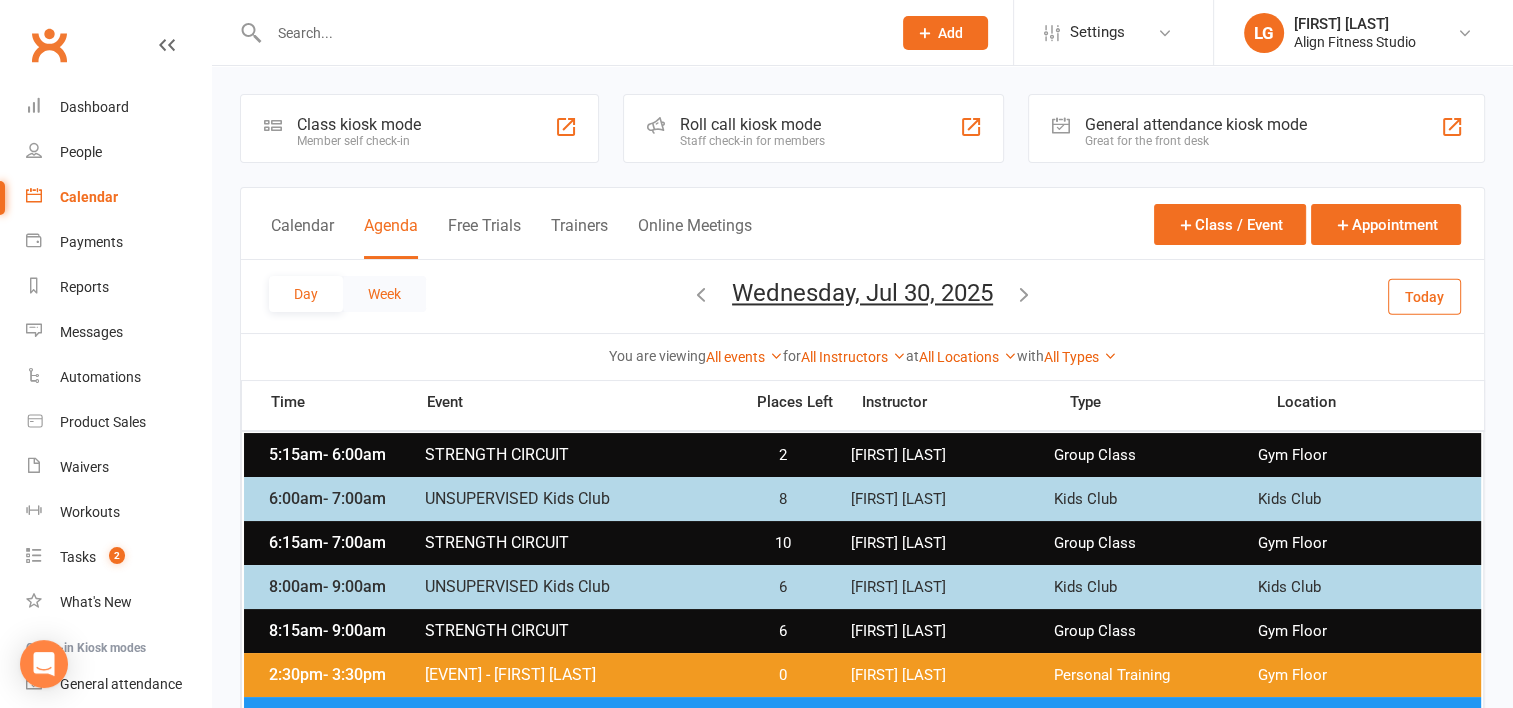 click on "Week" at bounding box center [384, 294] 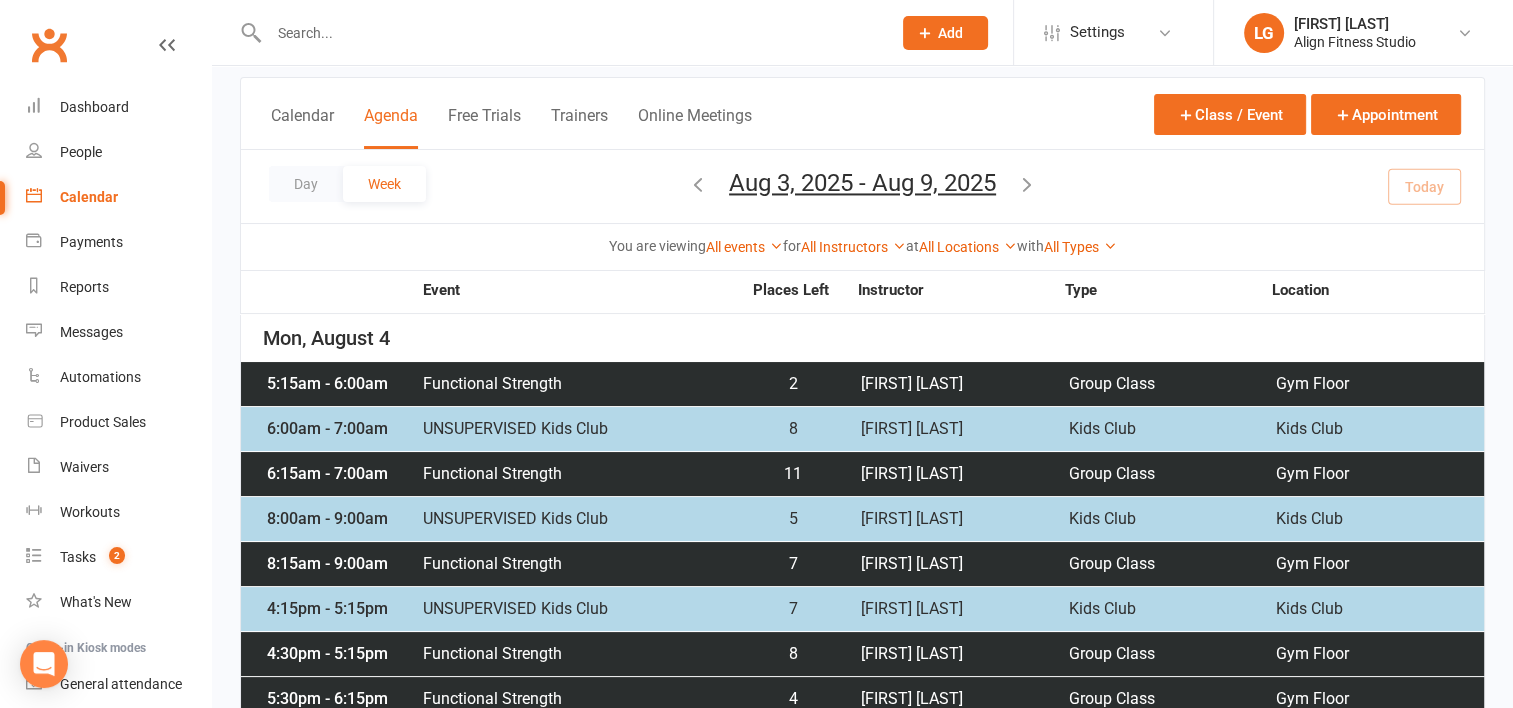 scroll, scrollTop: 111, scrollLeft: 0, axis: vertical 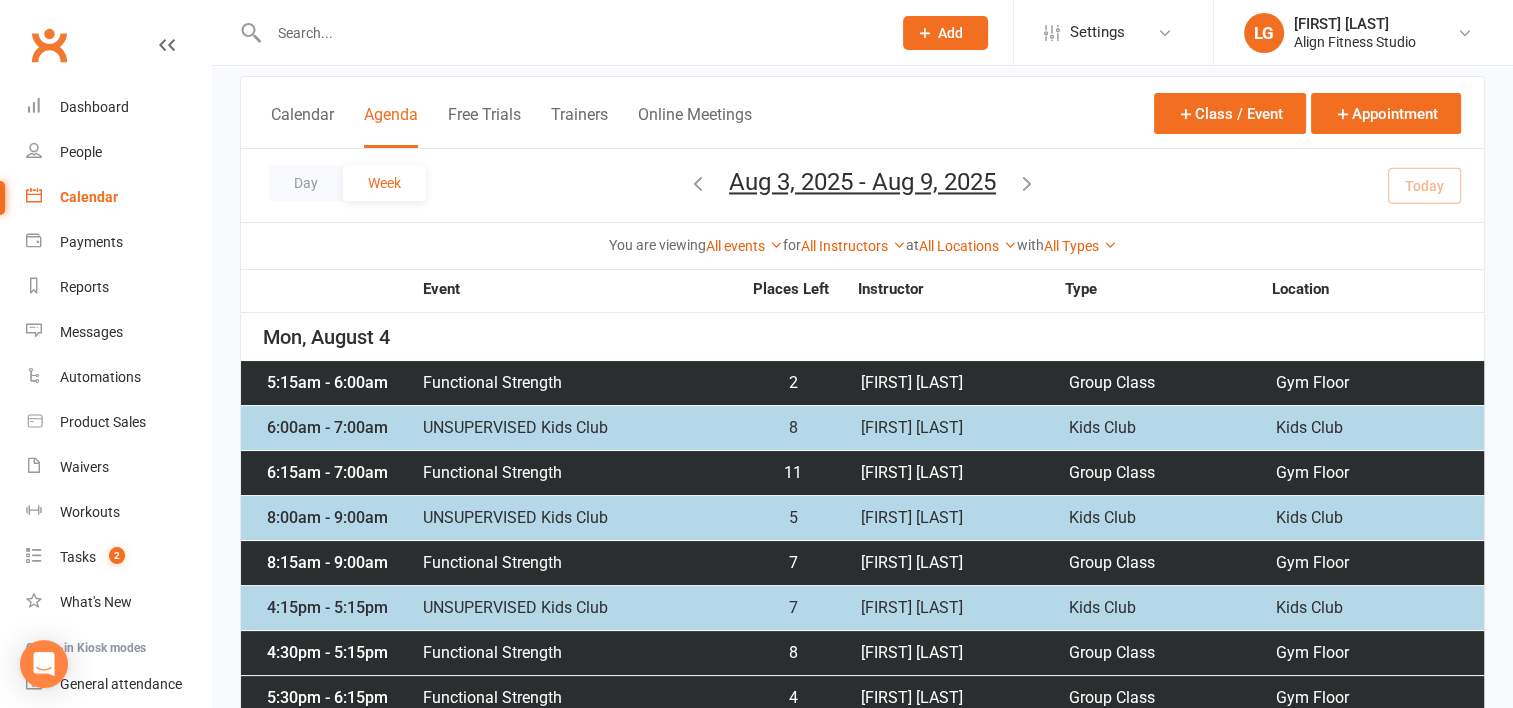 click on "Mon, August 4" at bounding box center [862, 337] 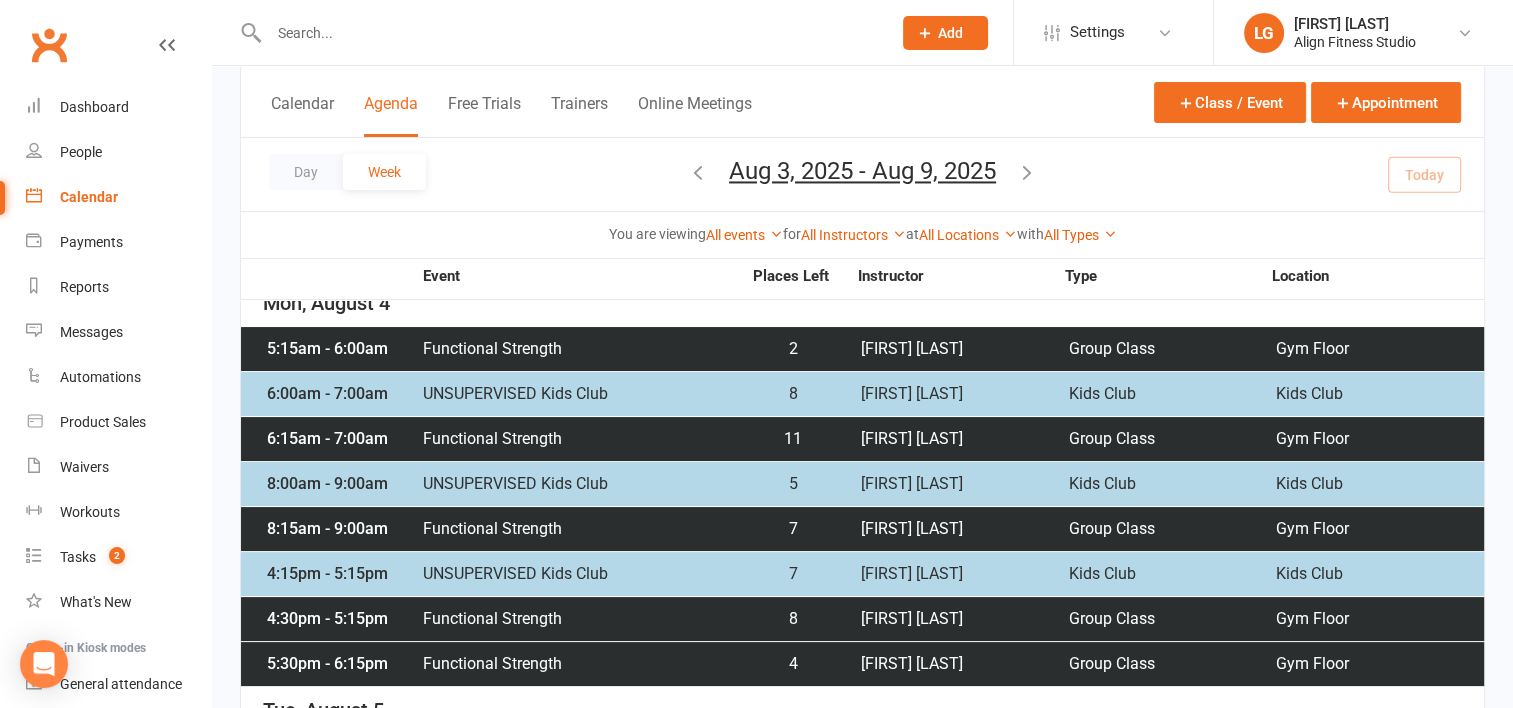 scroll, scrollTop: 0, scrollLeft: 0, axis: both 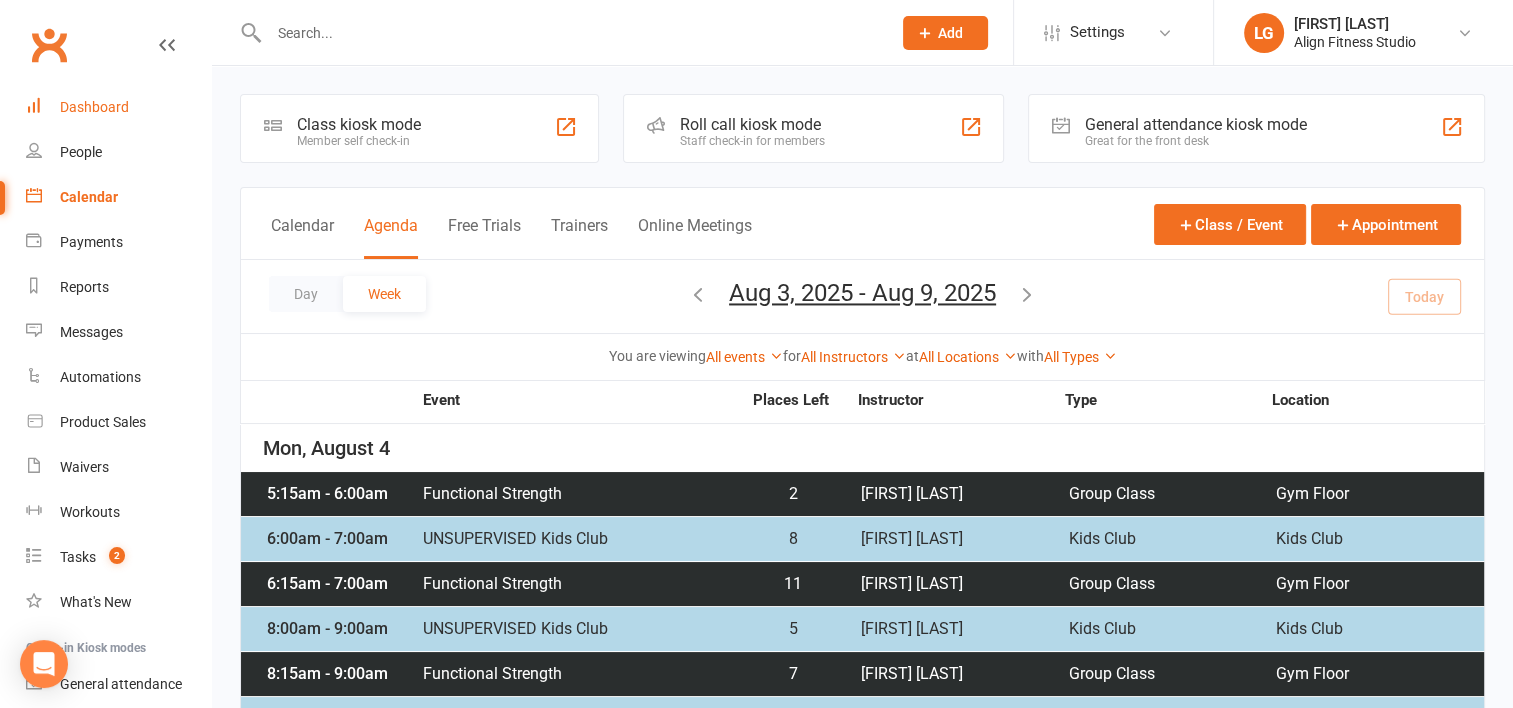 click on "Dashboard" at bounding box center (94, 107) 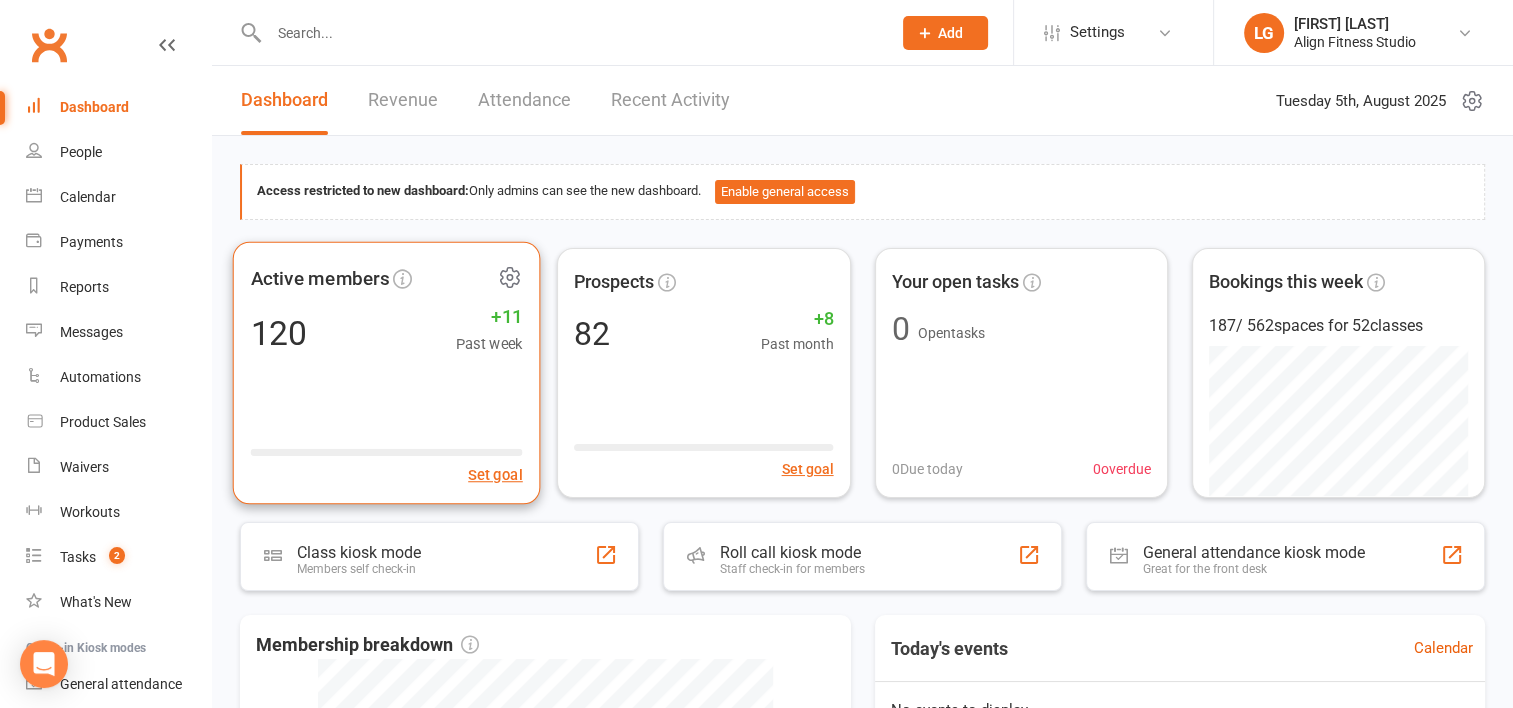 click on "Active members   120 +11 Past week Set goal" at bounding box center (387, 372) 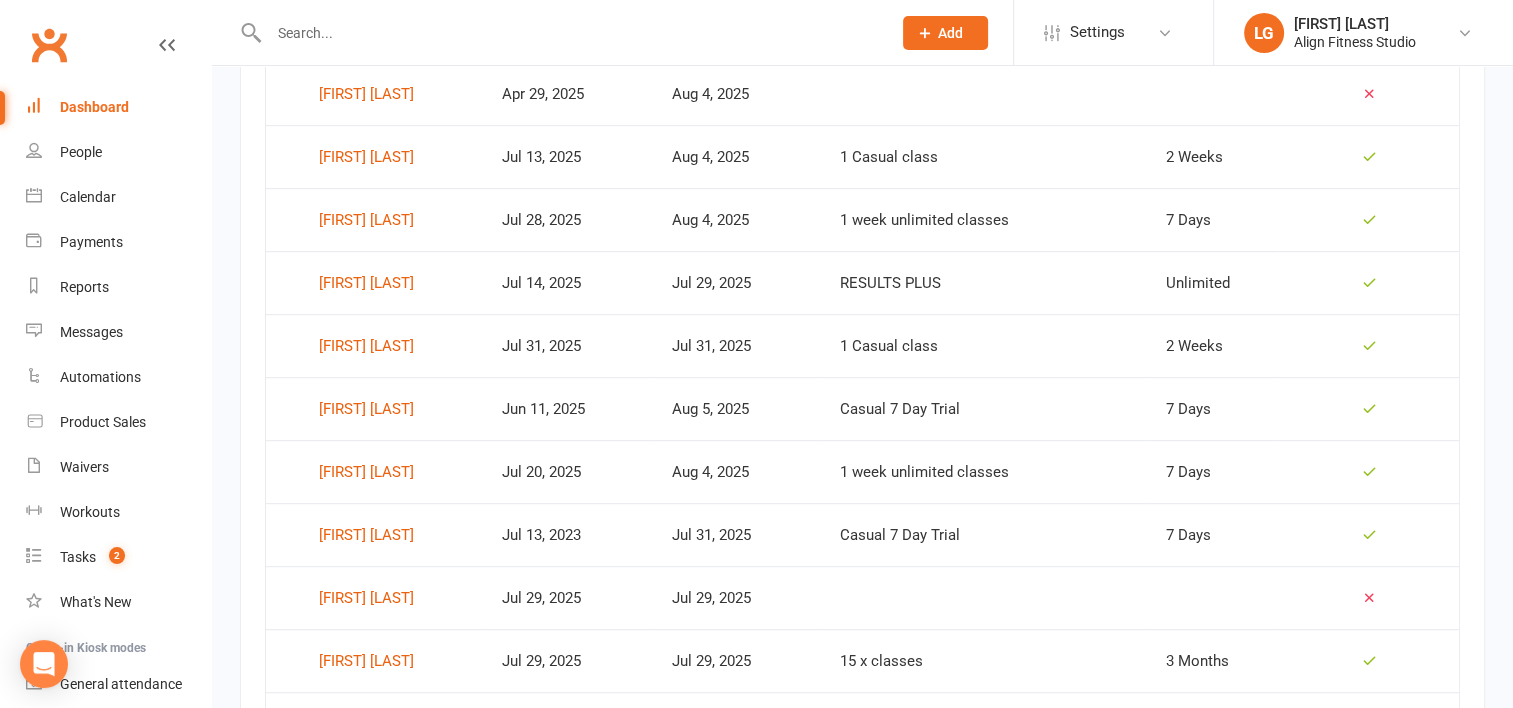 scroll, scrollTop: 1055, scrollLeft: 0, axis: vertical 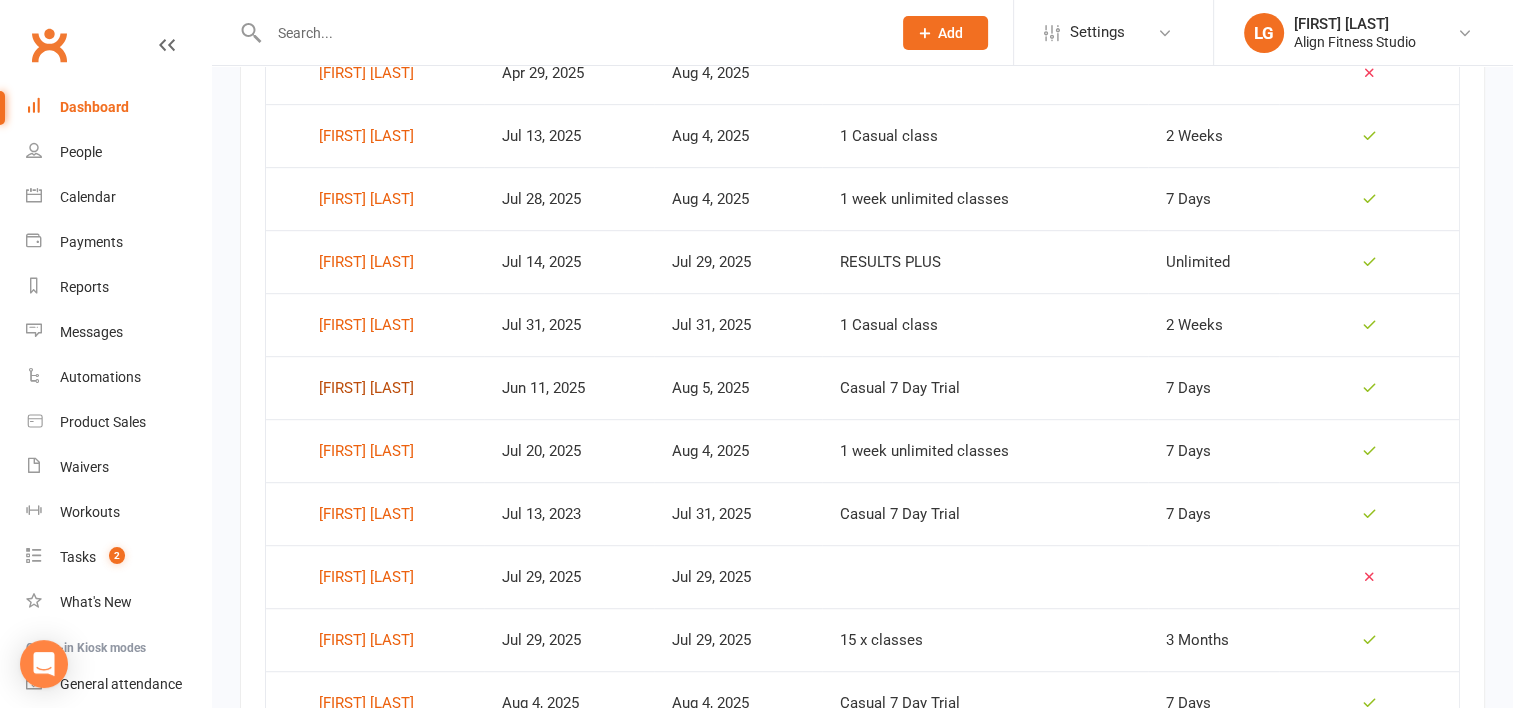 click on "[FIRST] [LAST]" at bounding box center (366, 388) 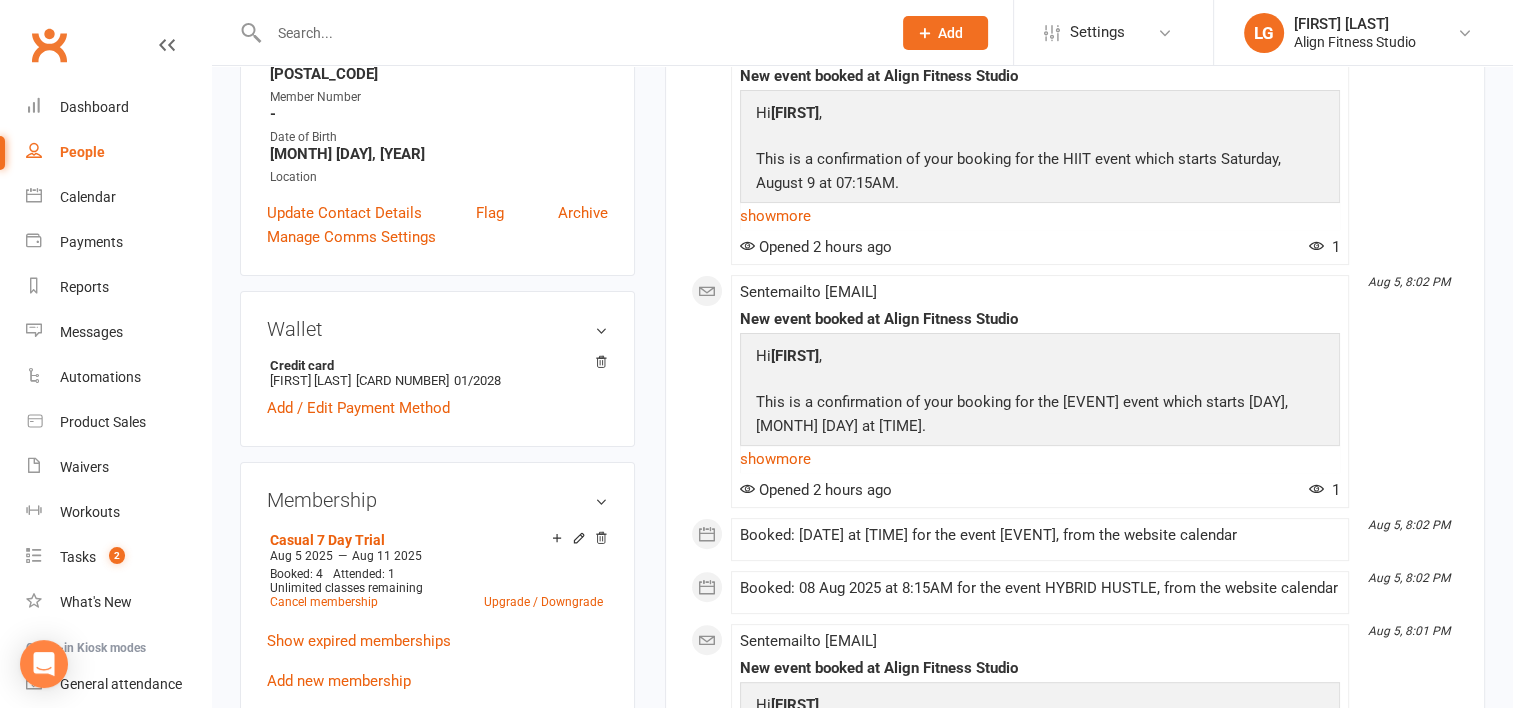 scroll, scrollTop: 494, scrollLeft: 0, axis: vertical 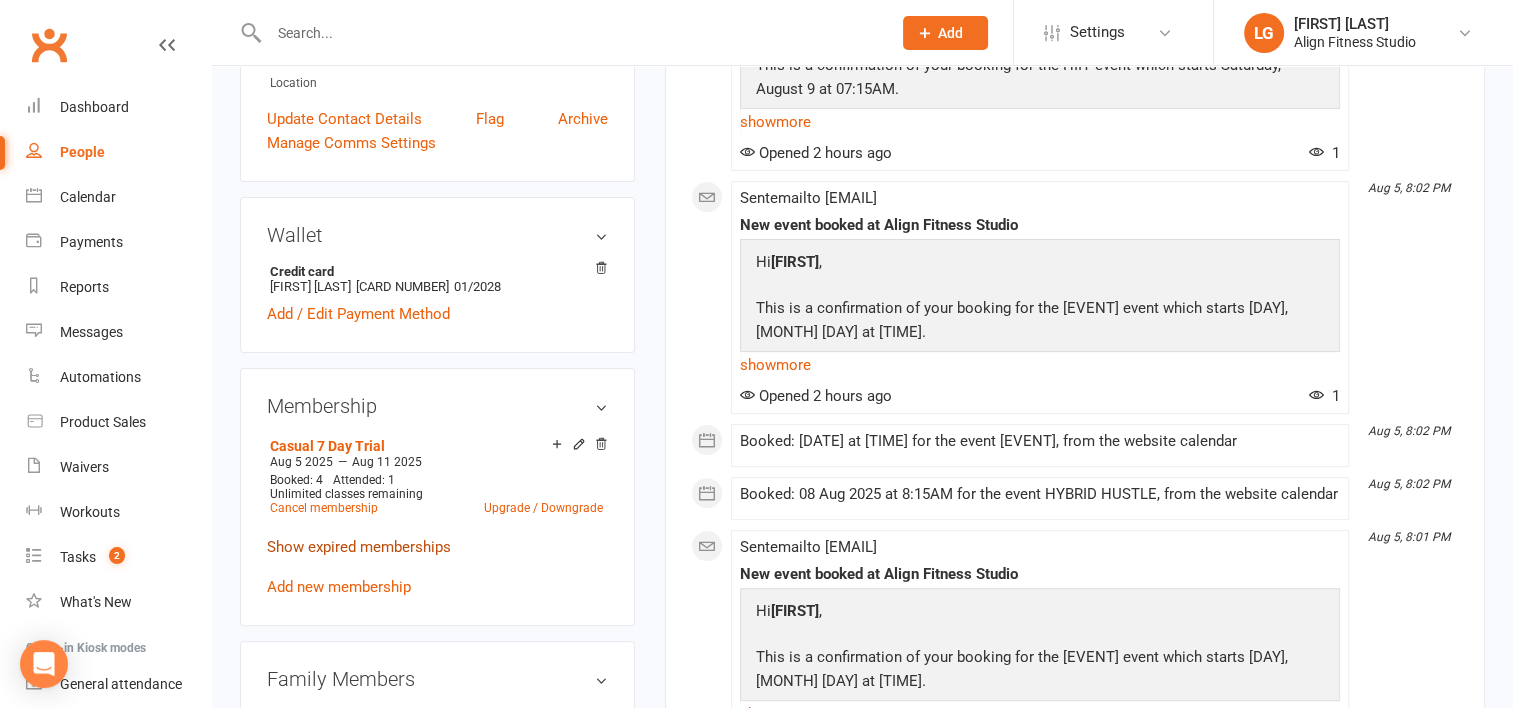 click on "Show expired memberships" at bounding box center [359, 547] 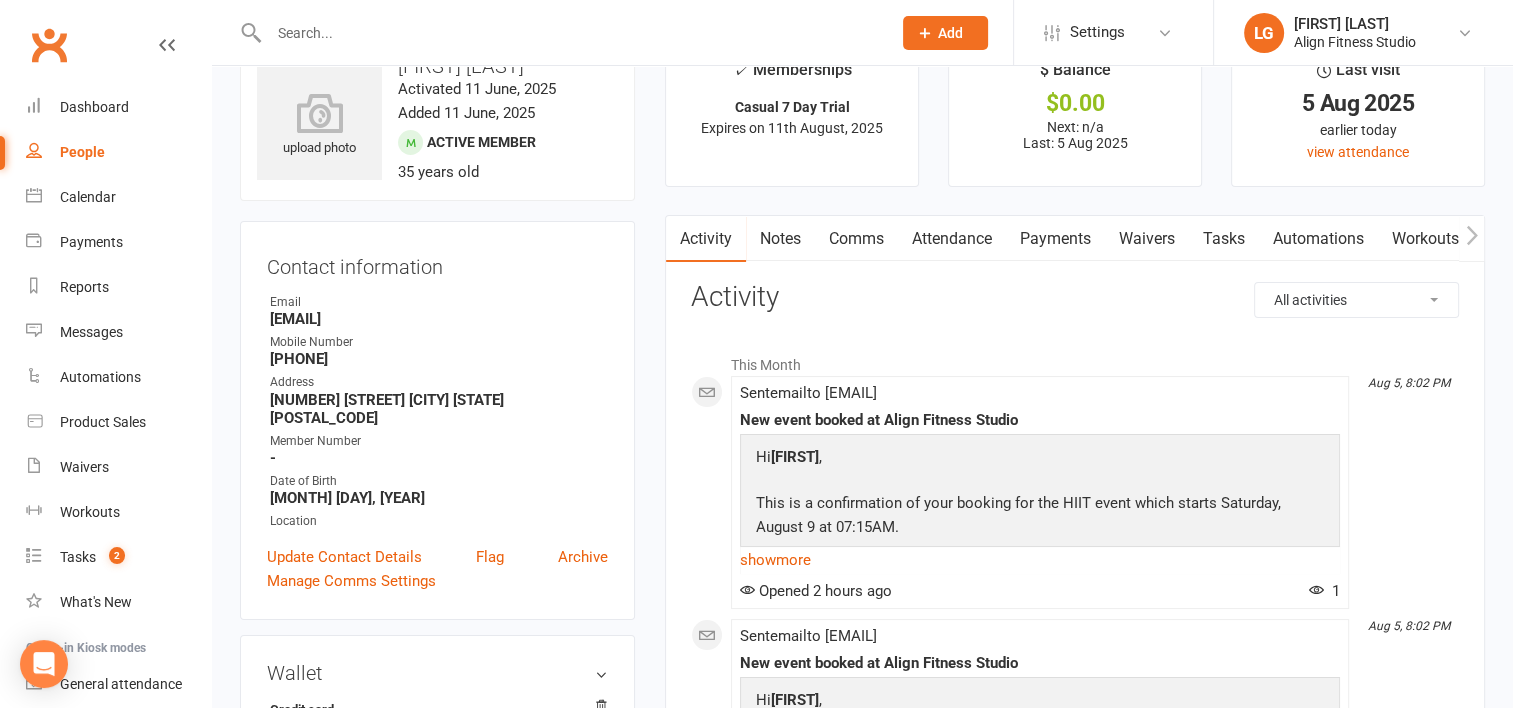 scroll, scrollTop: 52, scrollLeft: 0, axis: vertical 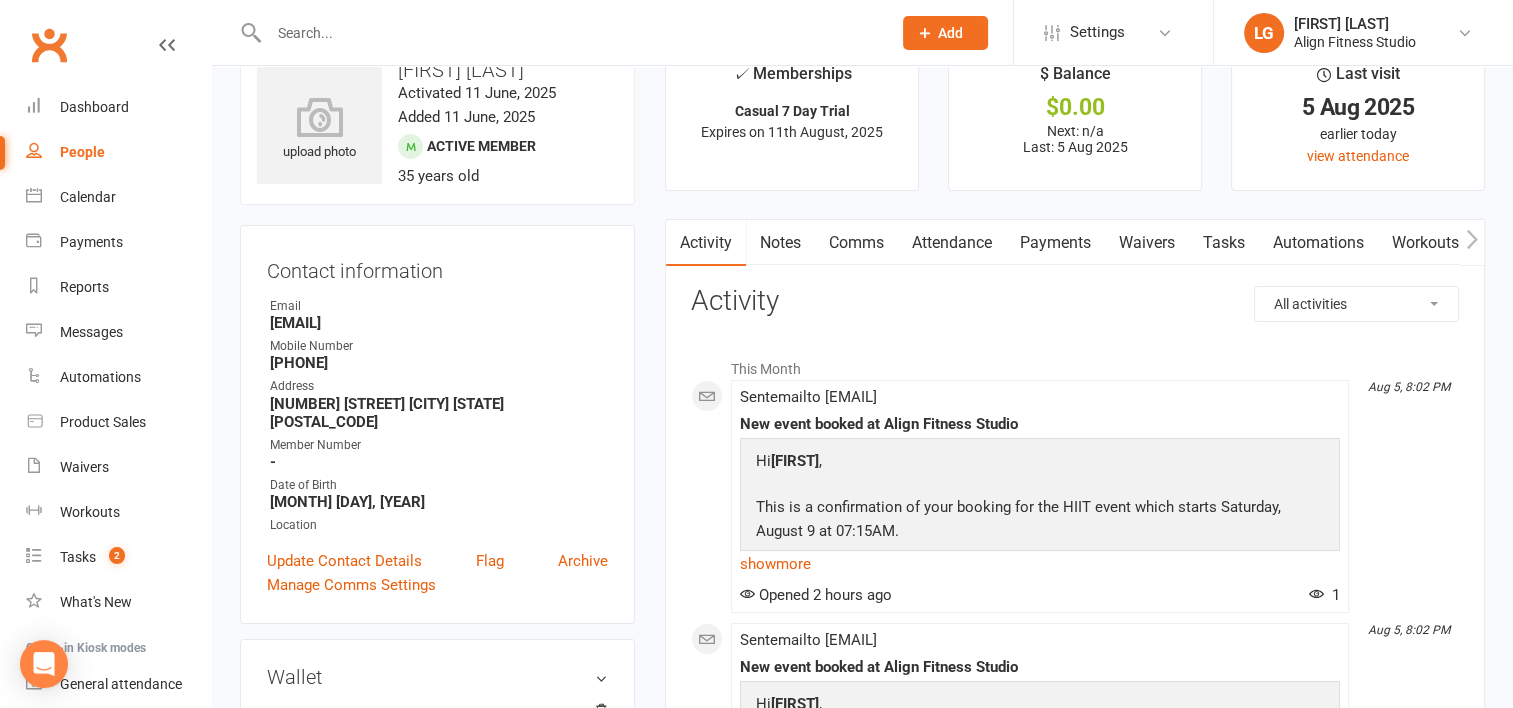 click on "Payments" at bounding box center [1055, 243] 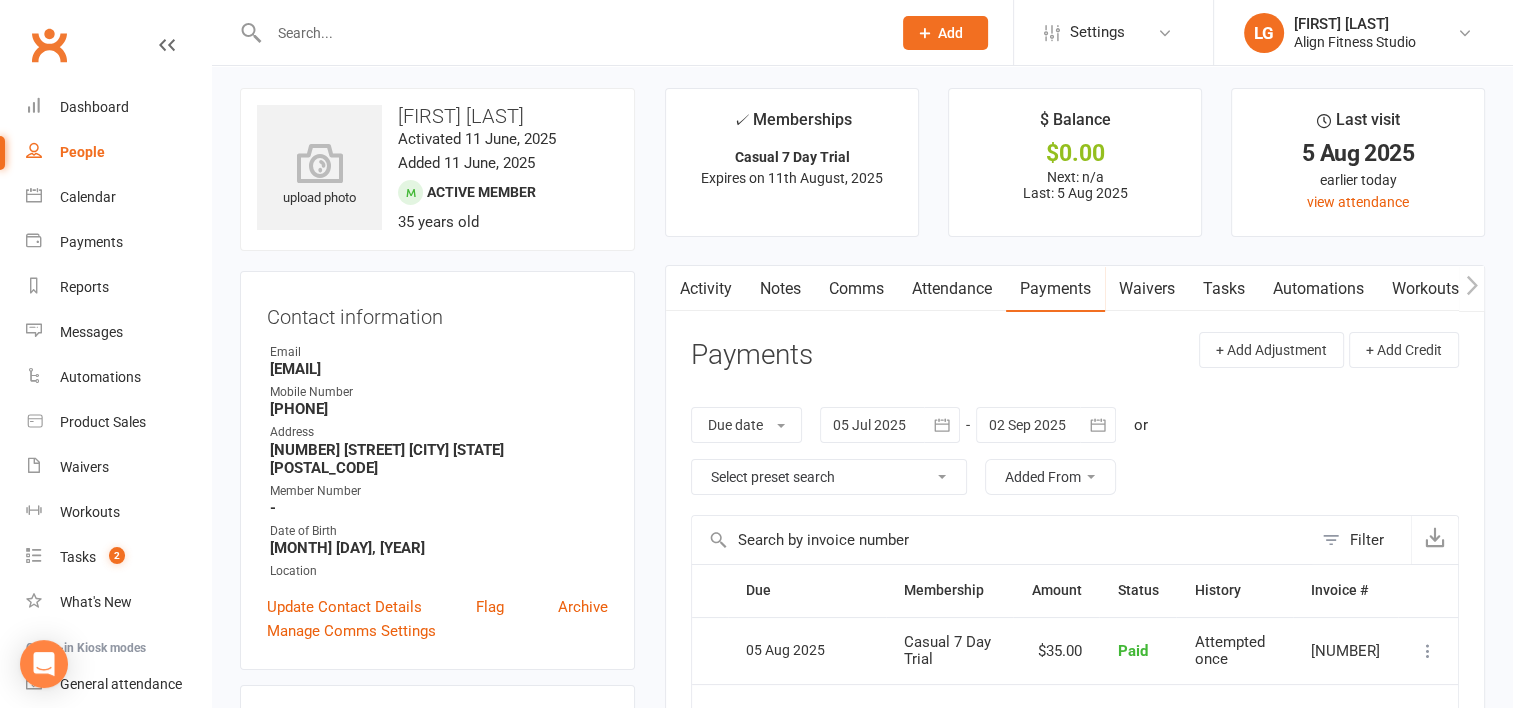 scroll, scrollTop: 0, scrollLeft: 0, axis: both 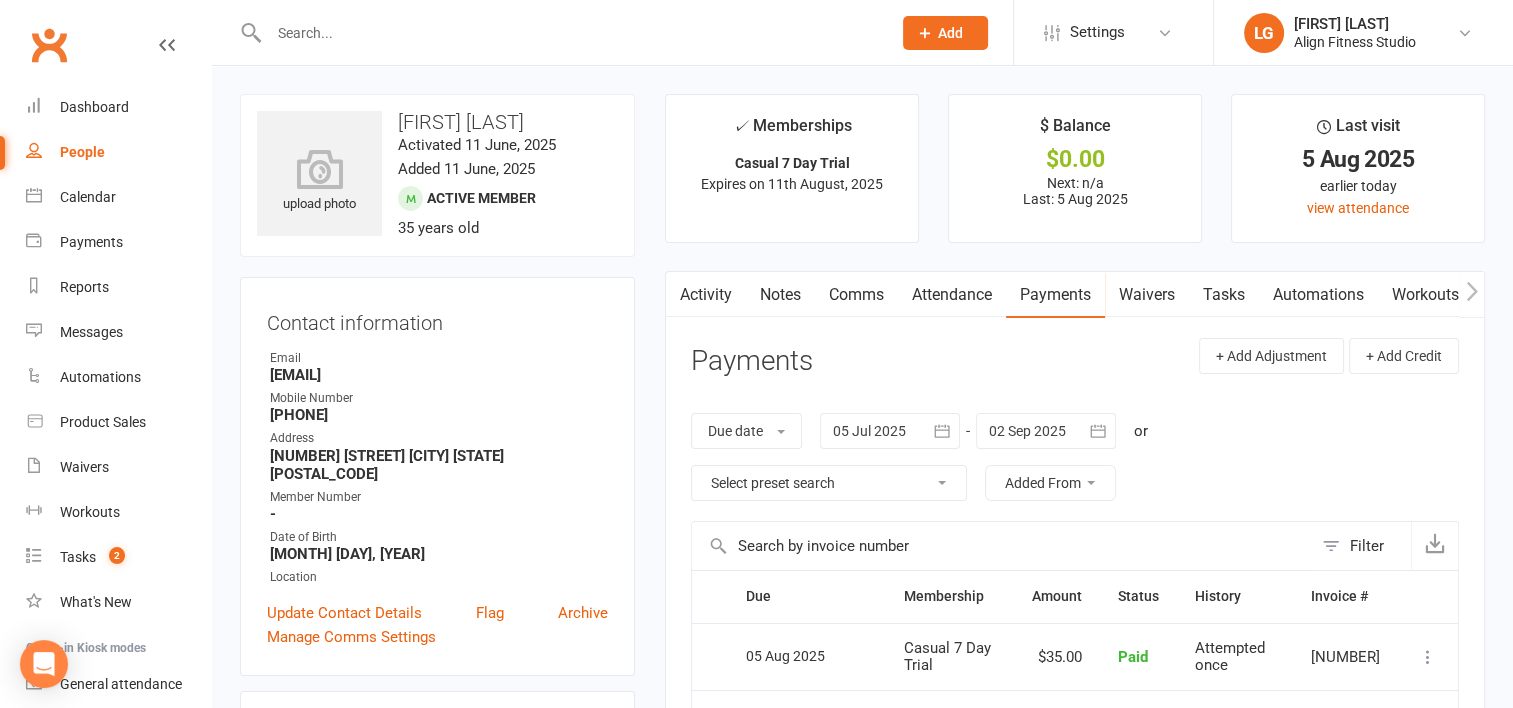 drag, startPoint x: 449, startPoint y: 380, endPoint x: 236, endPoint y: 376, distance: 213.03755 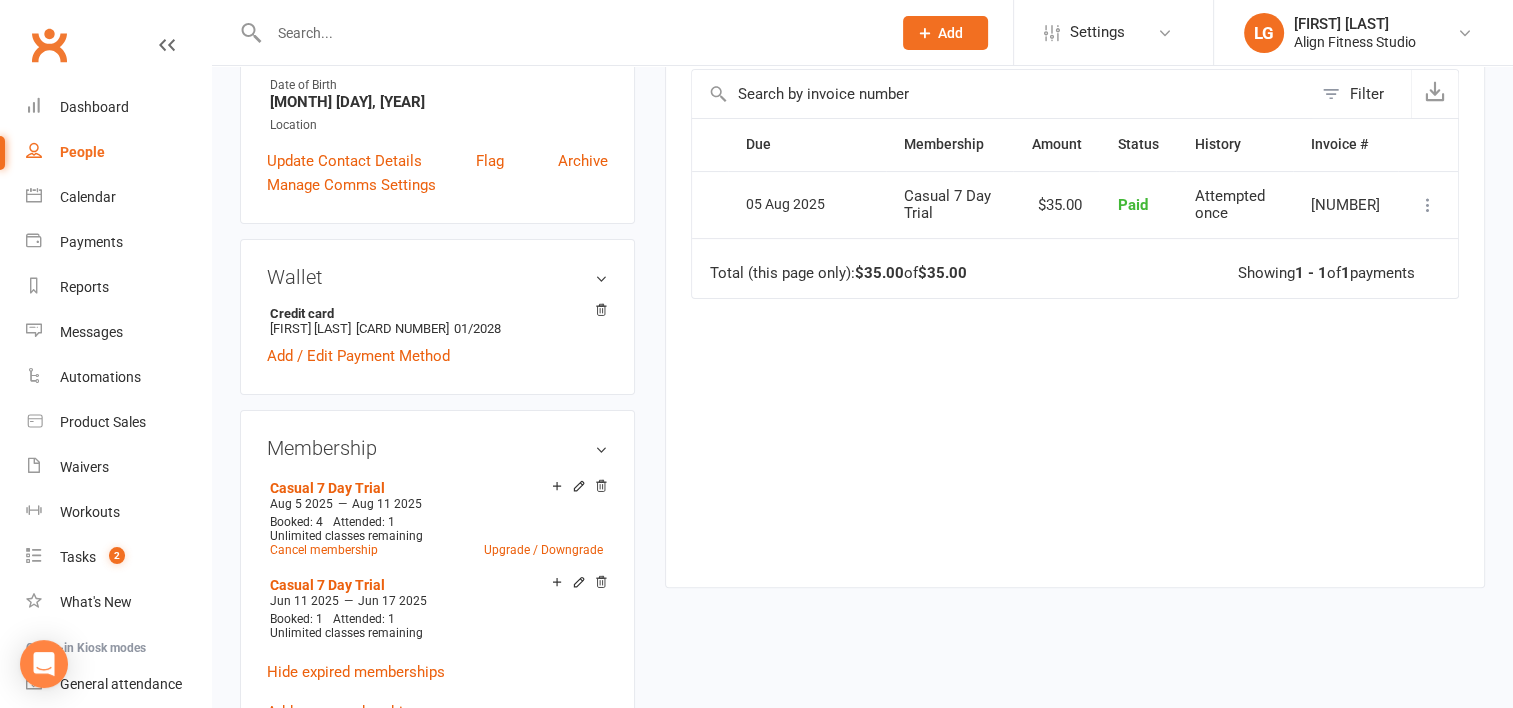 scroll, scrollTop: 455, scrollLeft: 0, axis: vertical 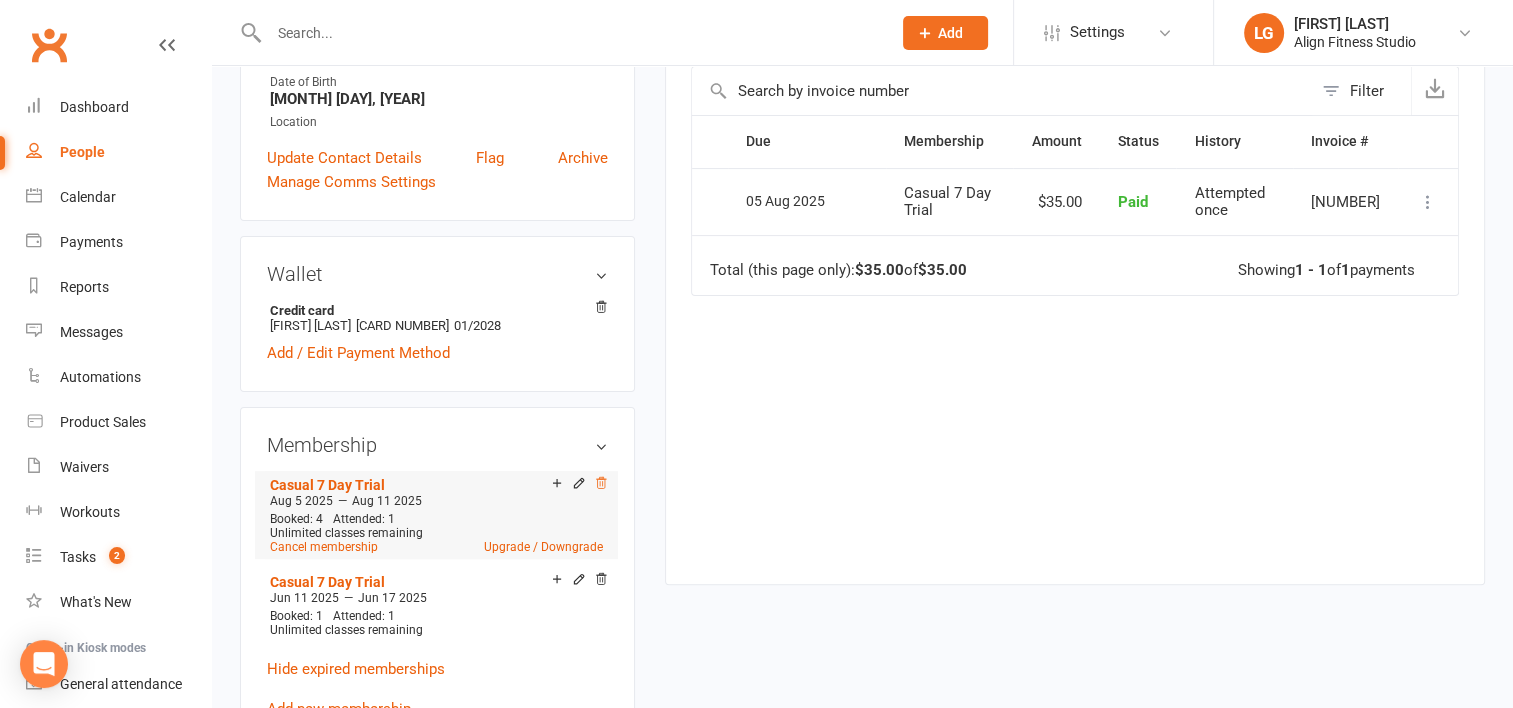 click 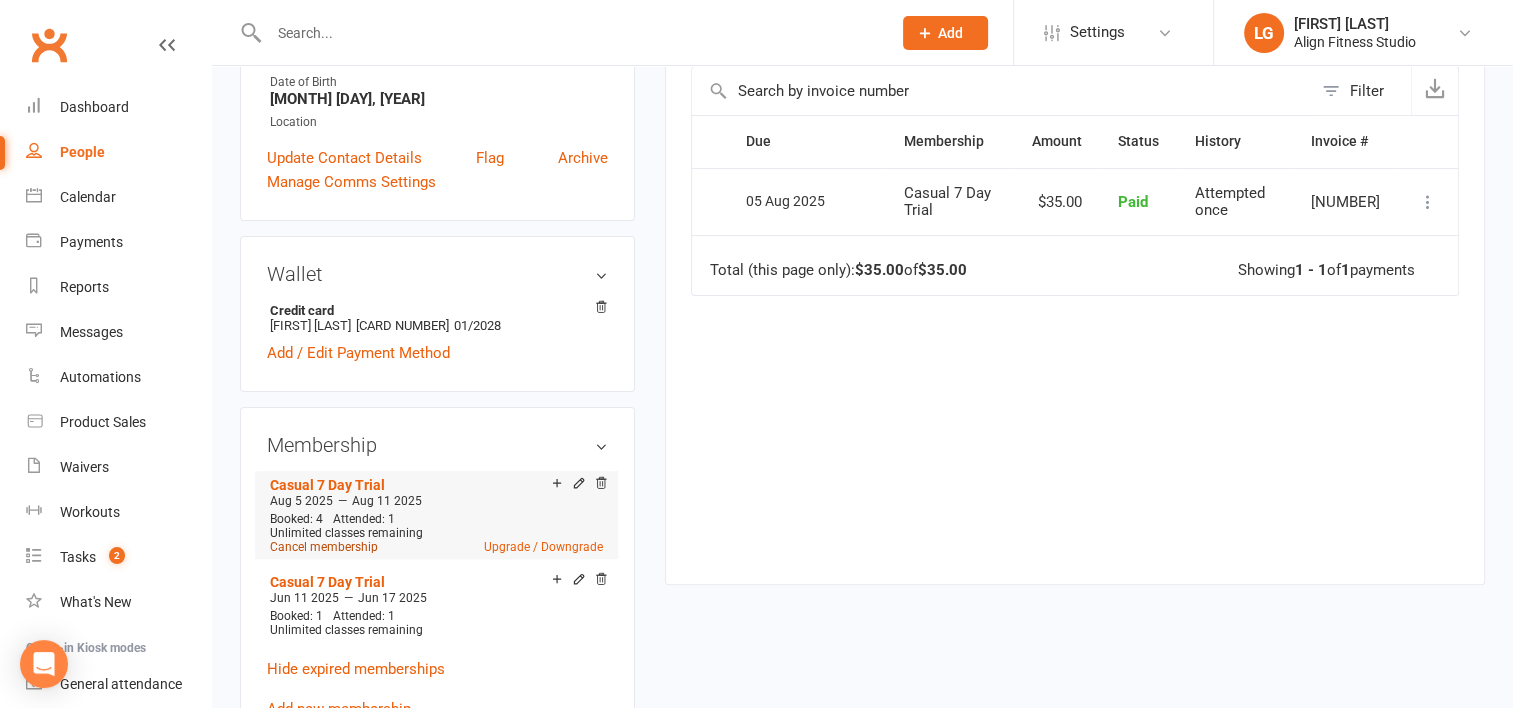click on "Cancel membership" at bounding box center (324, 547) 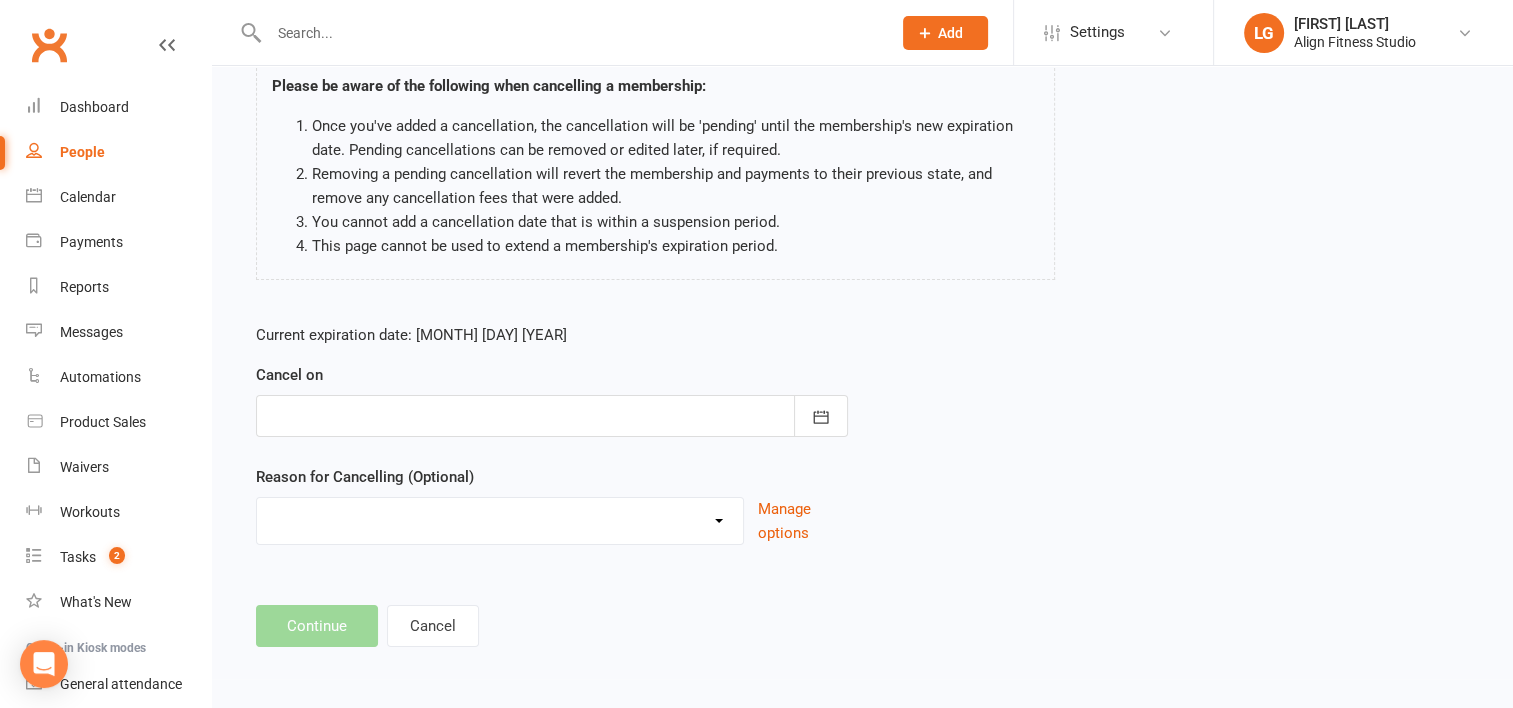 scroll, scrollTop: 0, scrollLeft: 0, axis: both 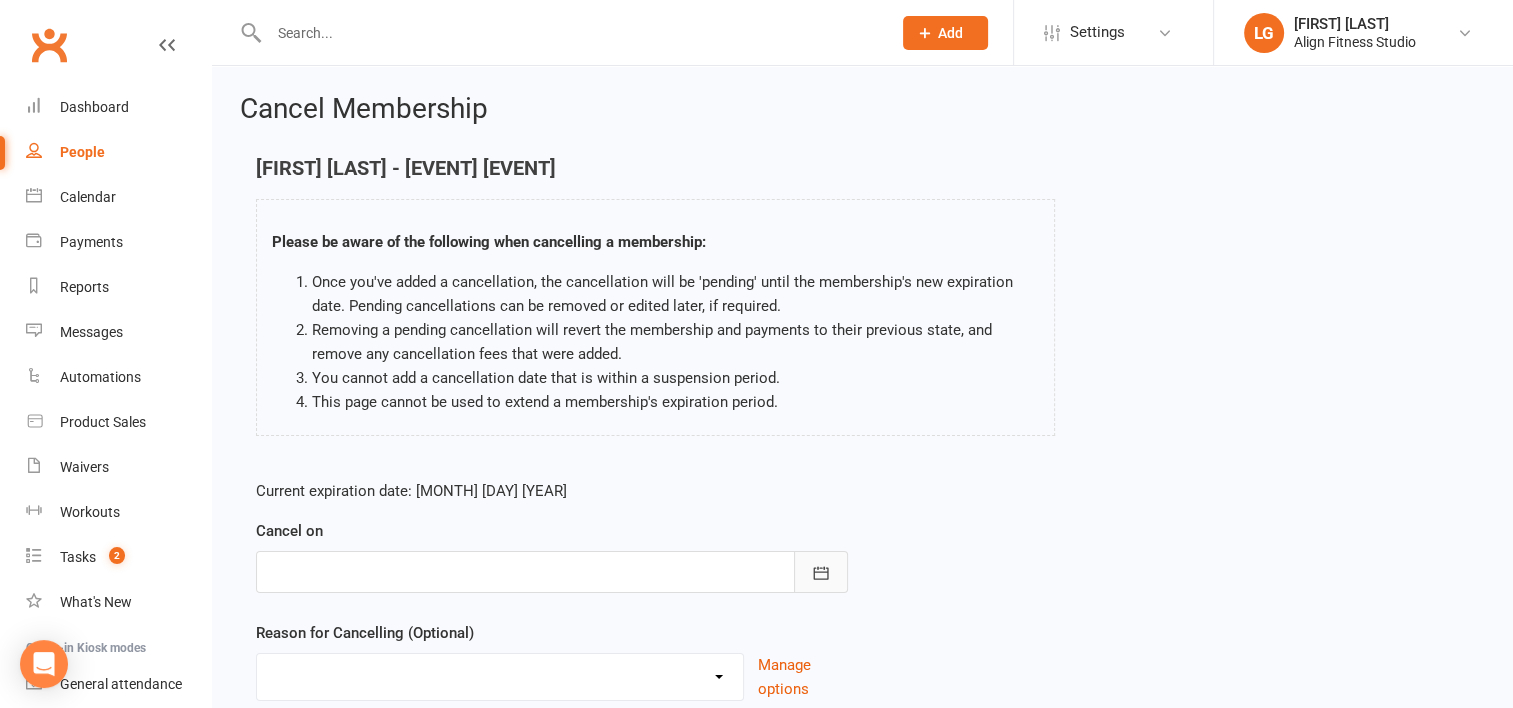 click at bounding box center [821, 572] 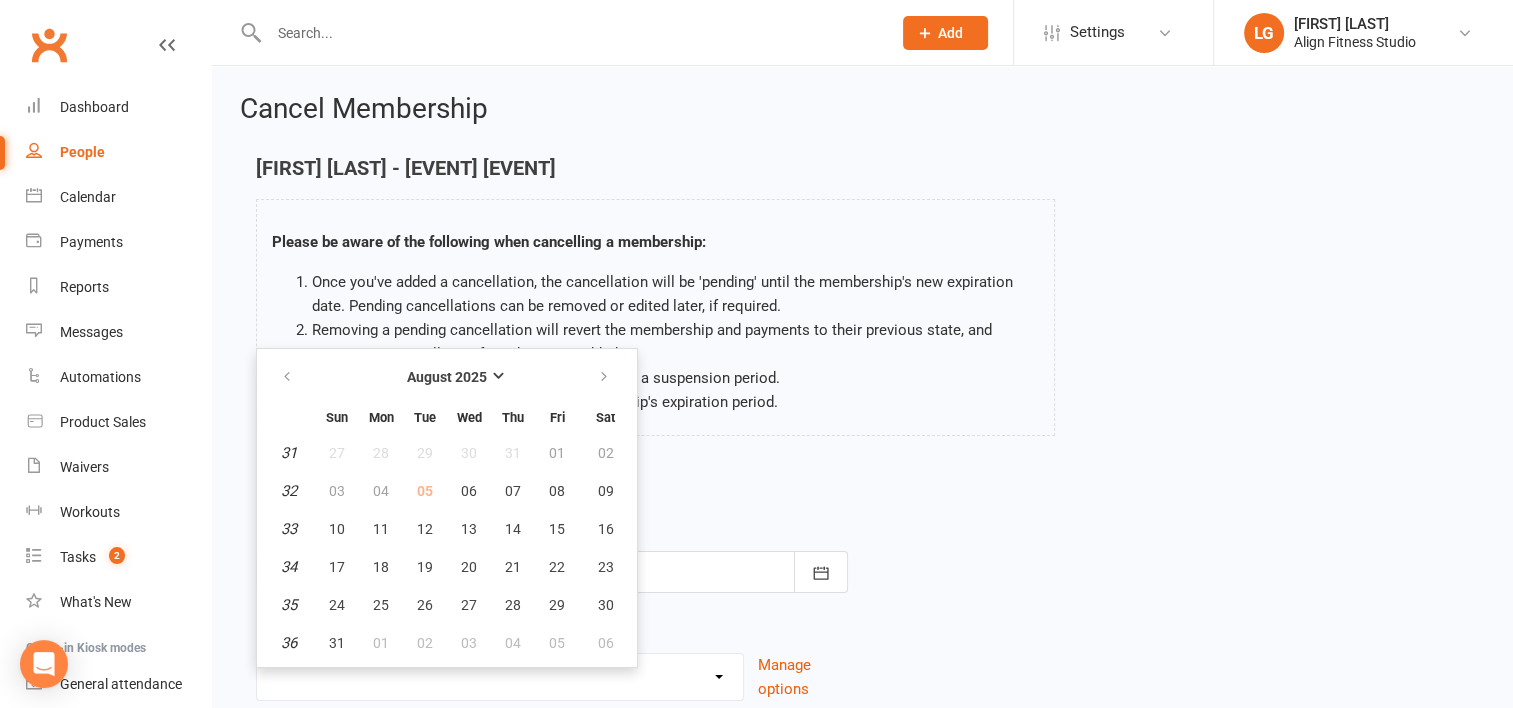 click on "05" at bounding box center [425, 491] 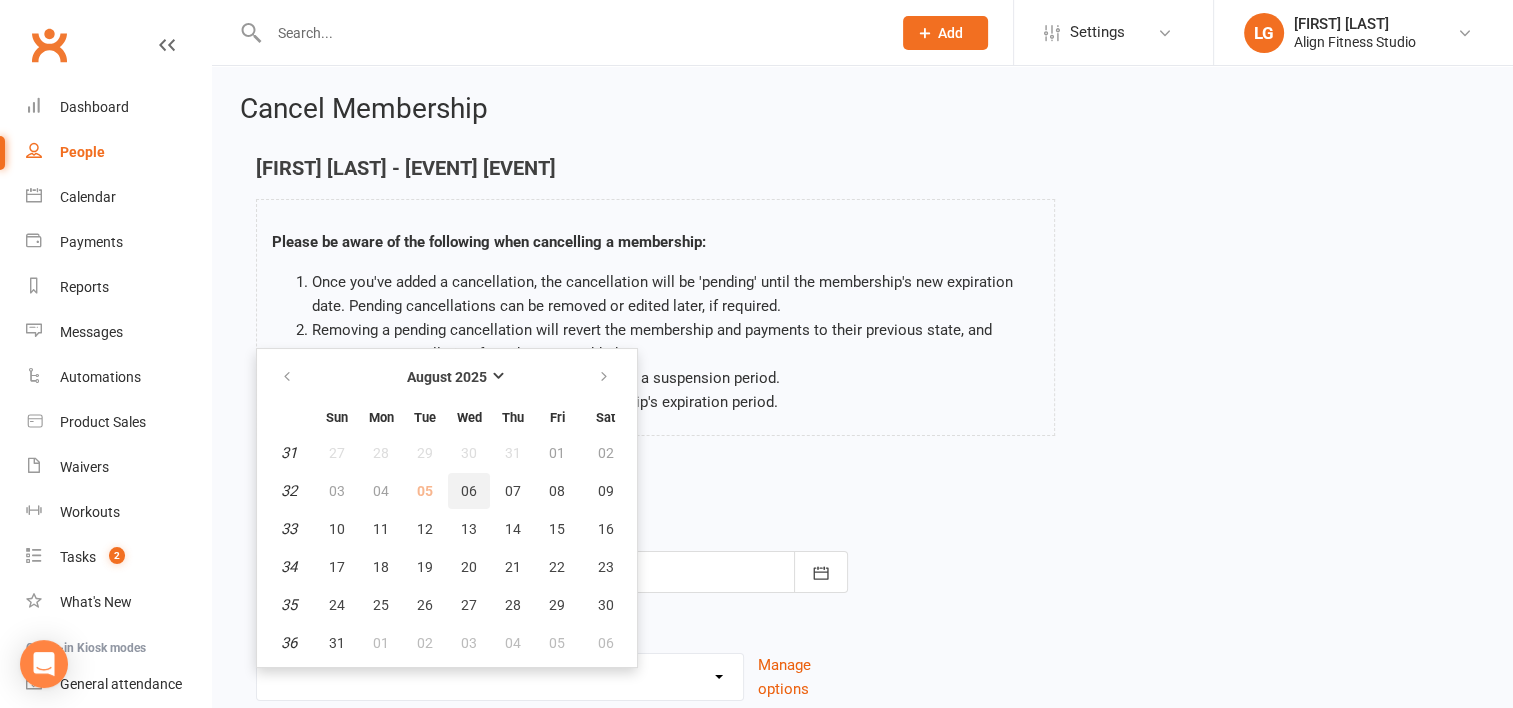 click on "06" at bounding box center [469, 491] 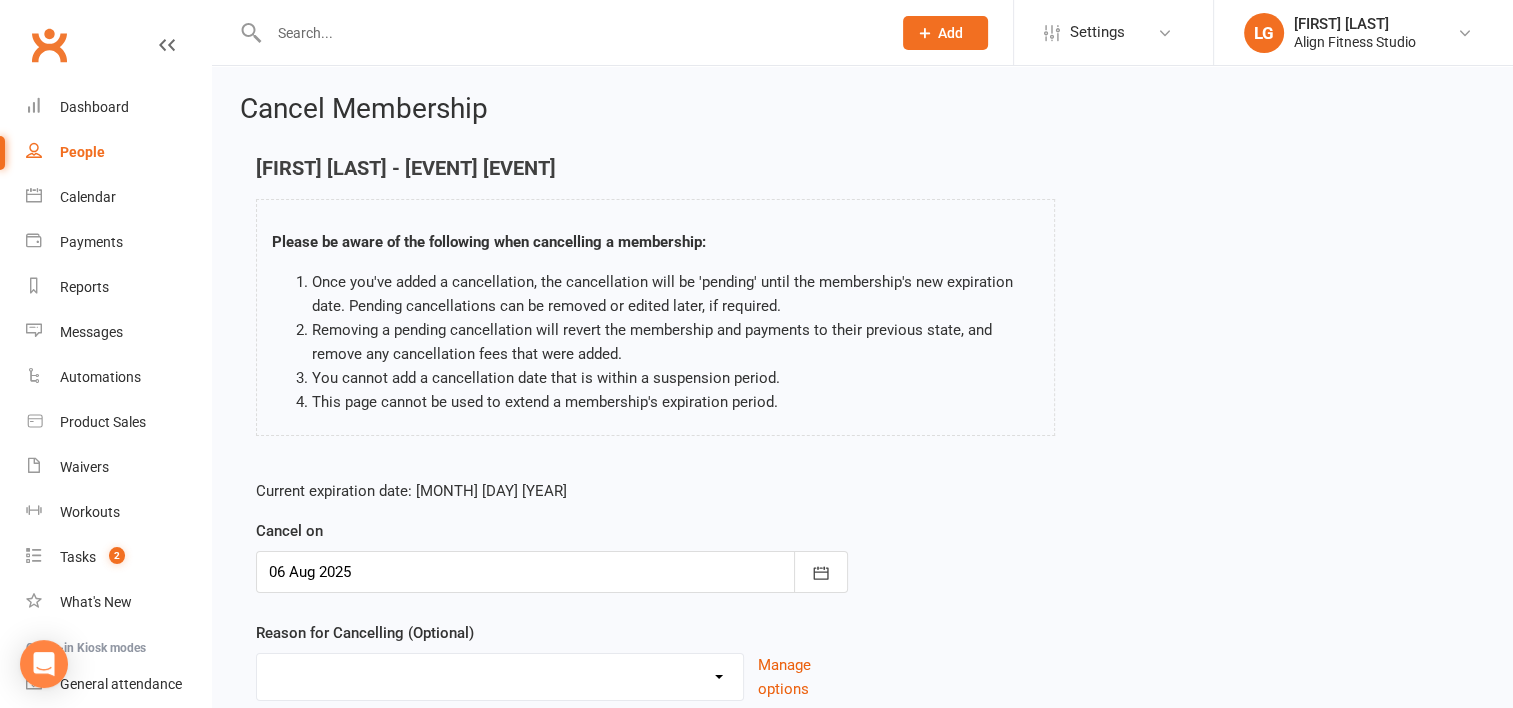 scroll, scrollTop: 154, scrollLeft: 0, axis: vertical 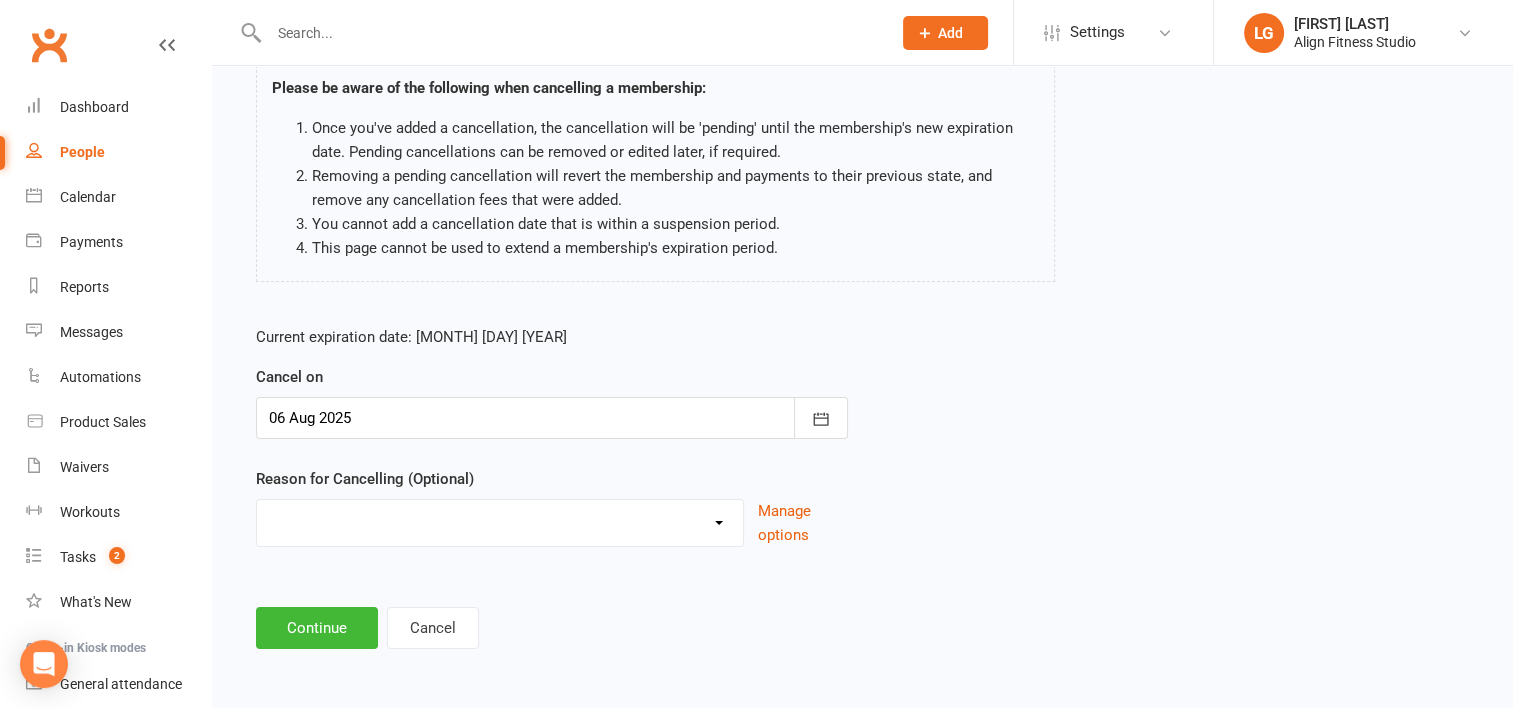 click on "Expired Holiday Injury Moving Away Upgraded membership Other reason" at bounding box center [500, 520] 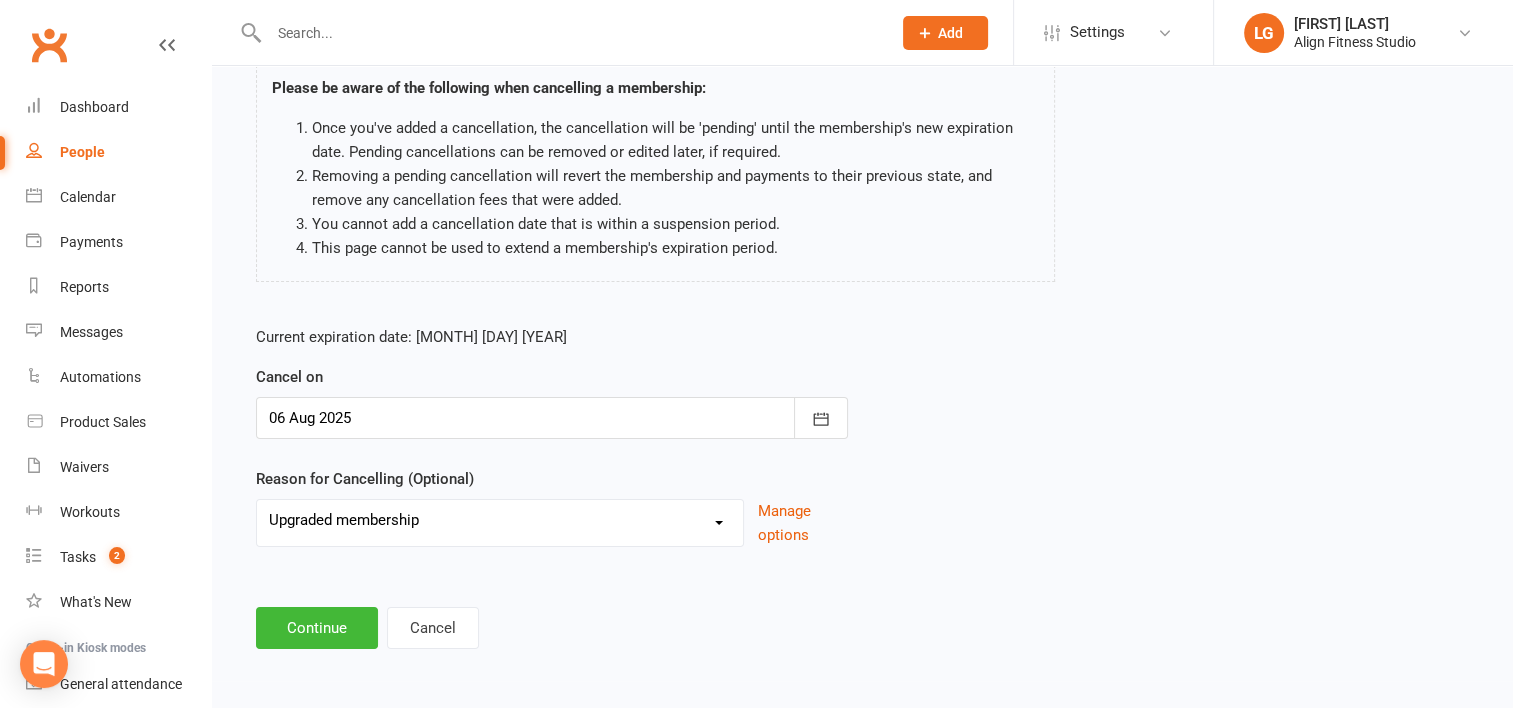 click on "Expired Holiday Injury Moving Away Upgraded membership Other reason" at bounding box center [500, 520] 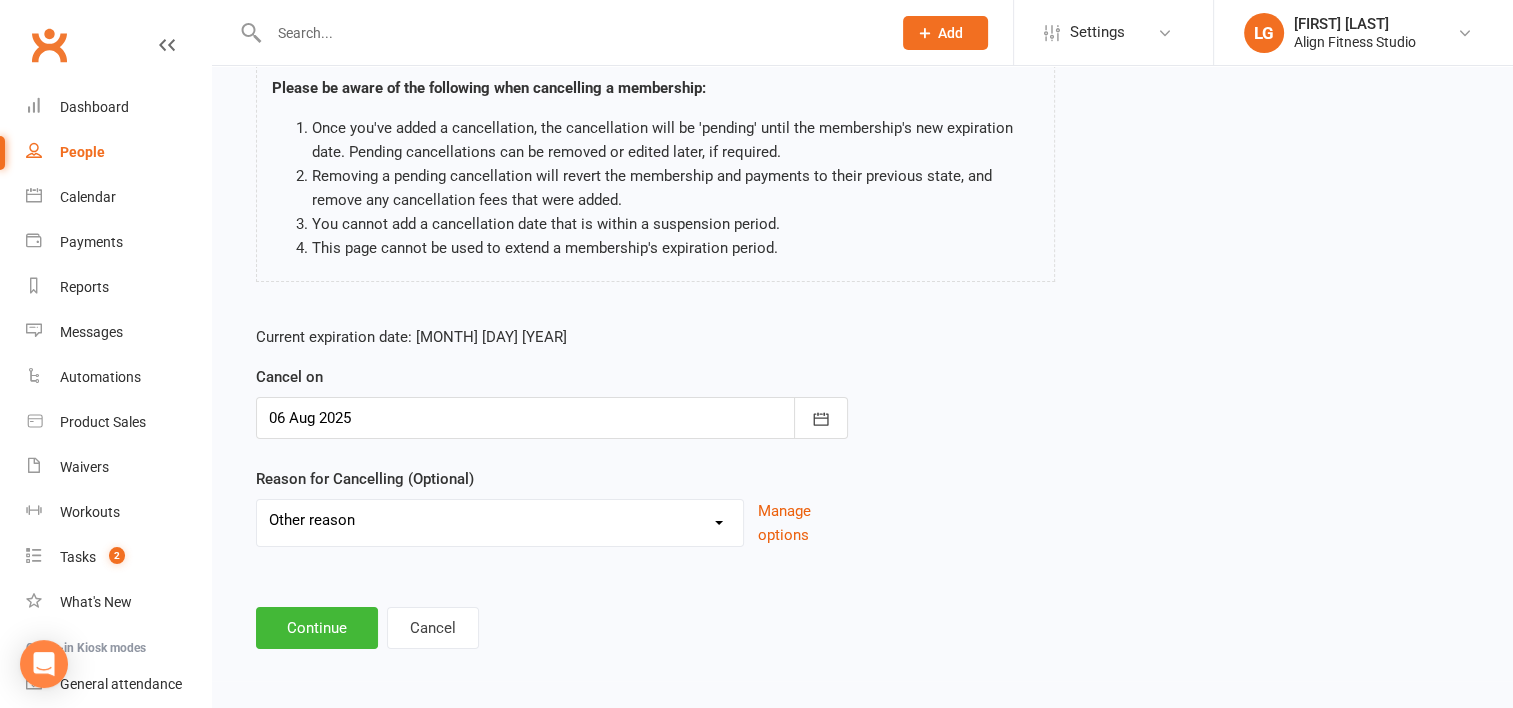 click on "Expired Holiday Injury Moving Away Upgraded membership Other reason" at bounding box center [500, 520] 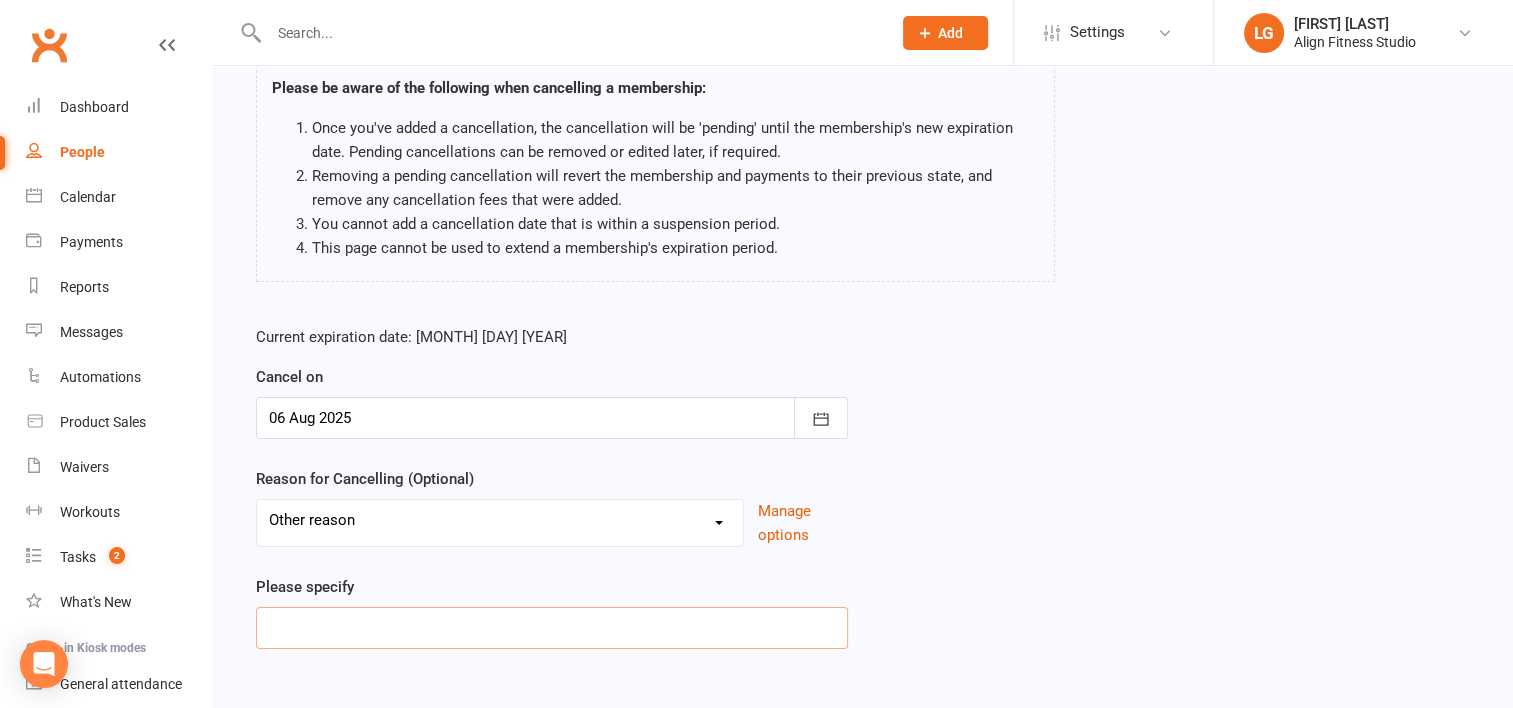 click at bounding box center (552, 628) 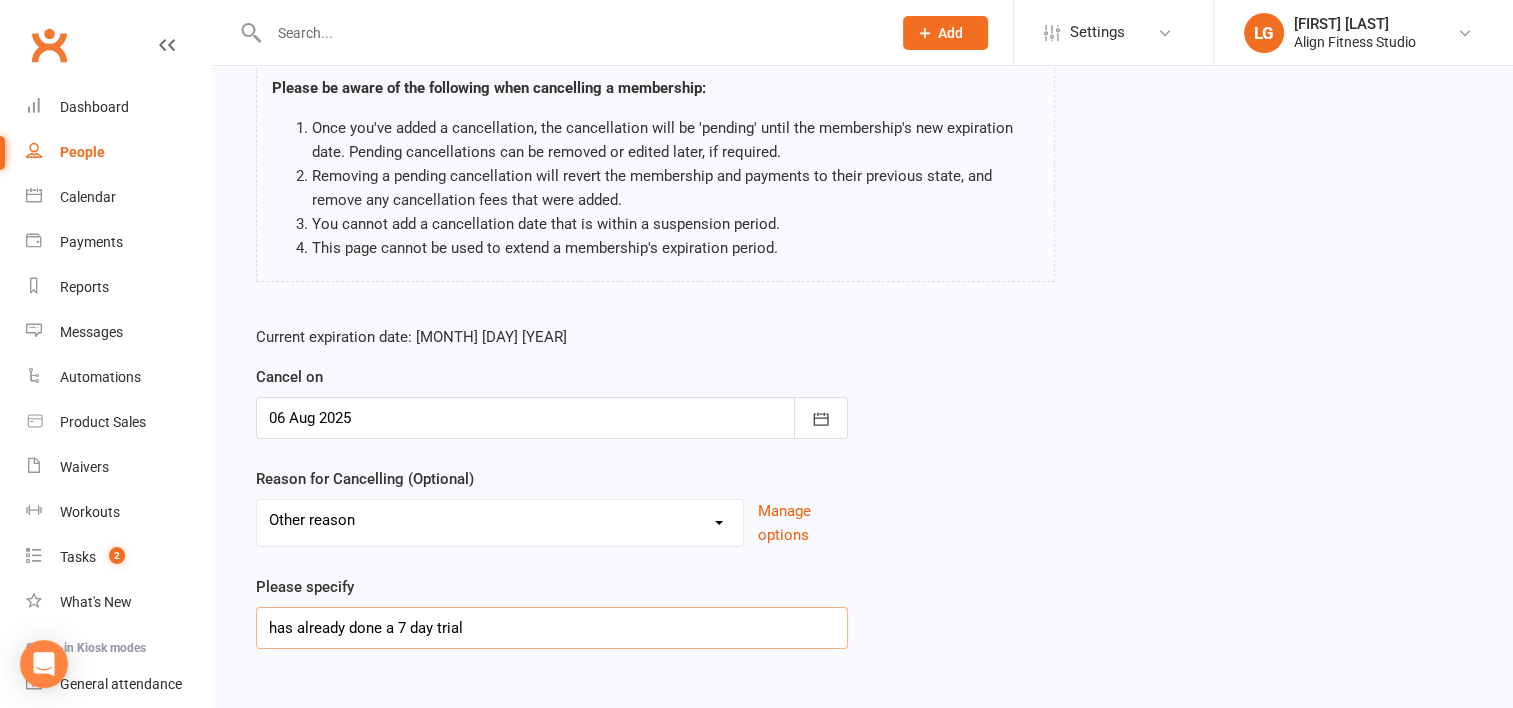 scroll, scrollTop: 256, scrollLeft: 0, axis: vertical 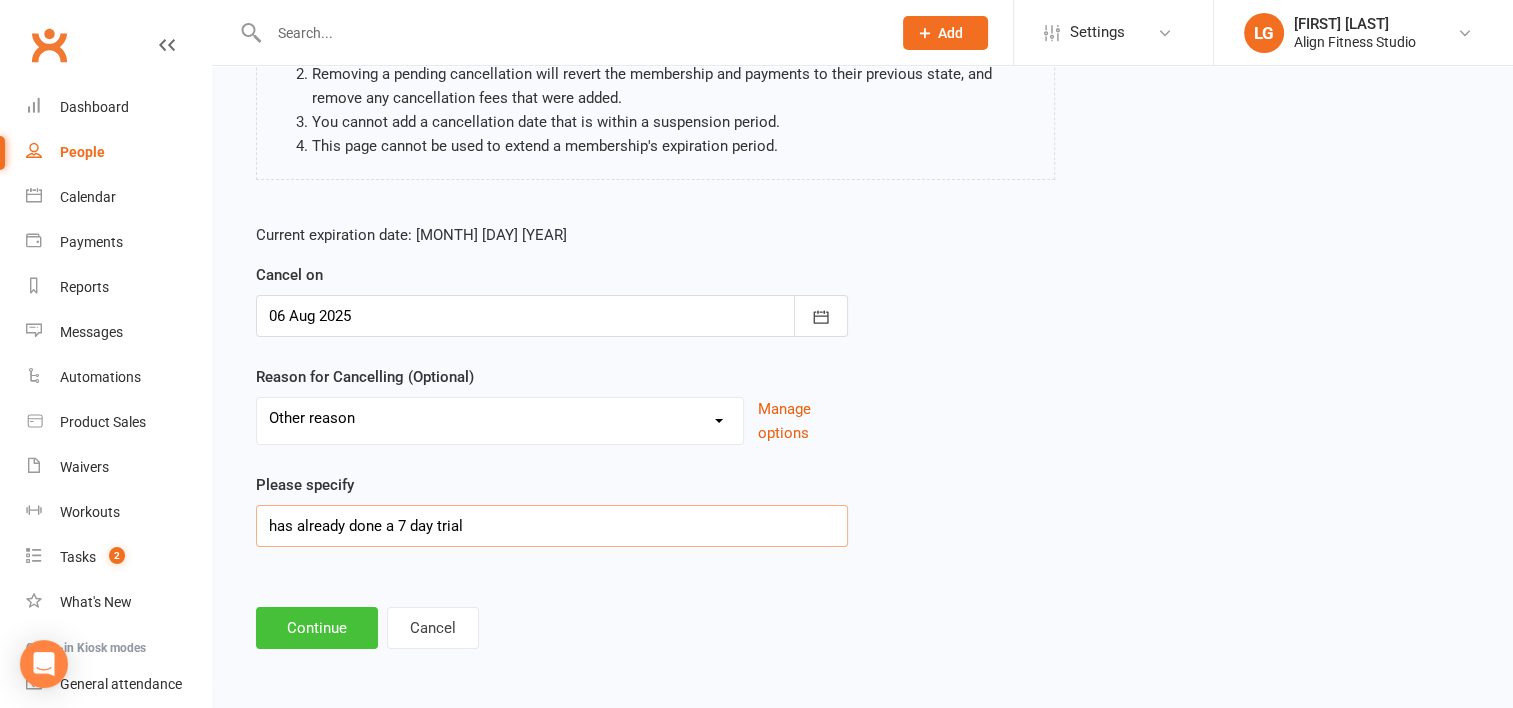 type on "has already done a 7 day trial" 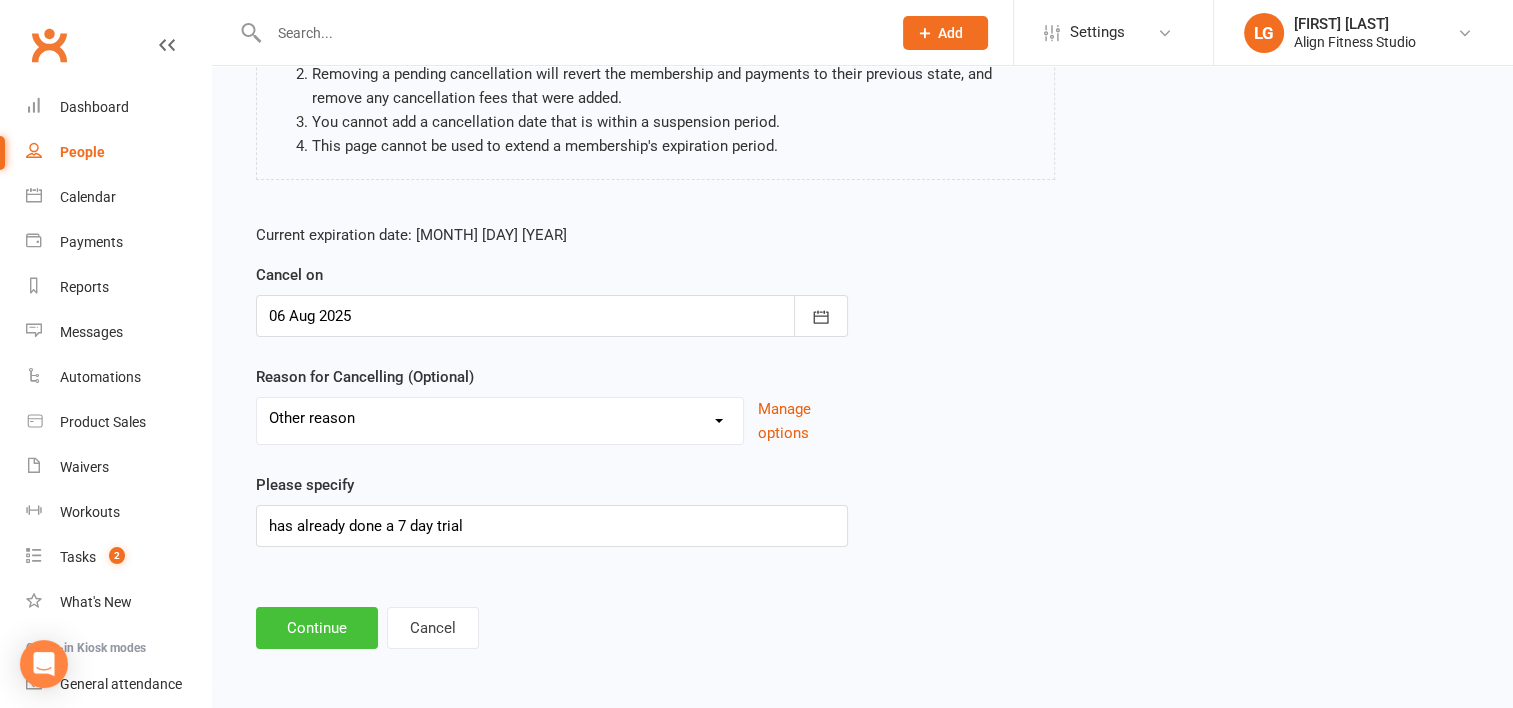 click on "Continue" at bounding box center [317, 628] 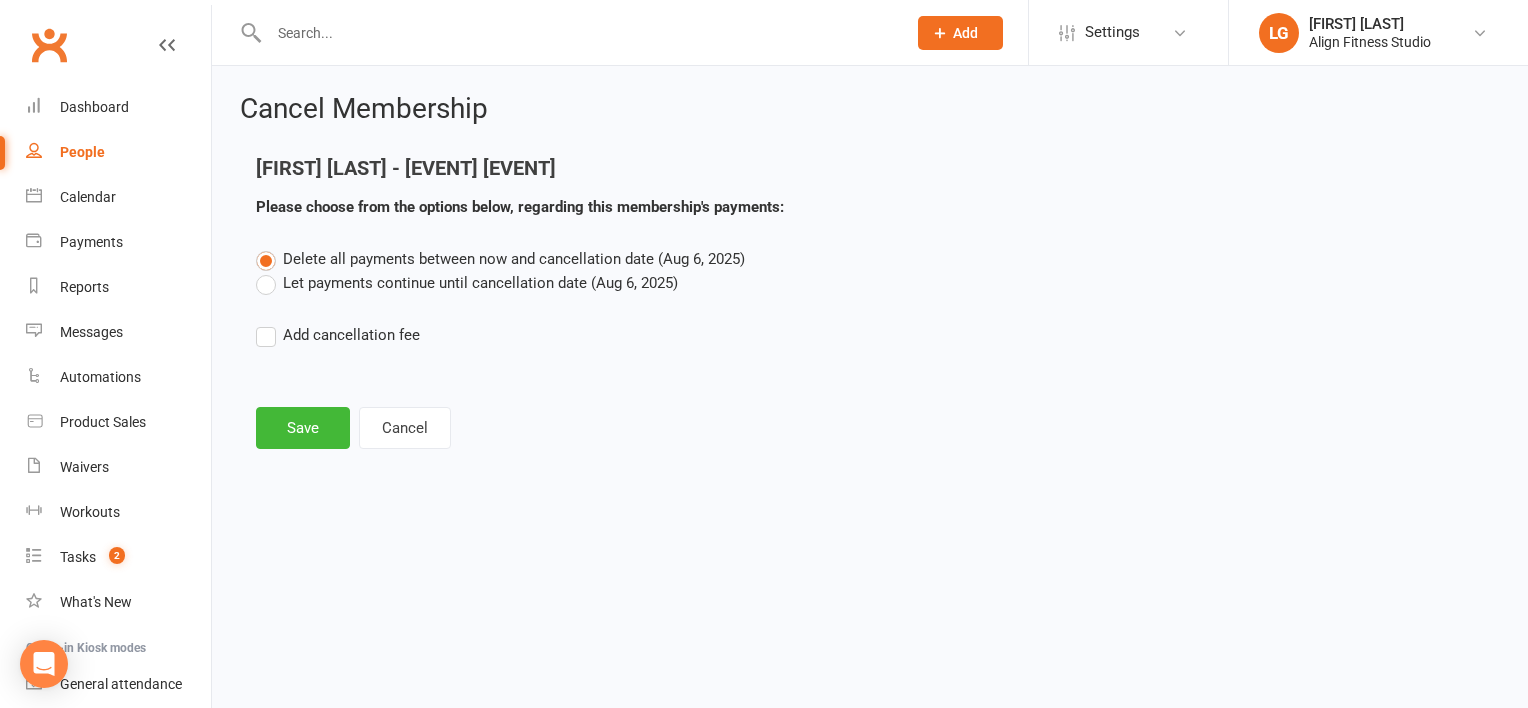 drag, startPoint x: 272, startPoint y: 284, endPoint x: 256, endPoint y: 287, distance: 16.27882 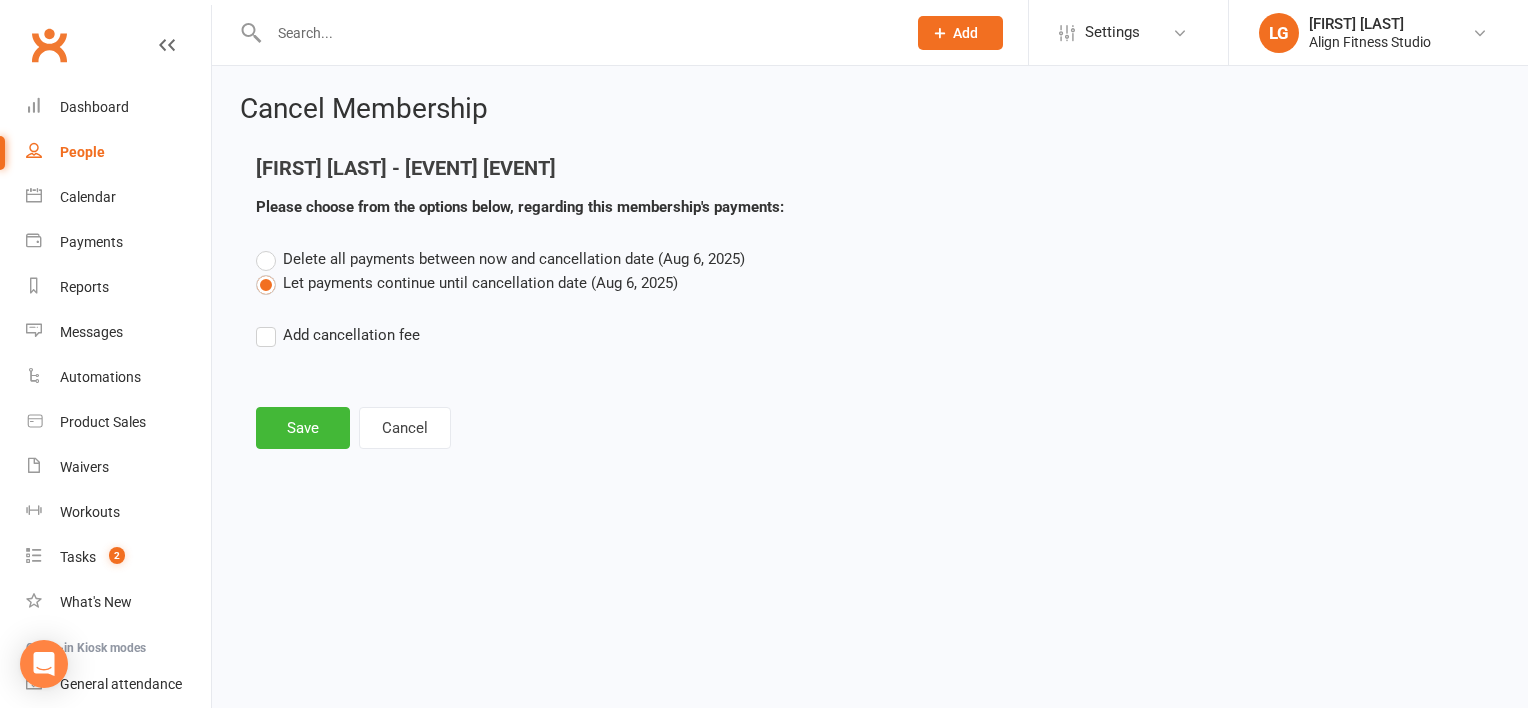 click on "Let payments continue until cancellation date (Aug 6, 2025)" at bounding box center [467, 283] 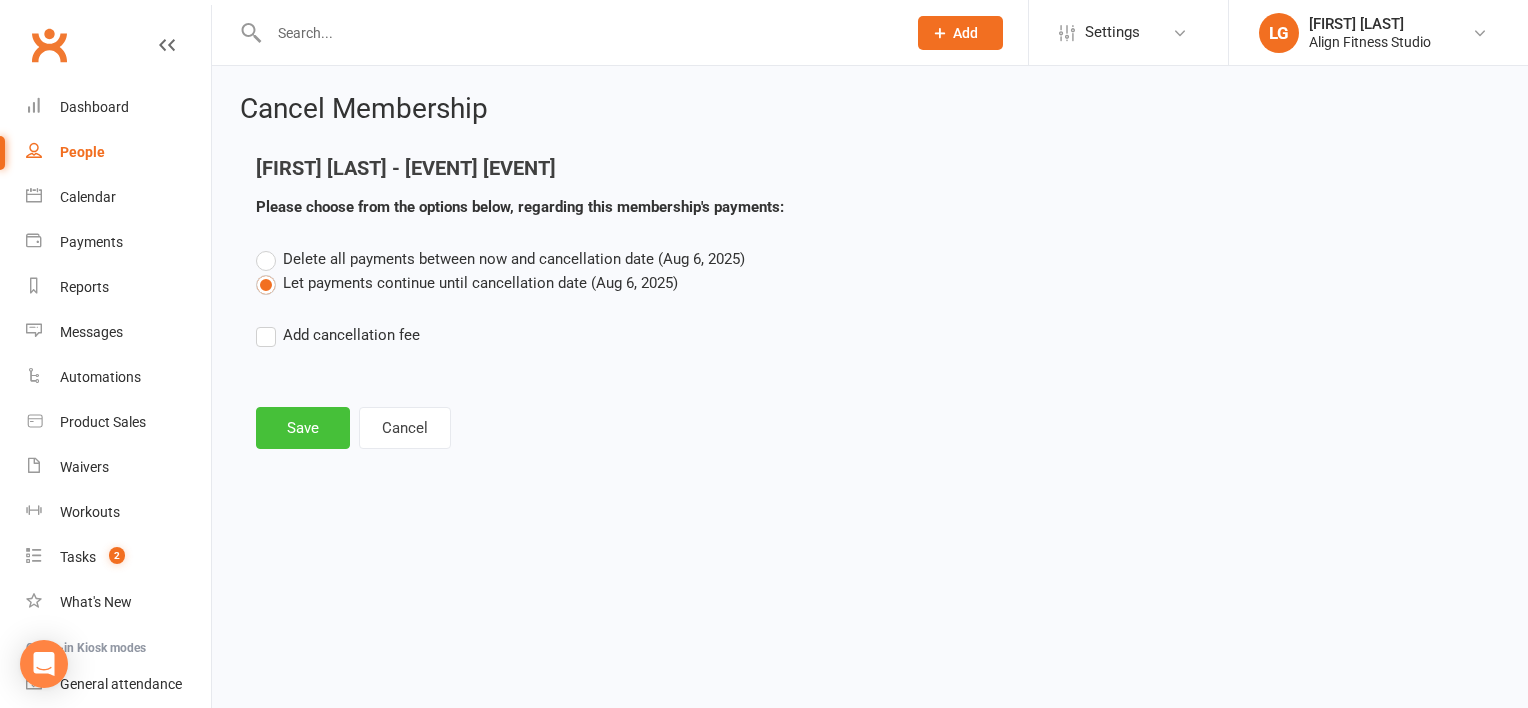 click on "Save" at bounding box center (303, 428) 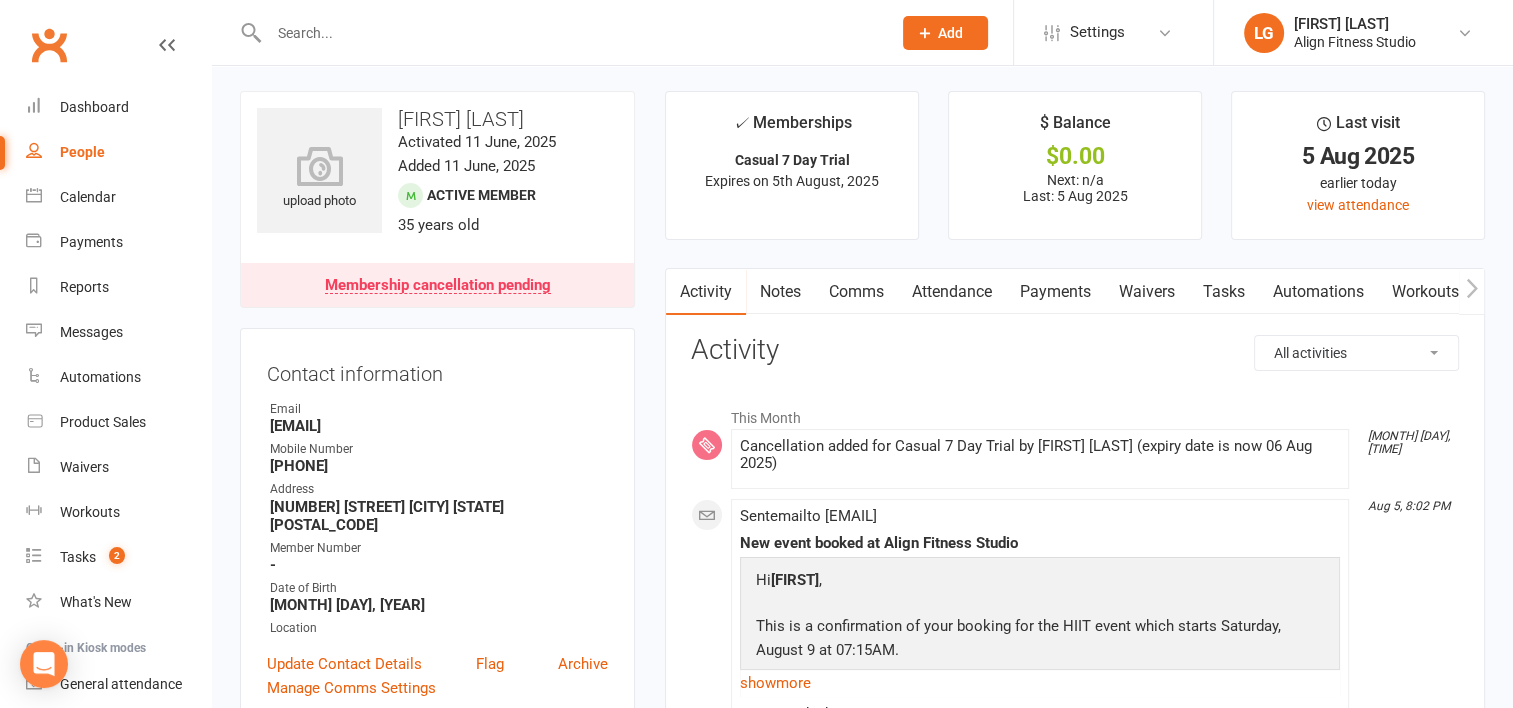 scroll, scrollTop: 0, scrollLeft: 0, axis: both 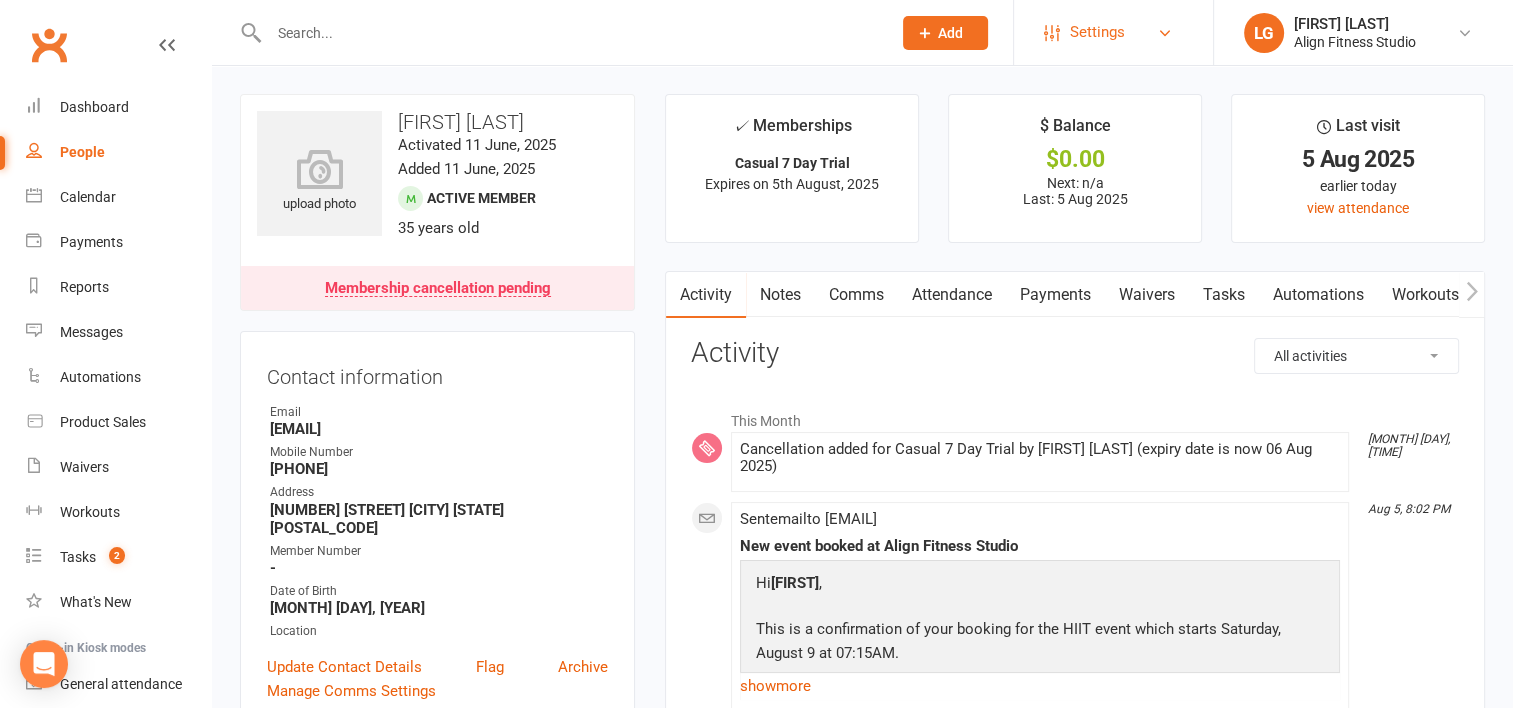 click on "Settings" at bounding box center [1113, 32] 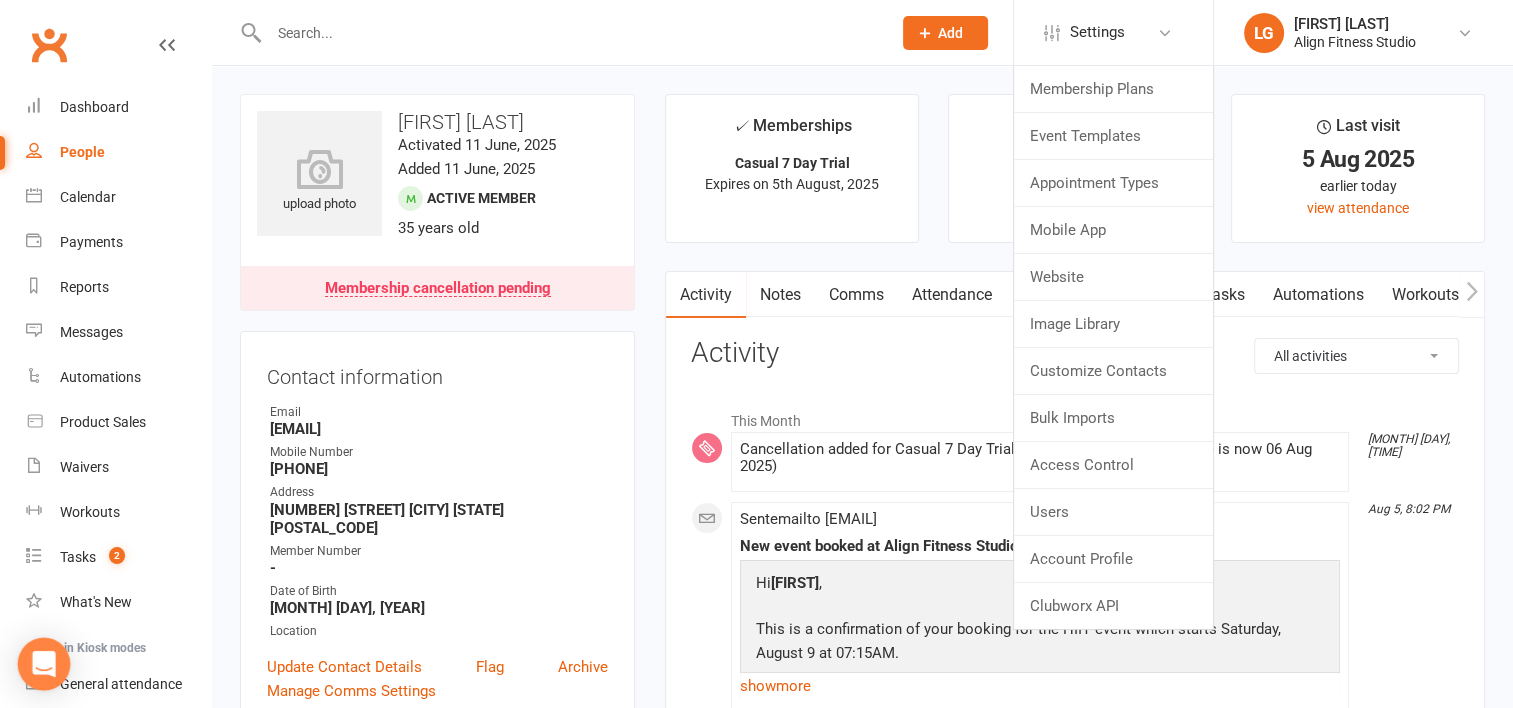 click 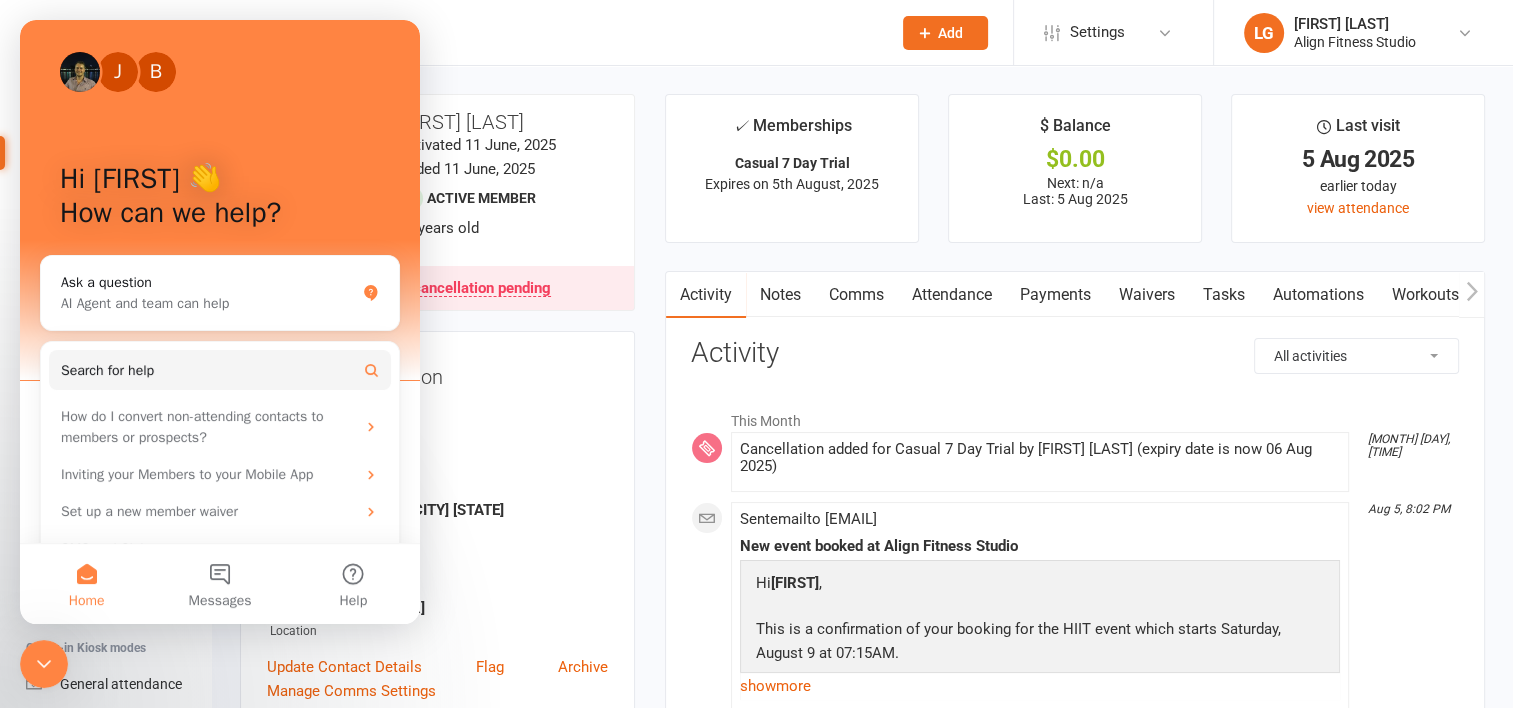 scroll, scrollTop: 0, scrollLeft: 0, axis: both 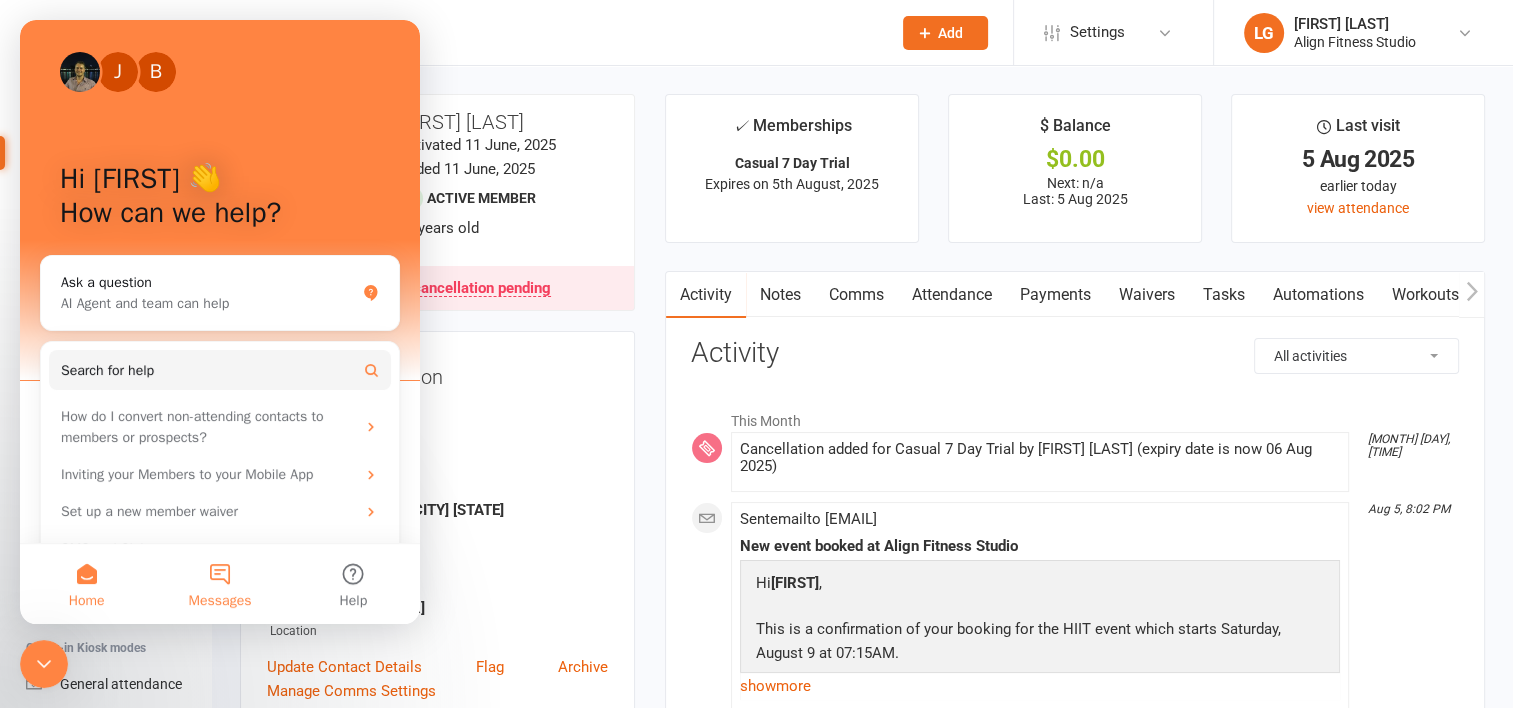 click on "Messages" at bounding box center (219, 584) 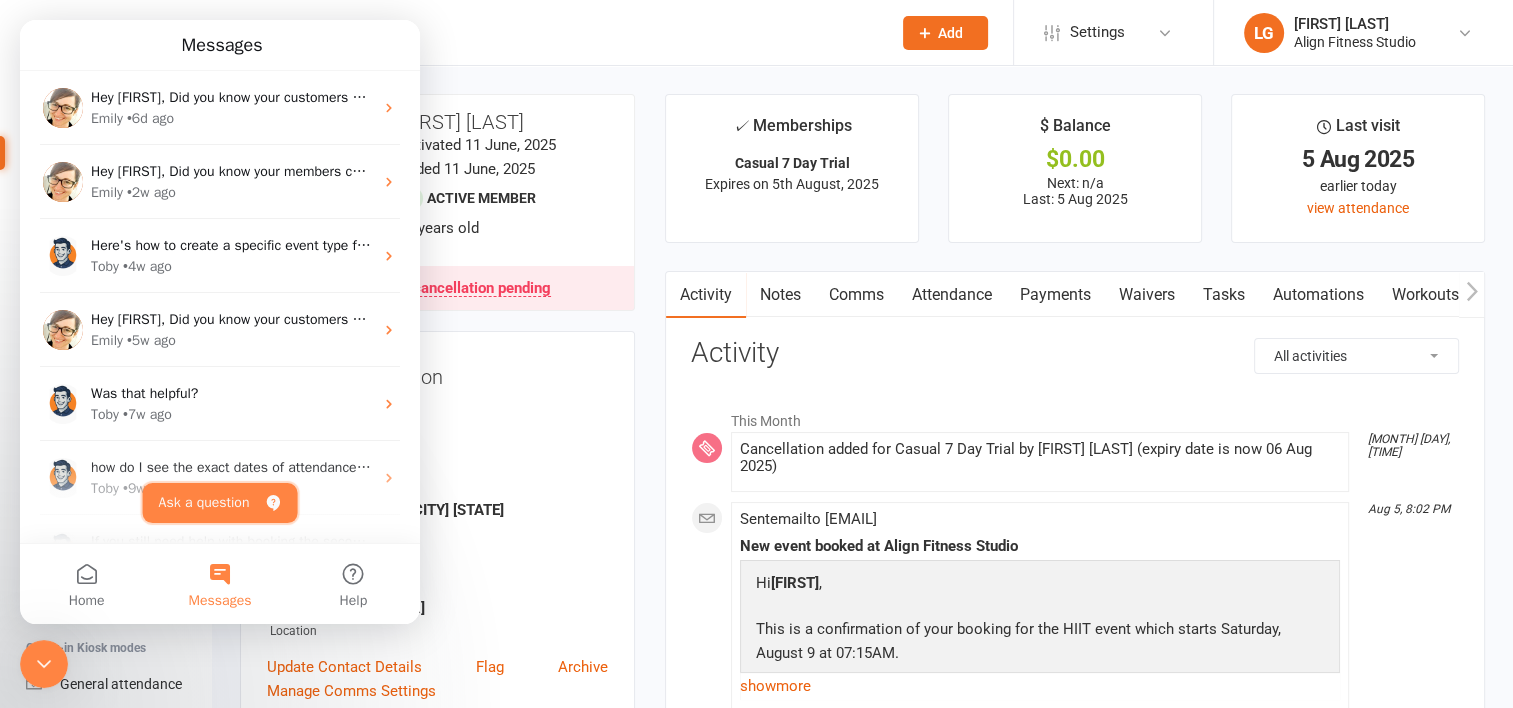 click on "Ask a question" at bounding box center (220, 503) 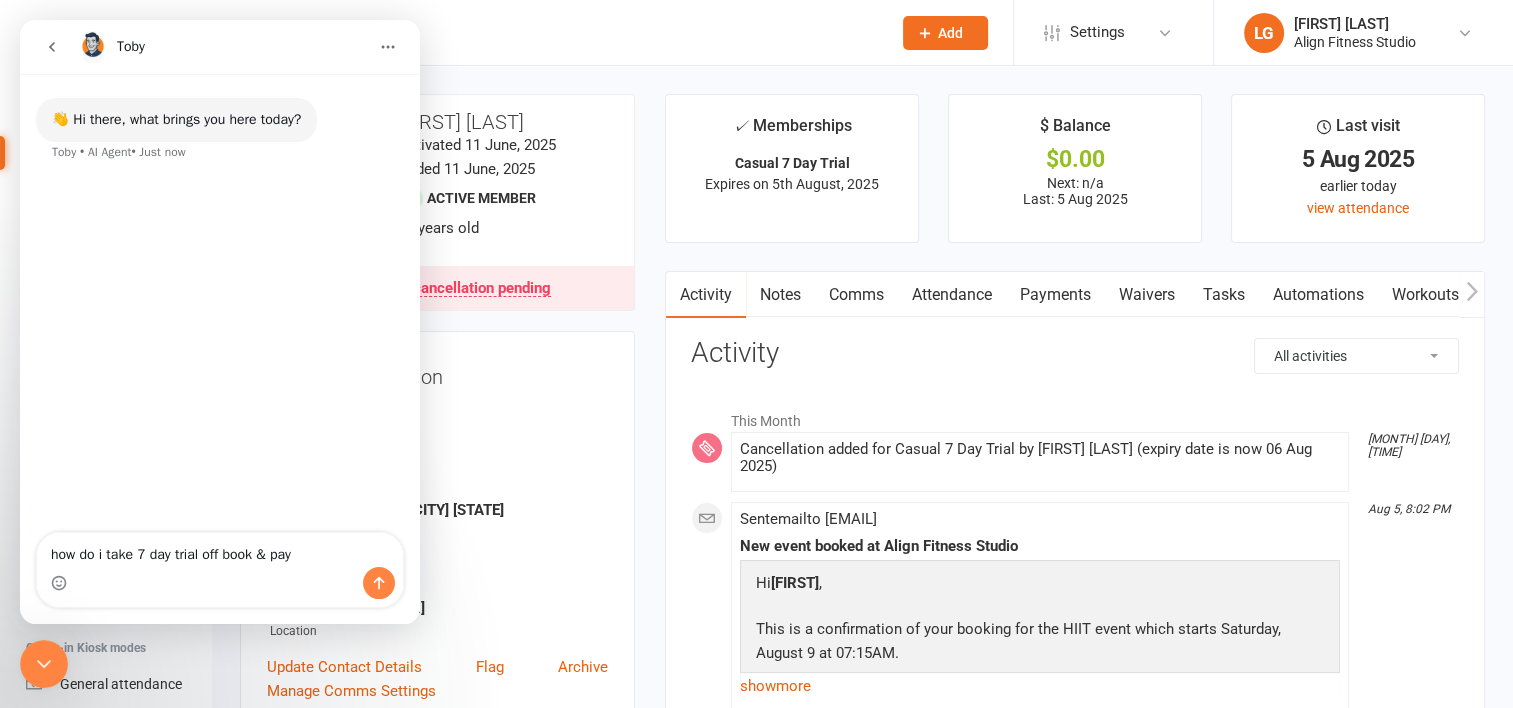 type on "how do i take 7 day trial off book & pay" 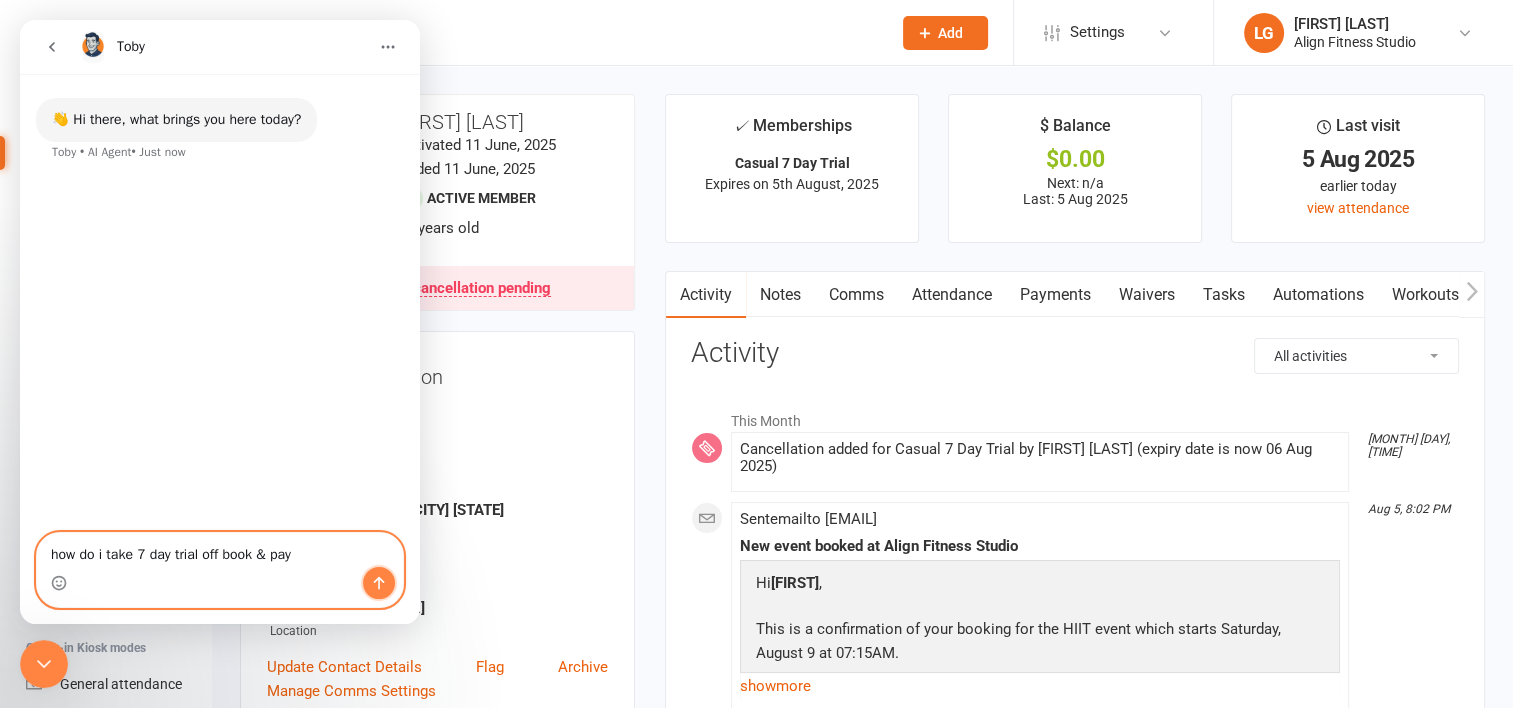 click 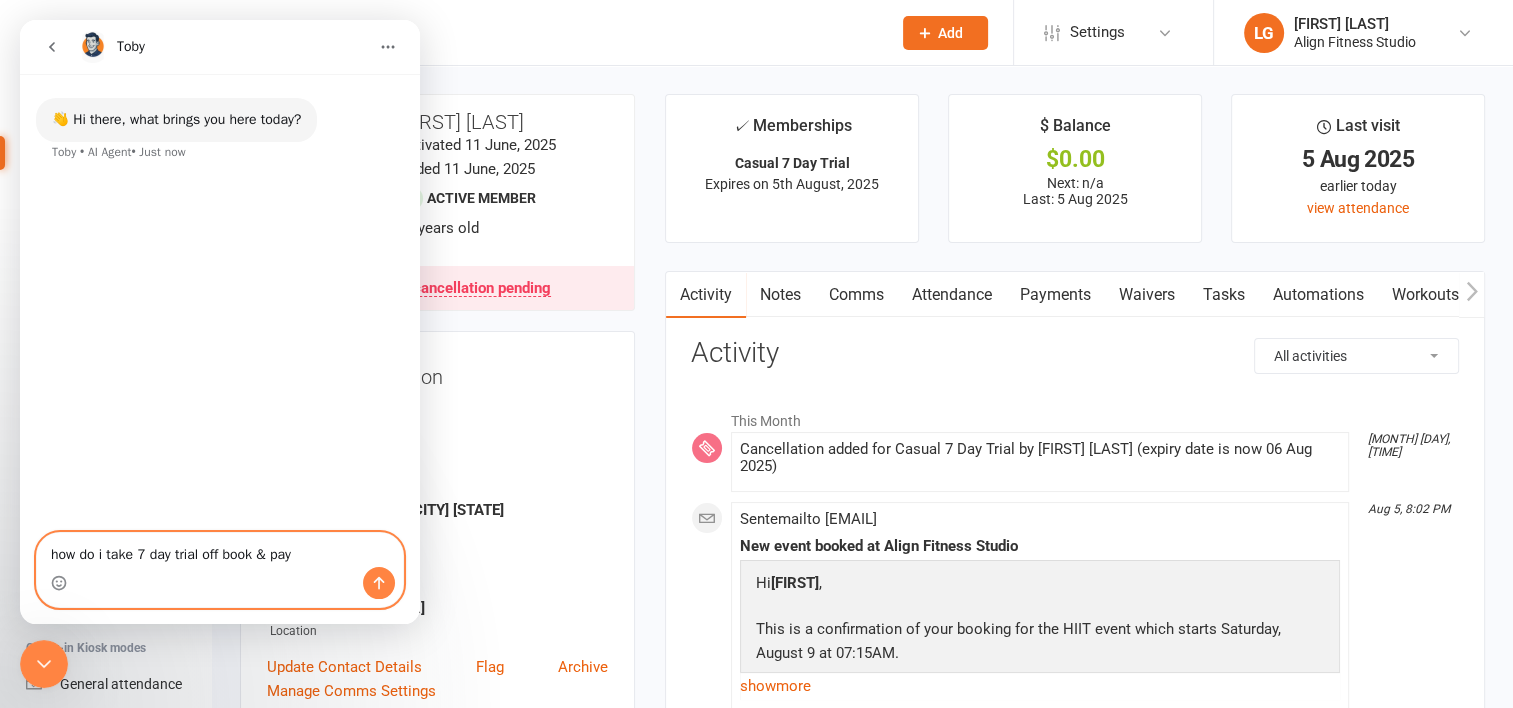 type 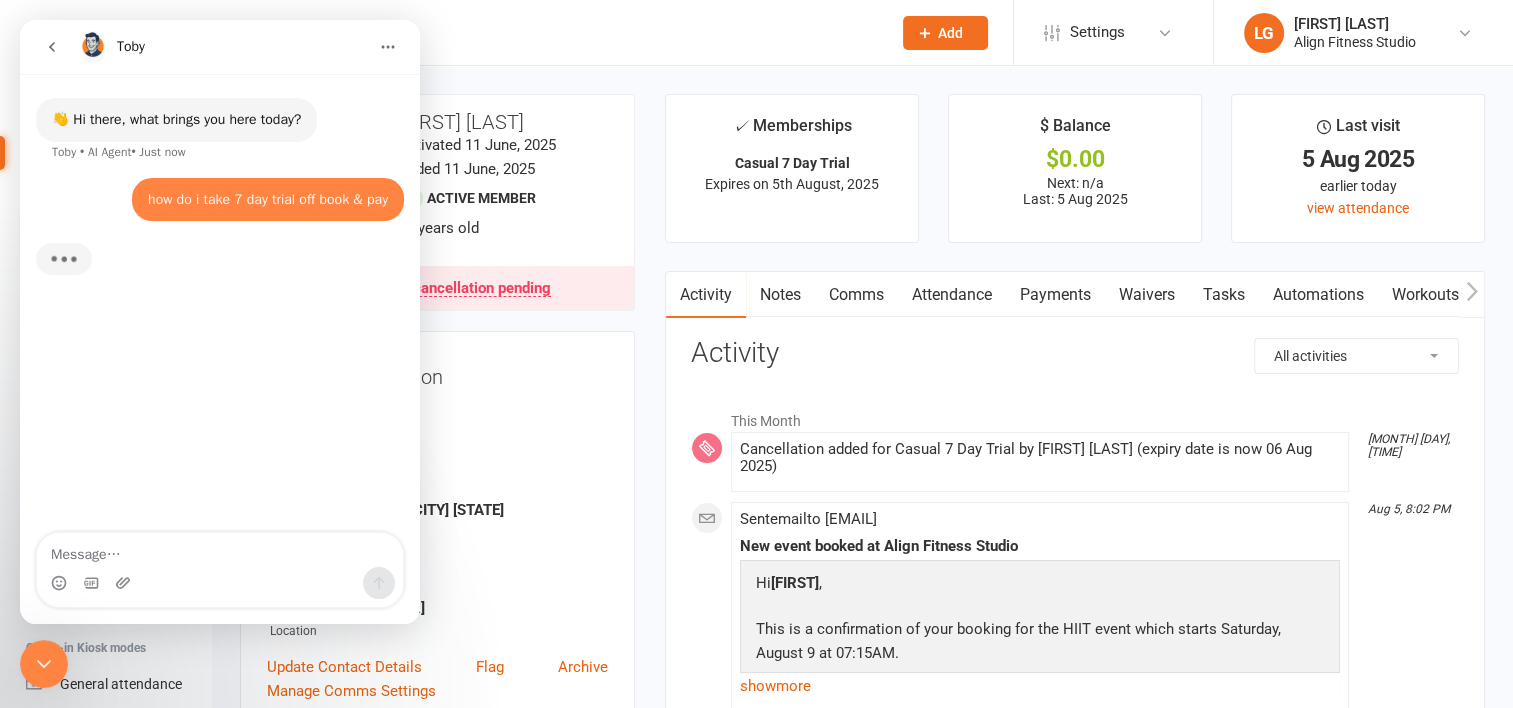 scroll, scrollTop: 3, scrollLeft: 0, axis: vertical 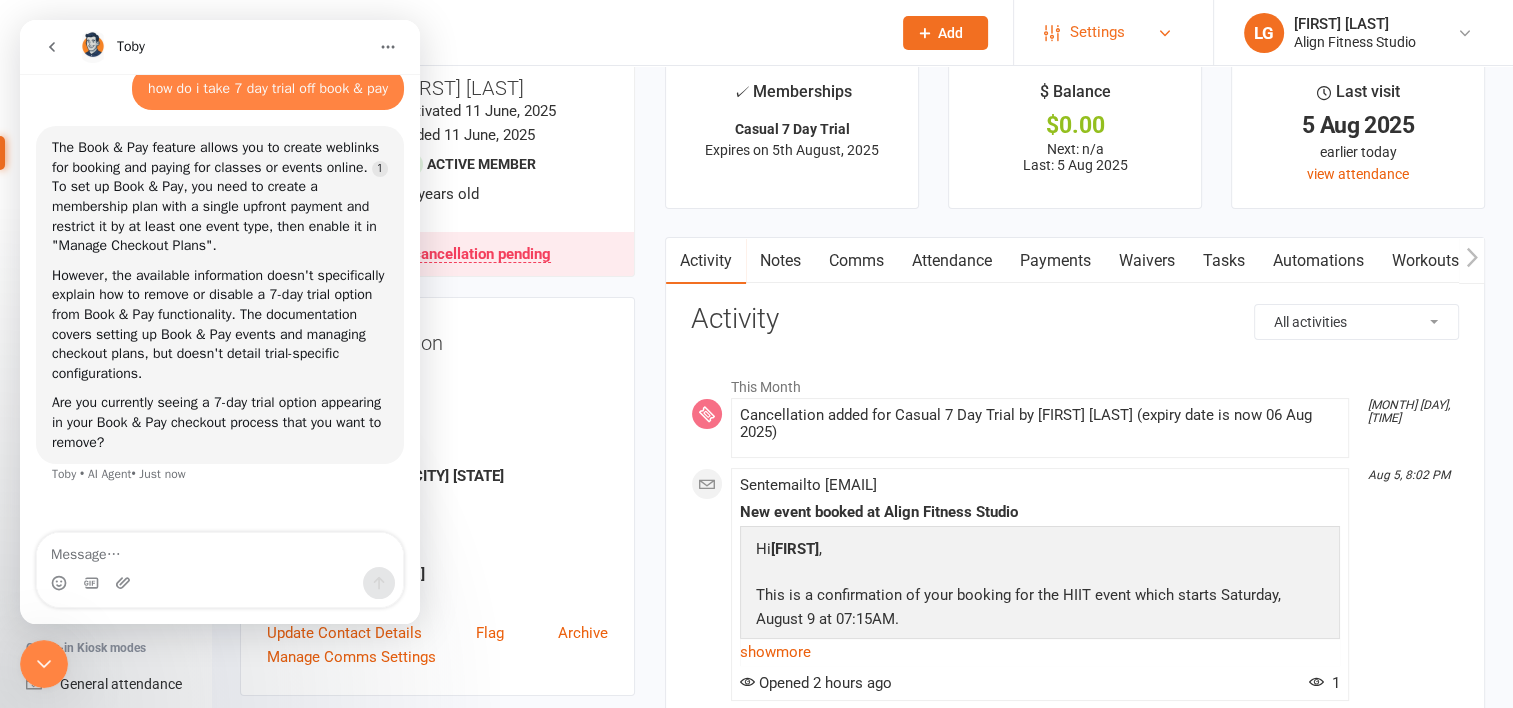 click on "Settings" at bounding box center (1097, 32) 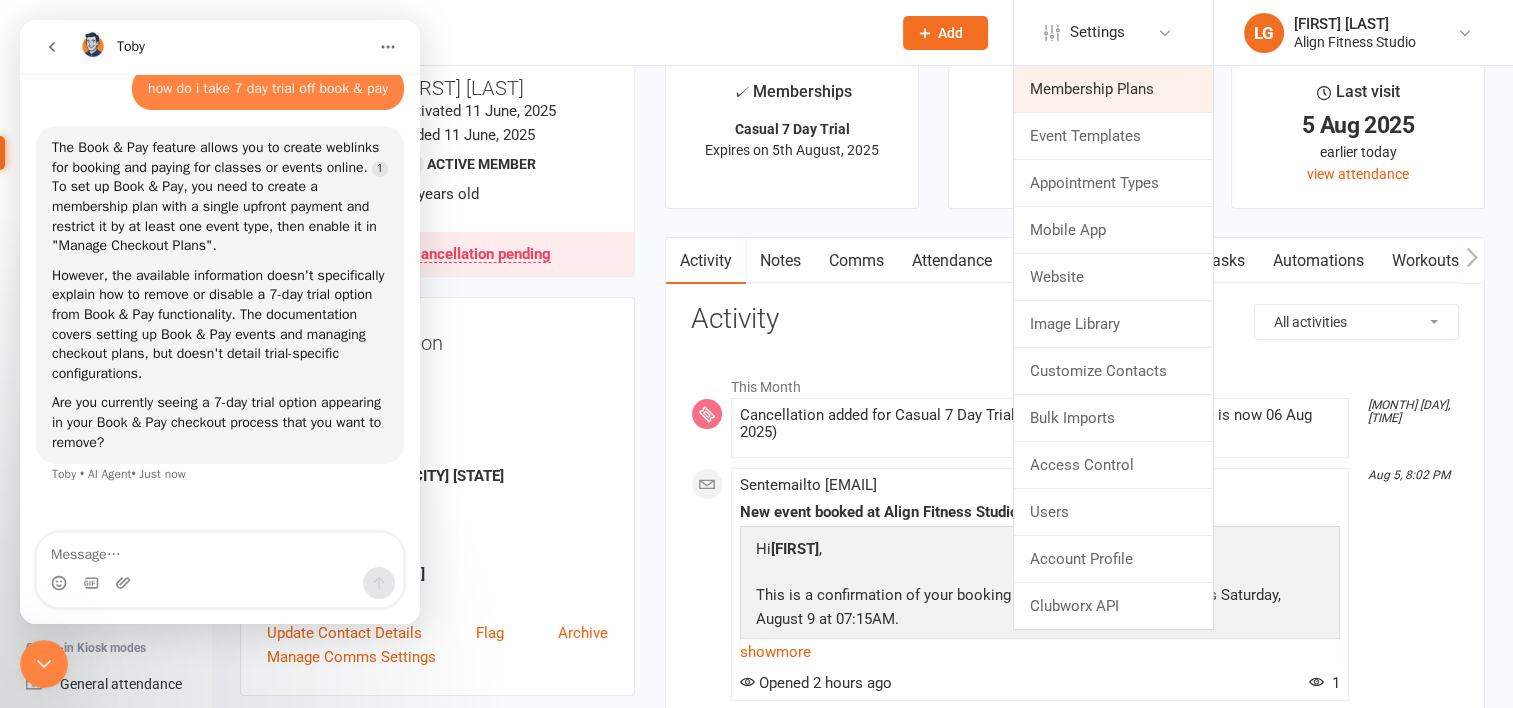 click on "Membership Plans" at bounding box center [1113, 89] 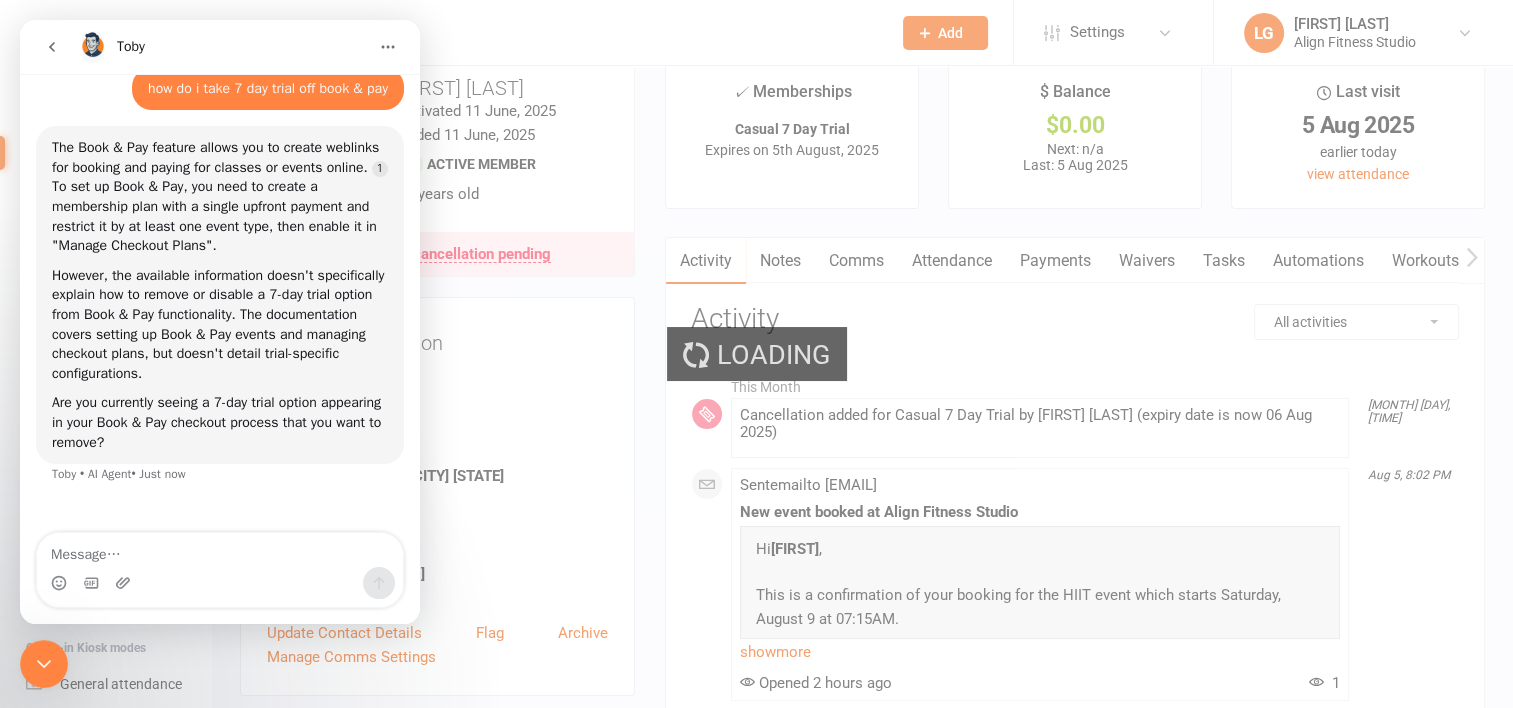 scroll, scrollTop: 0, scrollLeft: 0, axis: both 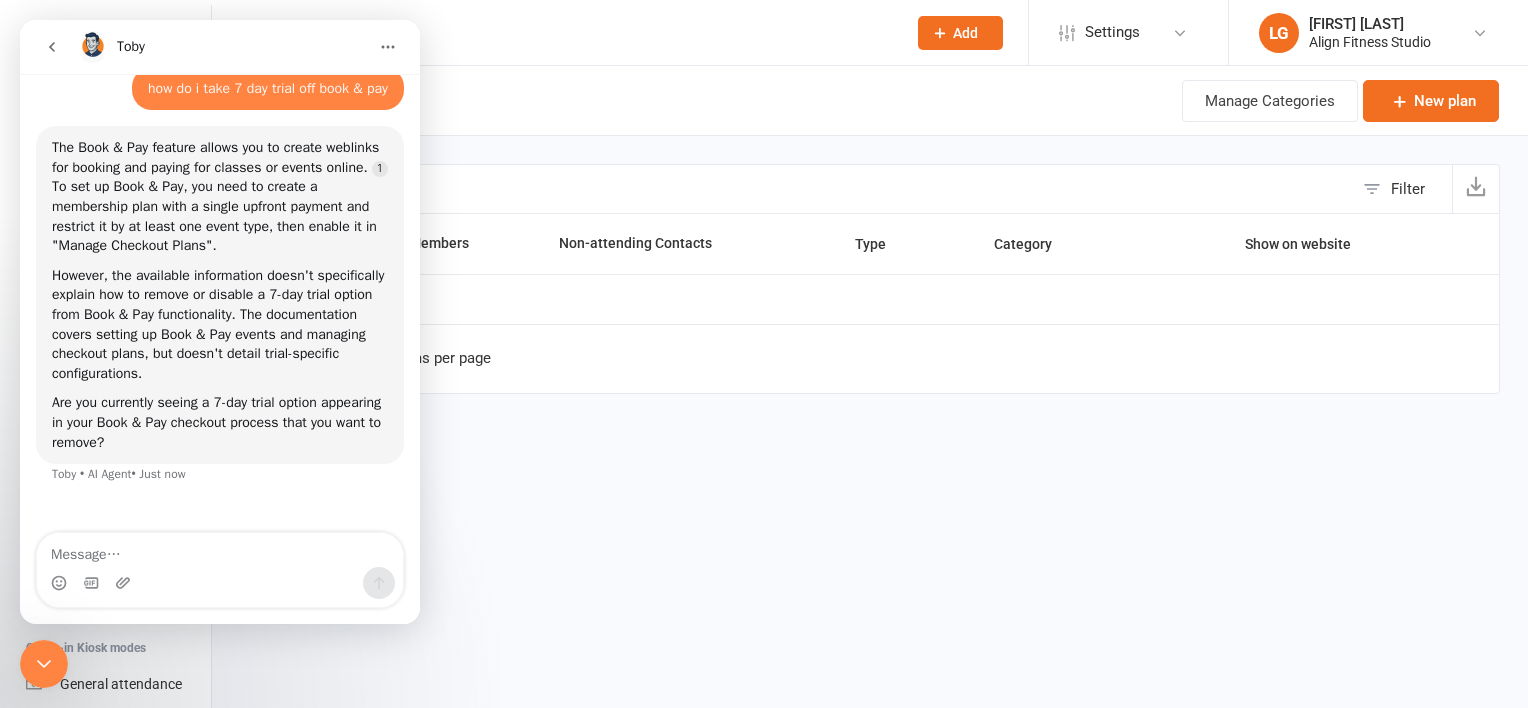 select on "100" 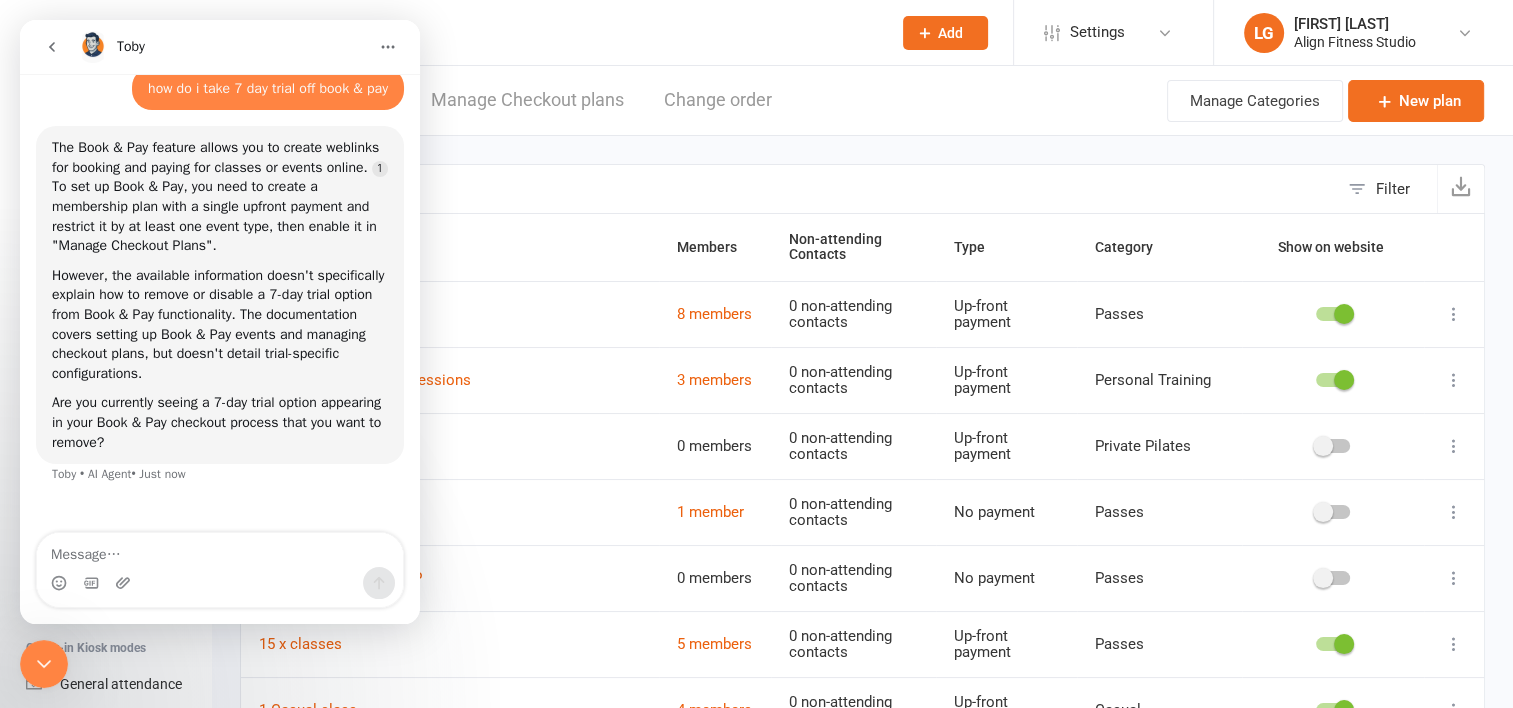 click 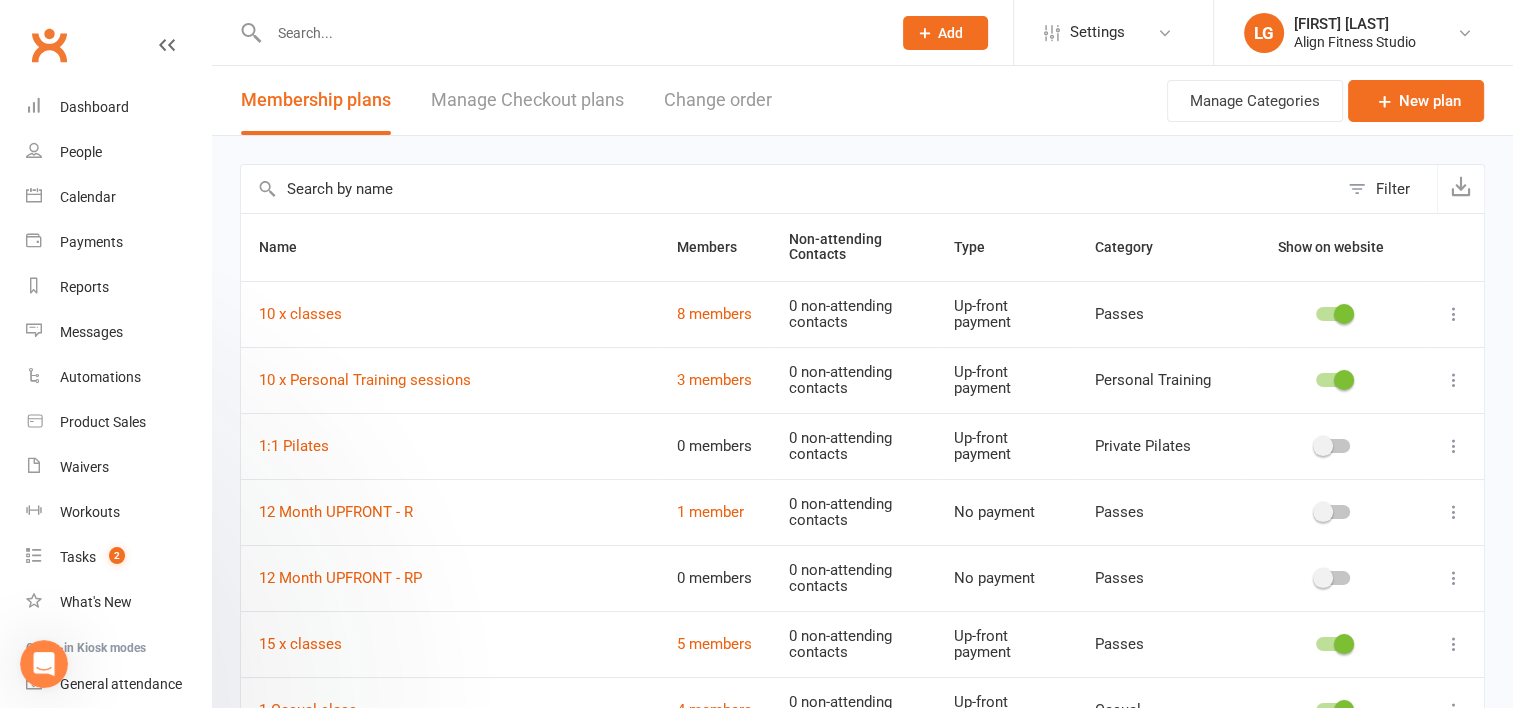scroll, scrollTop: 0, scrollLeft: 0, axis: both 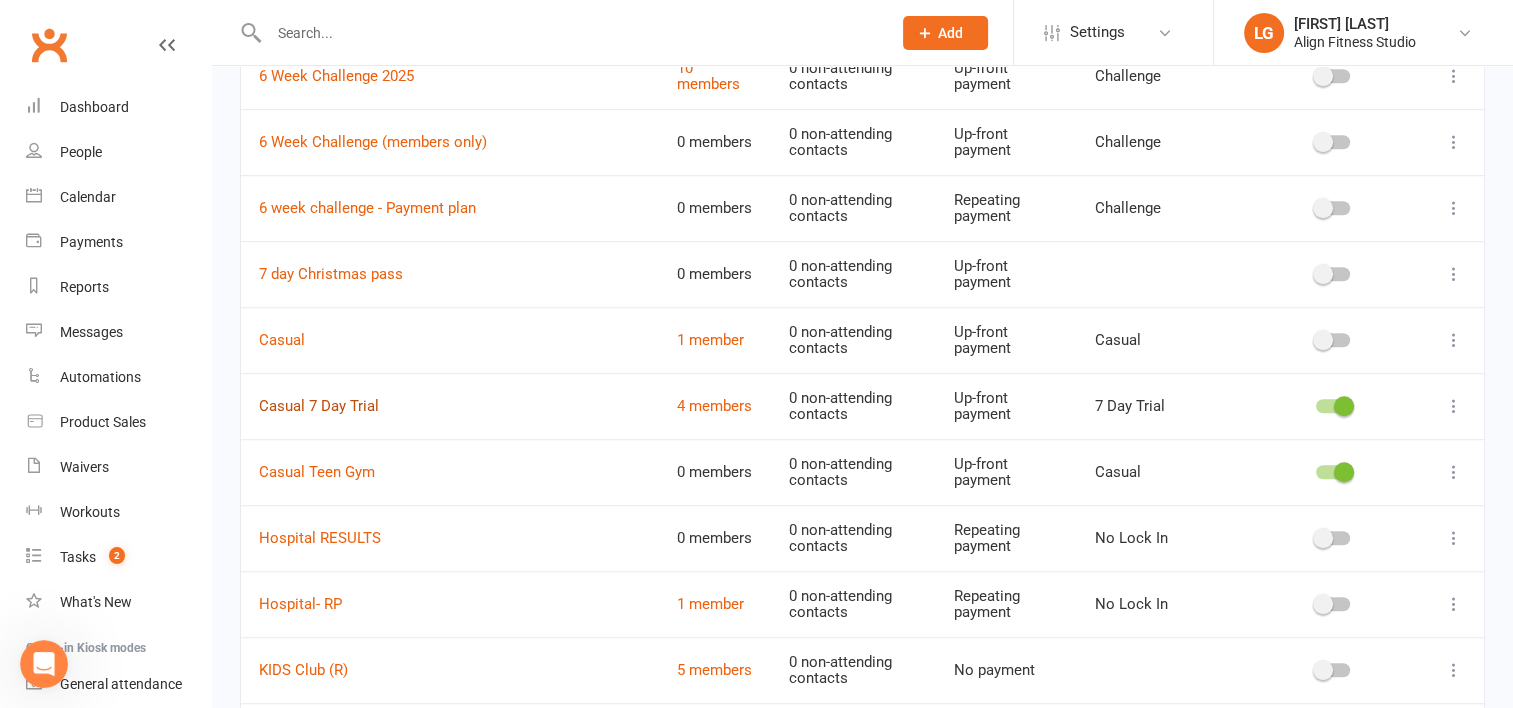 click on "Casual 7 Day Trial" at bounding box center [319, 406] 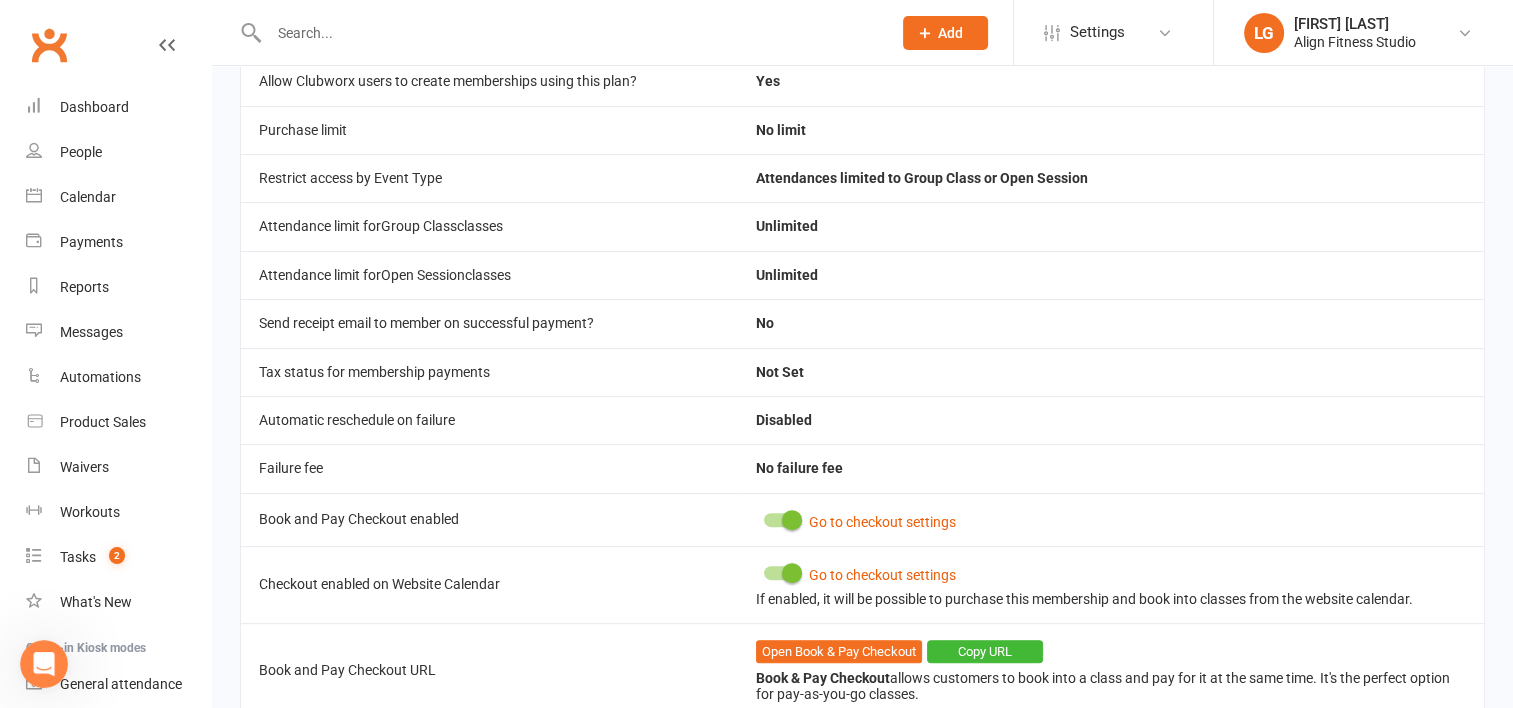 scroll, scrollTop: 656, scrollLeft: 0, axis: vertical 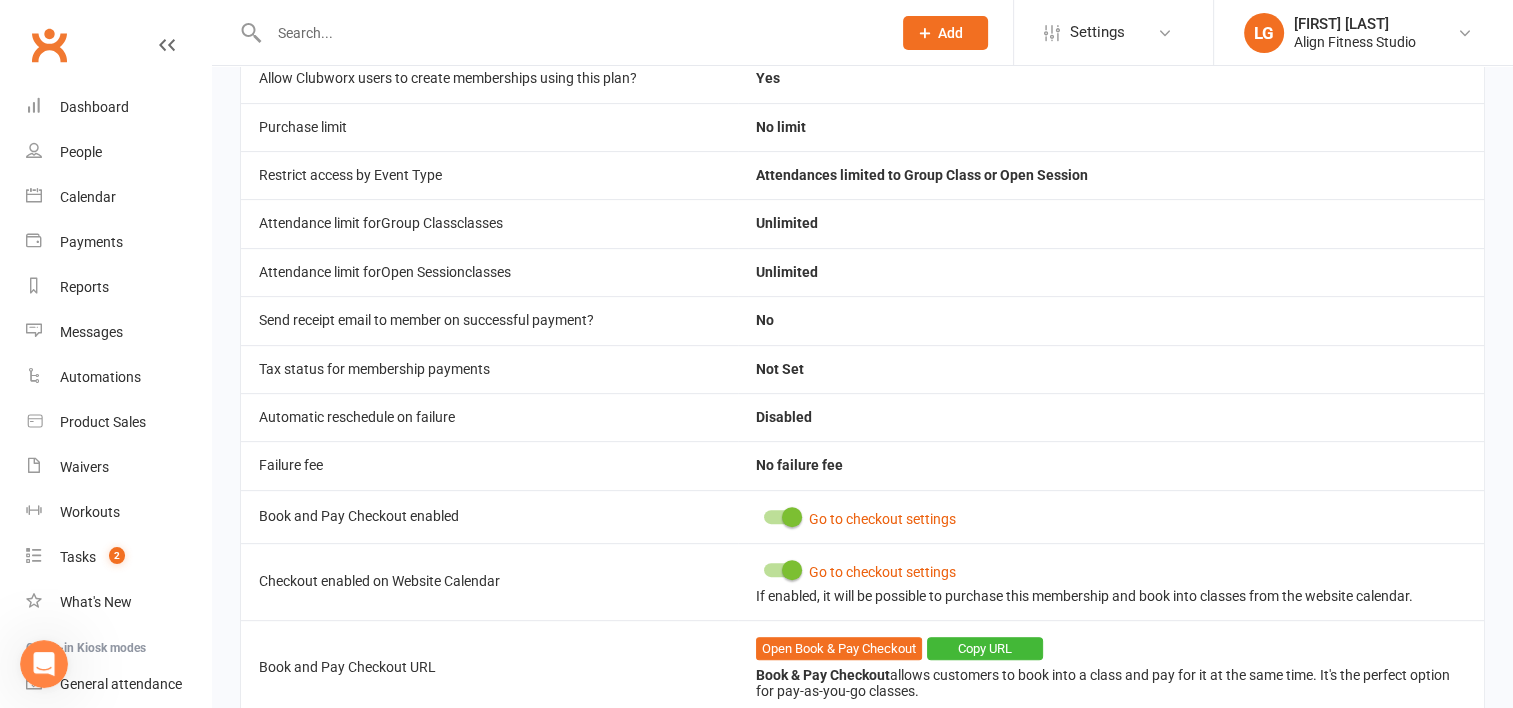 click at bounding box center [792, 517] 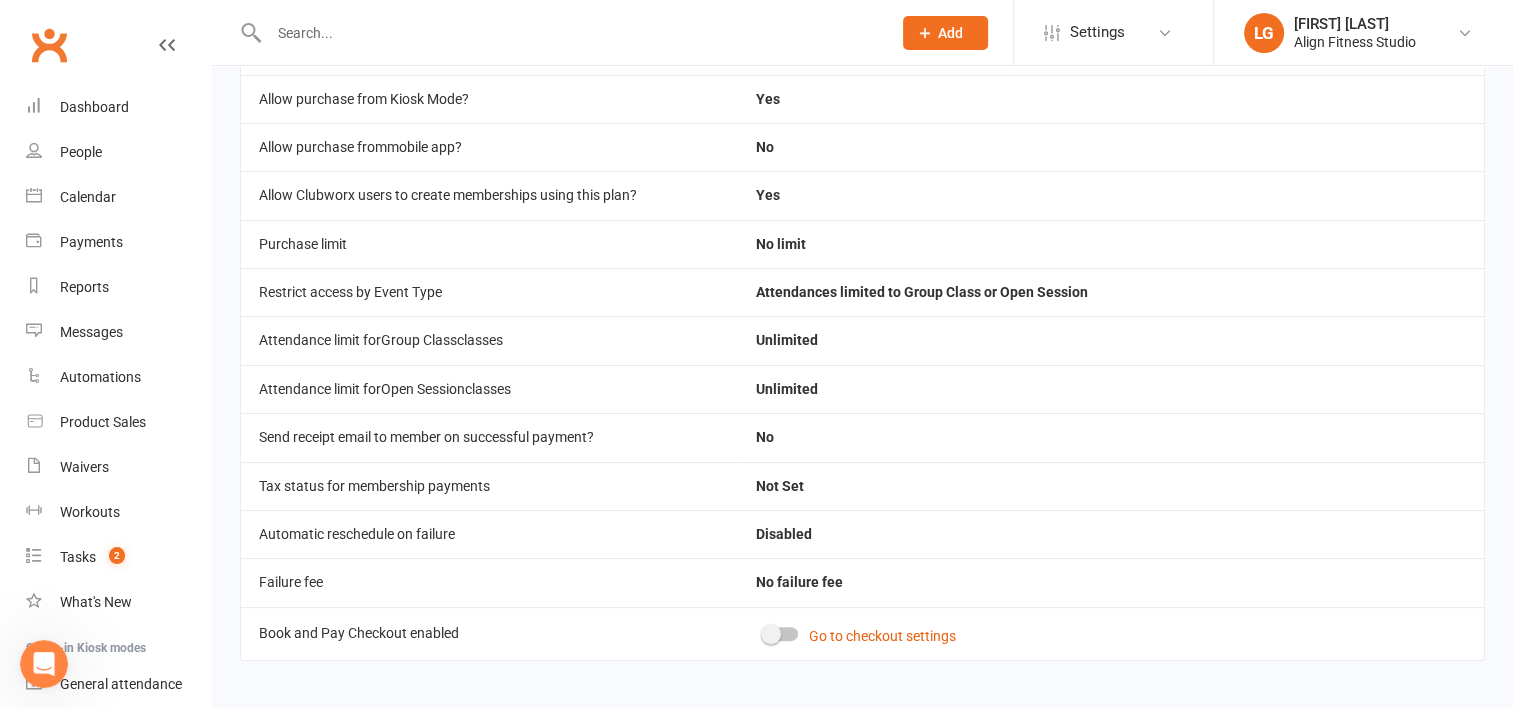 scroll, scrollTop: 544, scrollLeft: 0, axis: vertical 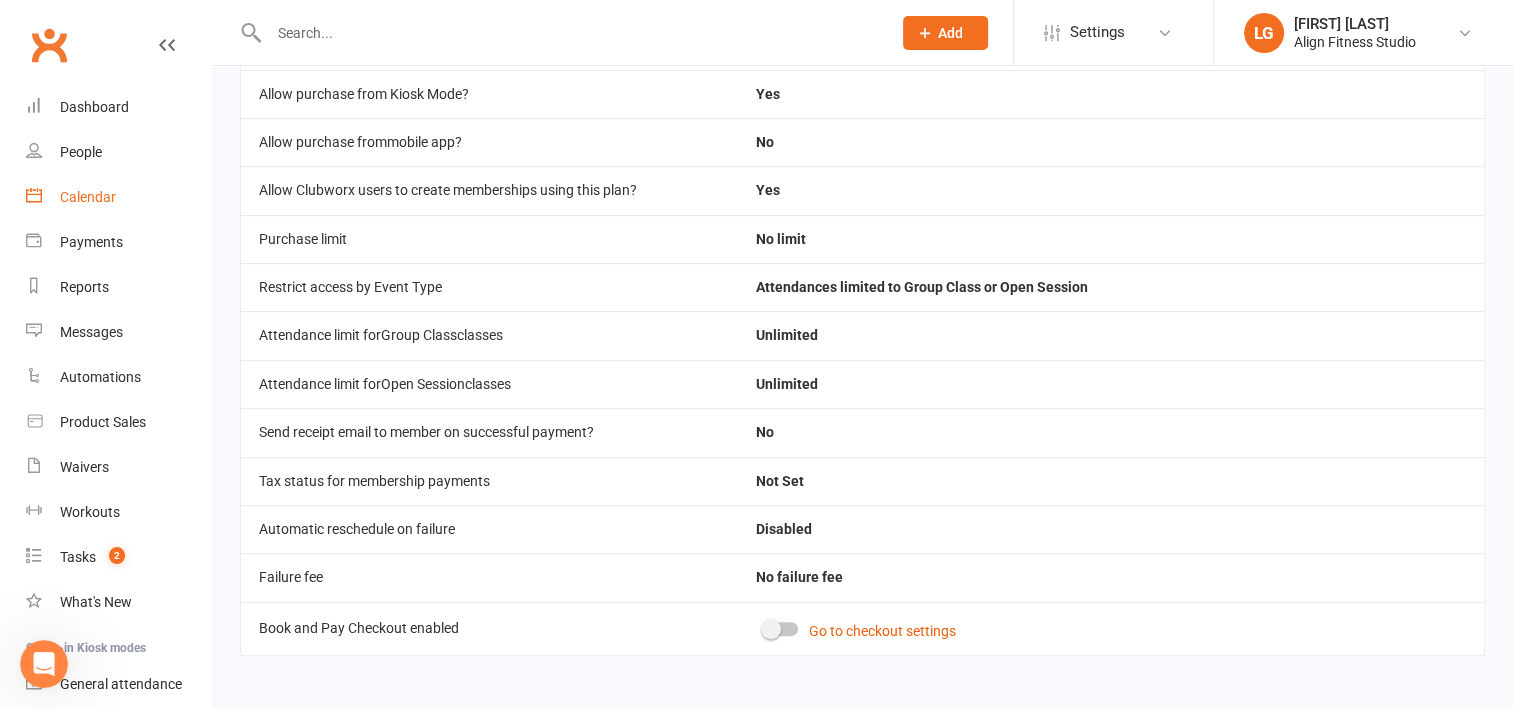 click on "Calendar" at bounding box center [88, 197] 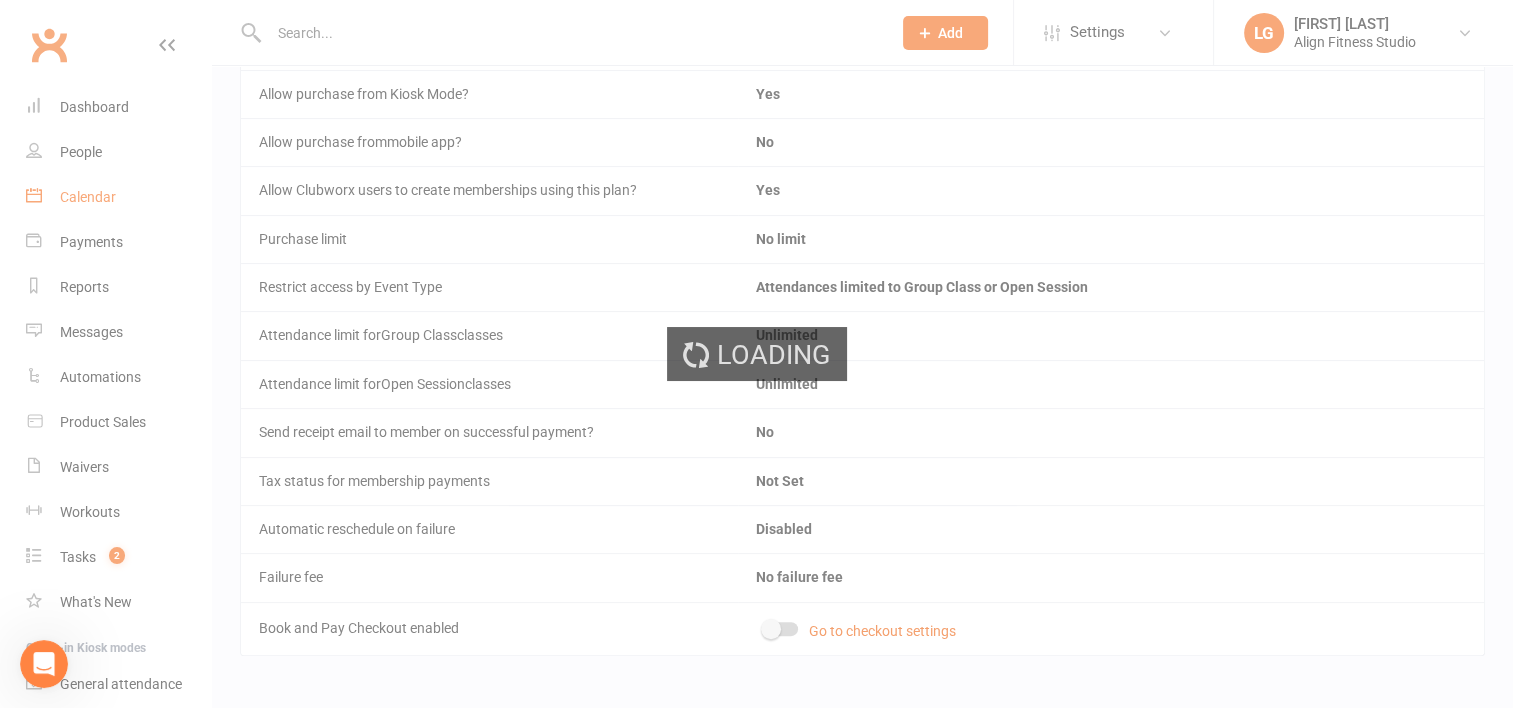 scroll, scrollTop: 0, scrollLeft: 0, axis: both 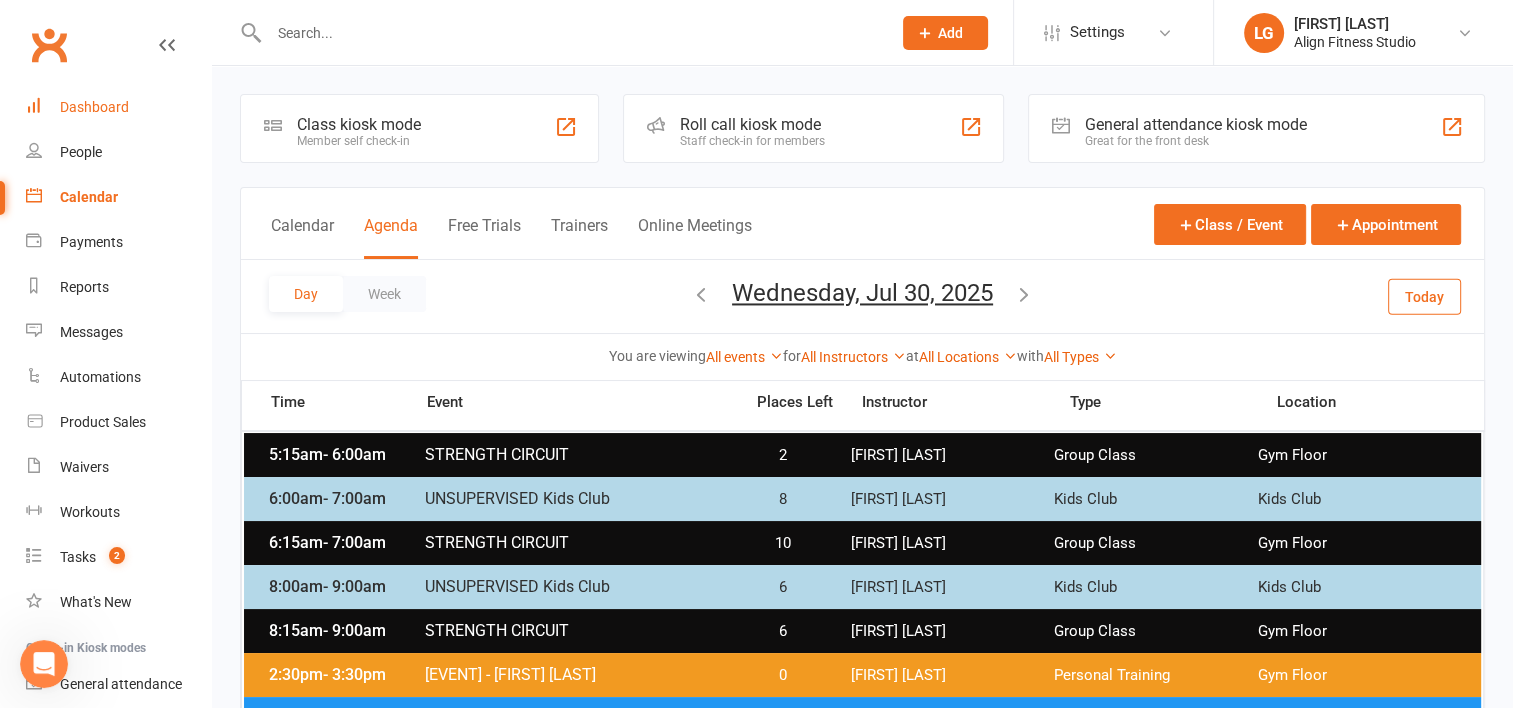 click on "Dashboard" at bounding box center [94, 107] 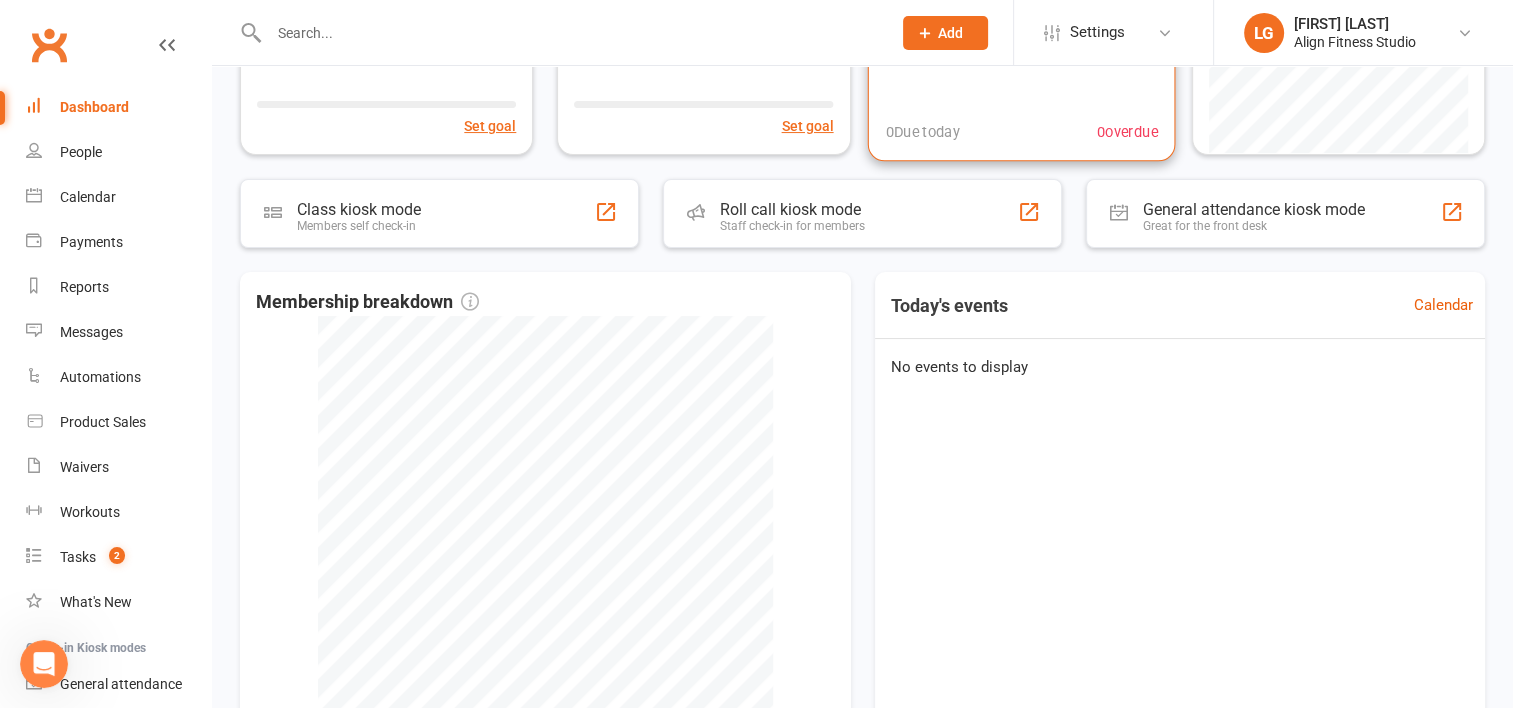 scroll, scrollTop: 0, scrollLeft: 0, axis: both 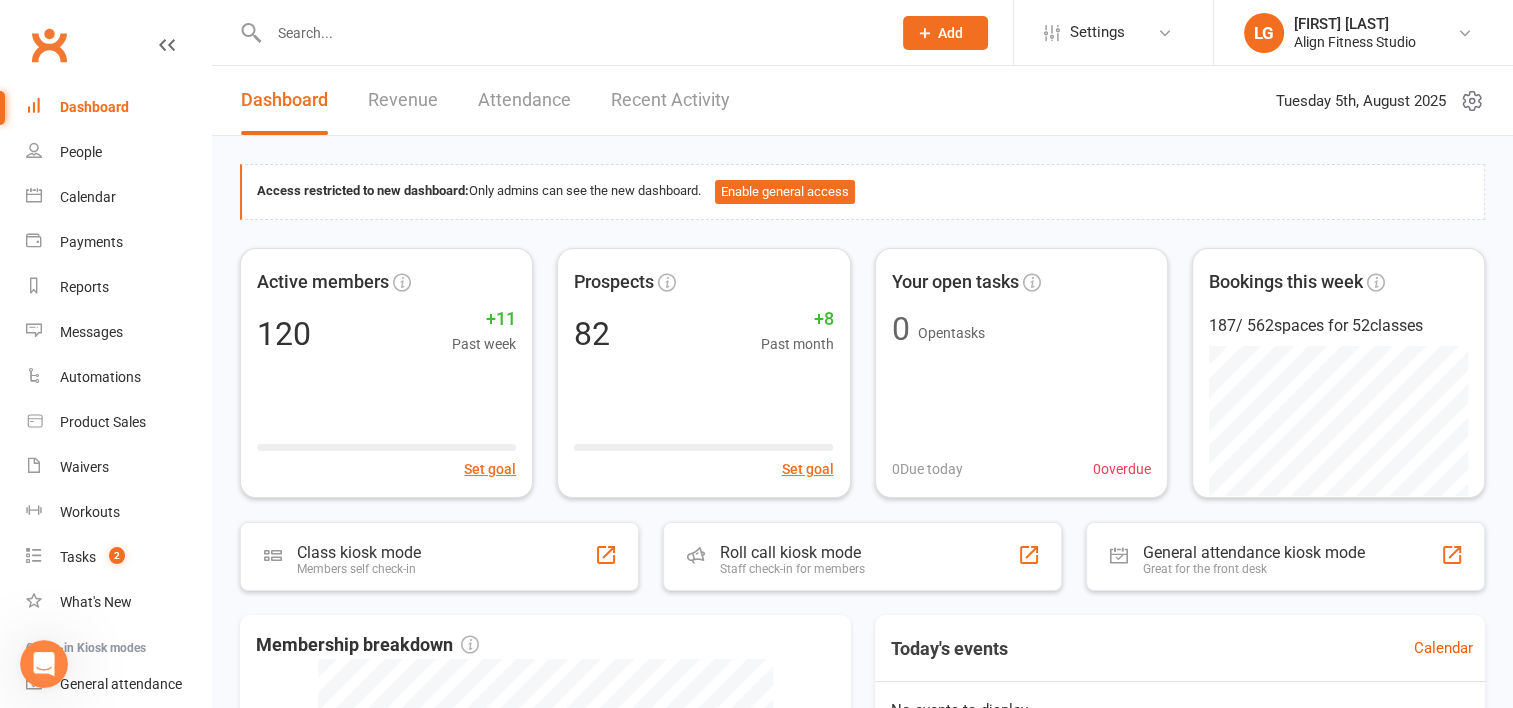 click at bounding box center [570, 33] 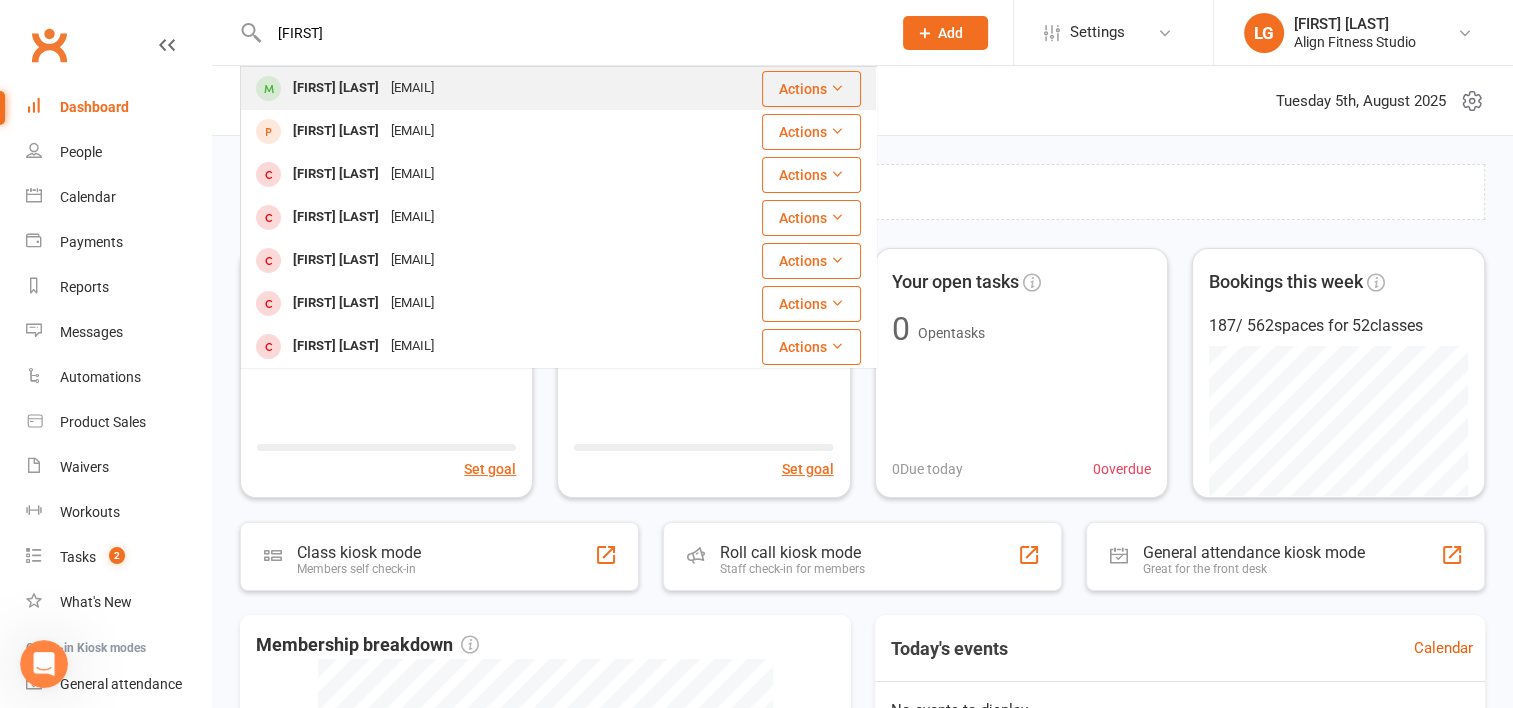 type on "[FIRST]" 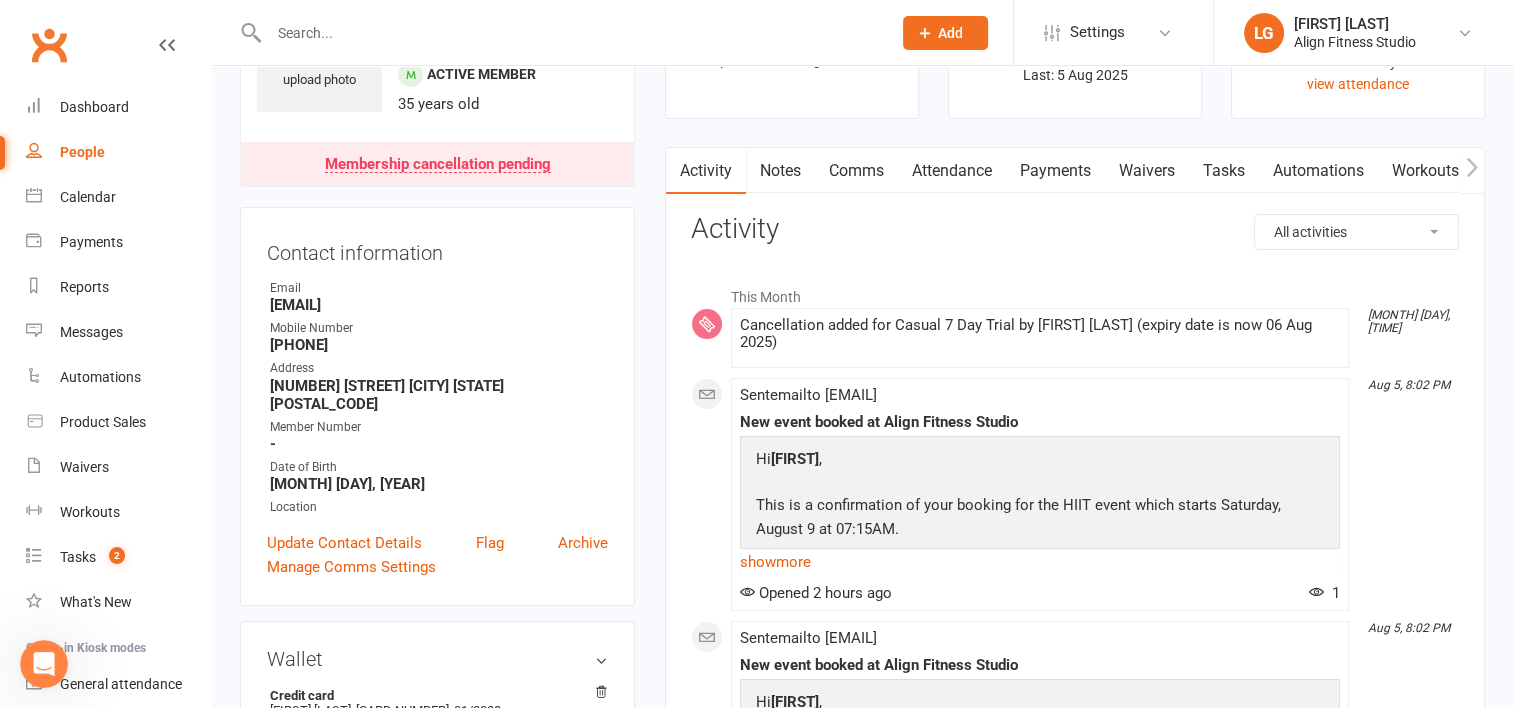 scroll, scrollTop: 0, scrollLeft: 0, axis: both 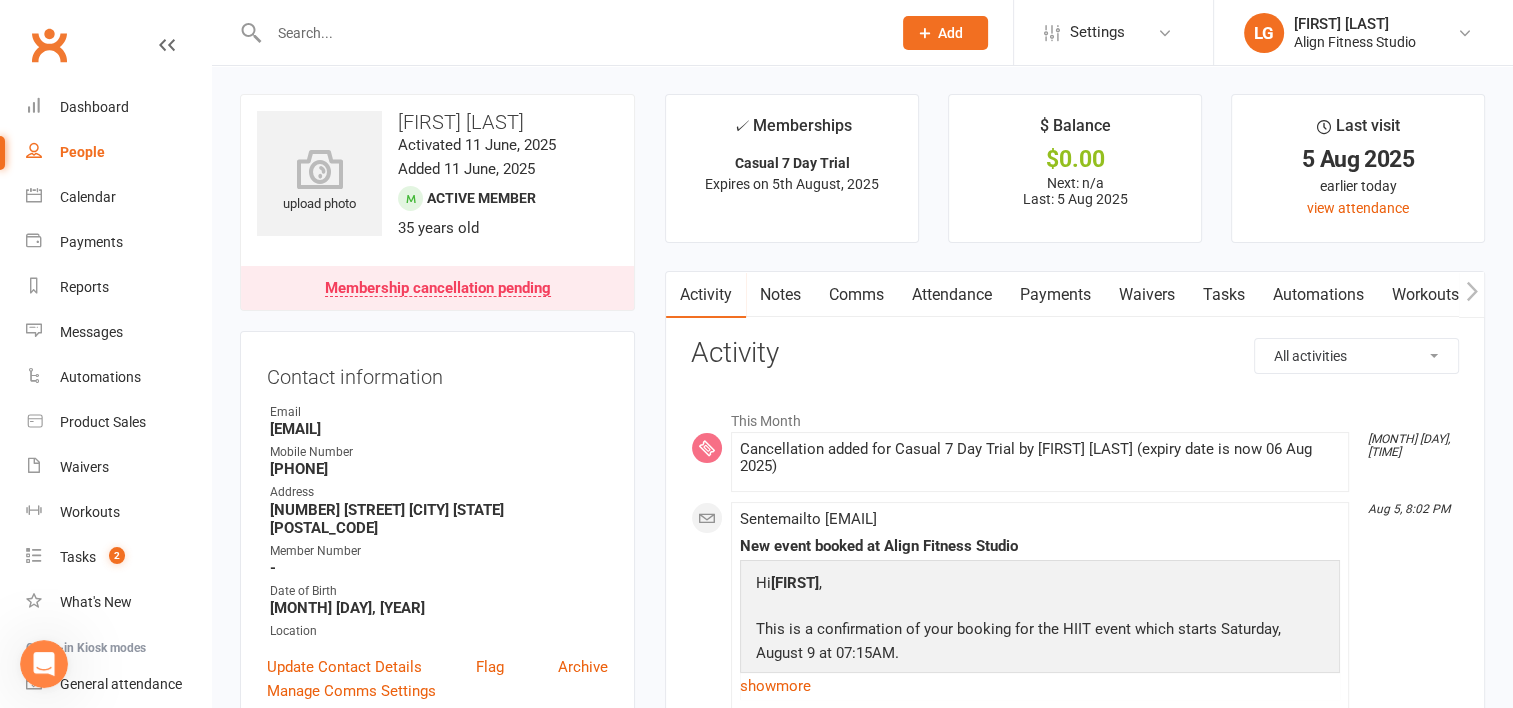 click on "Workouts" at bounding box center (1425, 295) 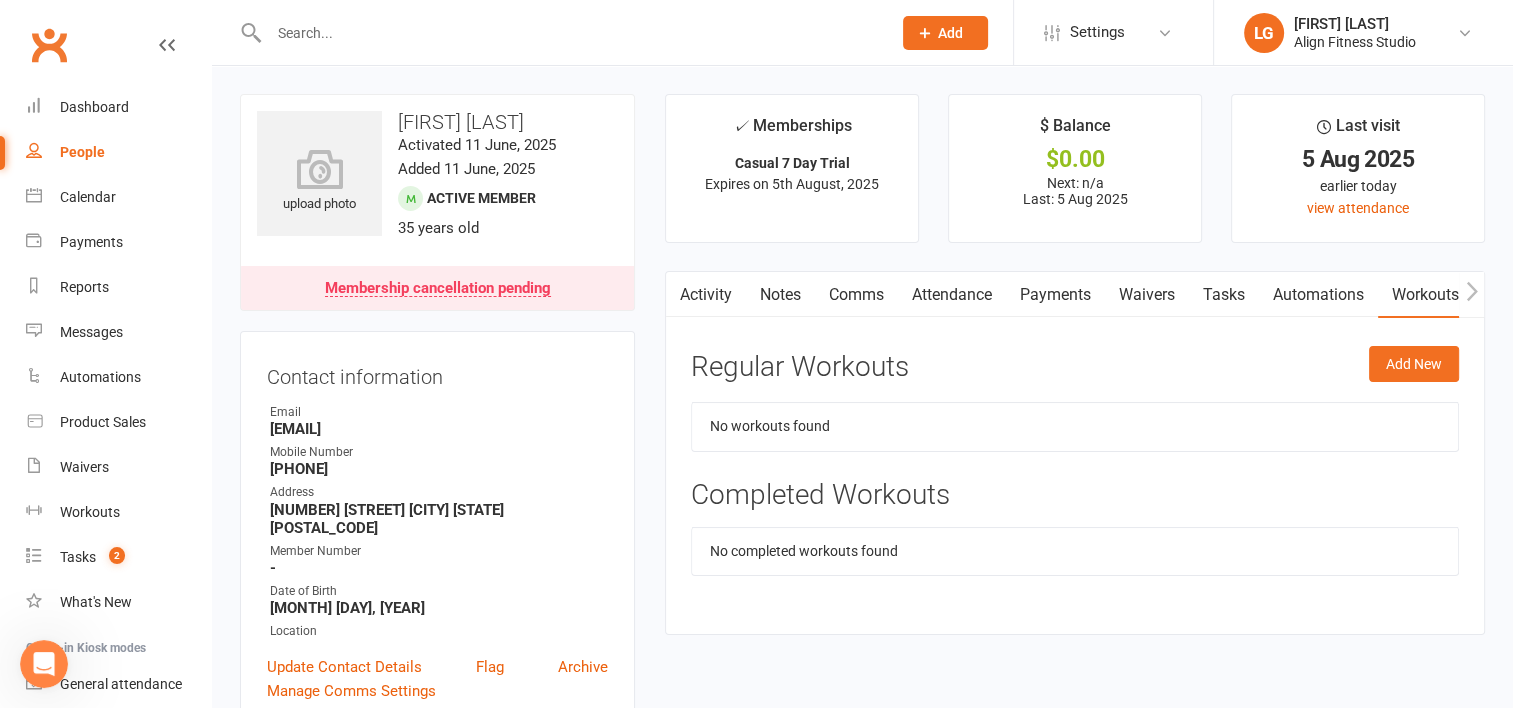 scroll, scrollTop: 20, scrollLeft: 0, axis: vertical 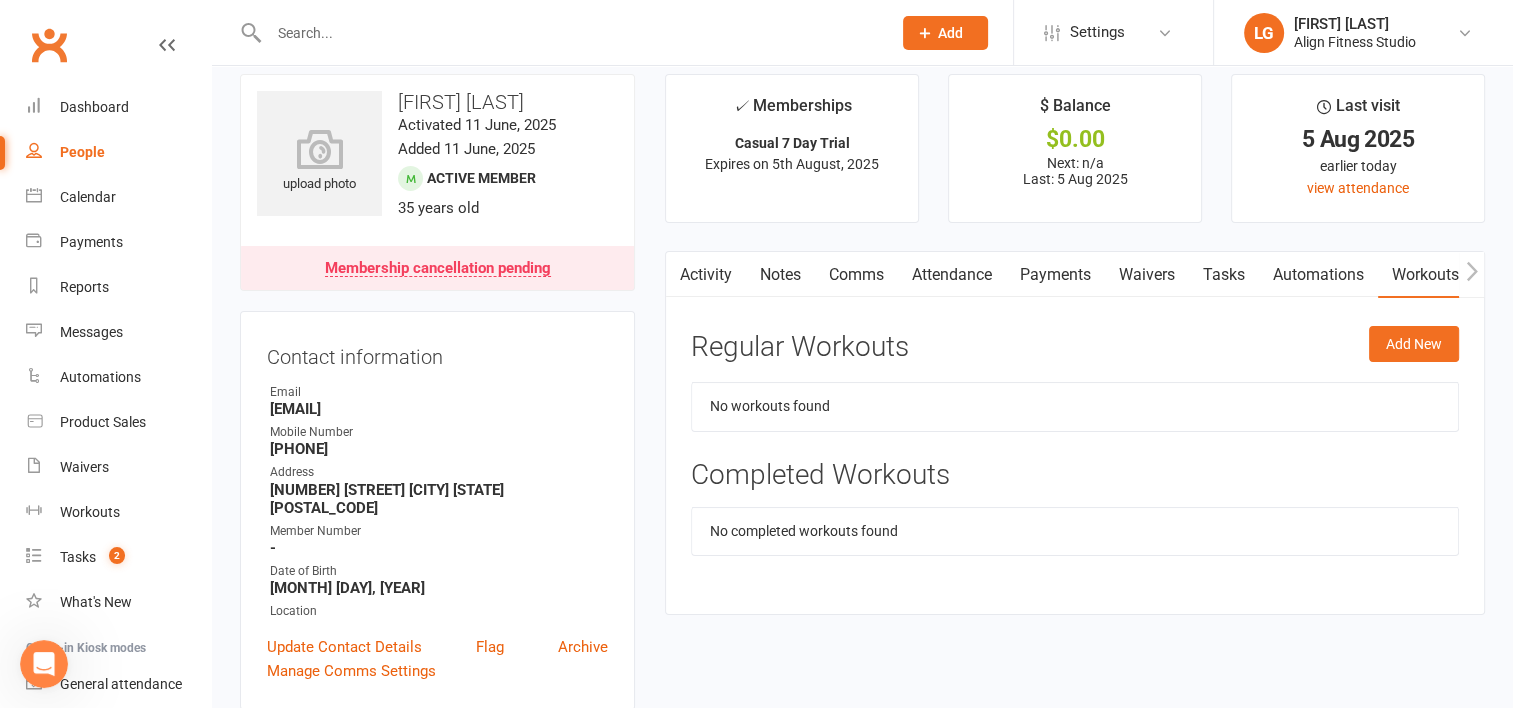 click on "Waivers" at bounding box center [1147, 275] 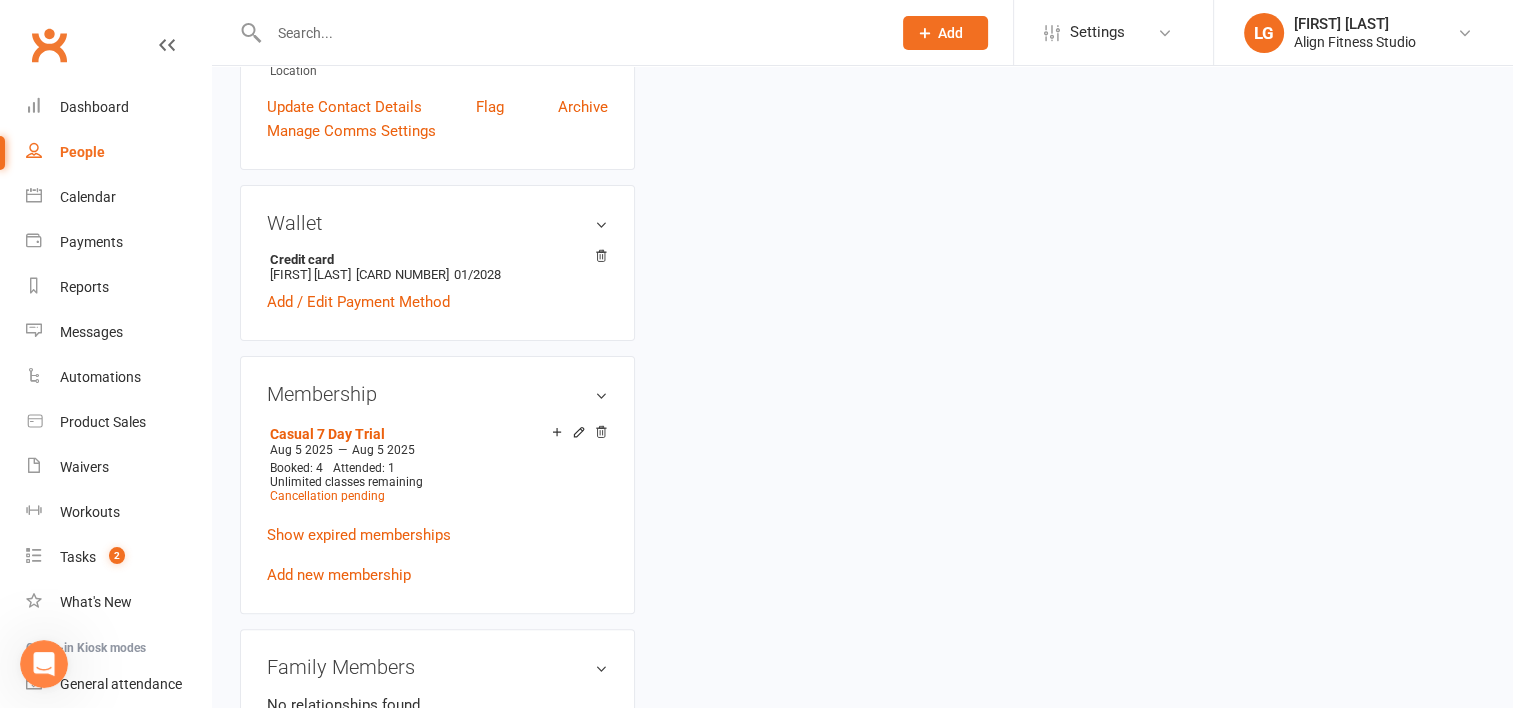 scroll, scrollTop: 579, scrollLeft: 0, axis: vertical 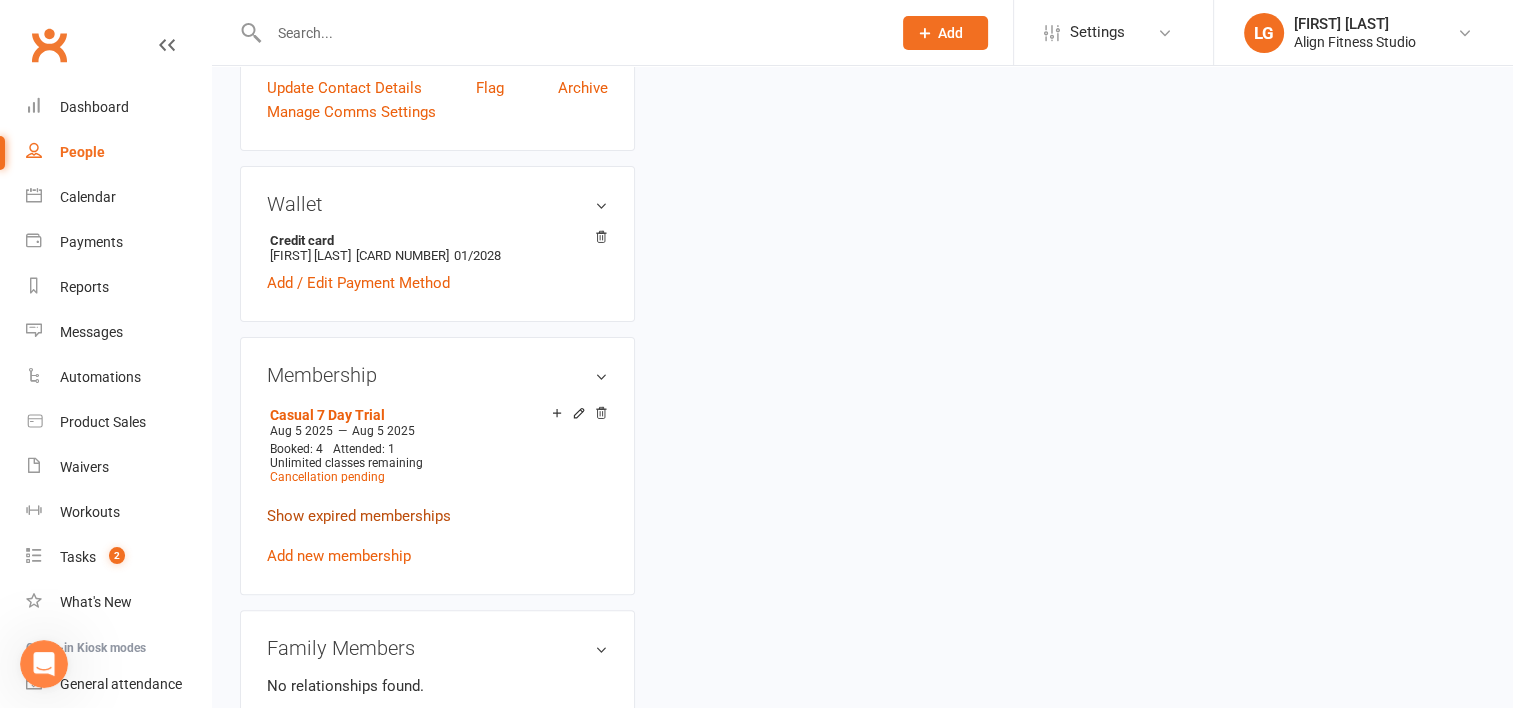 click on "Show expired memberships" at bounding box center (359, 516) 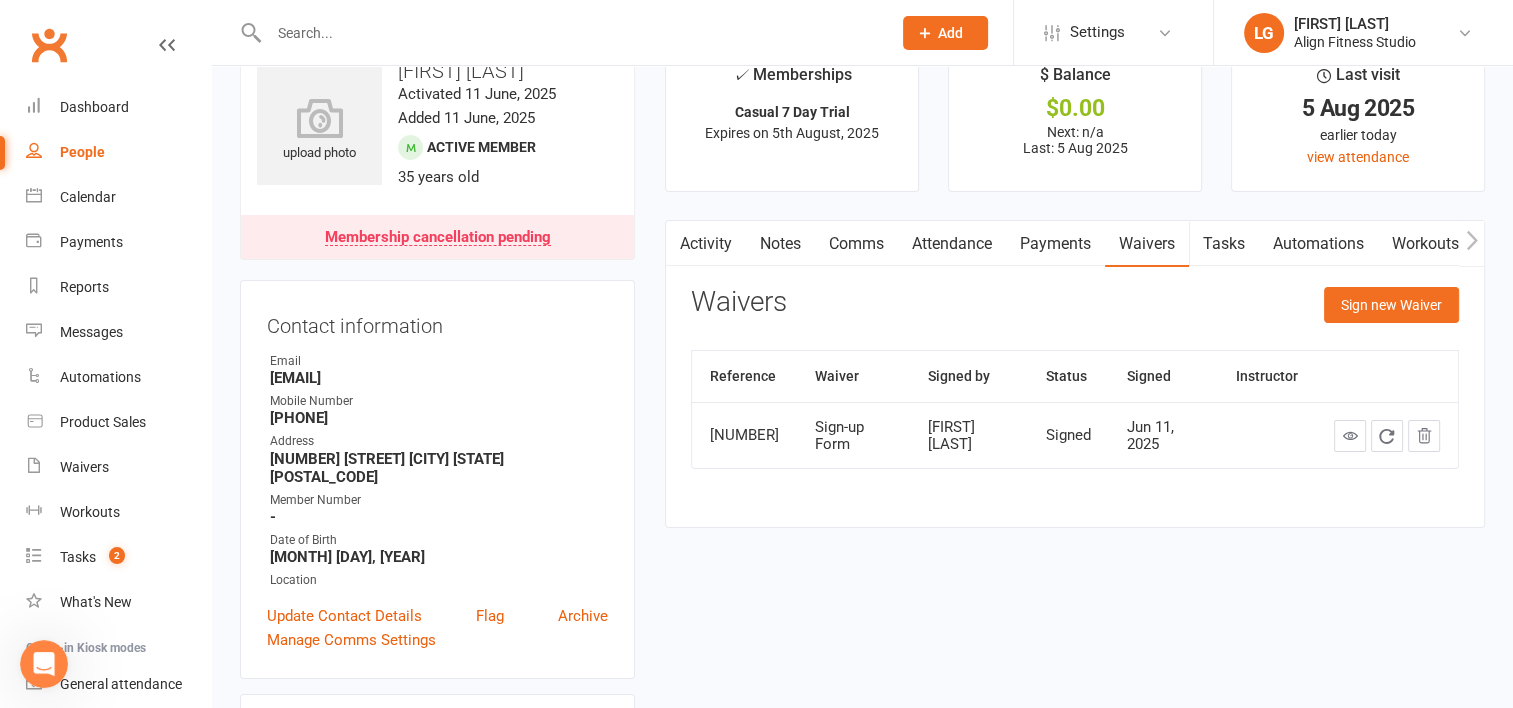 scroll, scrollTop: 0, scrollLeft: 0, axis: both 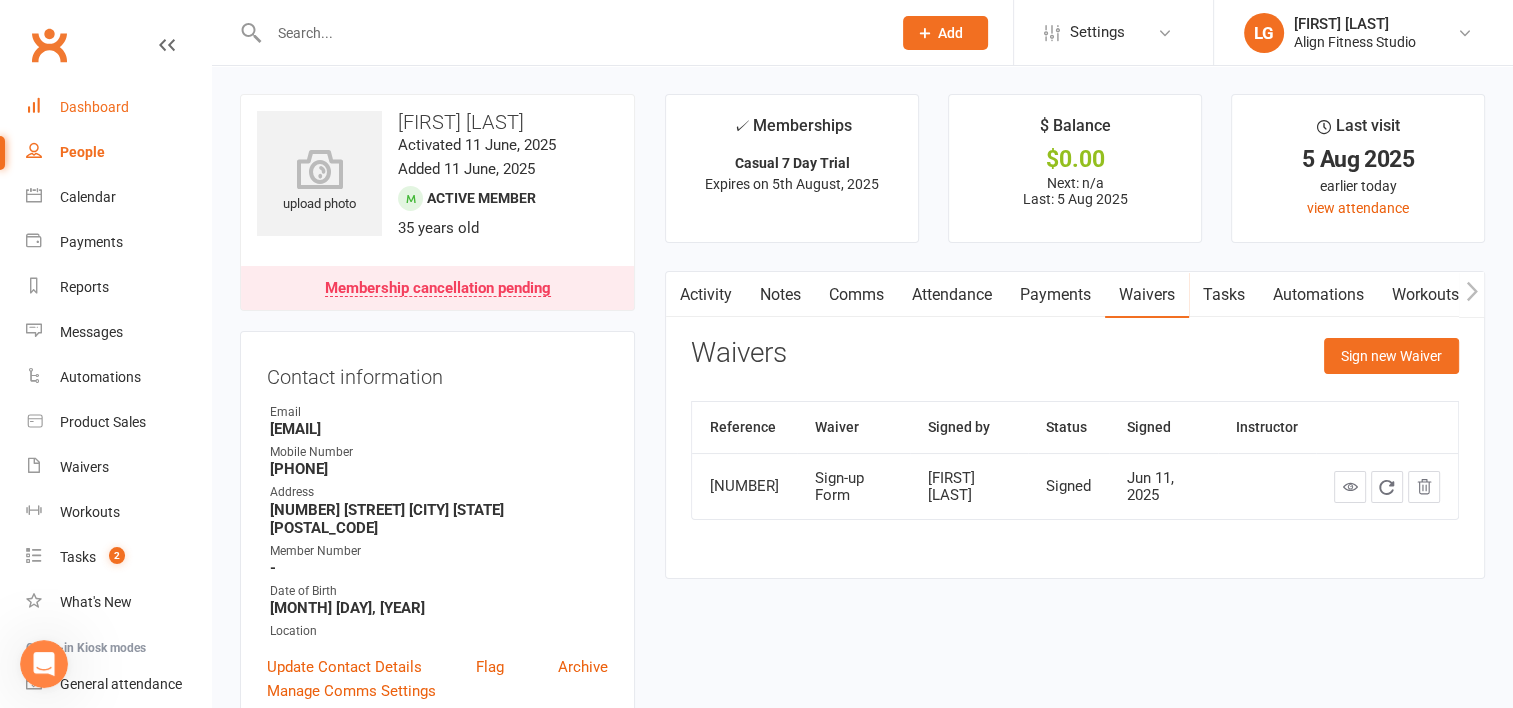 click on "Dashboard" at bounding box center (94, 107) 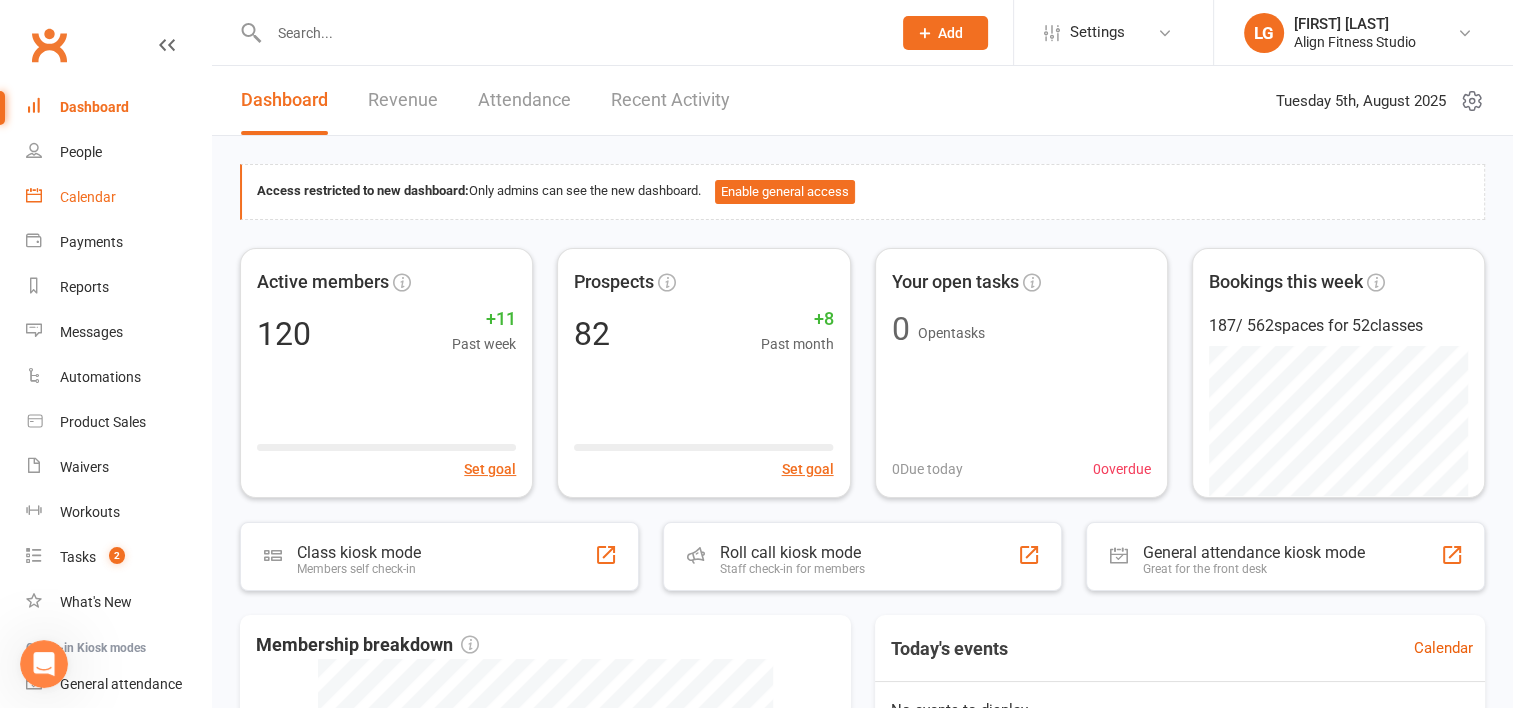 click on "Calendar" at bounding box center [88, 197] 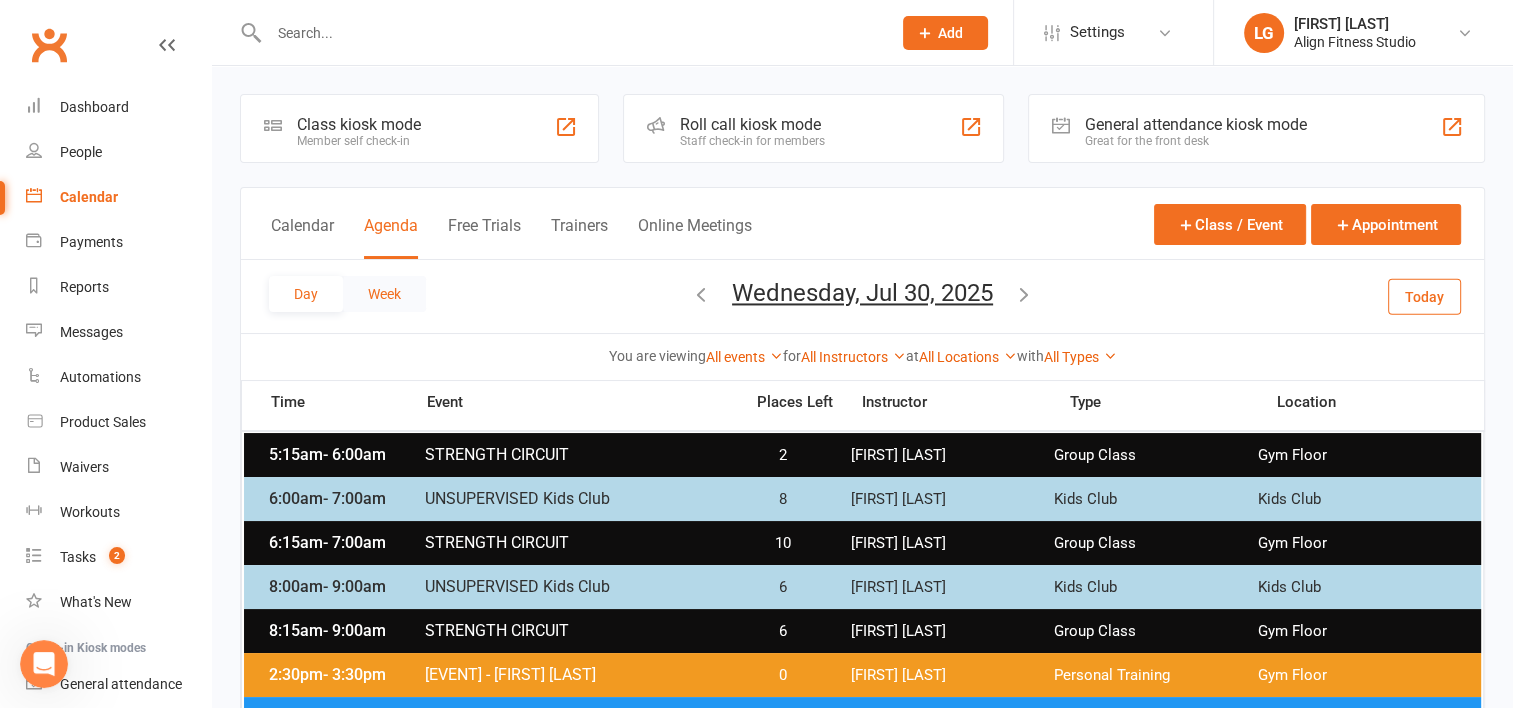 click on "Week" at bounding box center (384, 294) 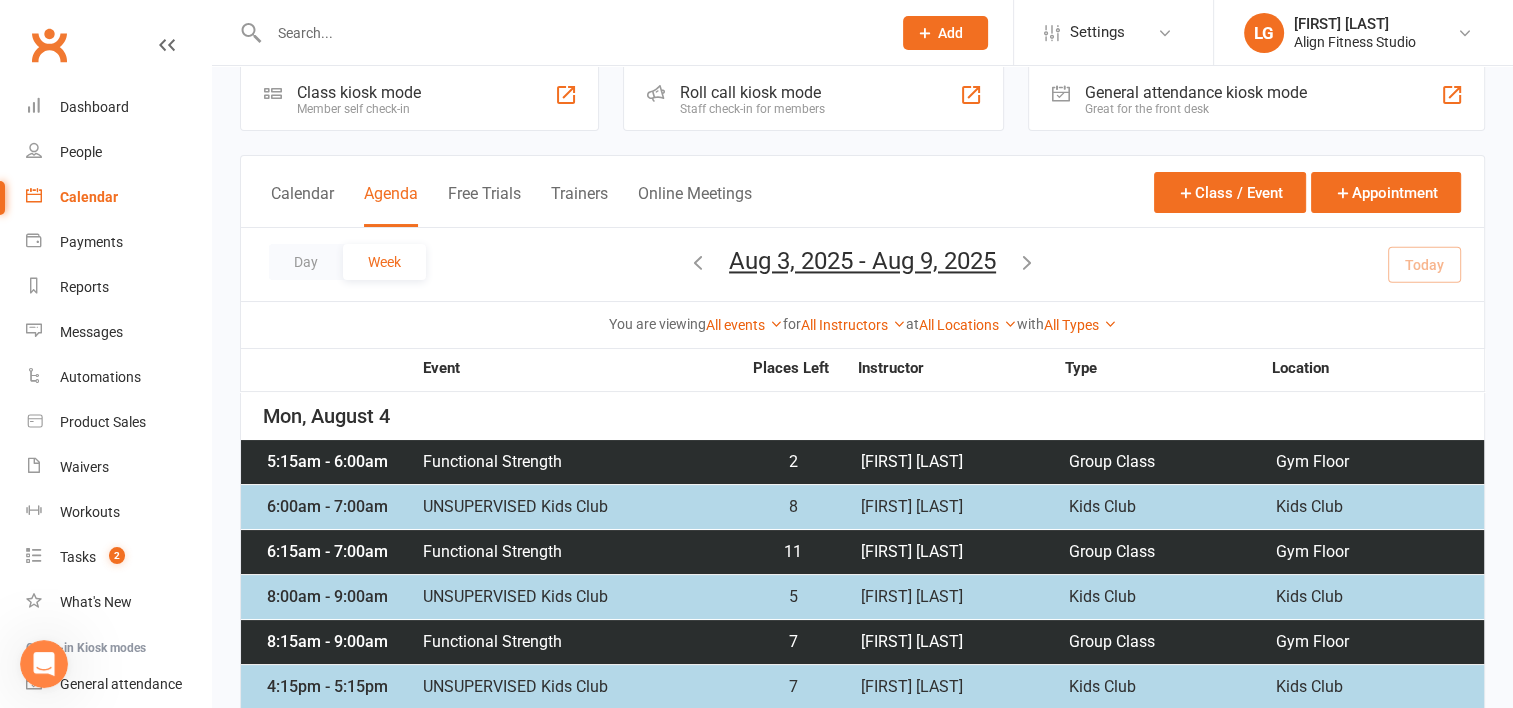 scroll, scrollTop: 0, scrollLeft: 0, axis: both 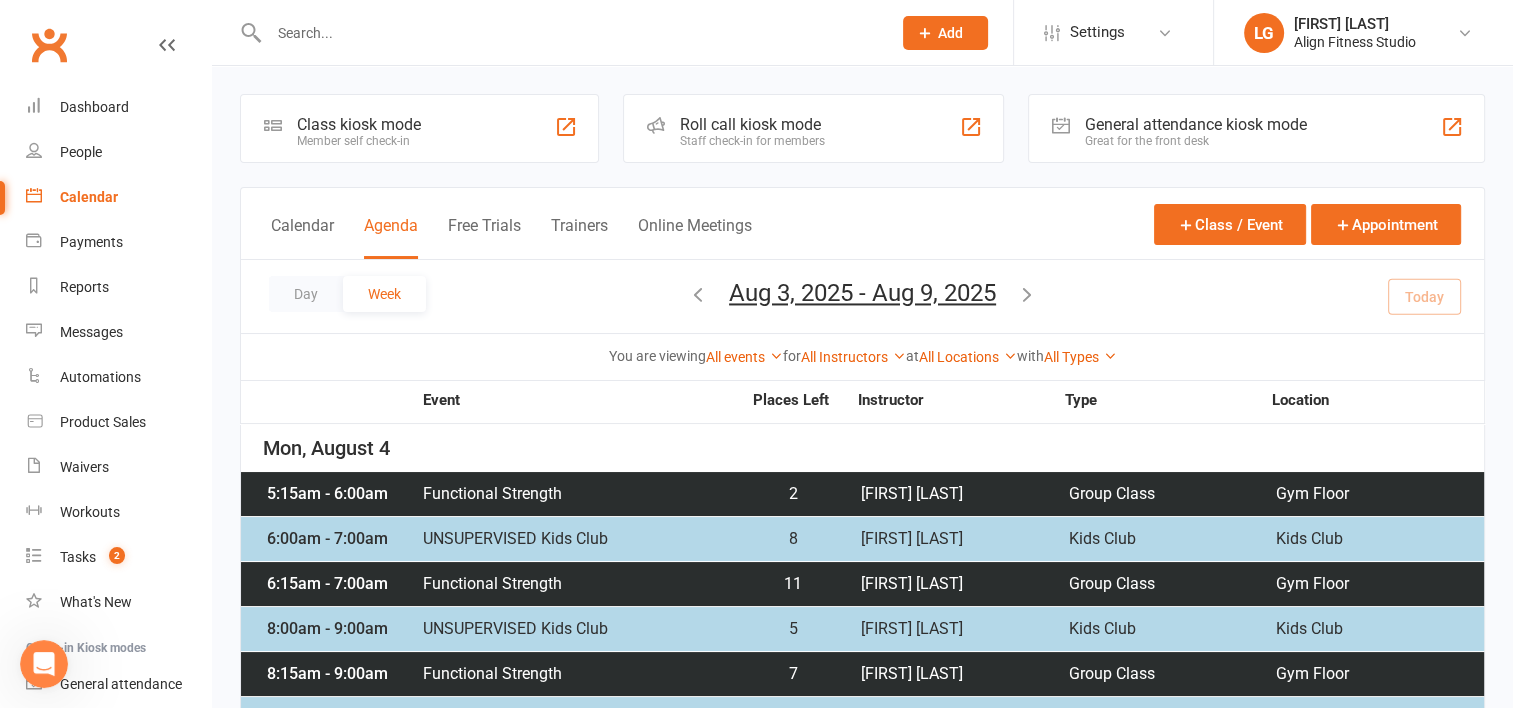 click on "Calendar" at bounding box center [89, 197] 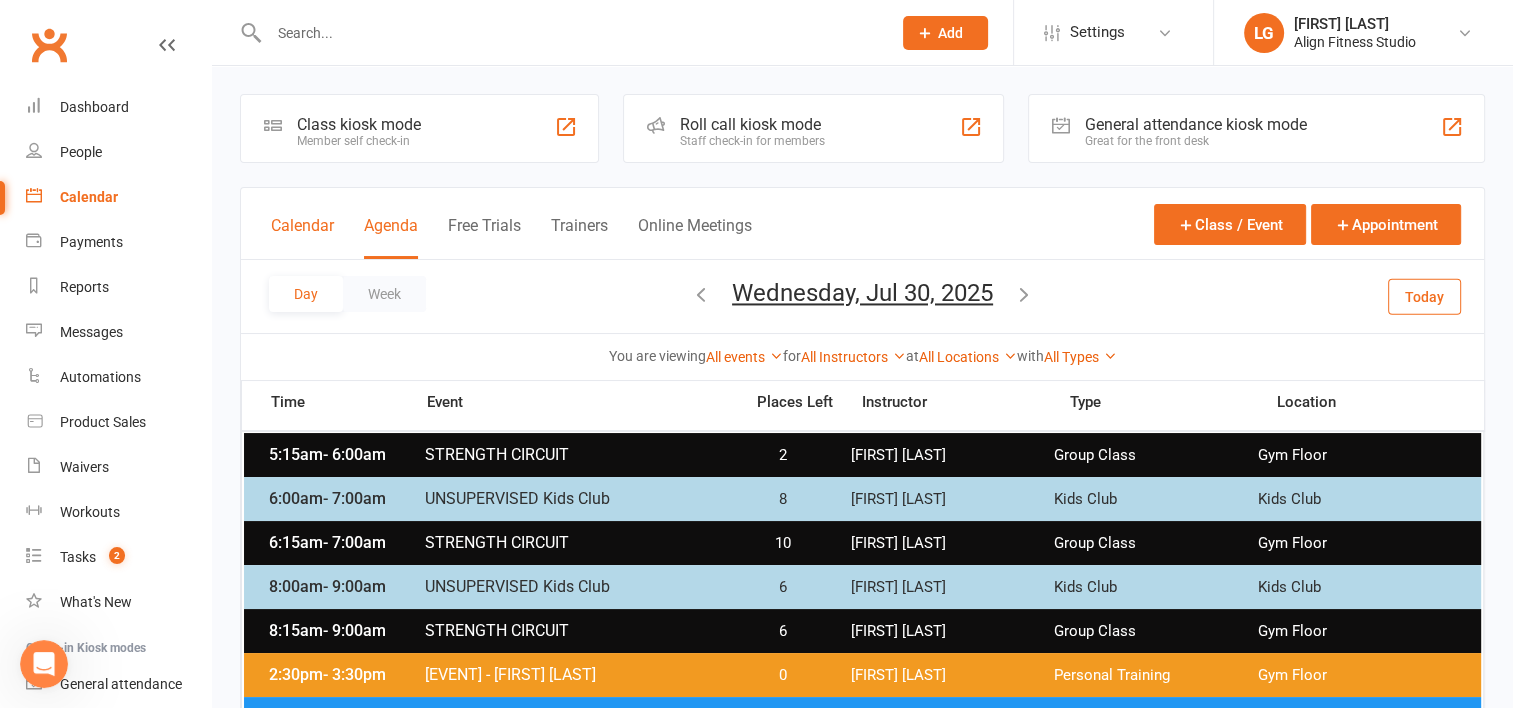 click on "Calendar" at bounding box center [302, 237] 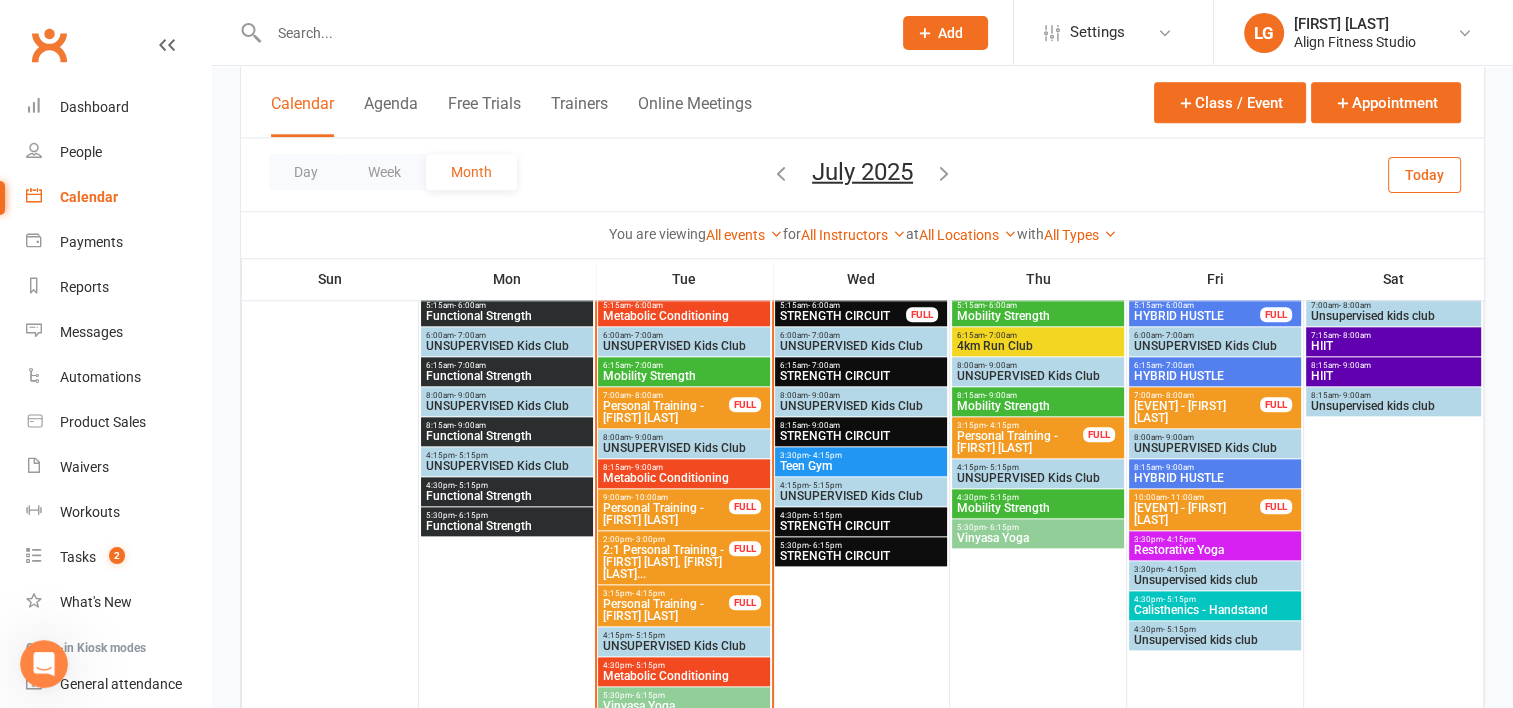 scroll, scrollTop: 2156, scrollLeft: 0, axis: vertical 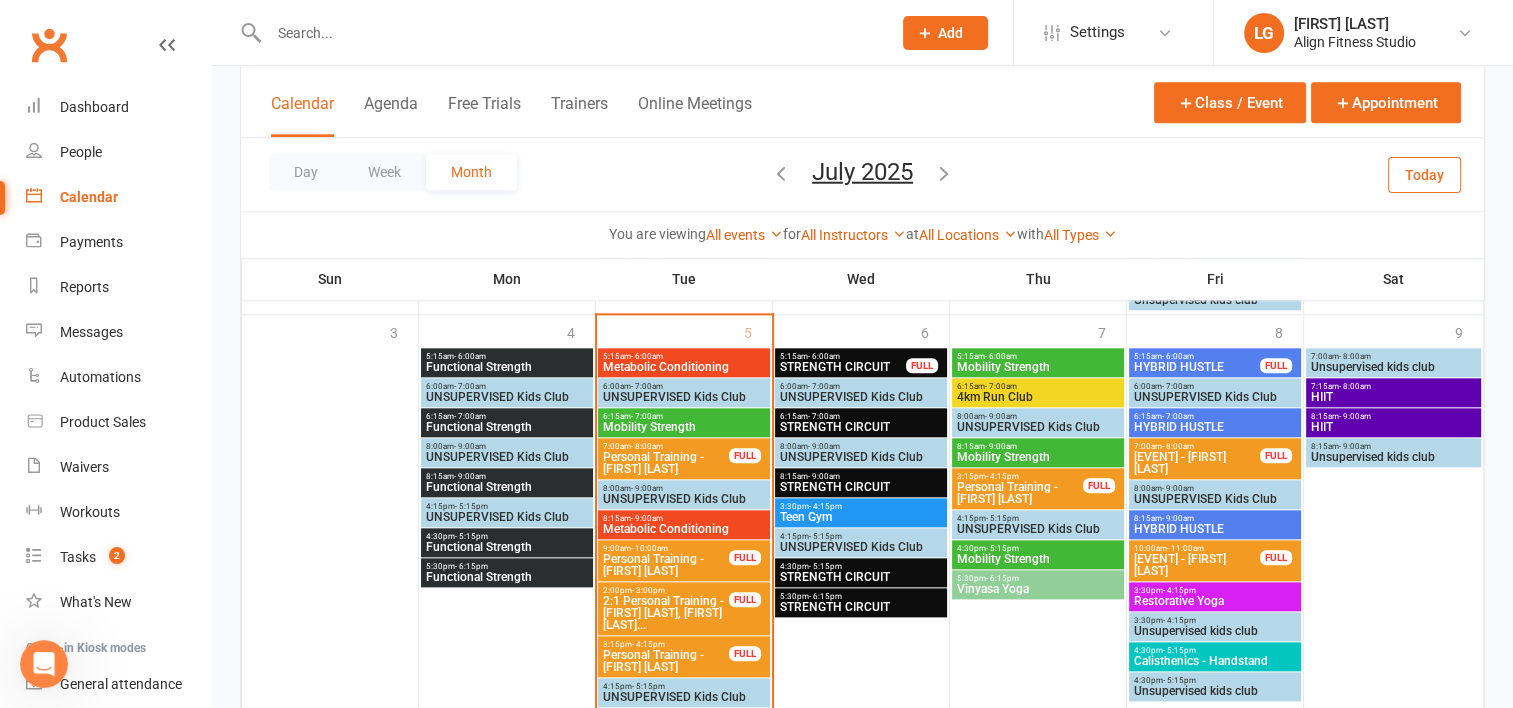 click on "STRENGTH CIRCUIT" at bounding box center [861, 577] 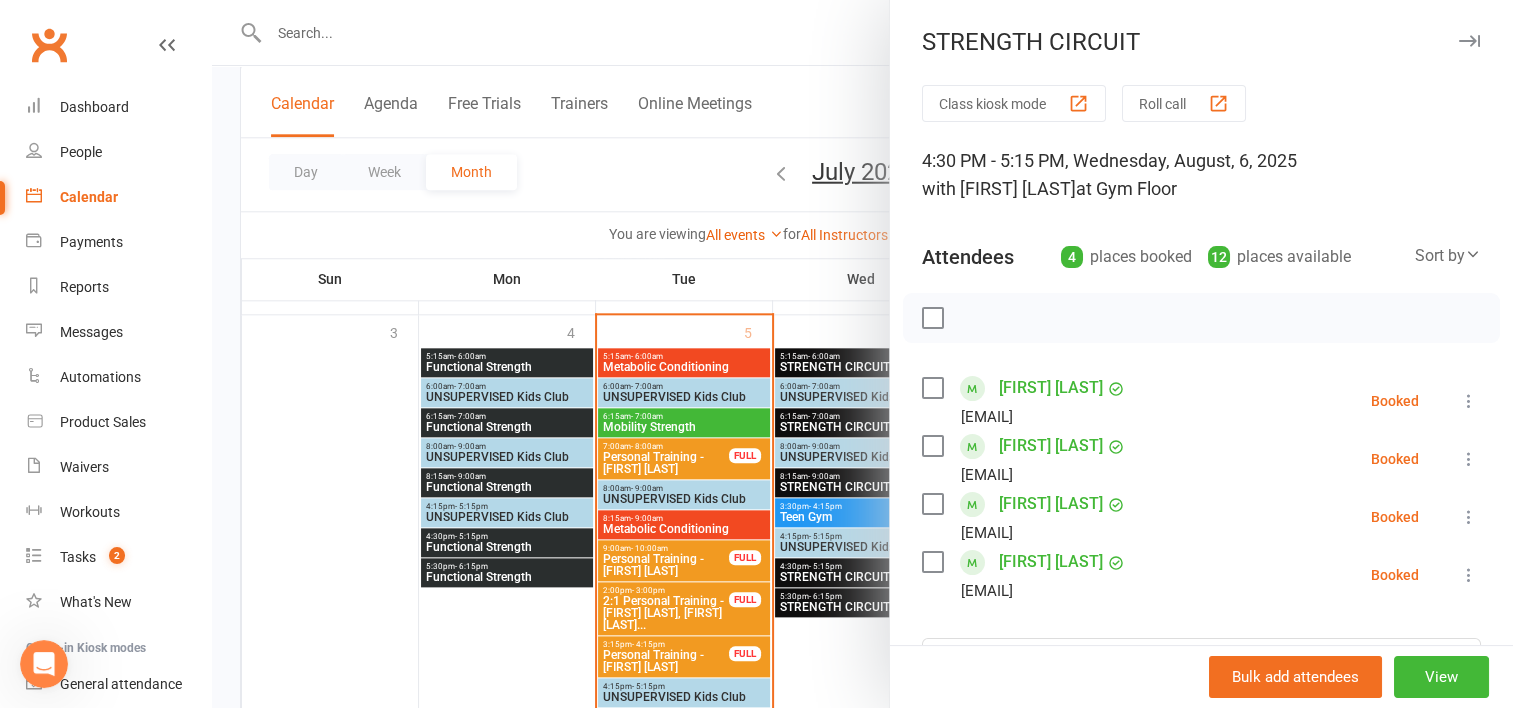 click at bounding box center [862, 354] 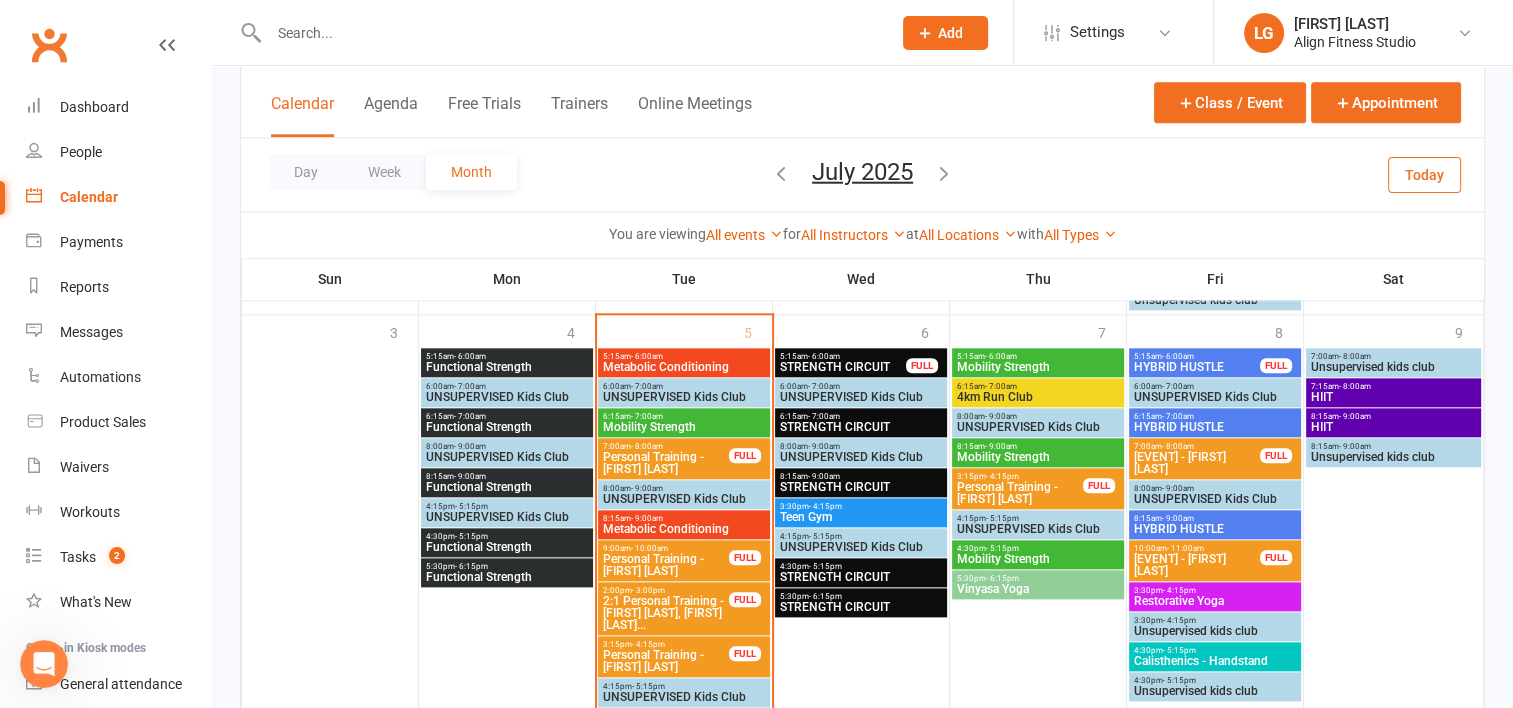 click on "STRENGTH CIRCUIT" at bounding box center (861, 607) 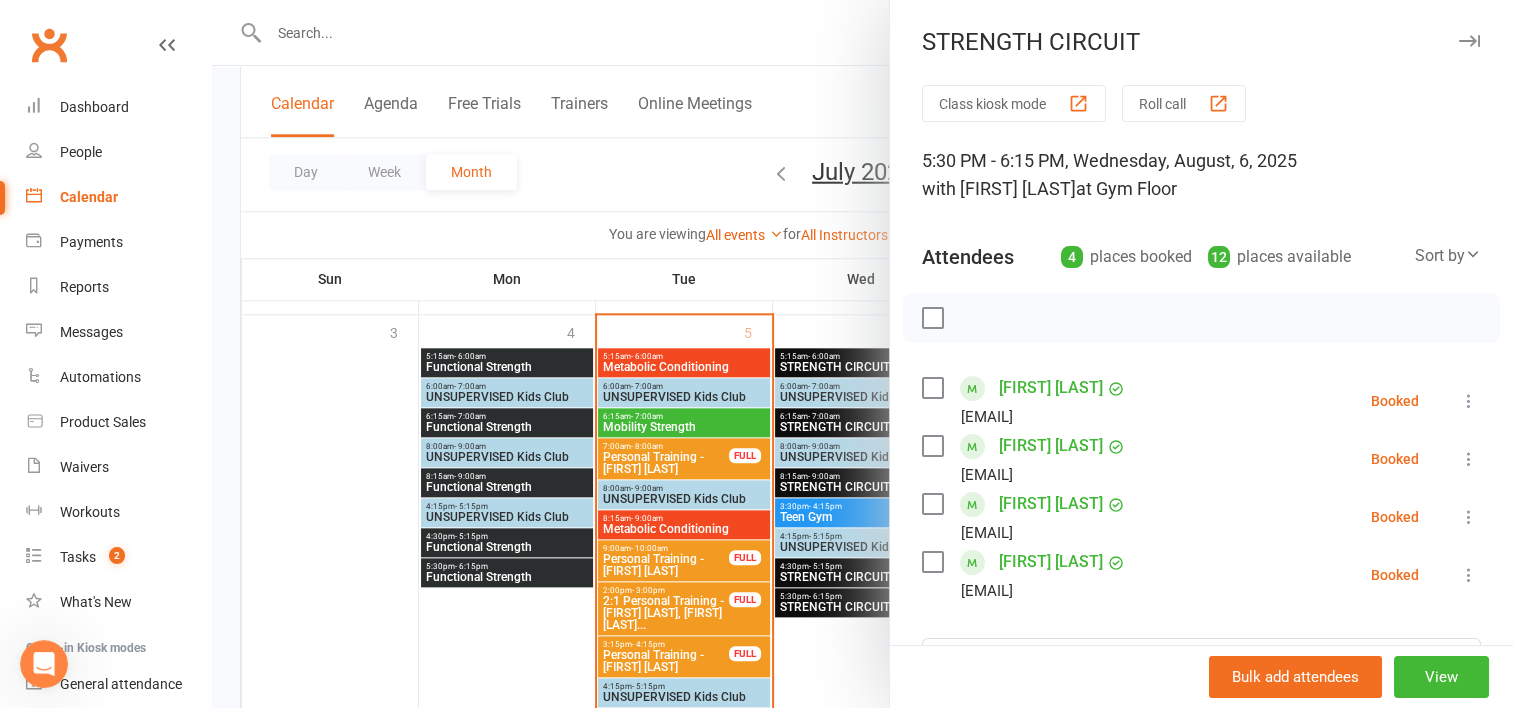 click at bounding box center [862, 354] 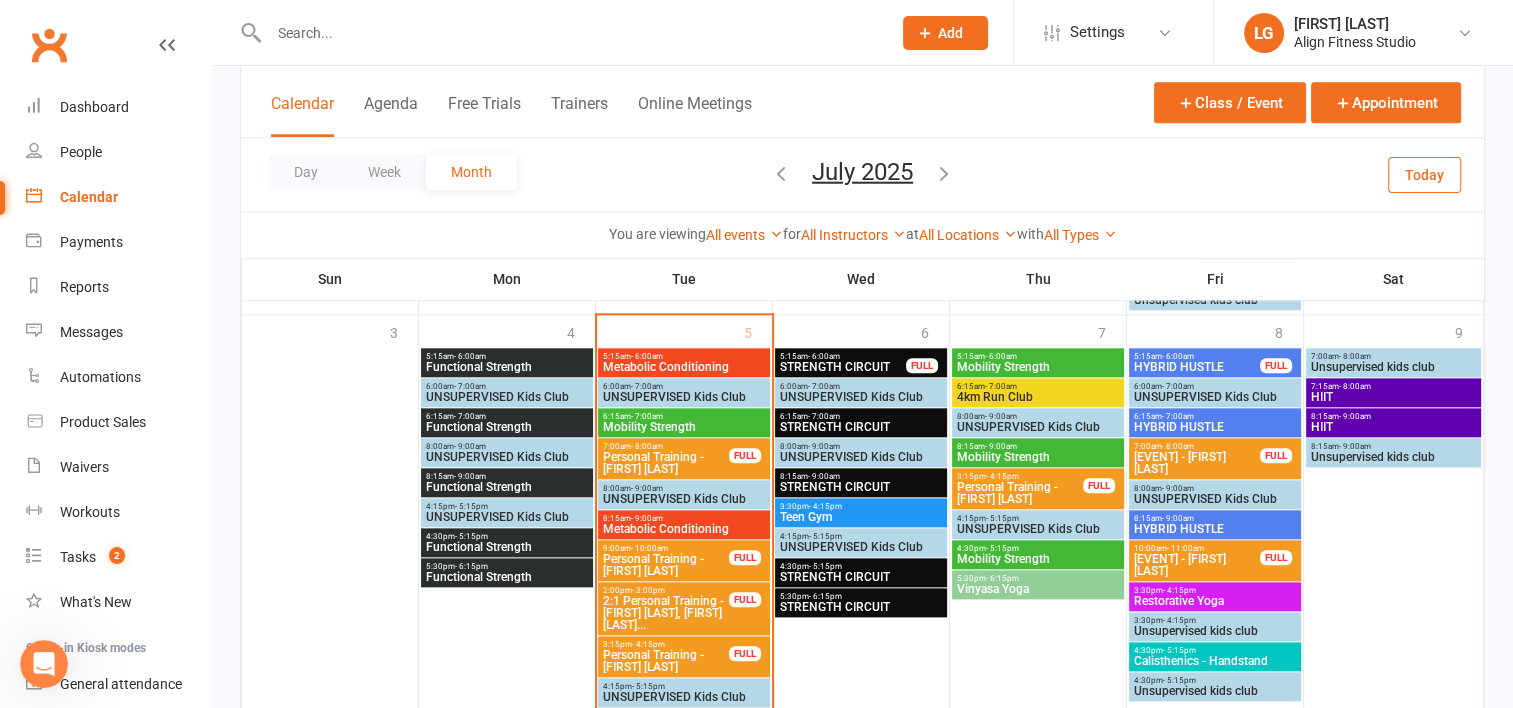 click on "STRENGTH CIRCUIT" at bounding box center [843, 367] 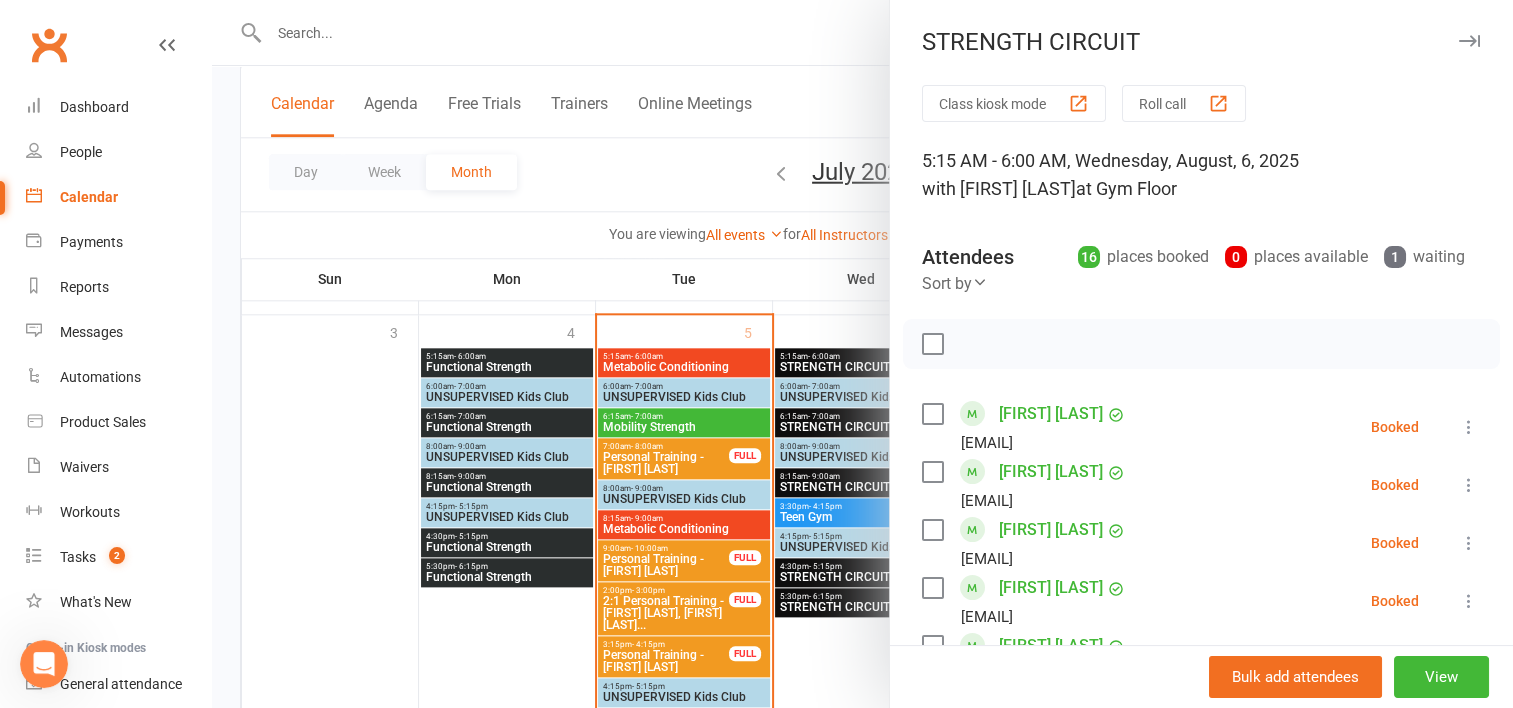 scroll, scrollTop: 2276, scrollLeft: 0, axis: vertical 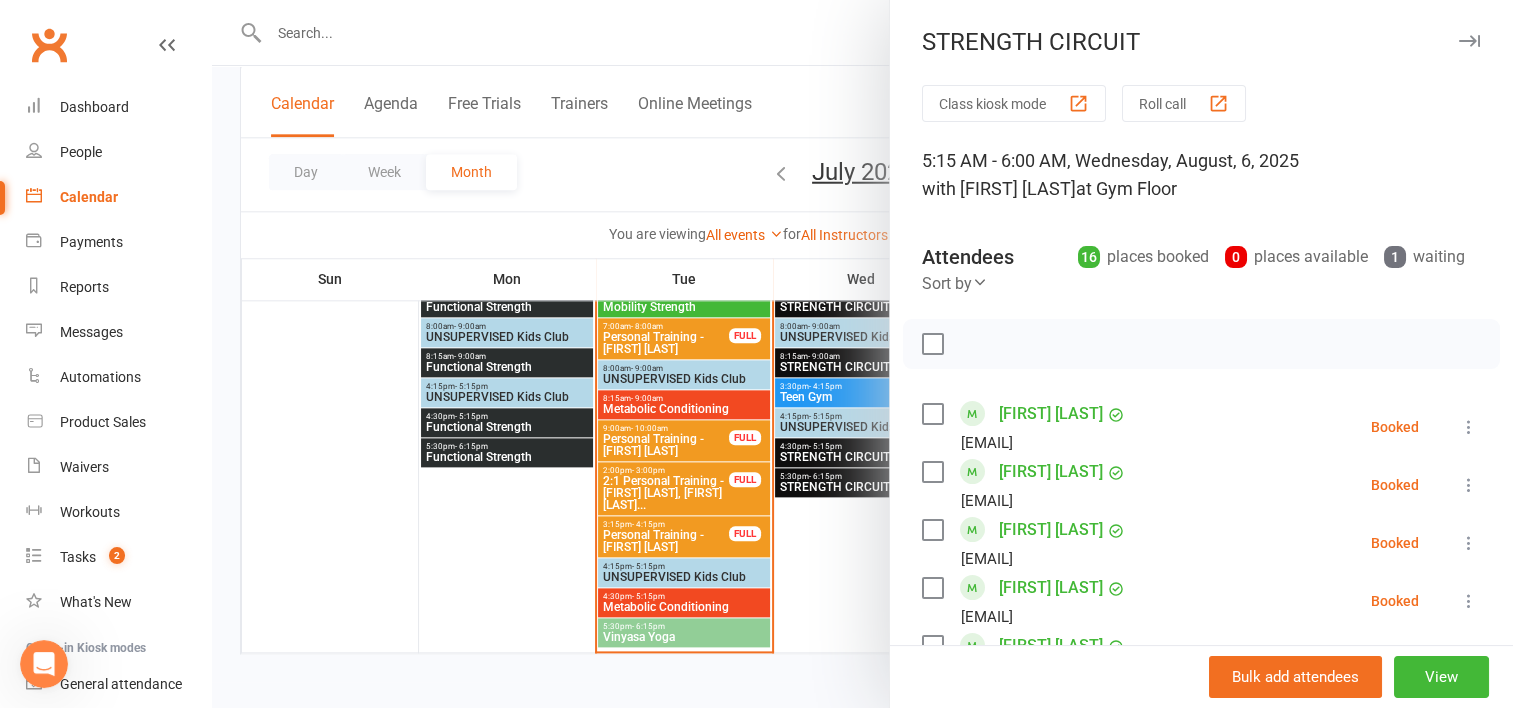 click at bounding box center (862, 354) 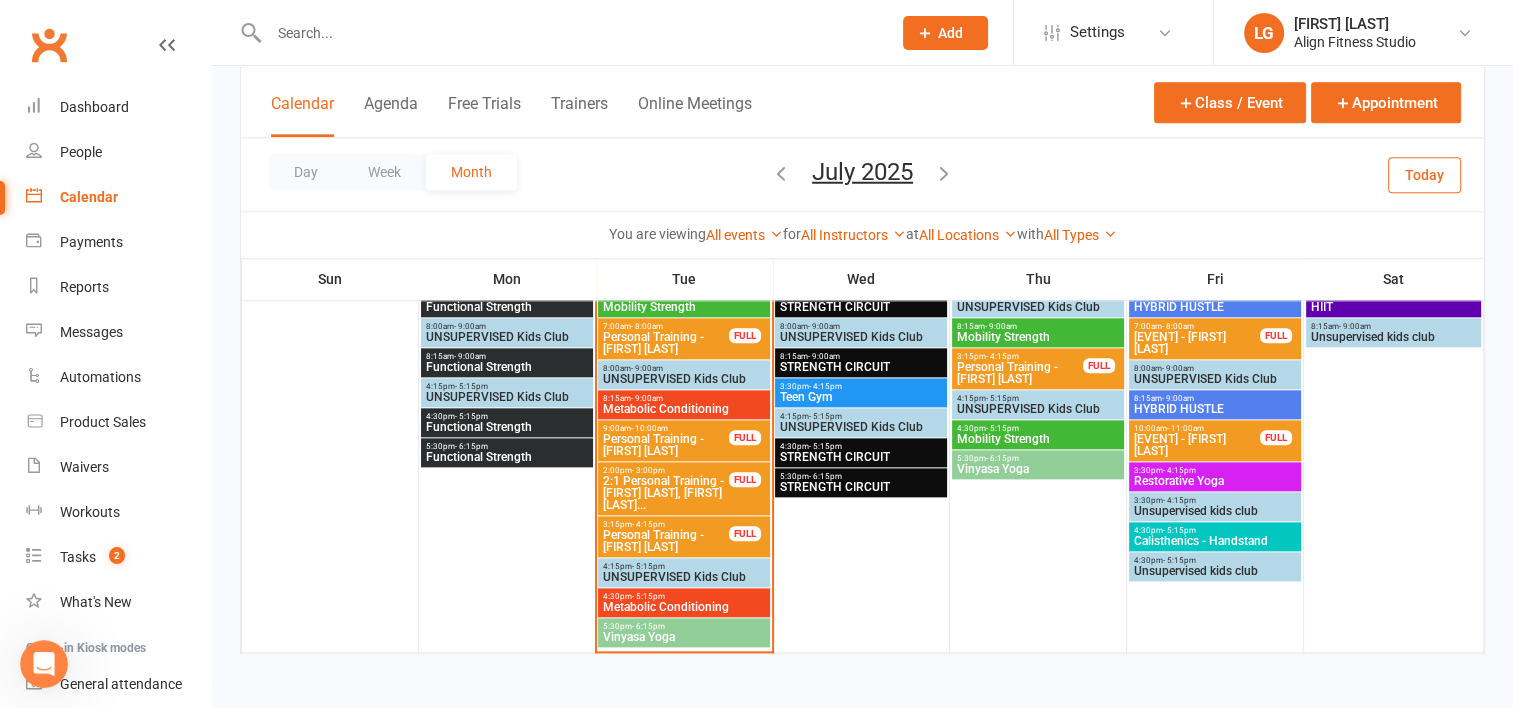 click on "Metabolic Conditioning" at bounding box center (684, 607) 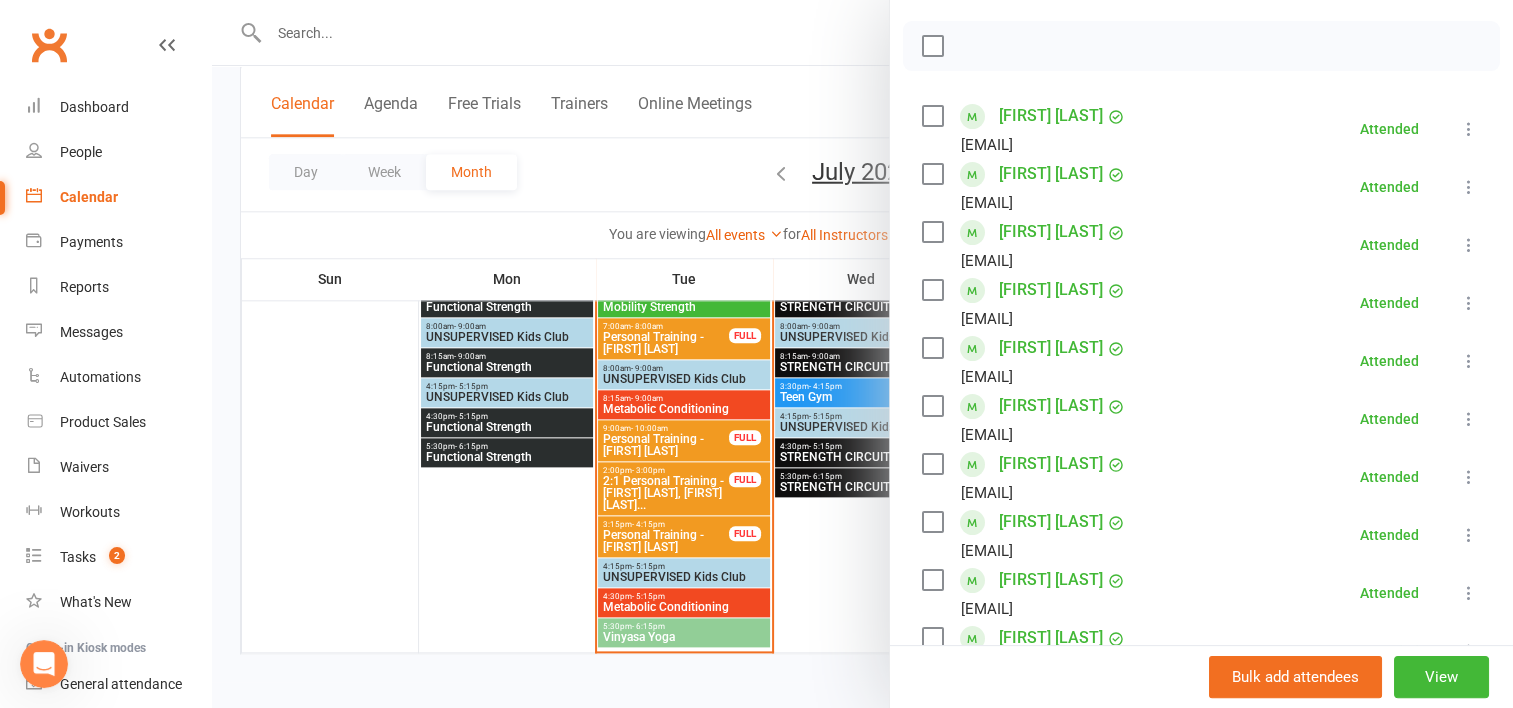 scroll, scrollTop: 351, scrollLeft: 0, axis: vertical 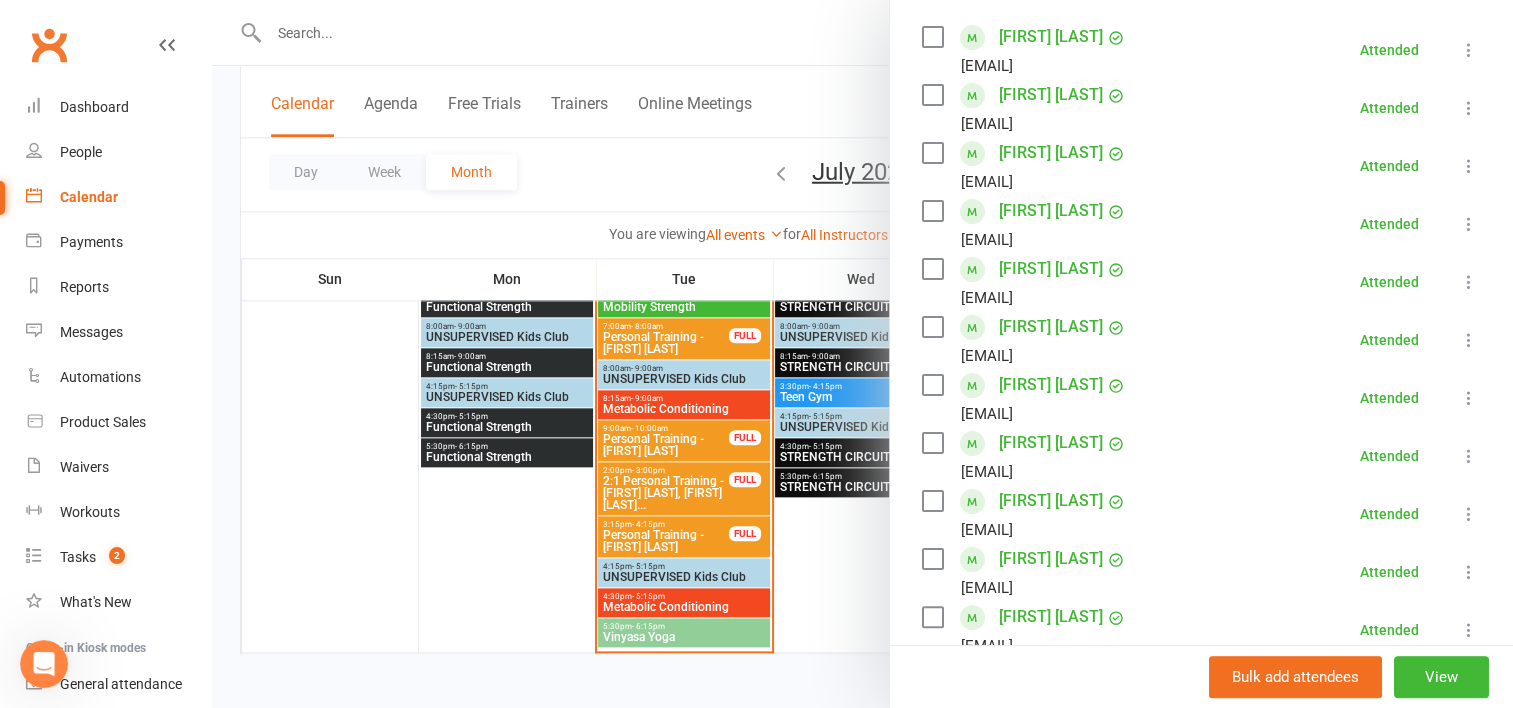 click on "[FIRST] [LAST]" at bounding box center (1051, 443) 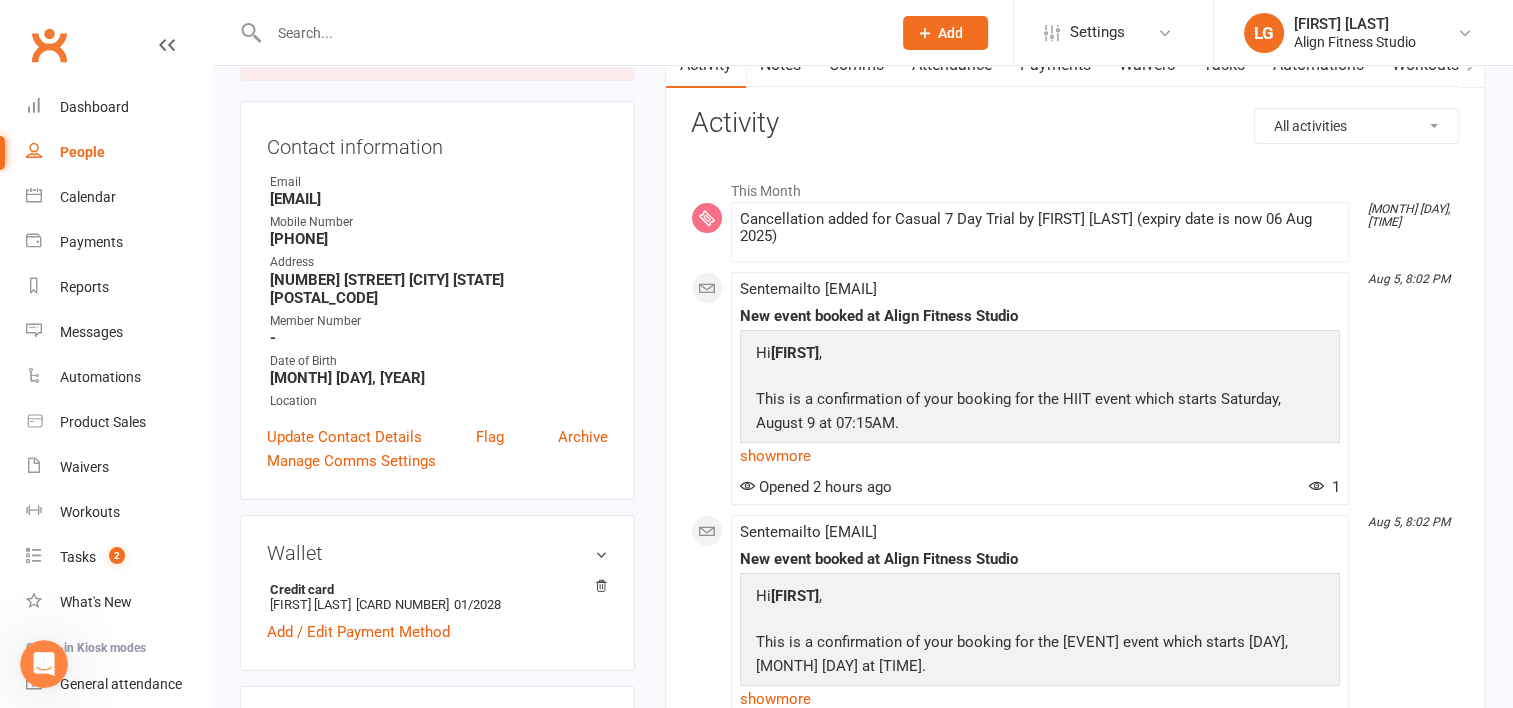 scroll, scrollTop: 138, scrollLeft: 0, axis: vertical 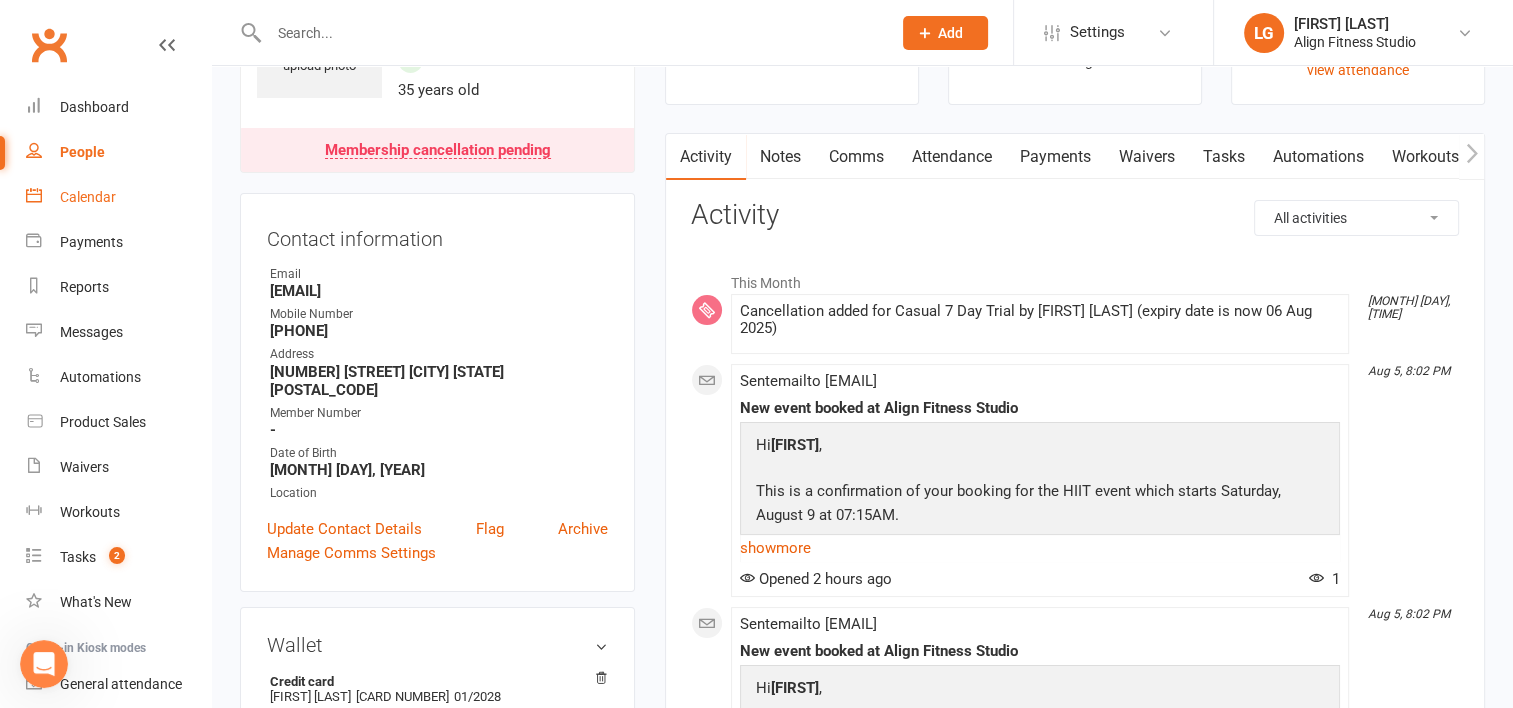 click on "Calendar" at bounding box center (88, 197) 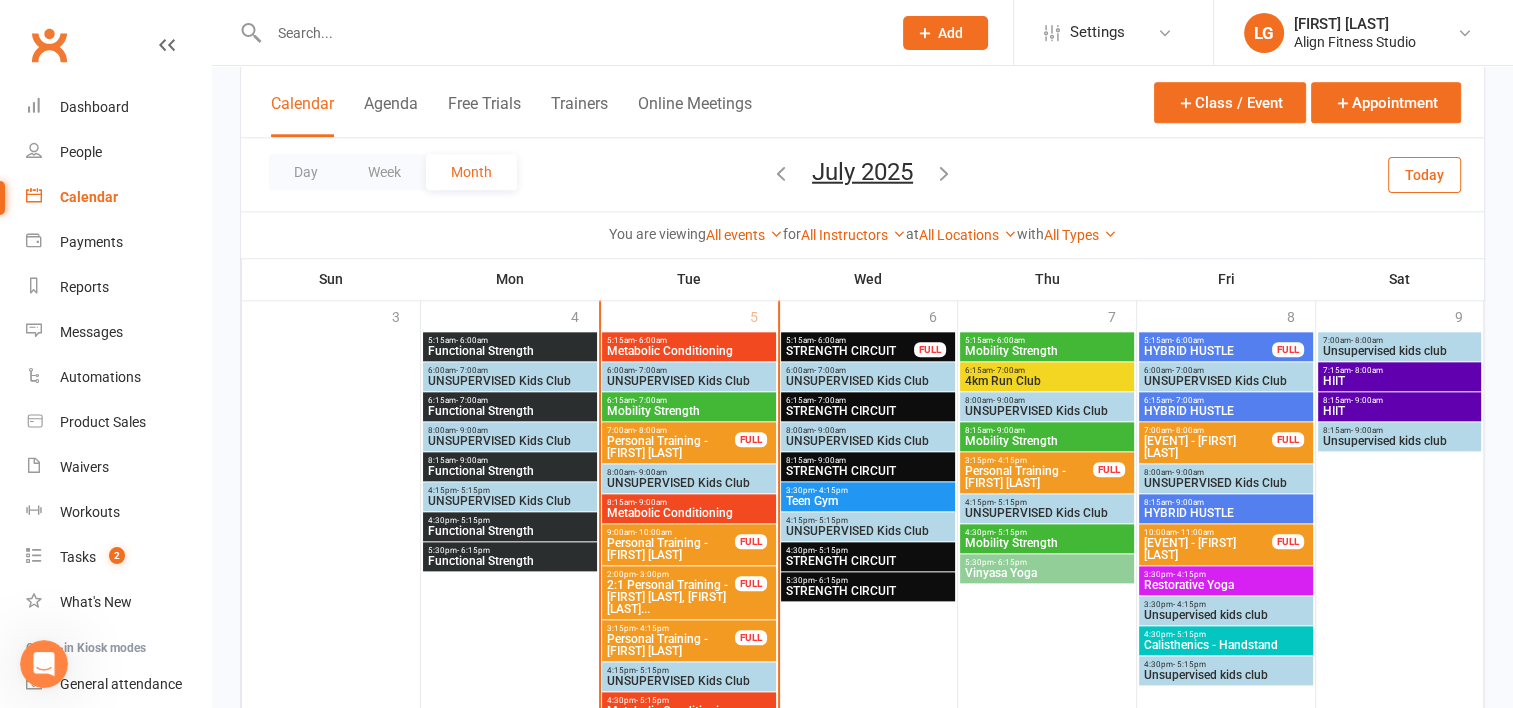 scroll, scrollTop: 2174, scrollLeft: 0, axis: vertical 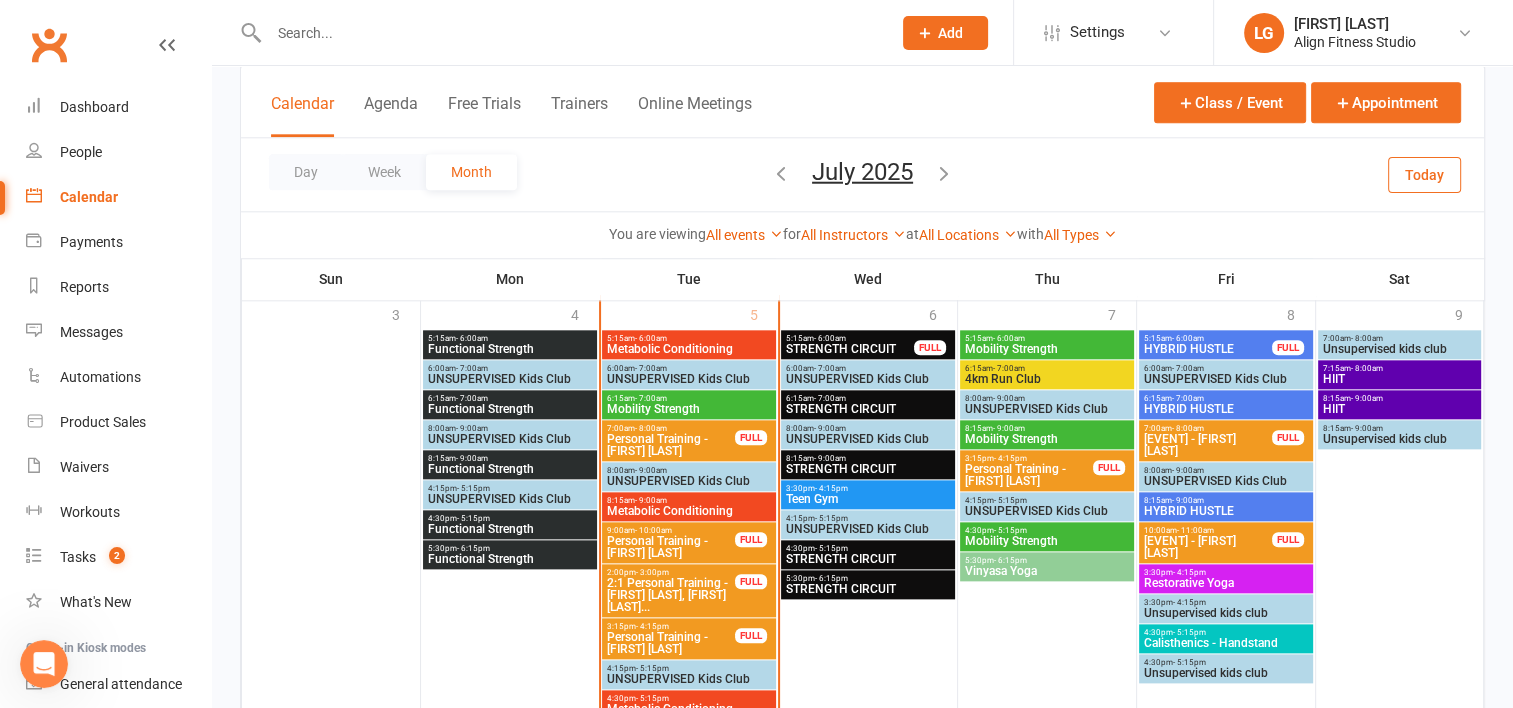 click on "- 9:00am" at bounding box center (1188, 500) 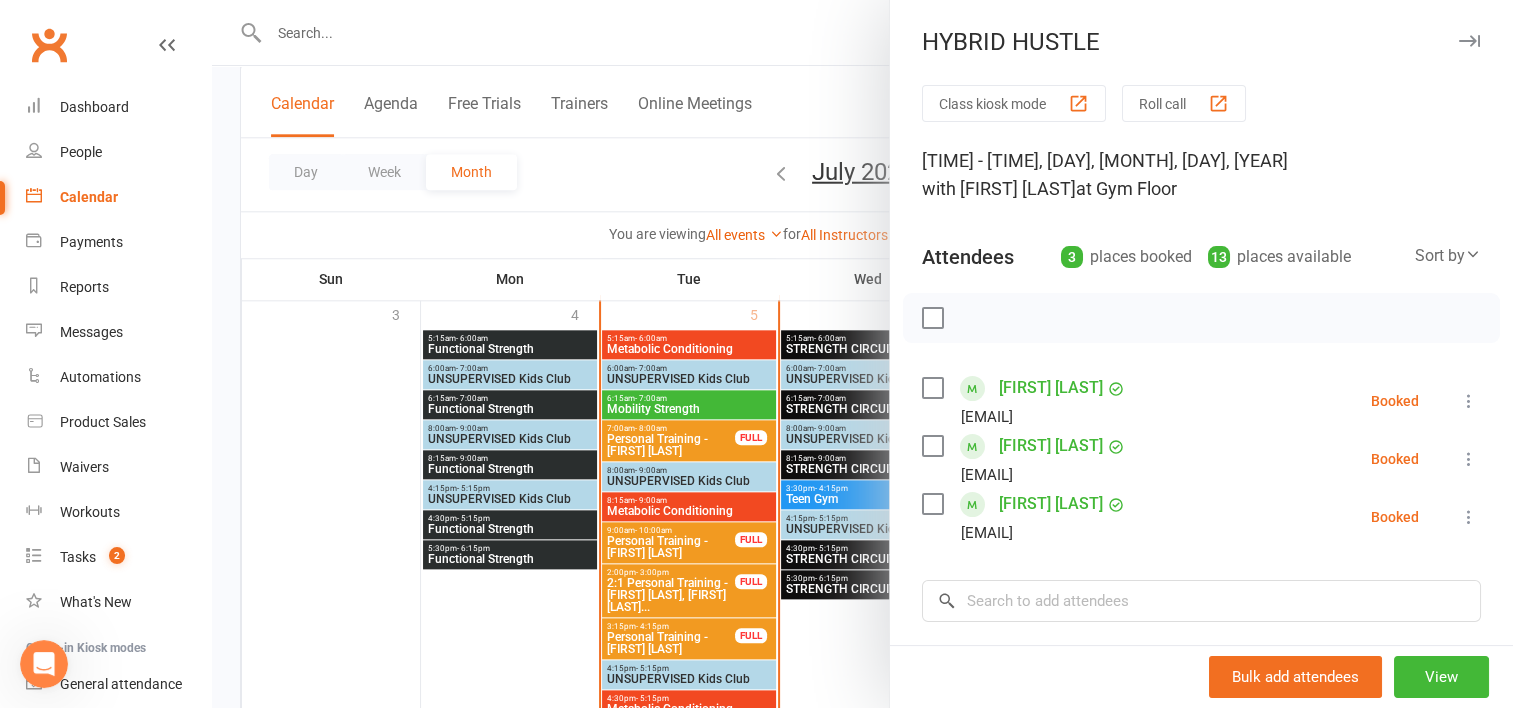 click at bounding box center (862, 354) 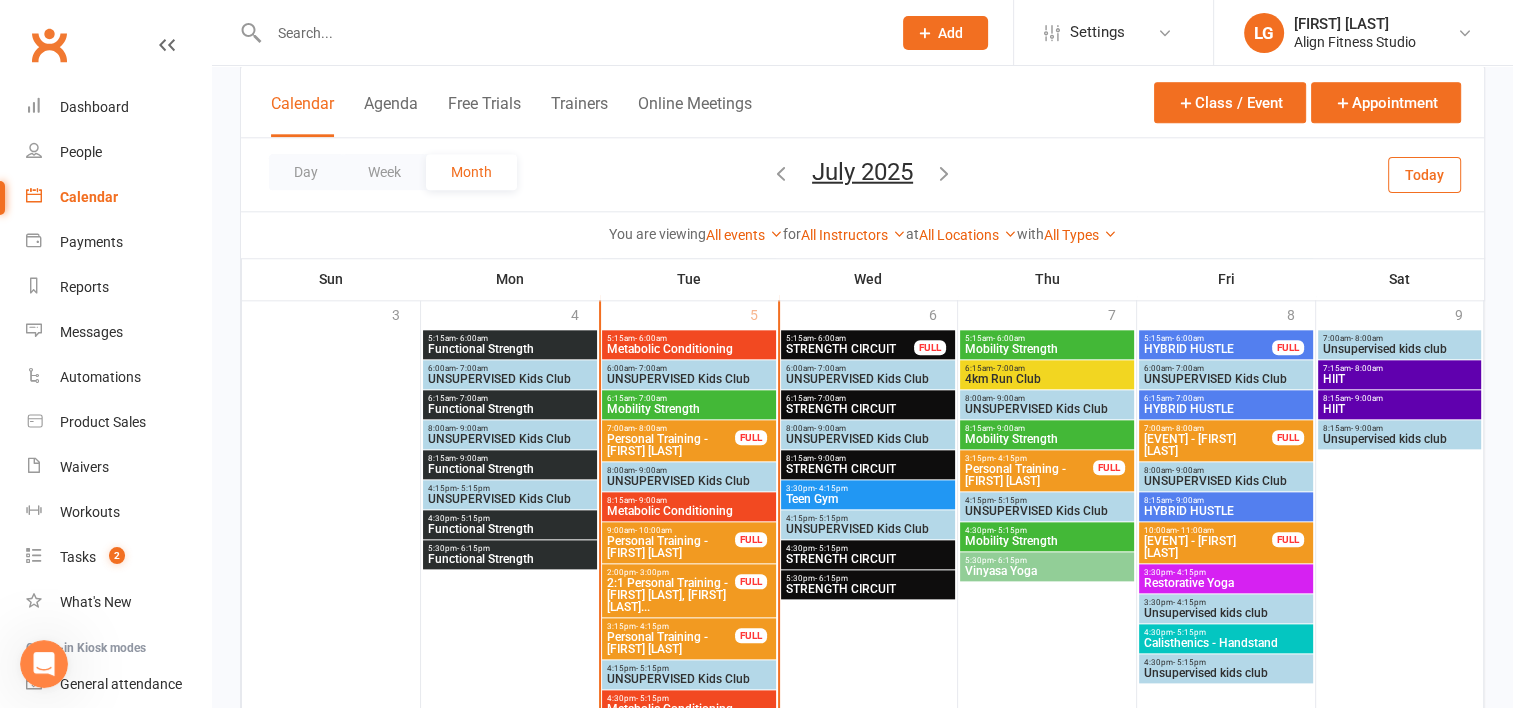 click on "STRENGTH CIRCUIT" at bounding box center (850, 349) 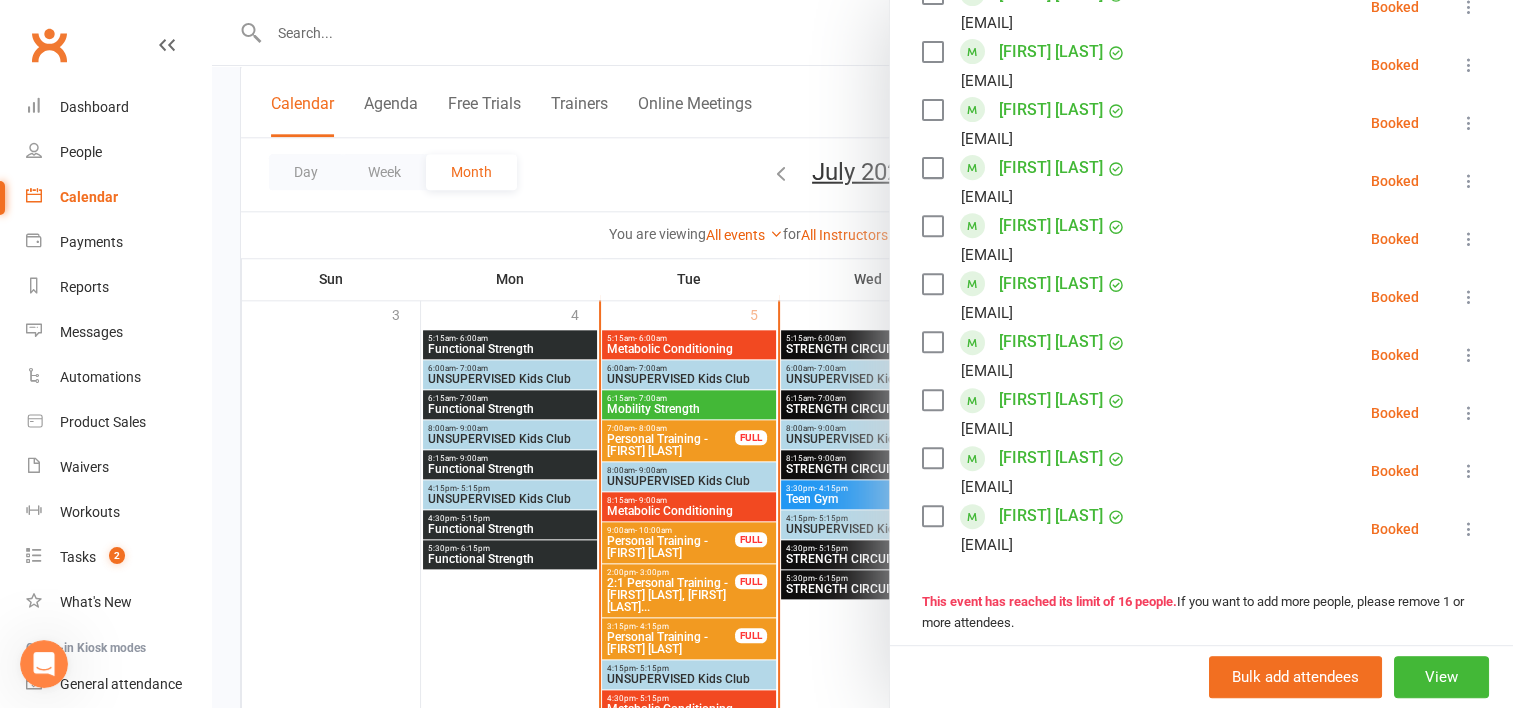 scroll, scrollTop: 768, scrollLeft: 0, axis: vertical 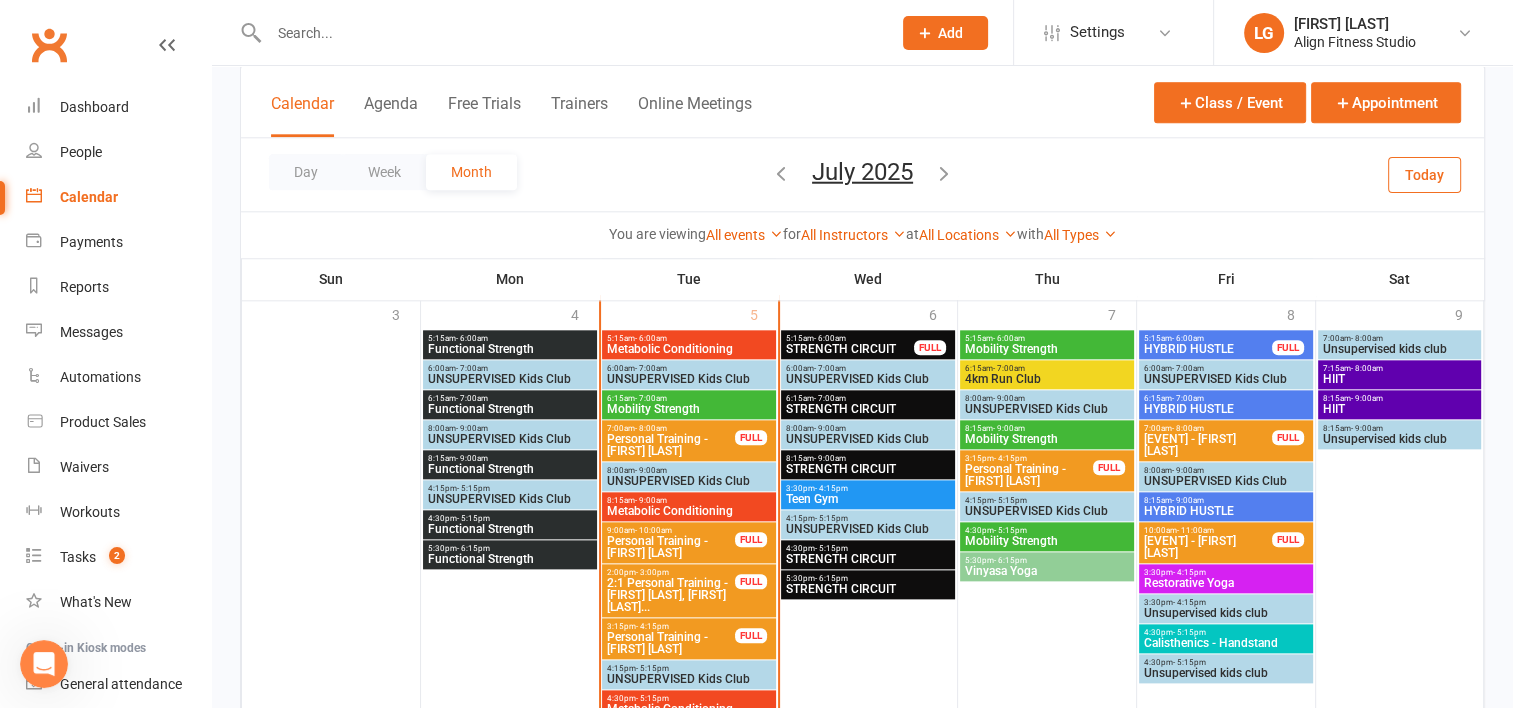 click on "STRENGTH CIRCUIT" at bounding box center [868, 409] 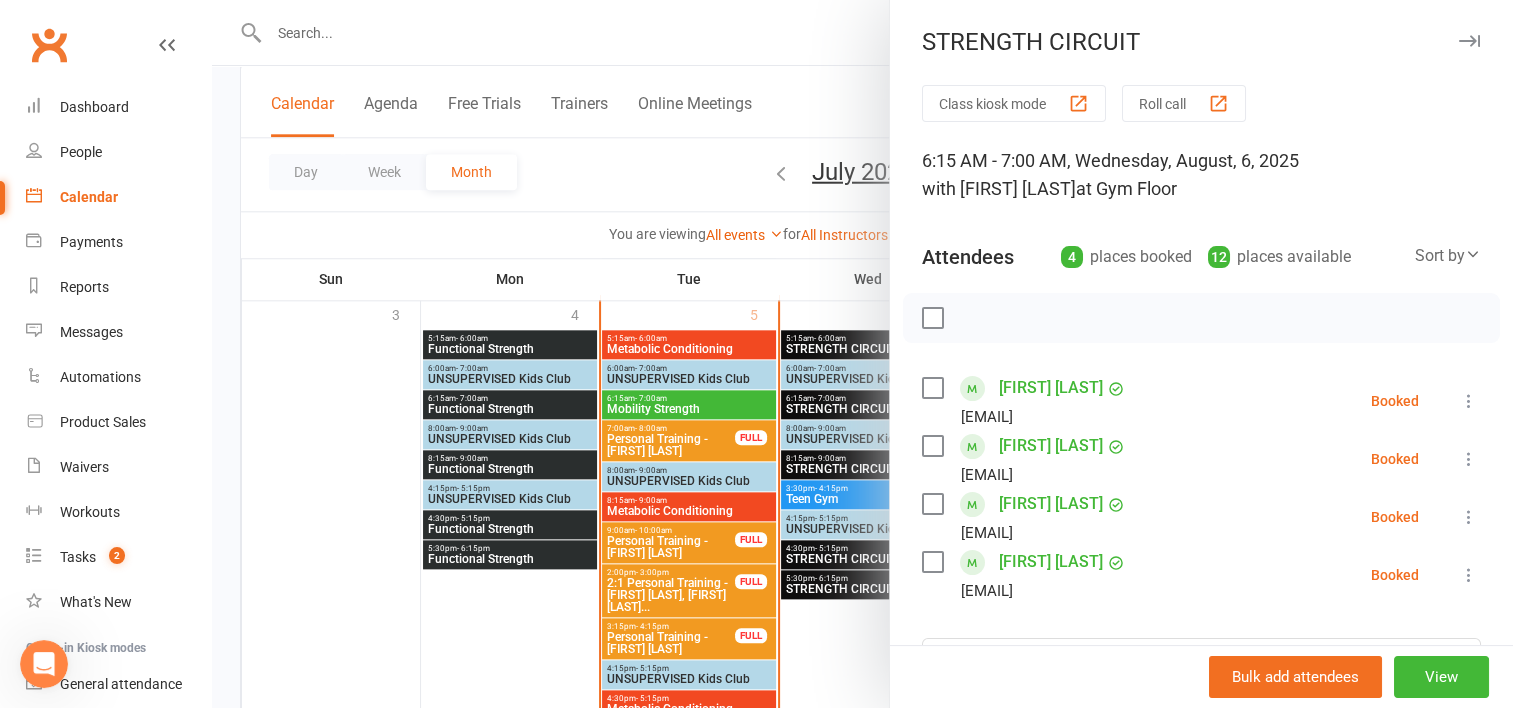 scroll, scrollTop: 84, scrollLeft: 0, axis: vertical 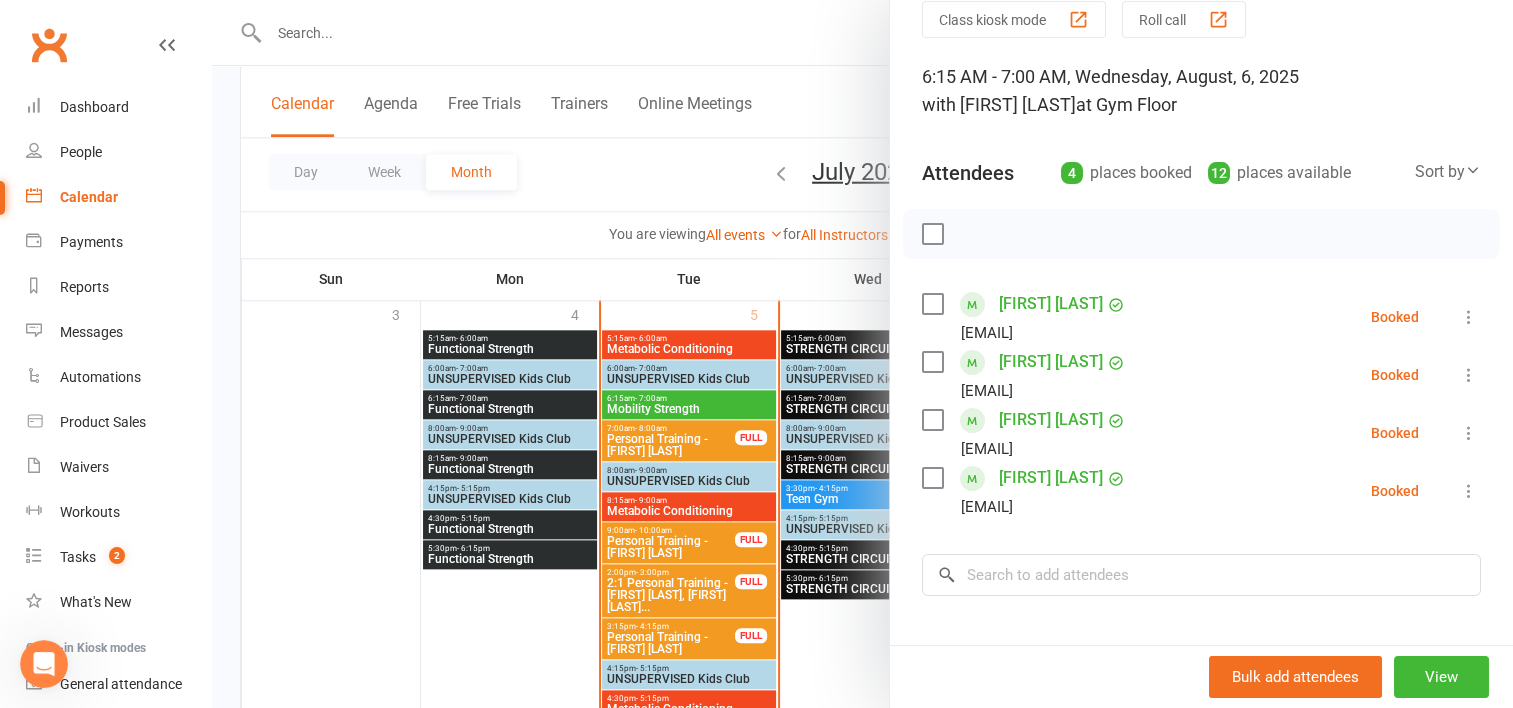 click at bounding box center [862, 354] 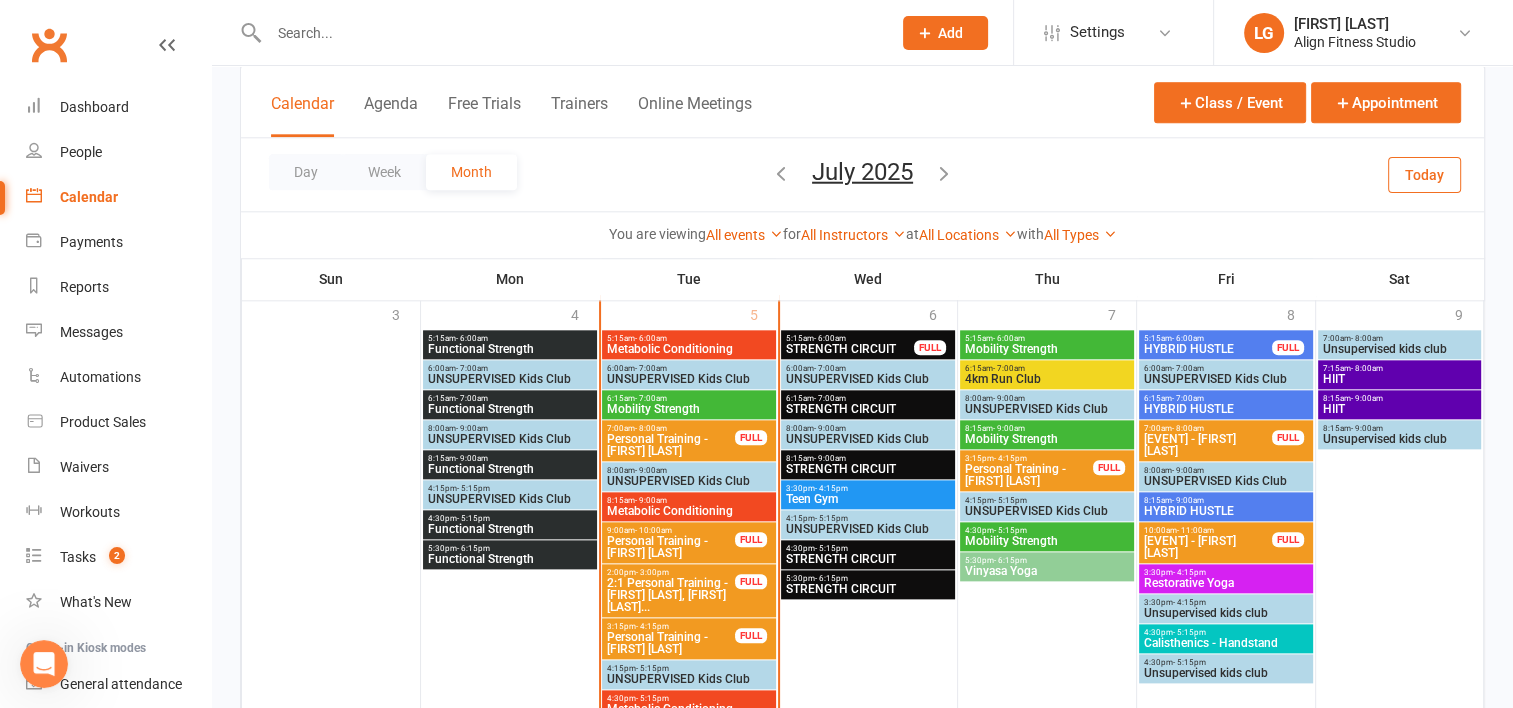 click on "STRENGTH CIRCUIT" at bounding box center [868, 469] 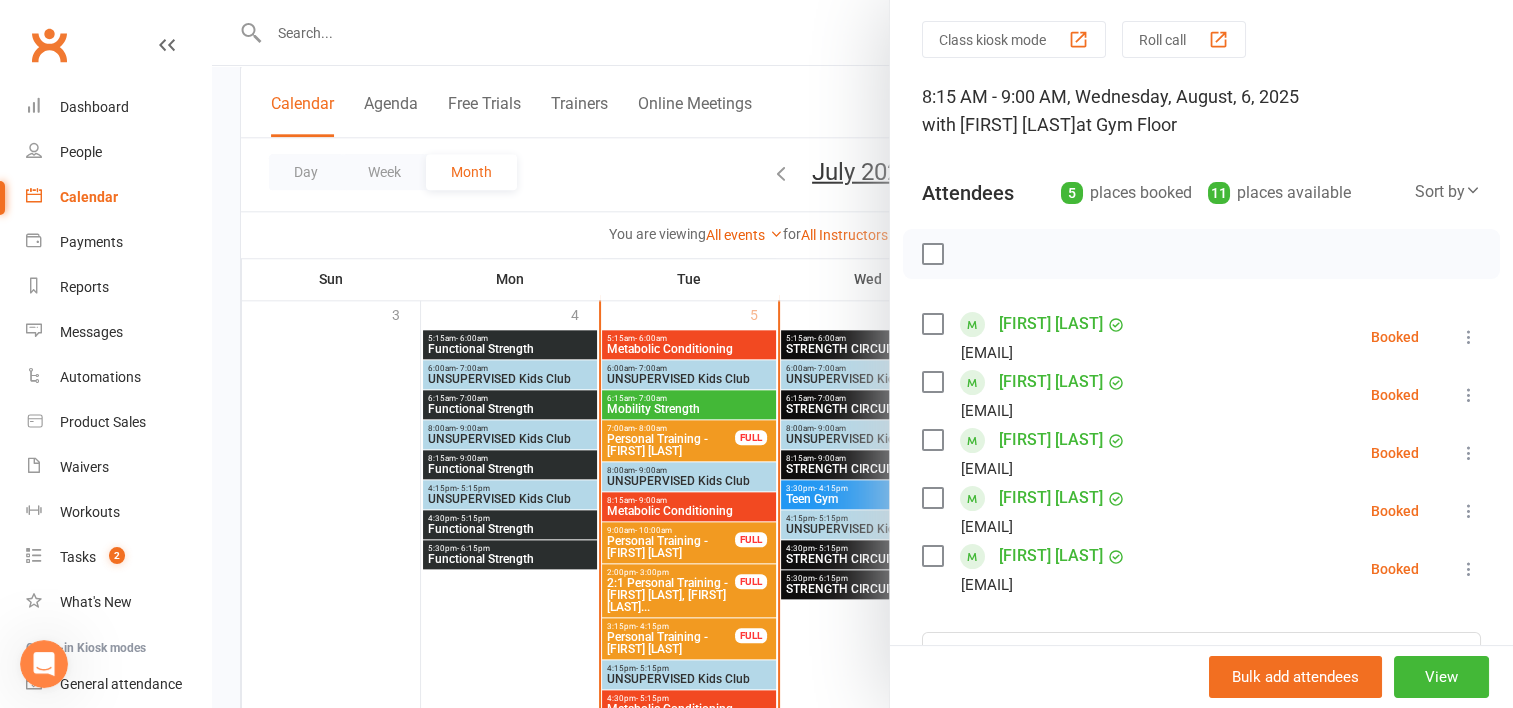 scroll, scrollTop: 68, scrollLeft: 0, axis: vertical 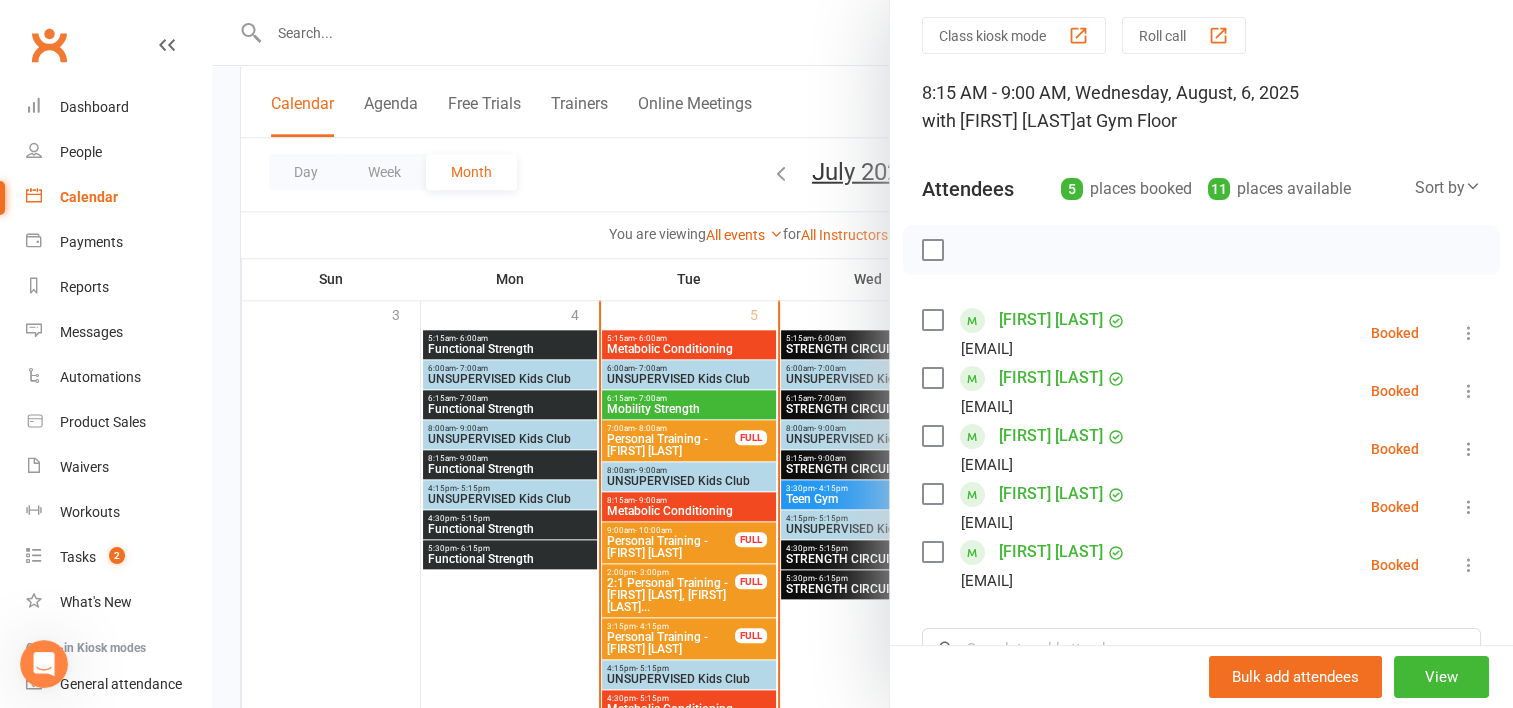 click at bounding box center (862, 354) 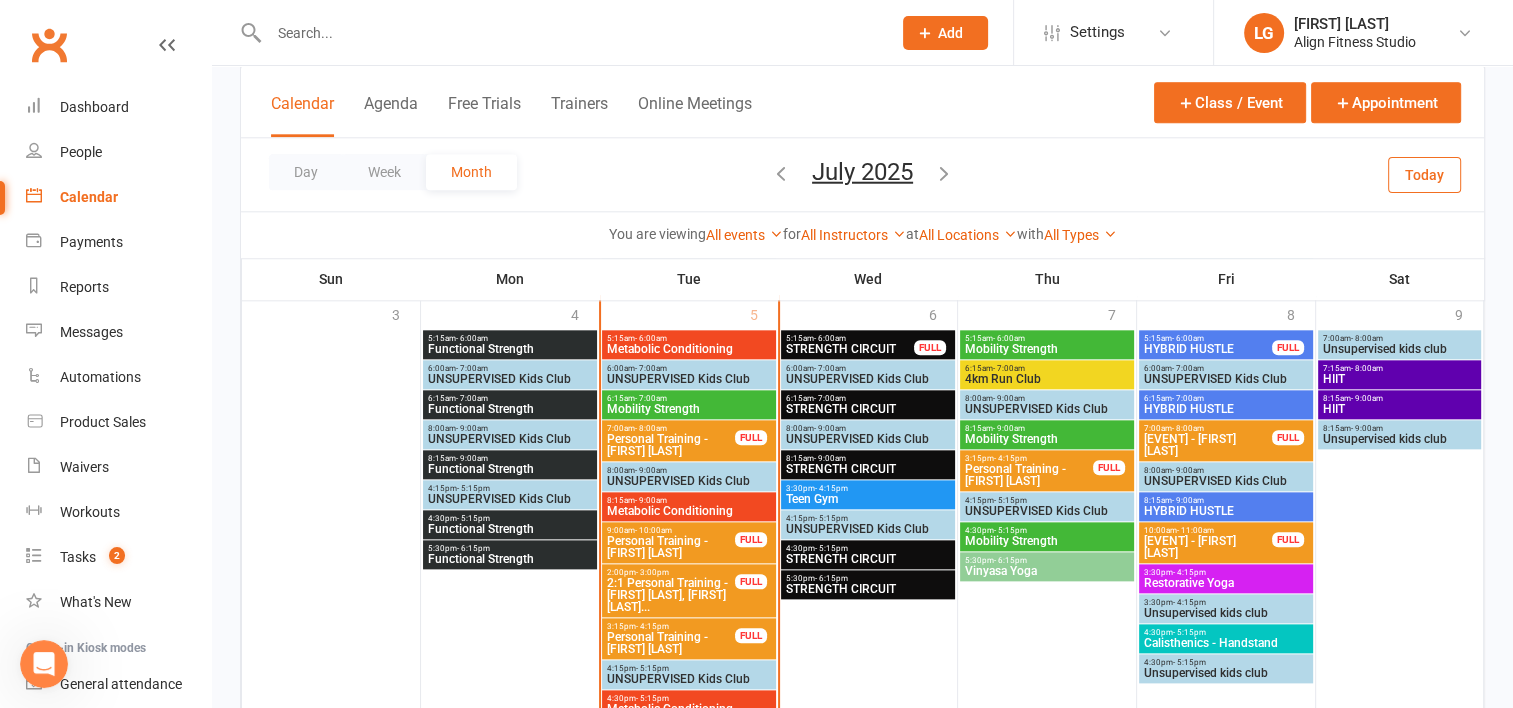 click on "STRENGTH CIRCUIT" at bounding box center (868, 559) 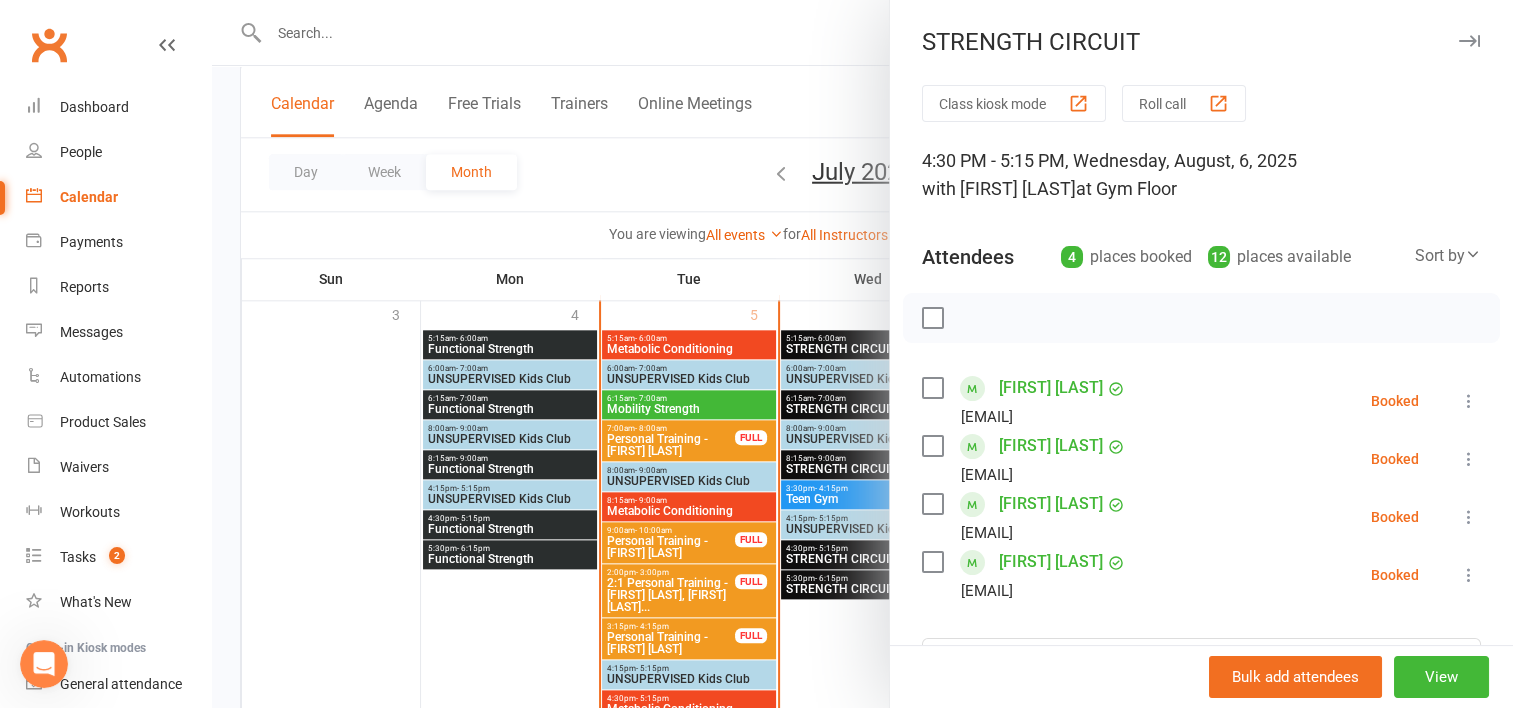 click at bounding box center (862, 354) 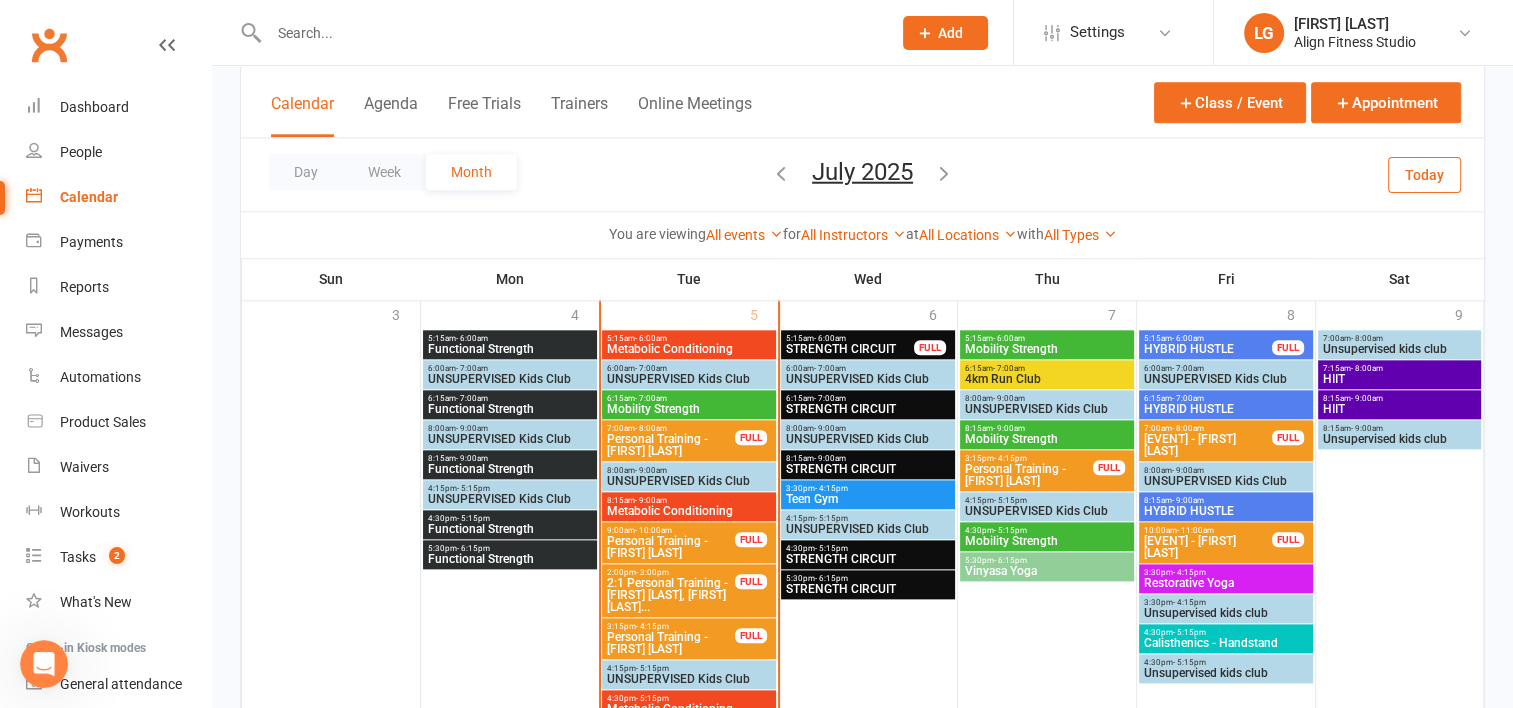 click on "STRENGTH CIRCUIT" at bounding box center [868, 589] 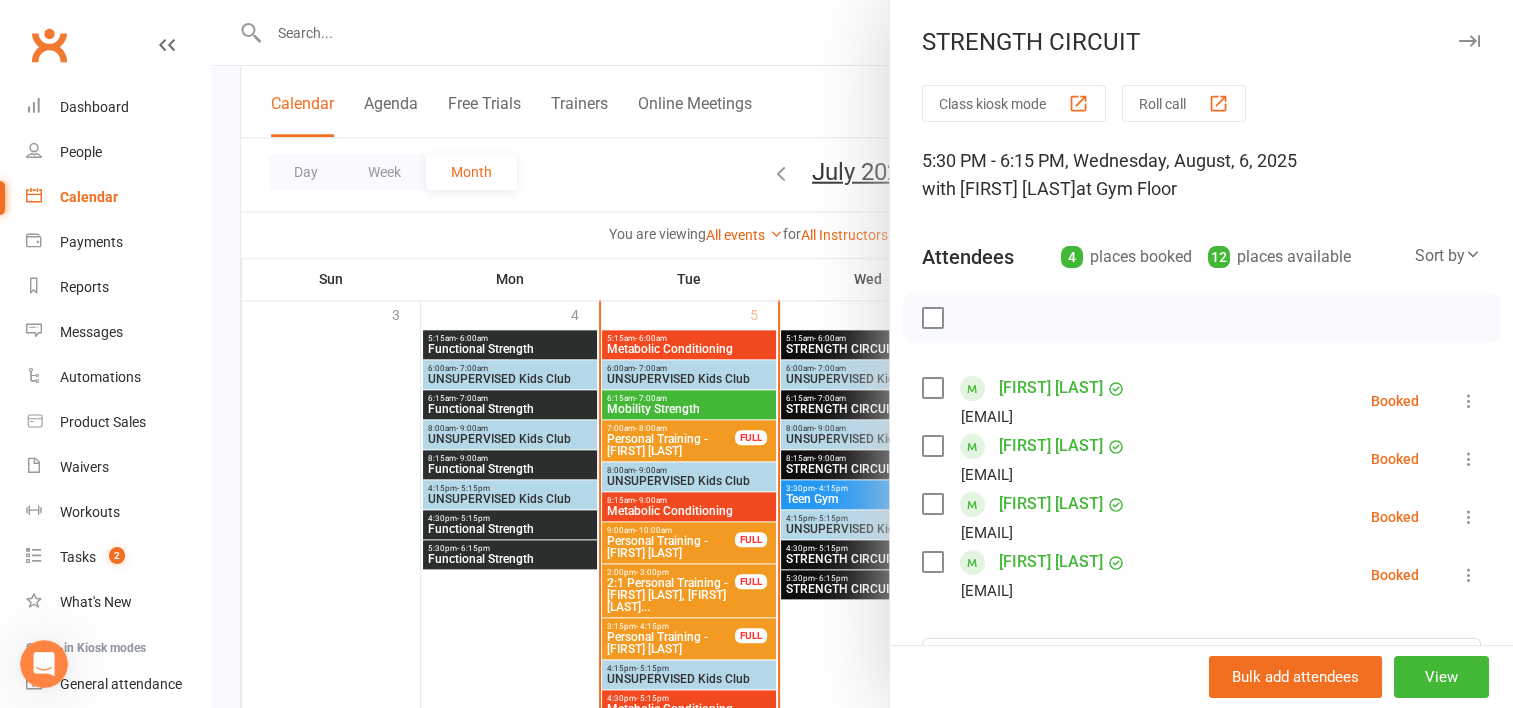 click at bounding box center [862, 354] 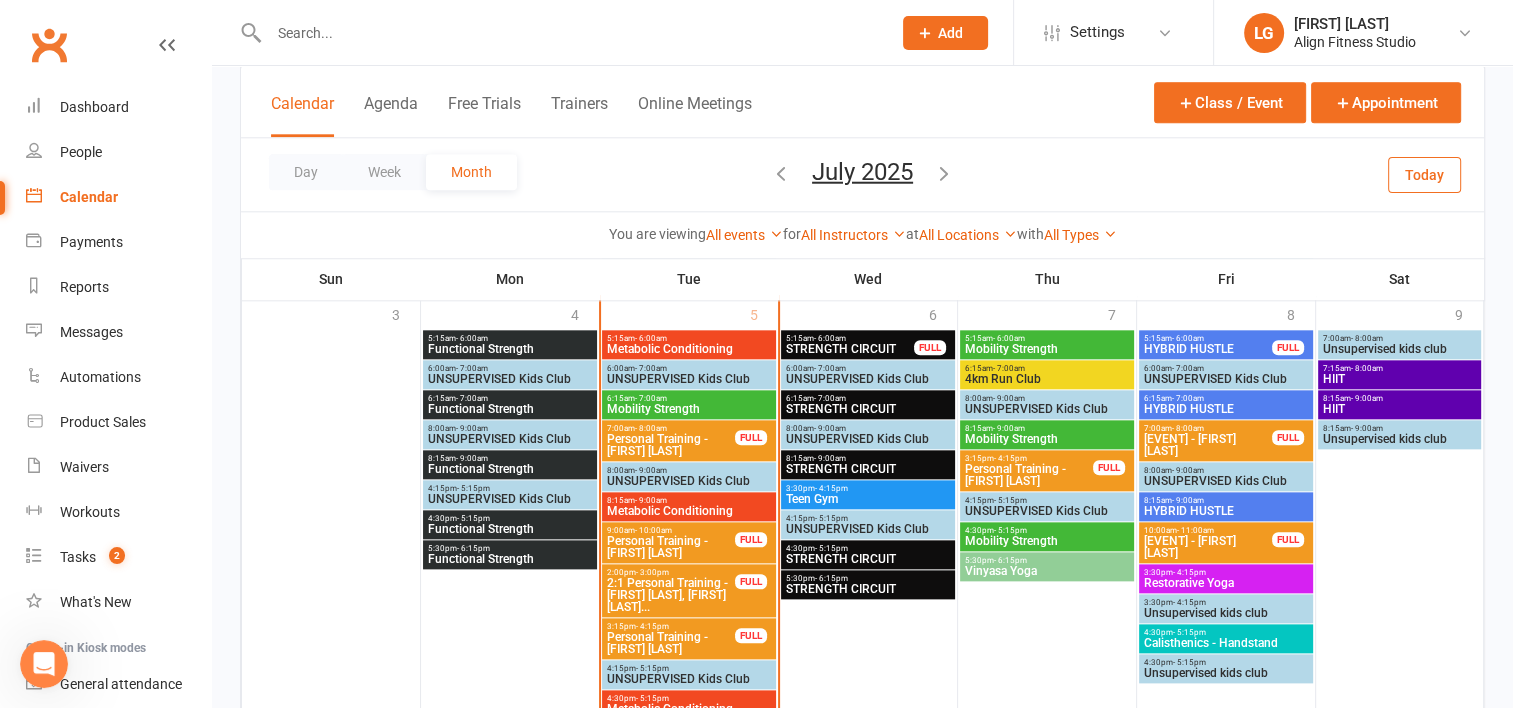click on "Mobility Strength" at bounding box center (1047, 349) 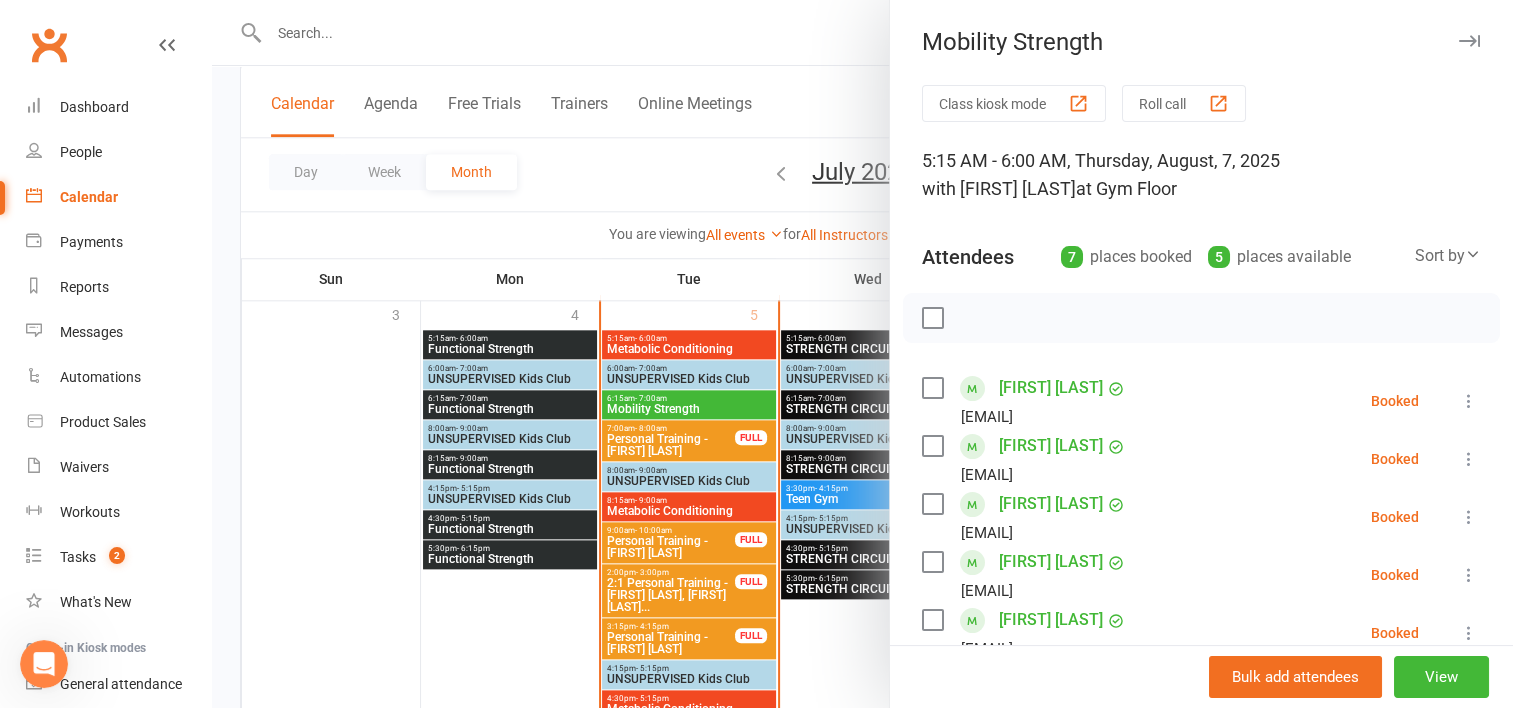 click at bounding box center (862, 354) 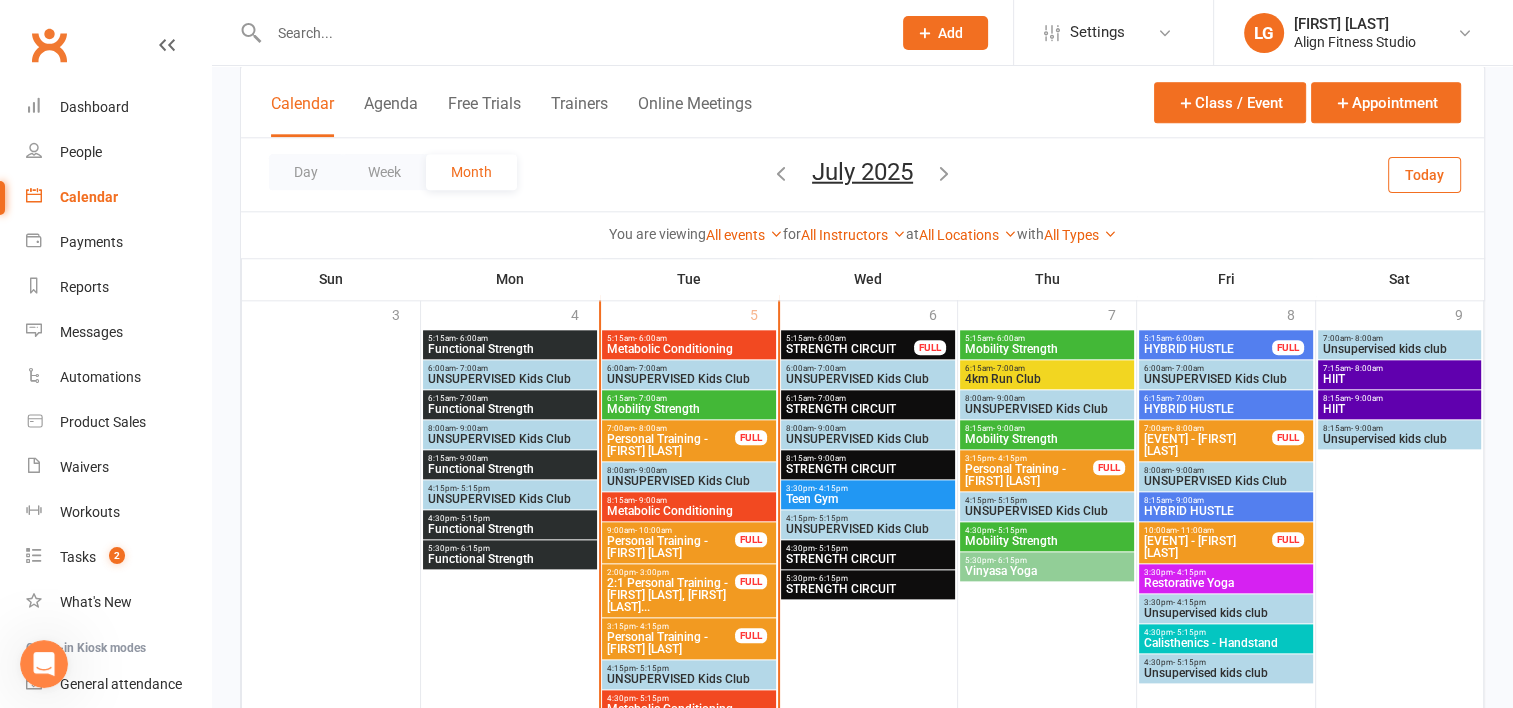 click on "- 8:00am" at bounding box center [1367, 368] 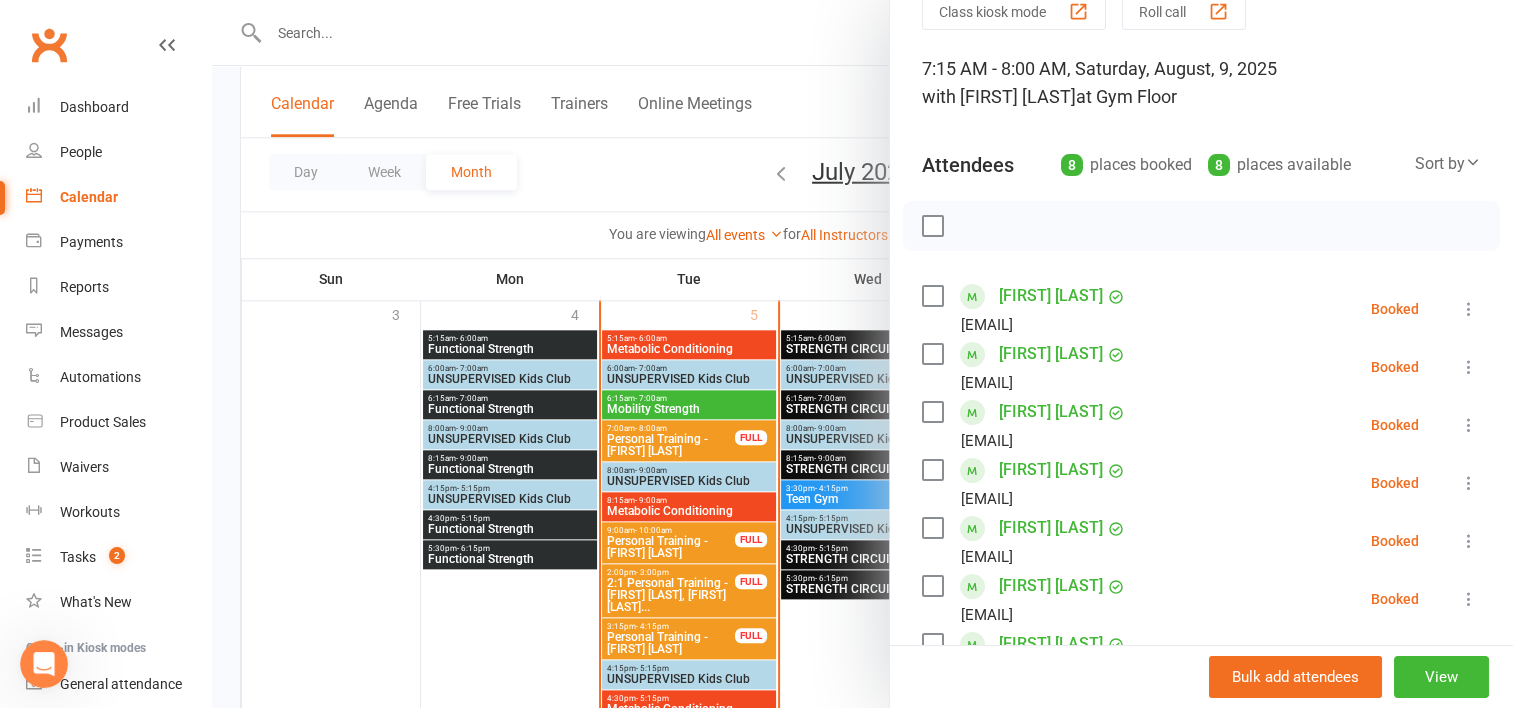 scroll, scrollTop: 107, scrollLeft: 0, axis: vertical 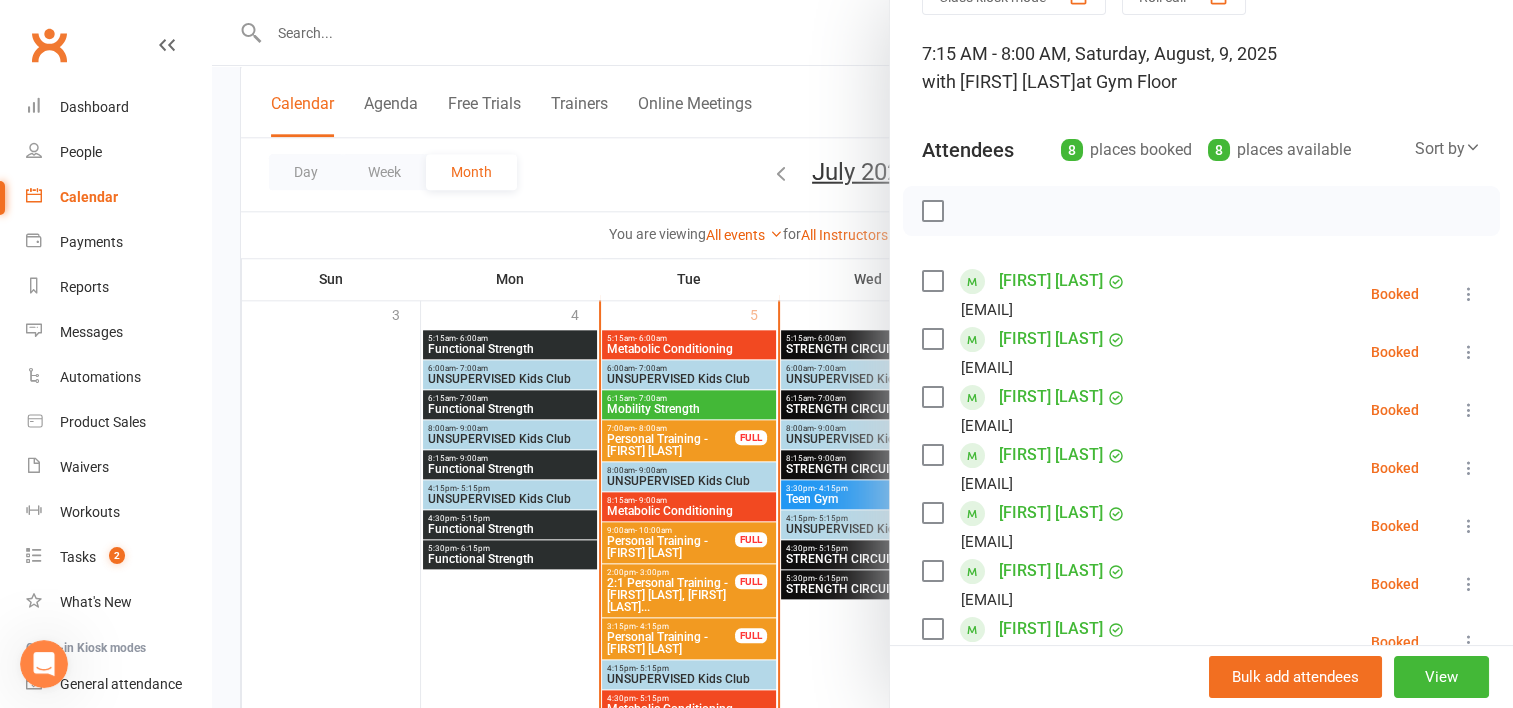 click at bounding box center [862, 354] 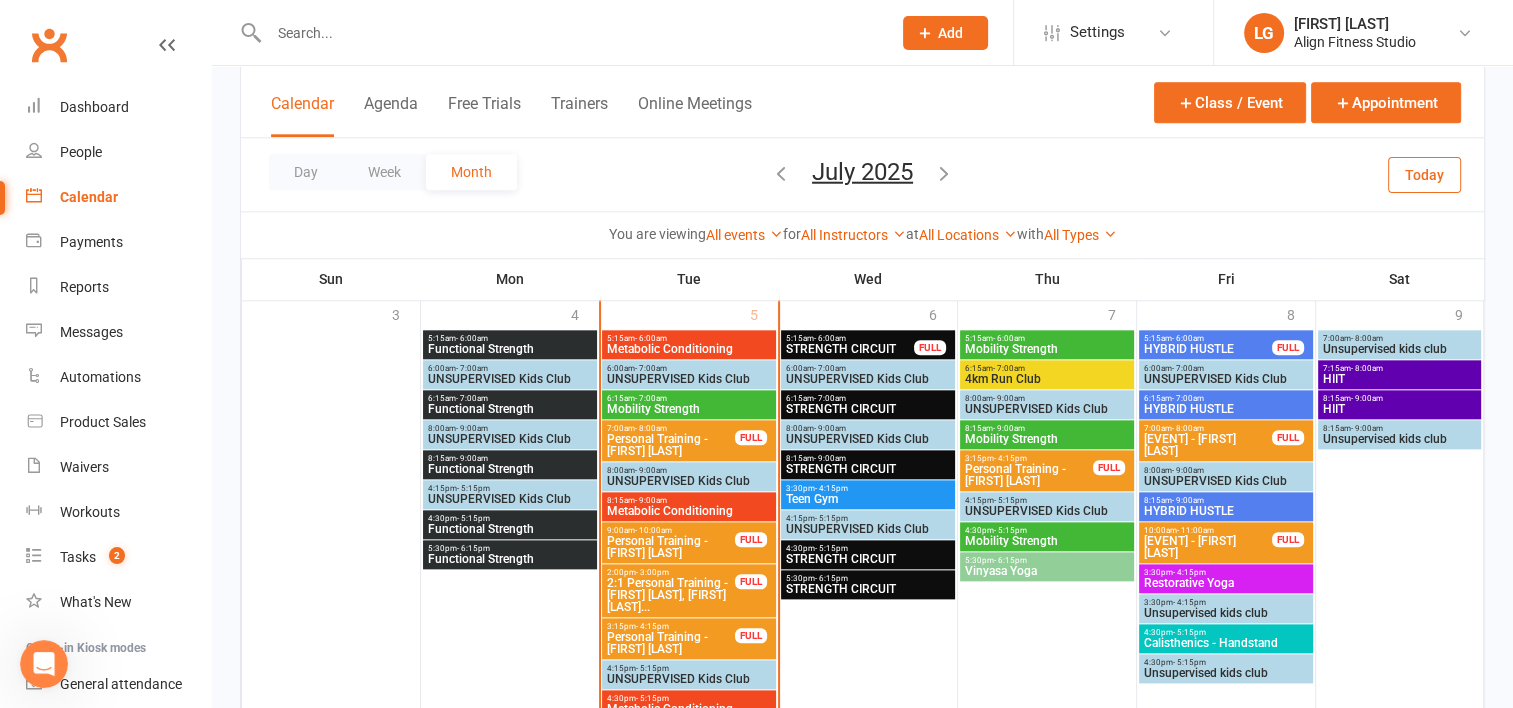 click on "- 9:00am" at bounding box center [1367, 398] 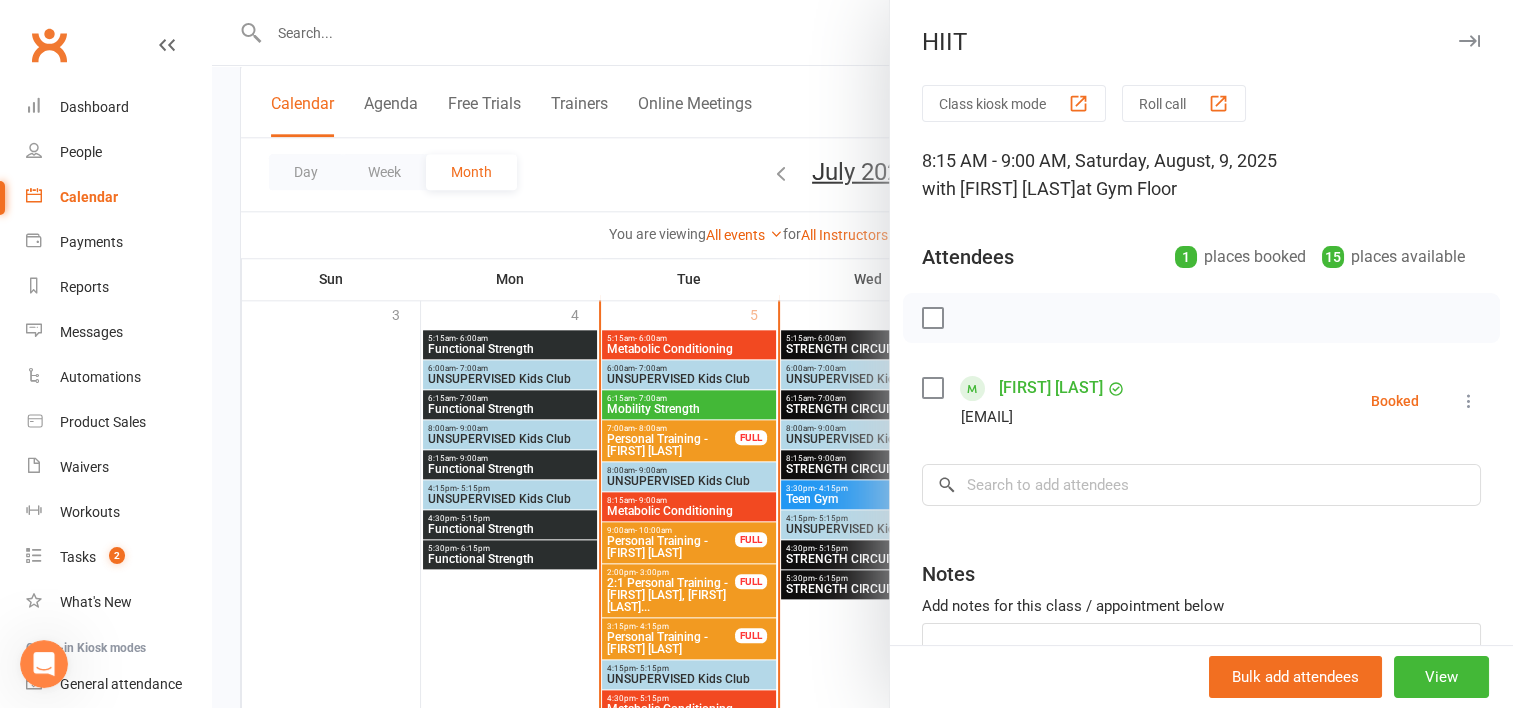 click at bounding box center (862, 354) 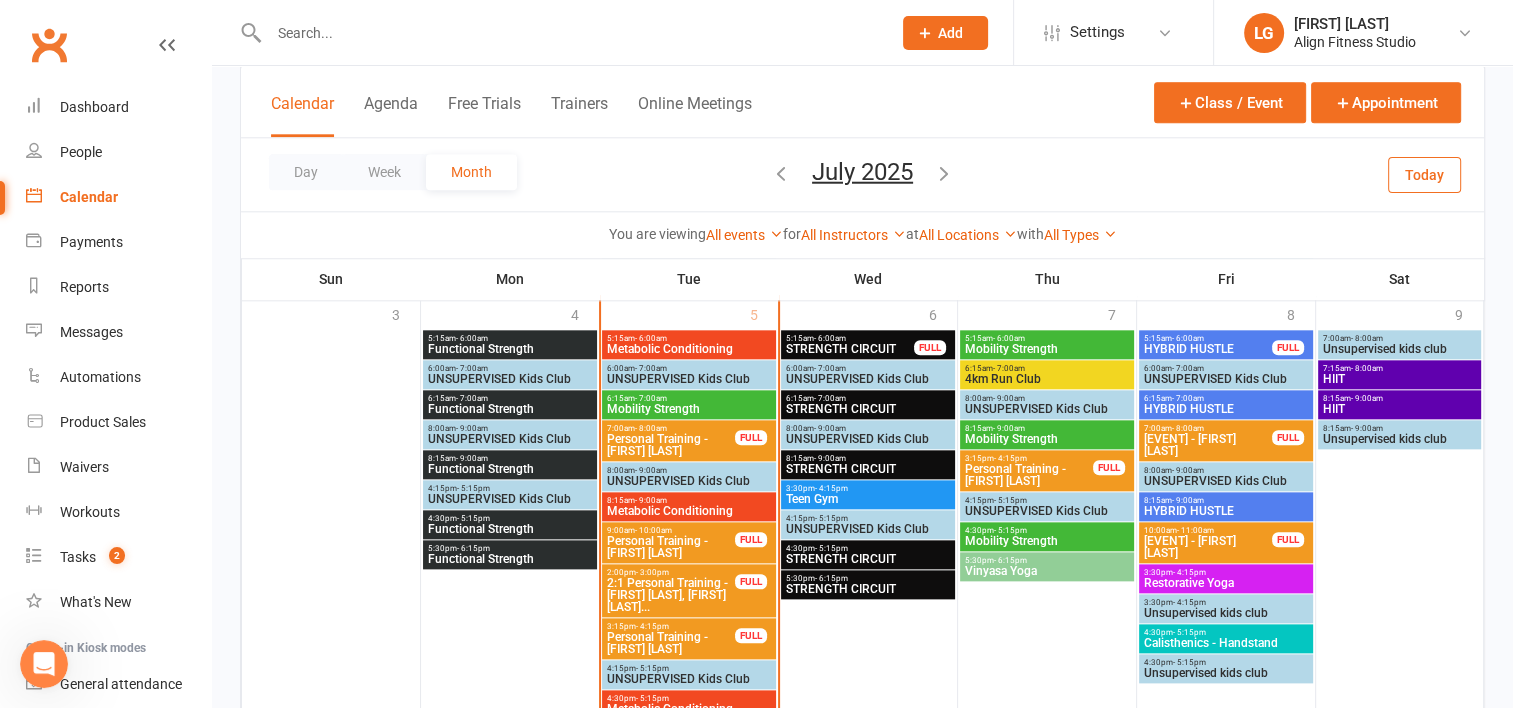 click on "Vinyasa Yoga" at bounding box center (1047, 571) 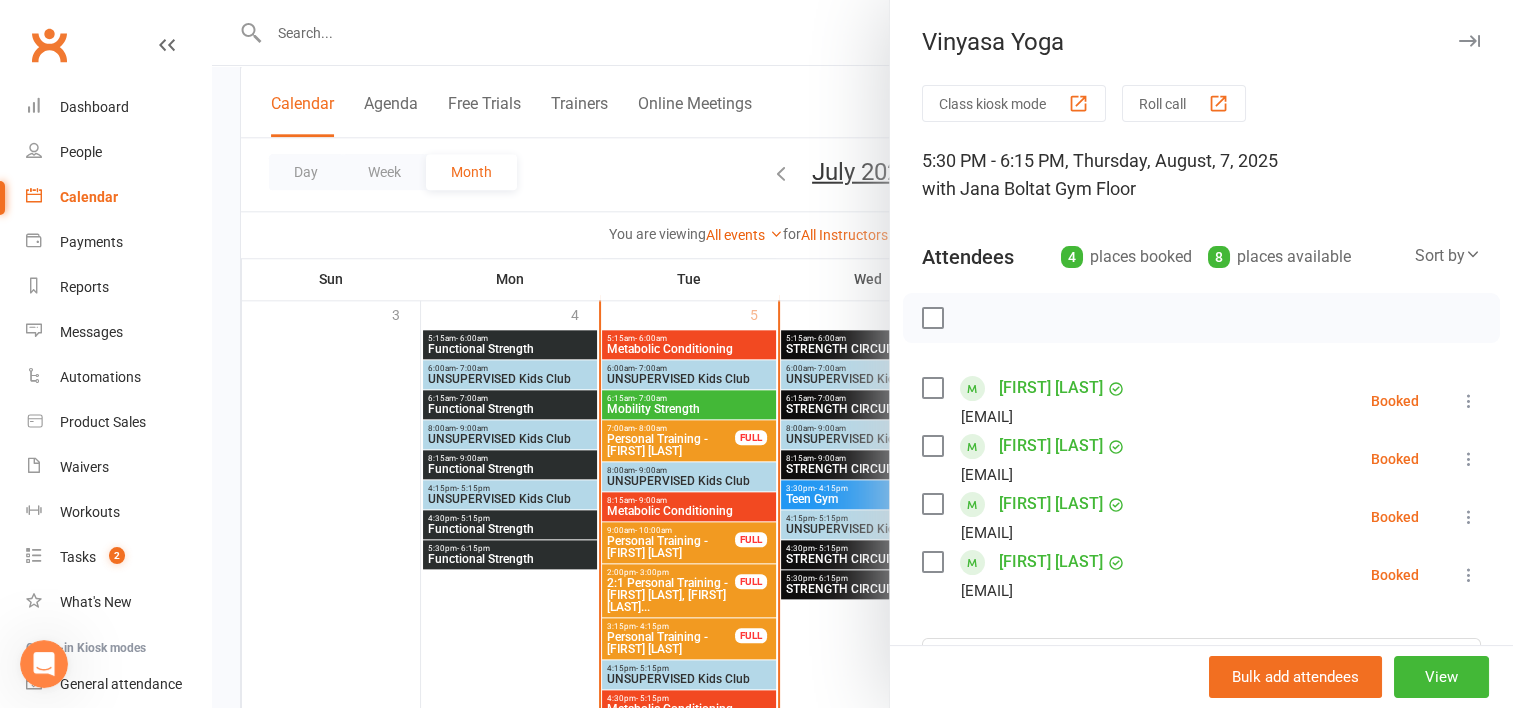 click at bounding box center [862, 354] 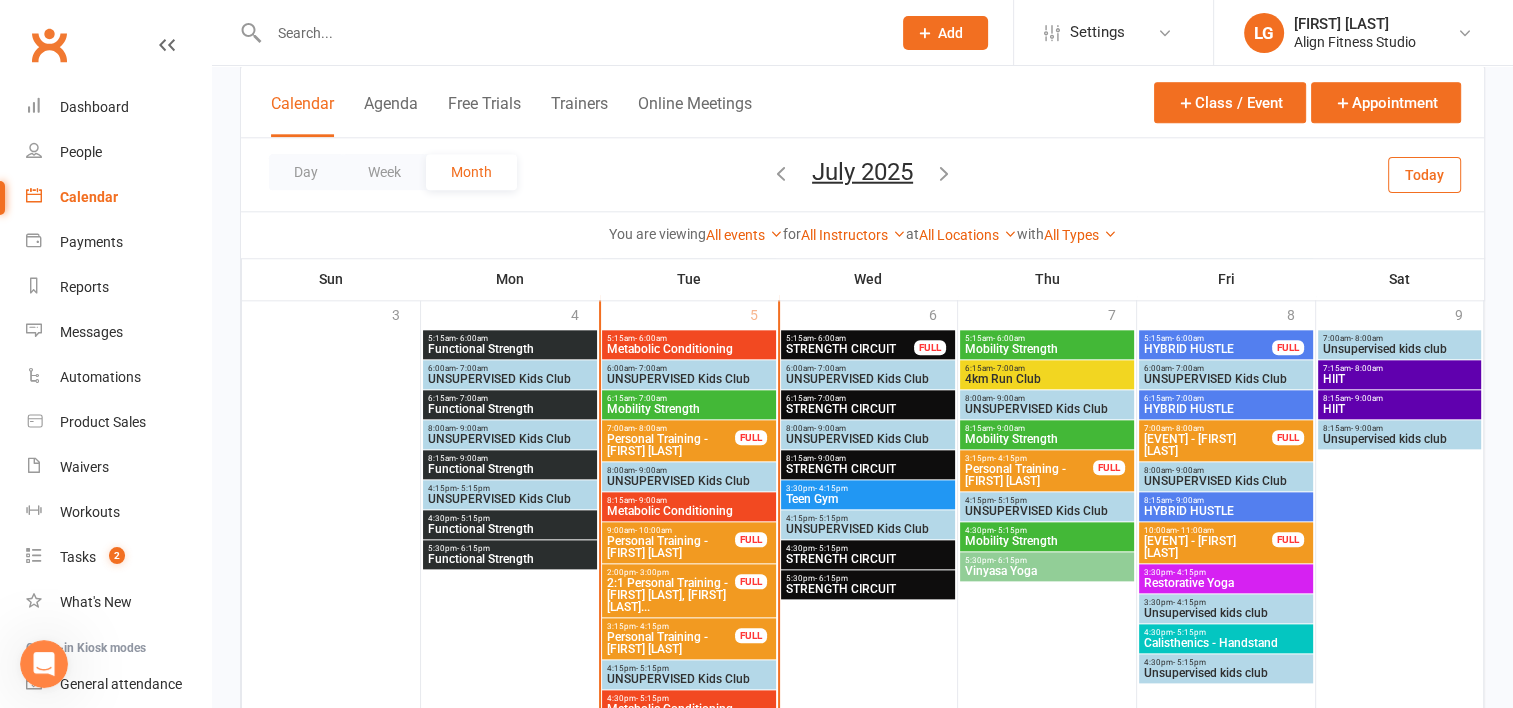 click on "Mobility Strength" at bounding box center [1047, 541] 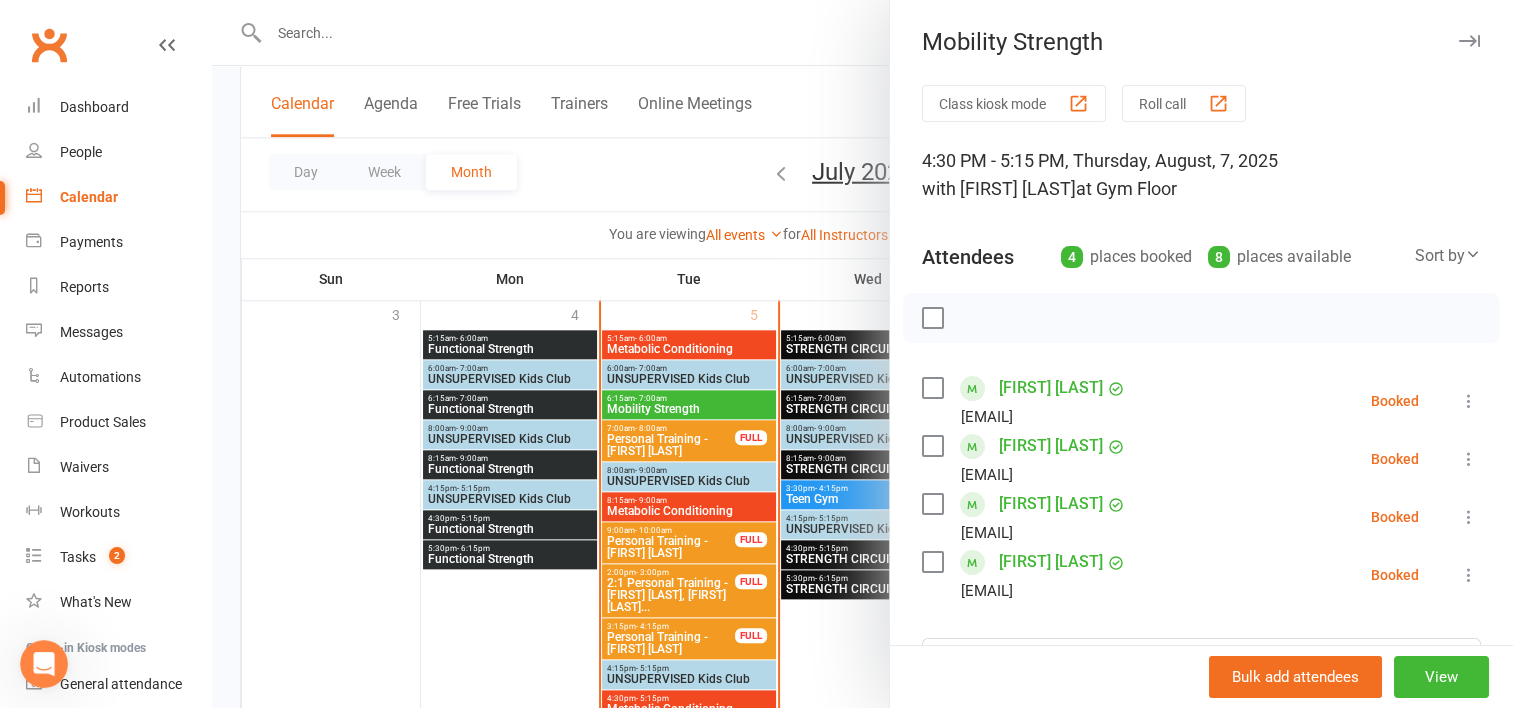 click at bounding box center (862, 354) 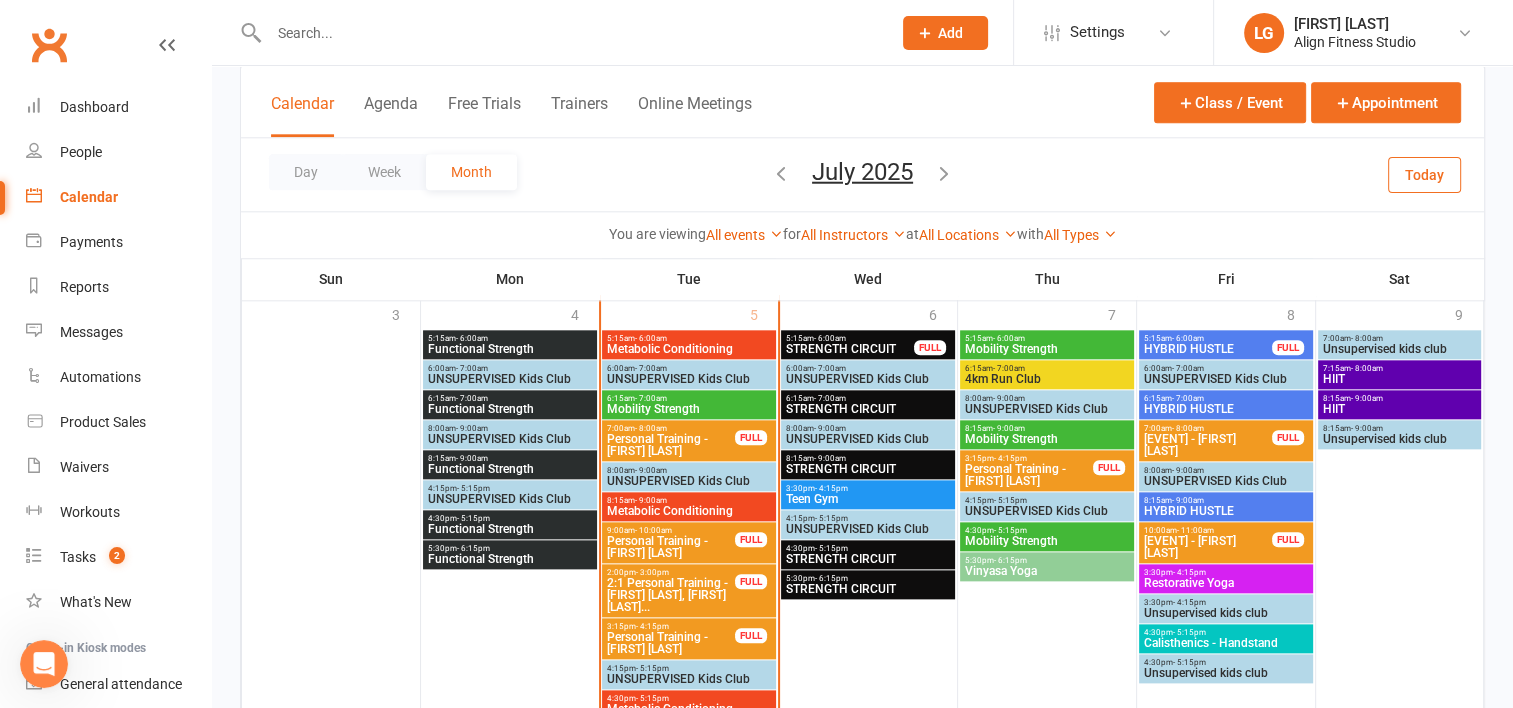 click at bounding box center (570, 33) 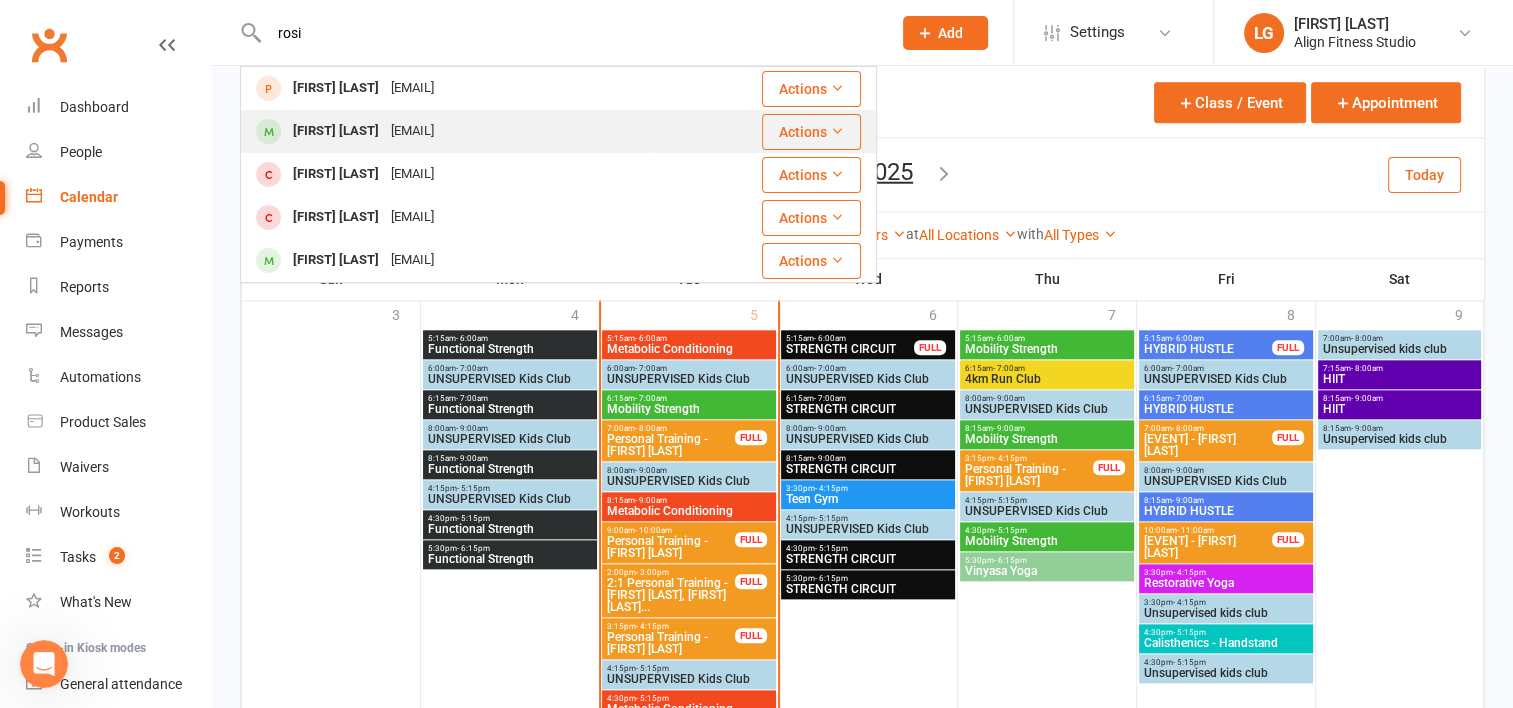 type on "rosi" 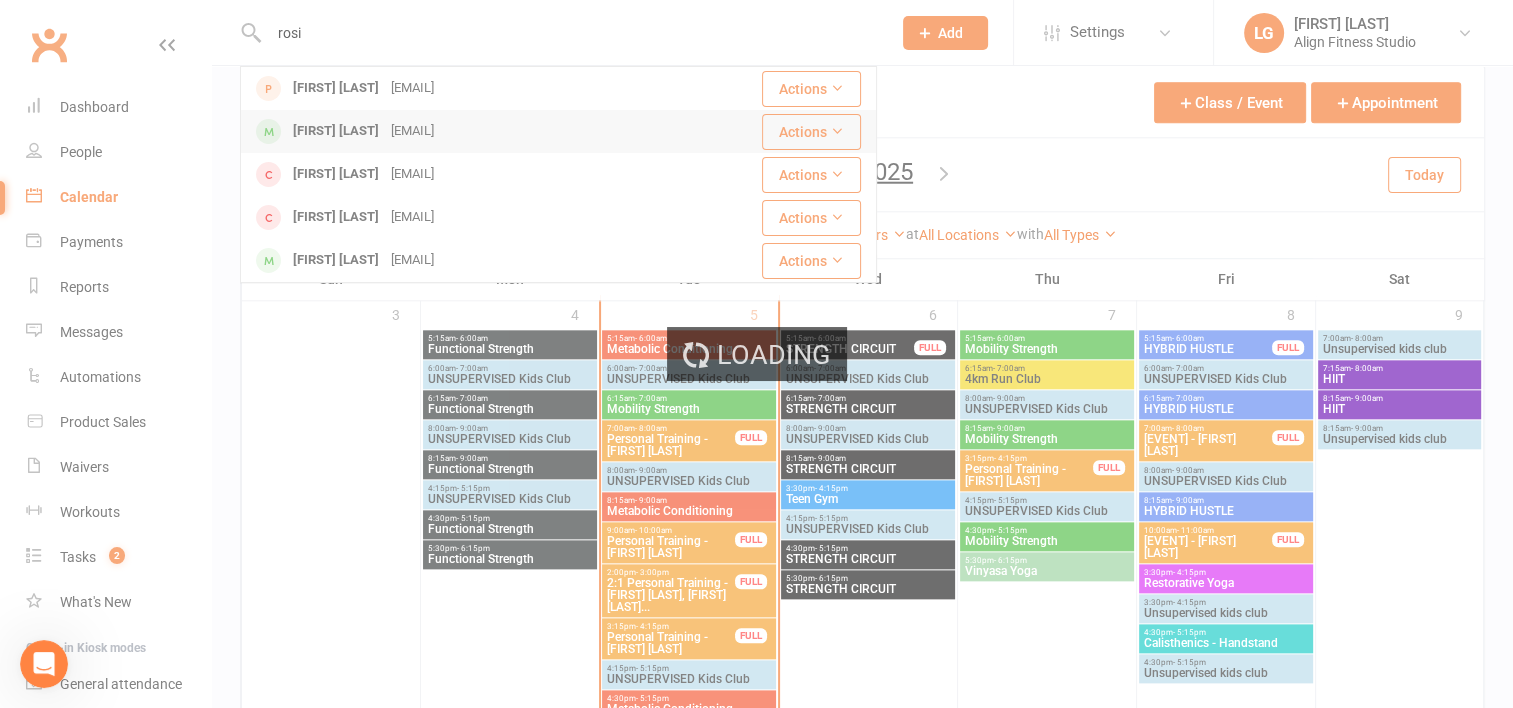 type 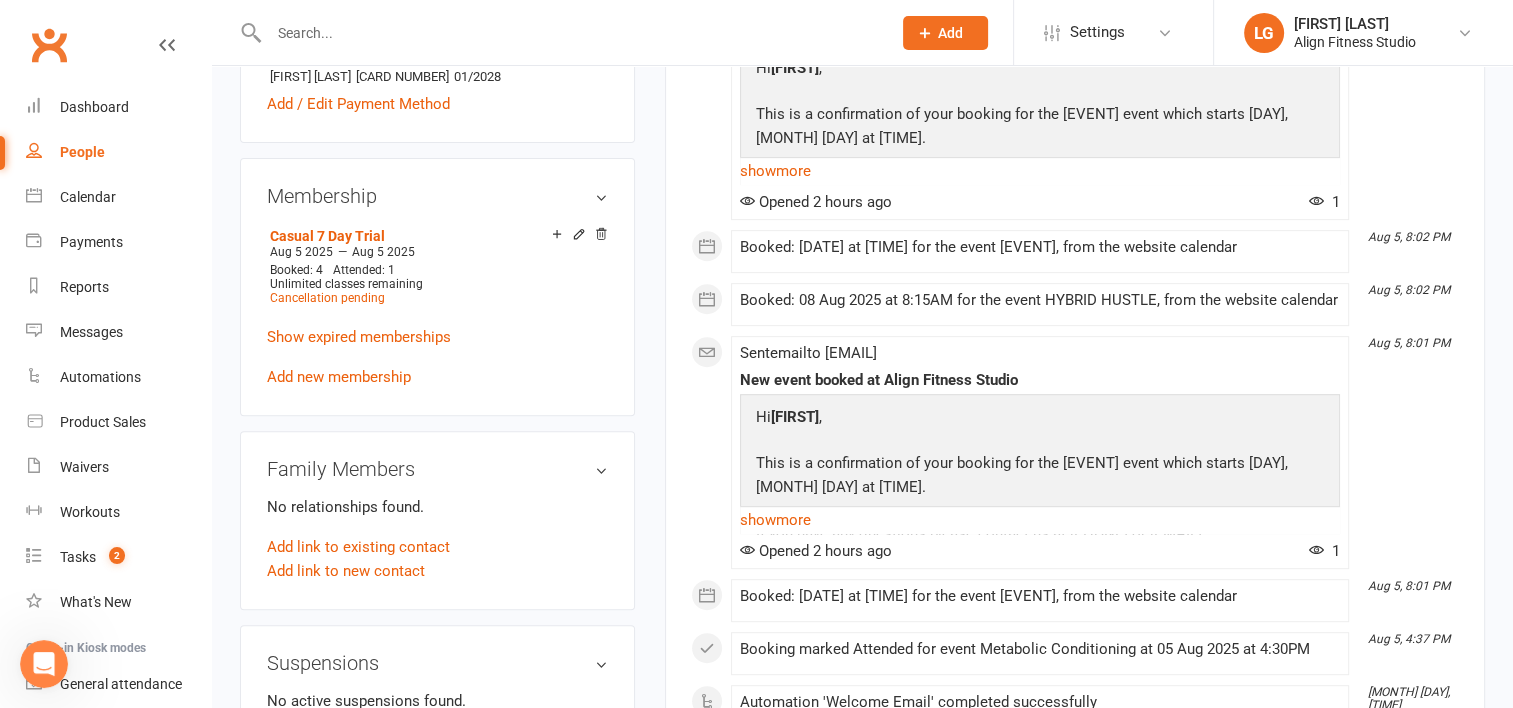 scroll, scrollTop: 743, scrollLeft: 0, axis: vertical 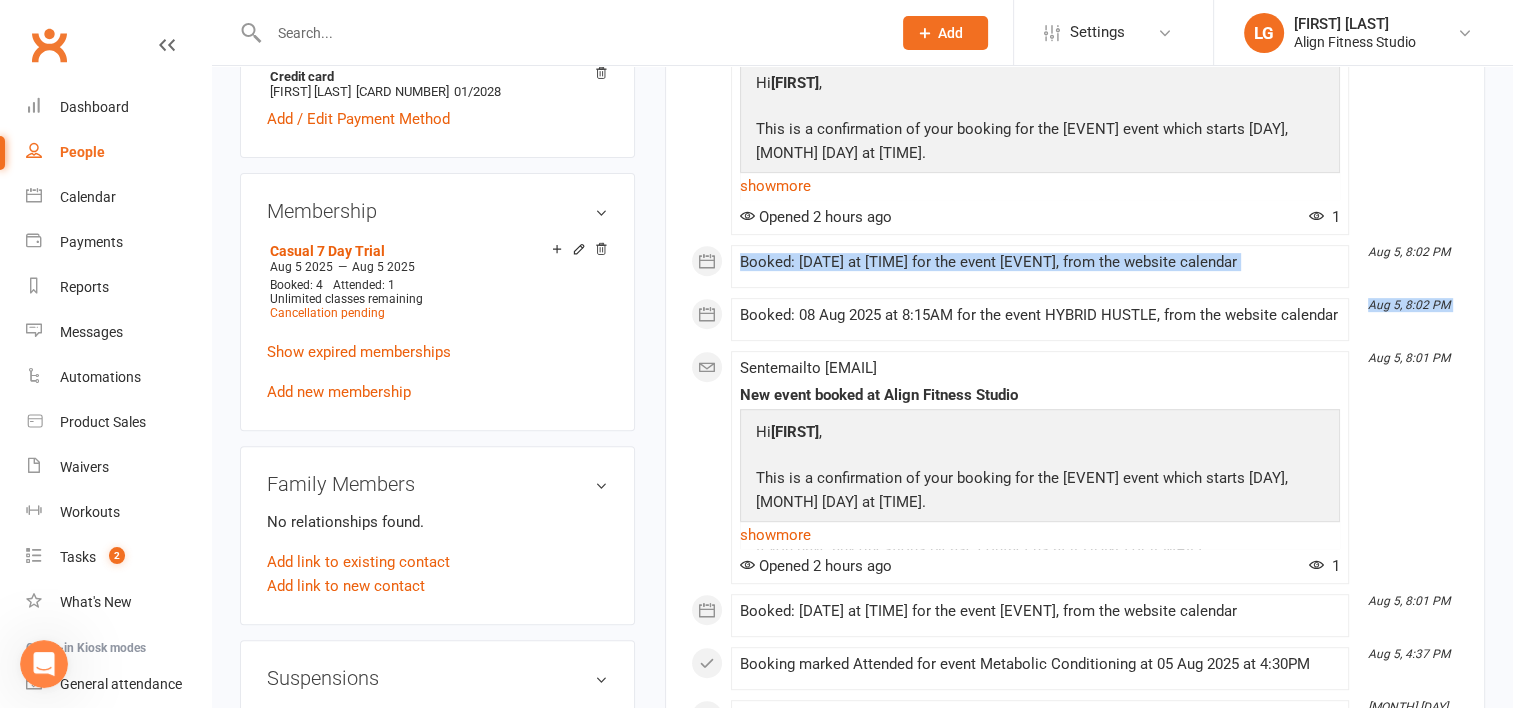 drag, startPoint x: 718, startPoint y: 275, endPoint x: 723, endPoint y: 216, distance: 59.211487 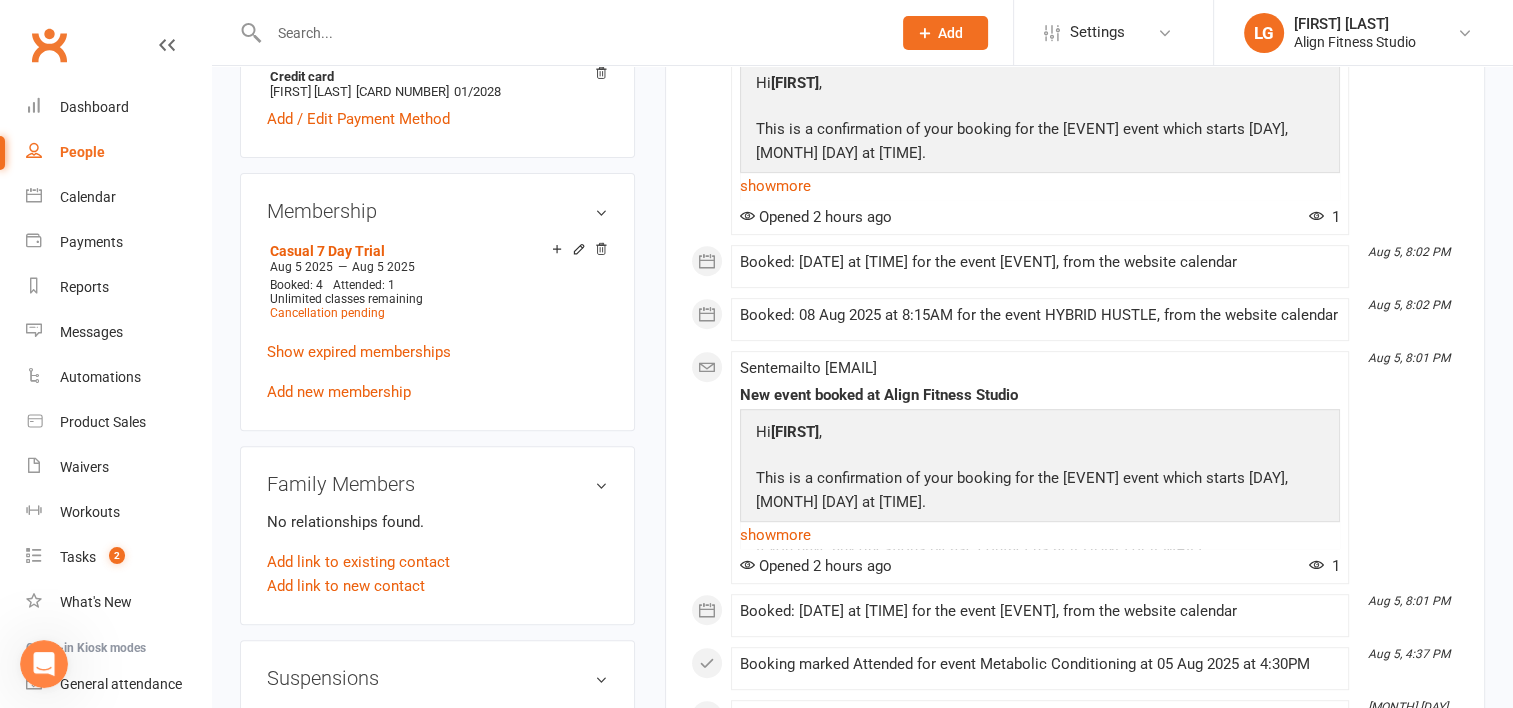 drag, startPoint x: 723, startPoint y: 216, endPoint x: 656, endPoint y: 361, distance: 159.73102 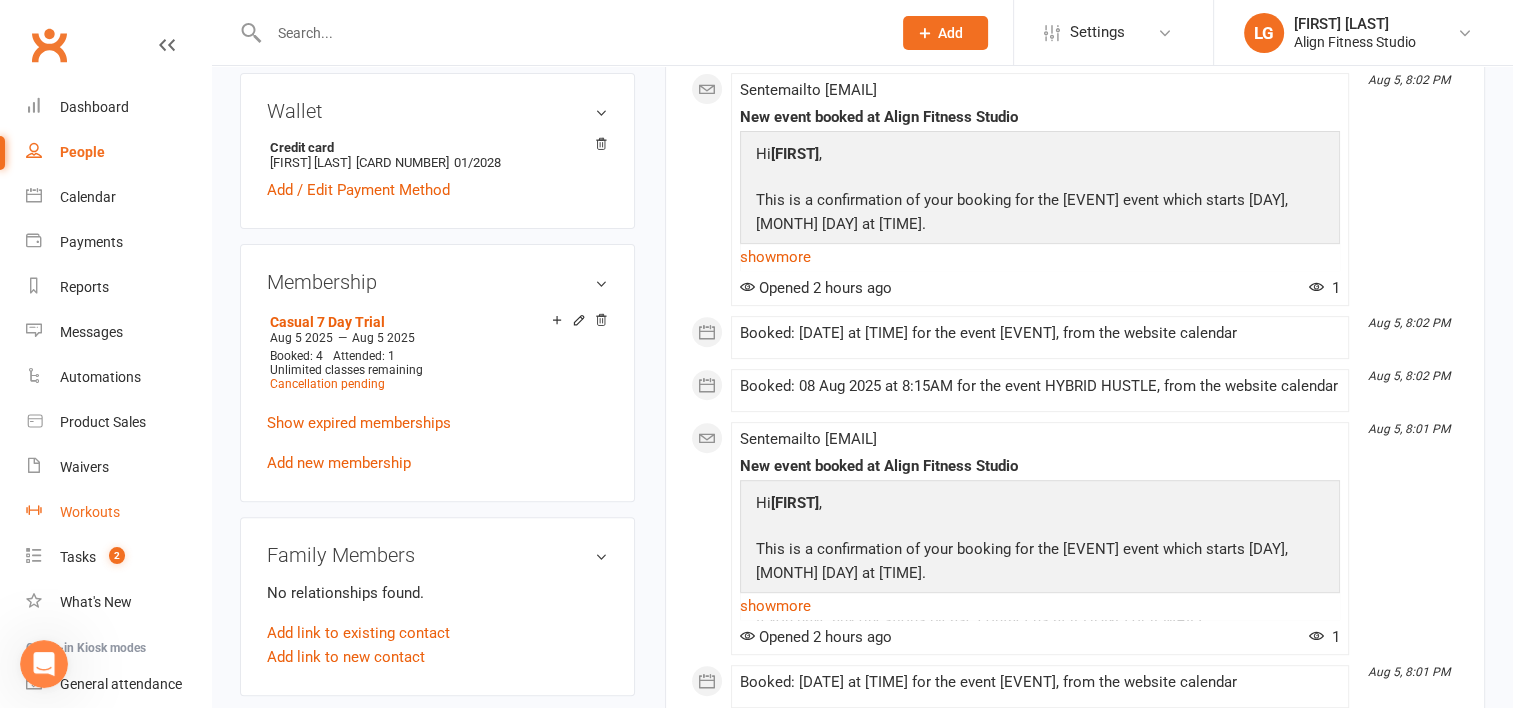 scroll, scrollTop: 658, scrollLeft: 0, axis: vertical 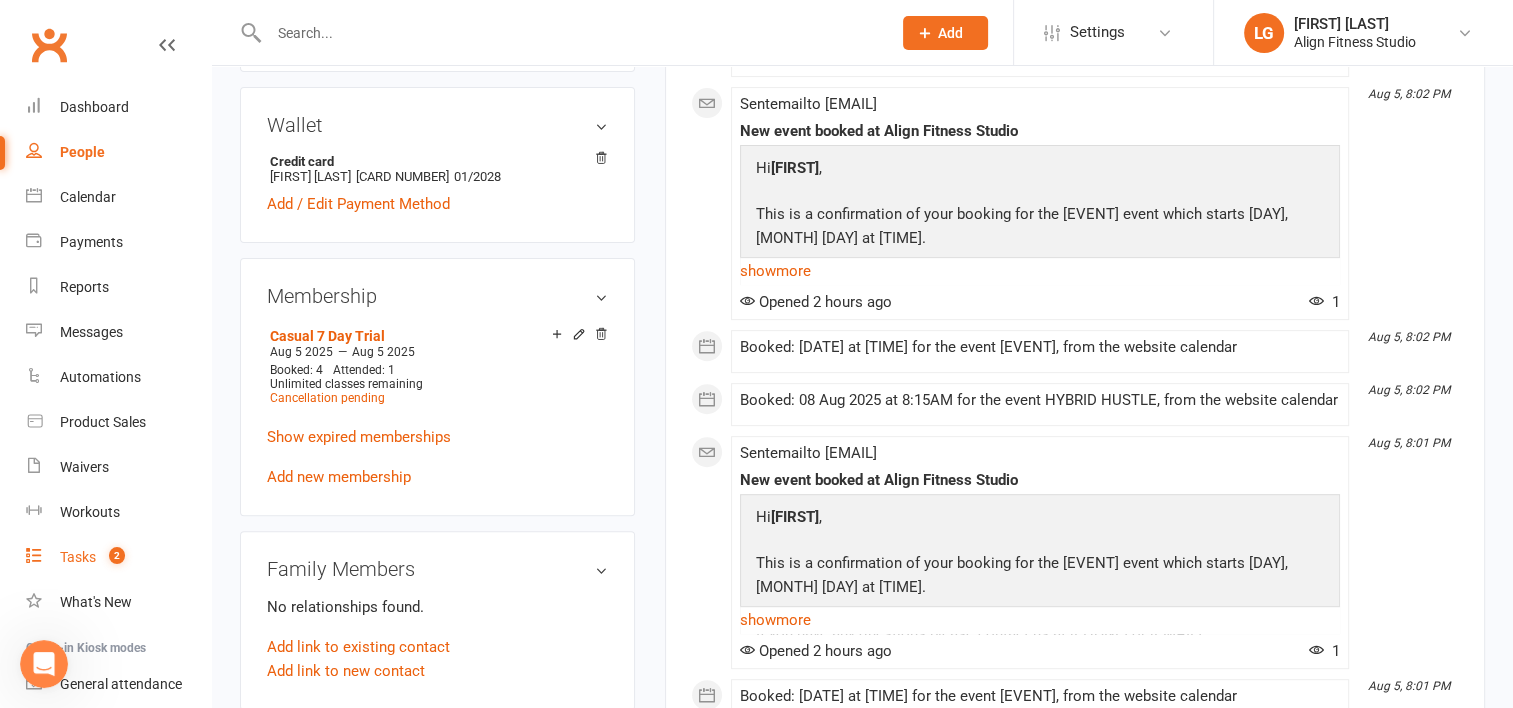 click on "Tasks" at bounding box center [78, 557] 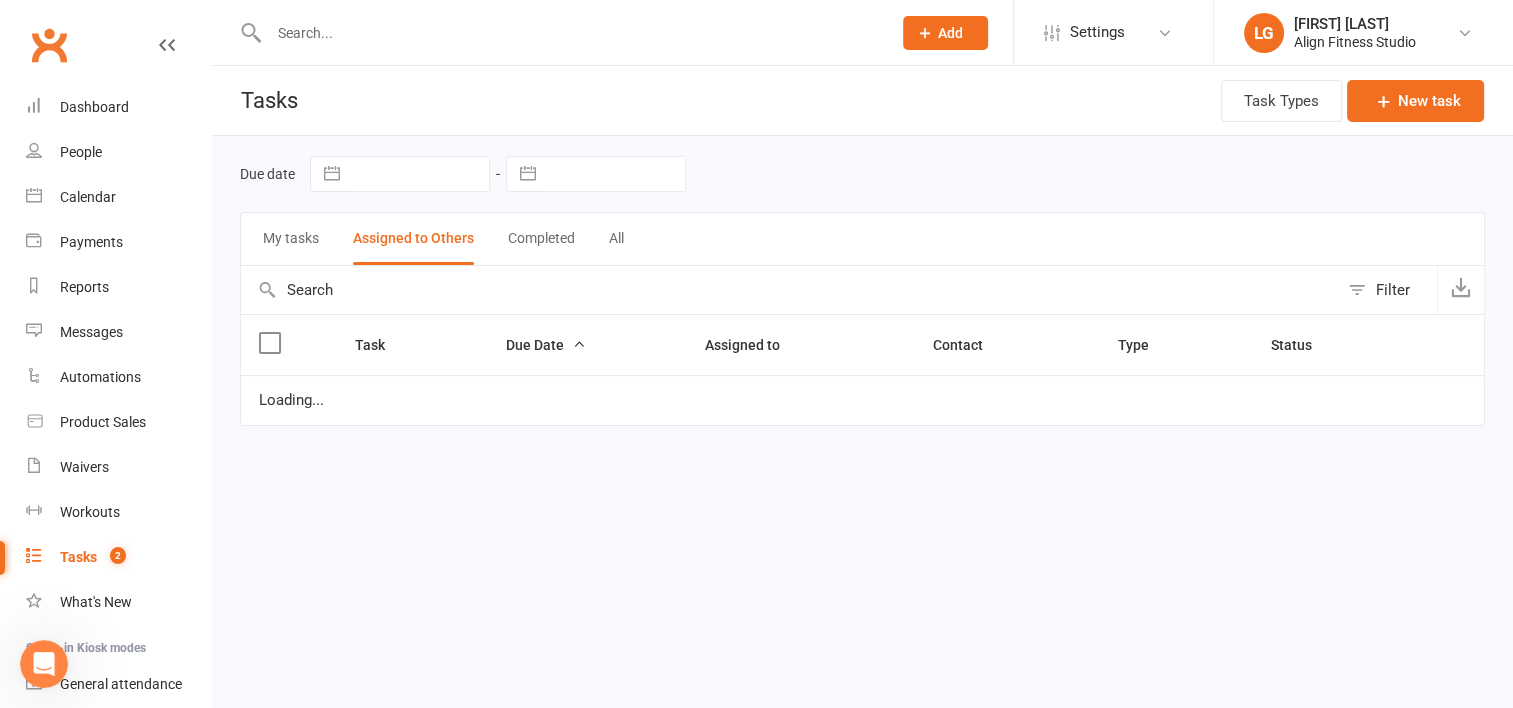 scroll, scrollTop: 0, scrollLeft: 0, axis: both 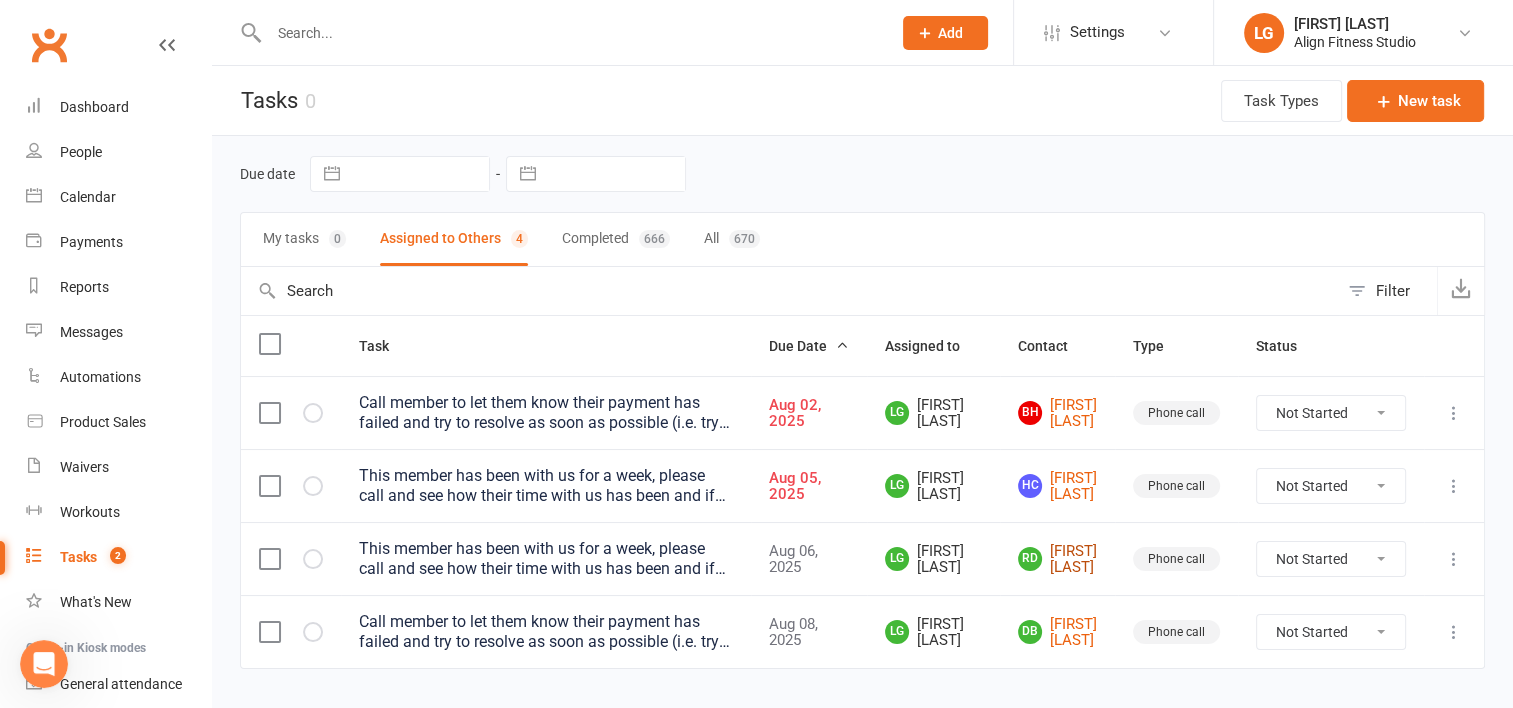 click on "RD [FIRST] [LAST]" at bounding box center [1057, 559] 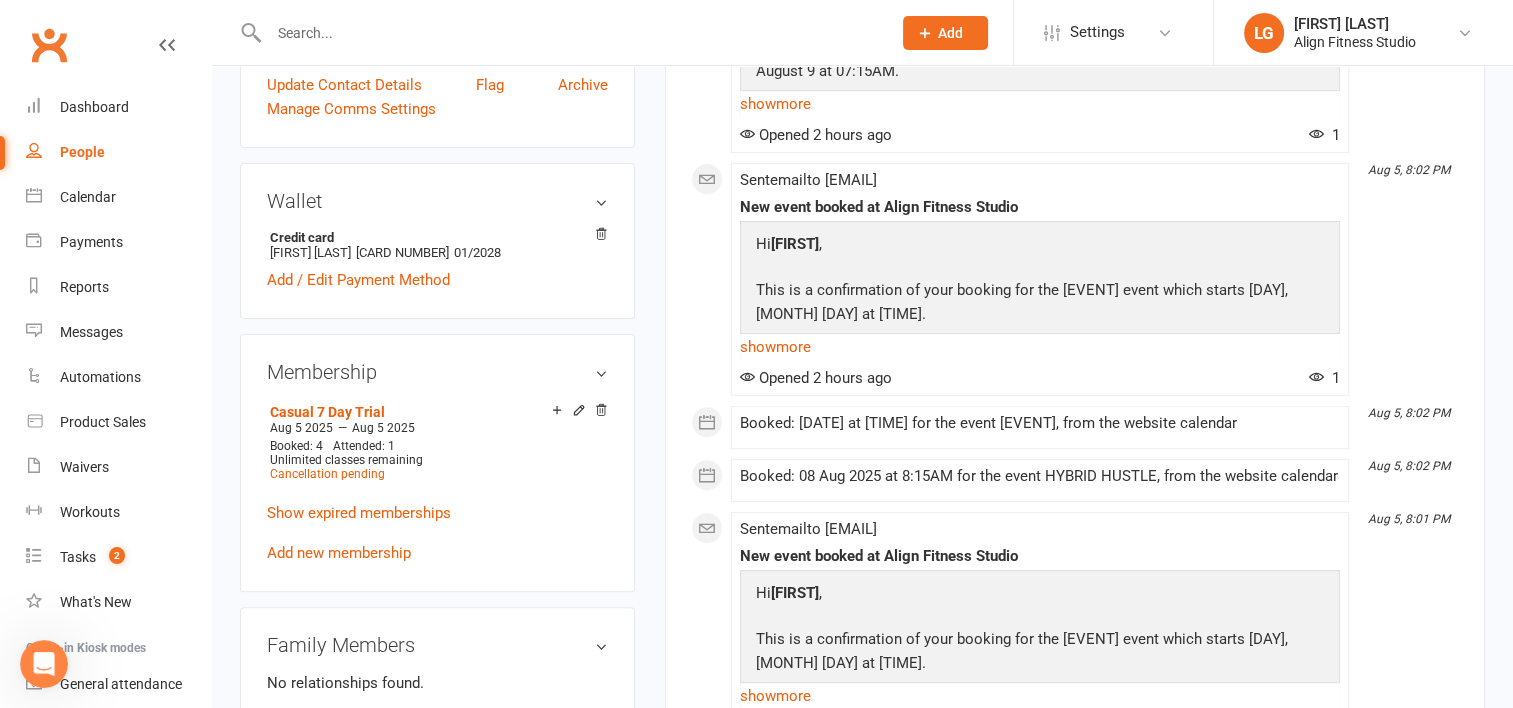 scroll, scrollTop: 583, scrollLeft: 0, axis: vertical 